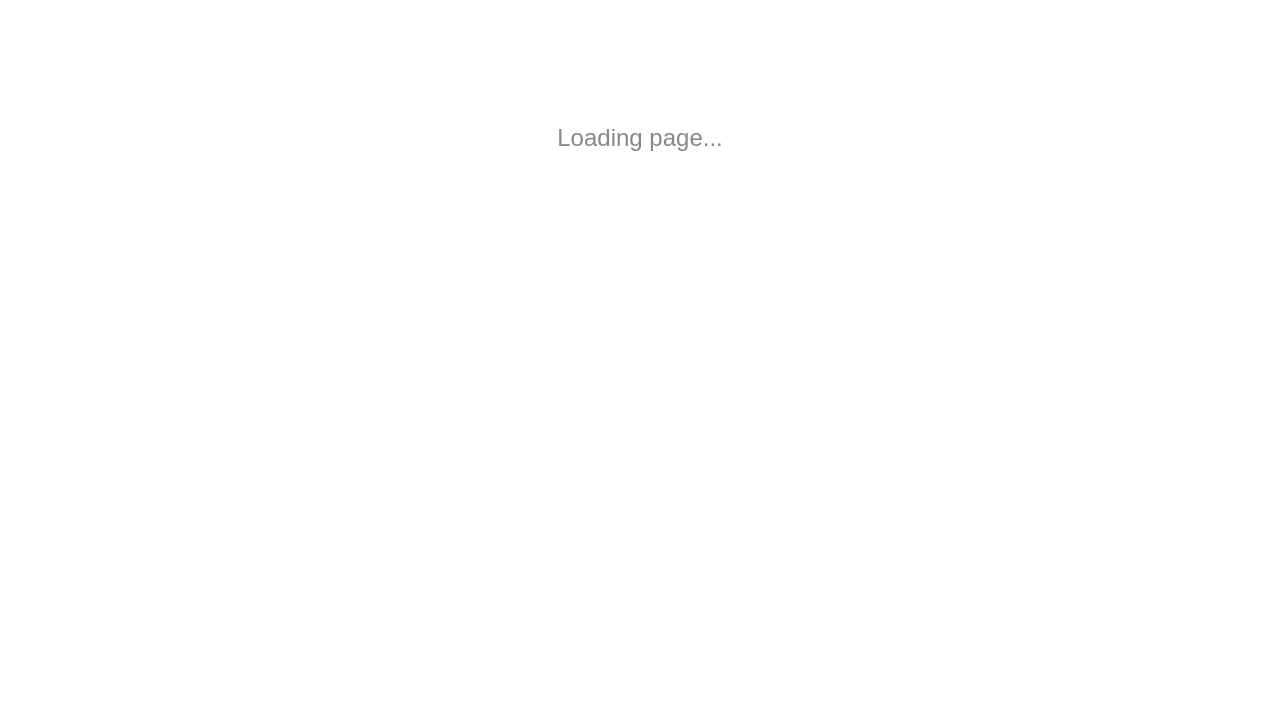 scroll, scrollTop: 0, scrollLeft: 0, axis: both 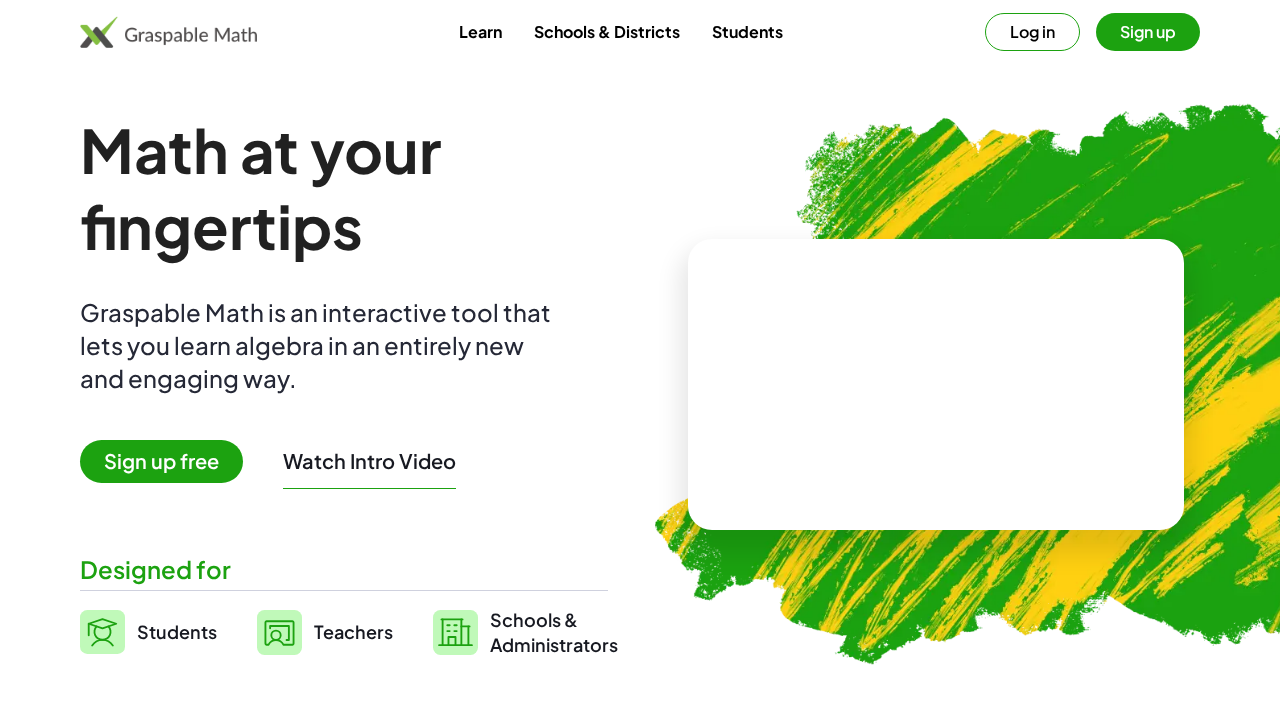 click on "Sign up" at bounding box center (1148, 32) 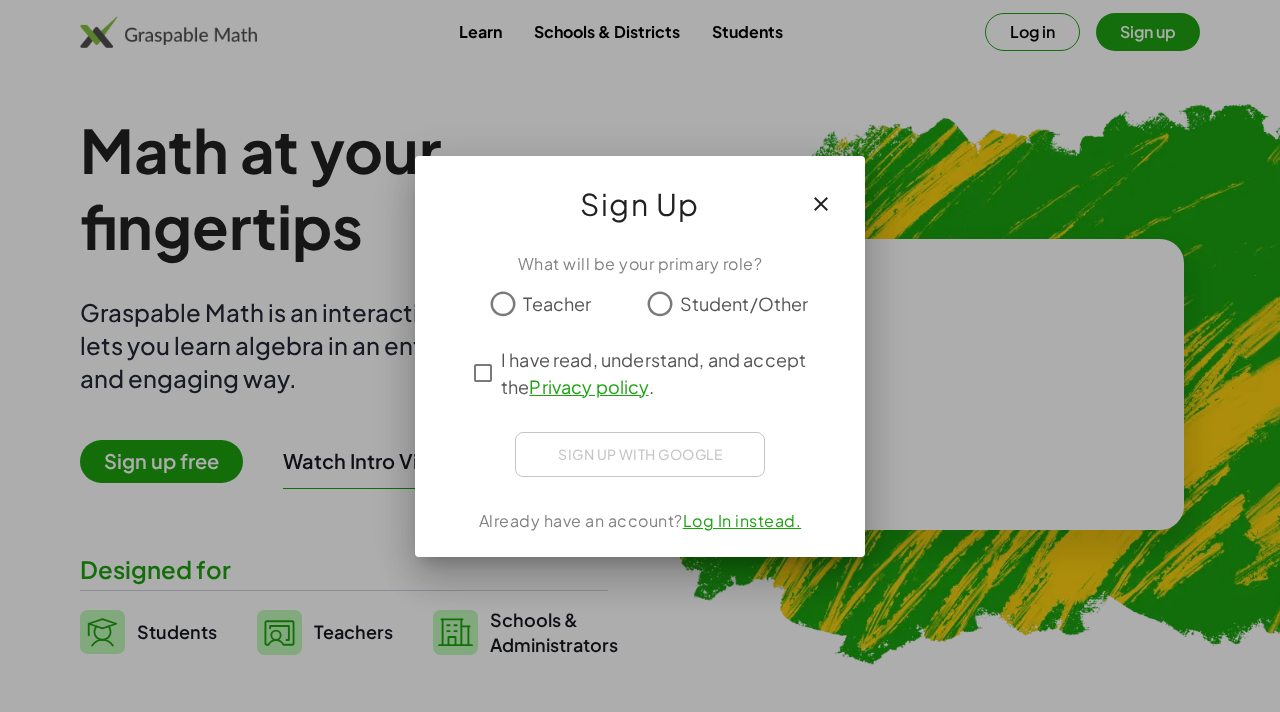 click at bounding box center [640, 356] 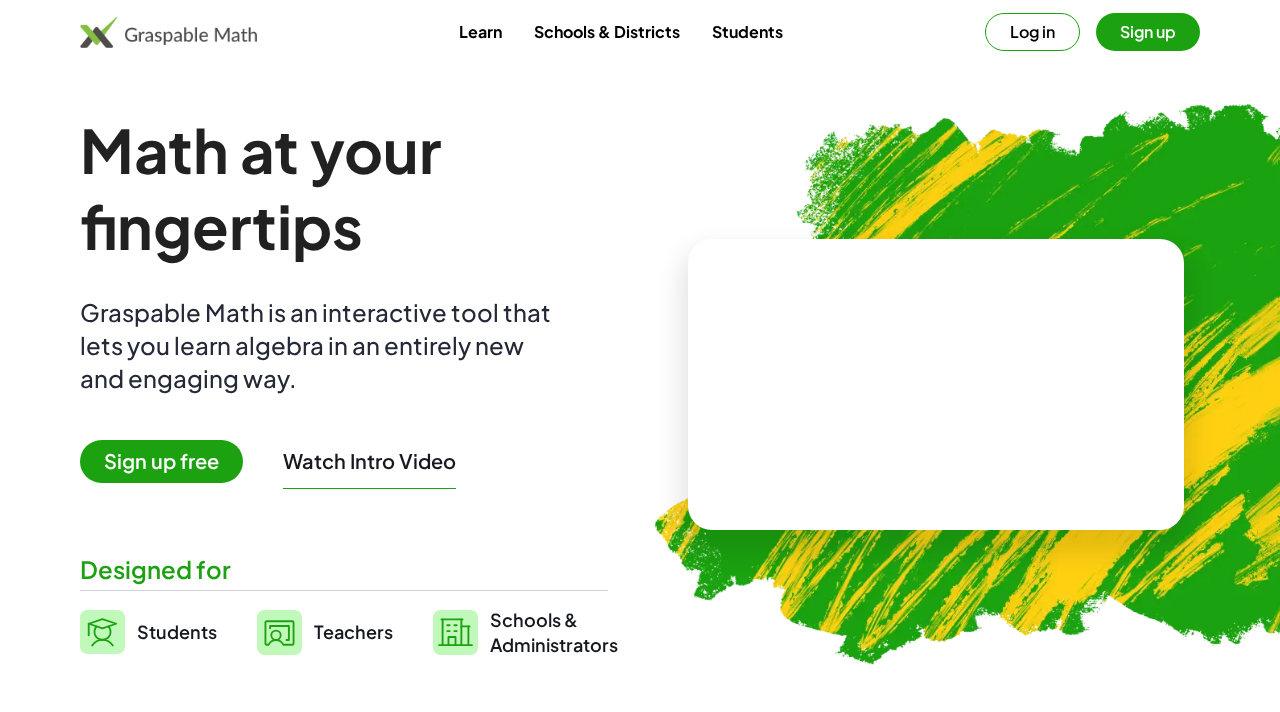 click on "Log in   Sign up" at bounding box center [1092, 32] 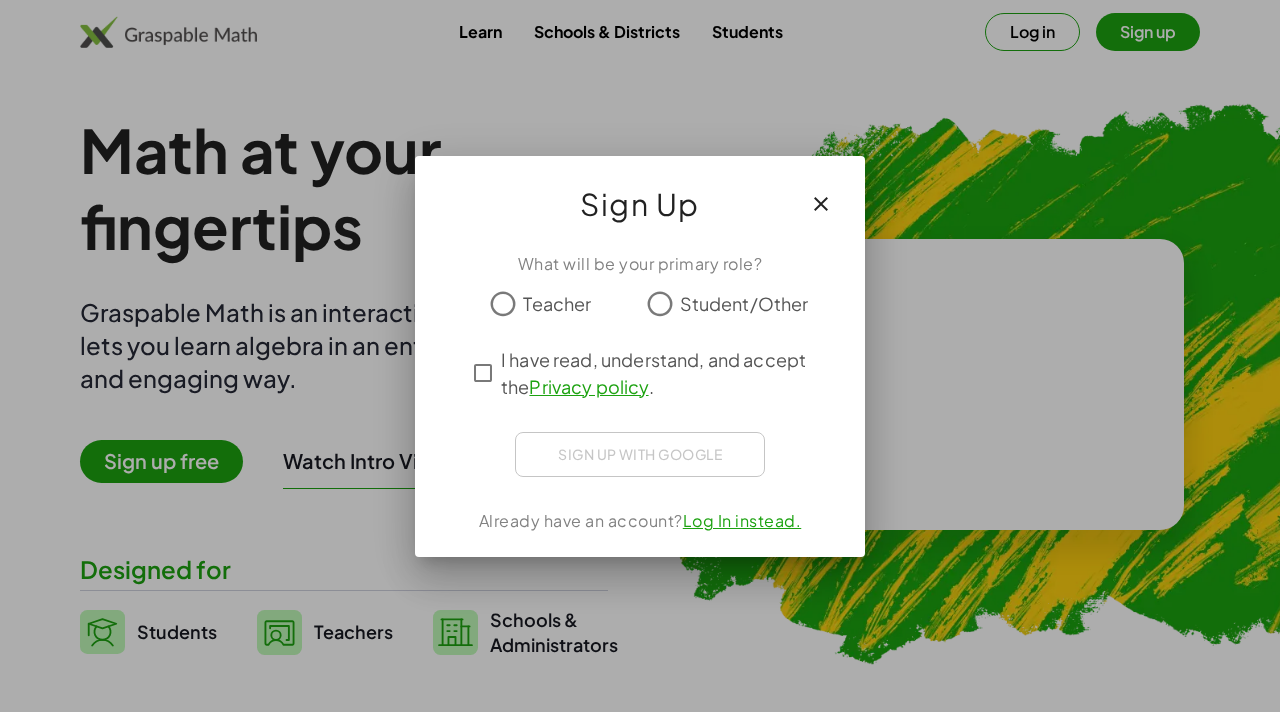 click on "Sign up with Google  Sign in with Google Sign in with Google. Opens in new tab" at bounding box center [640, 454] 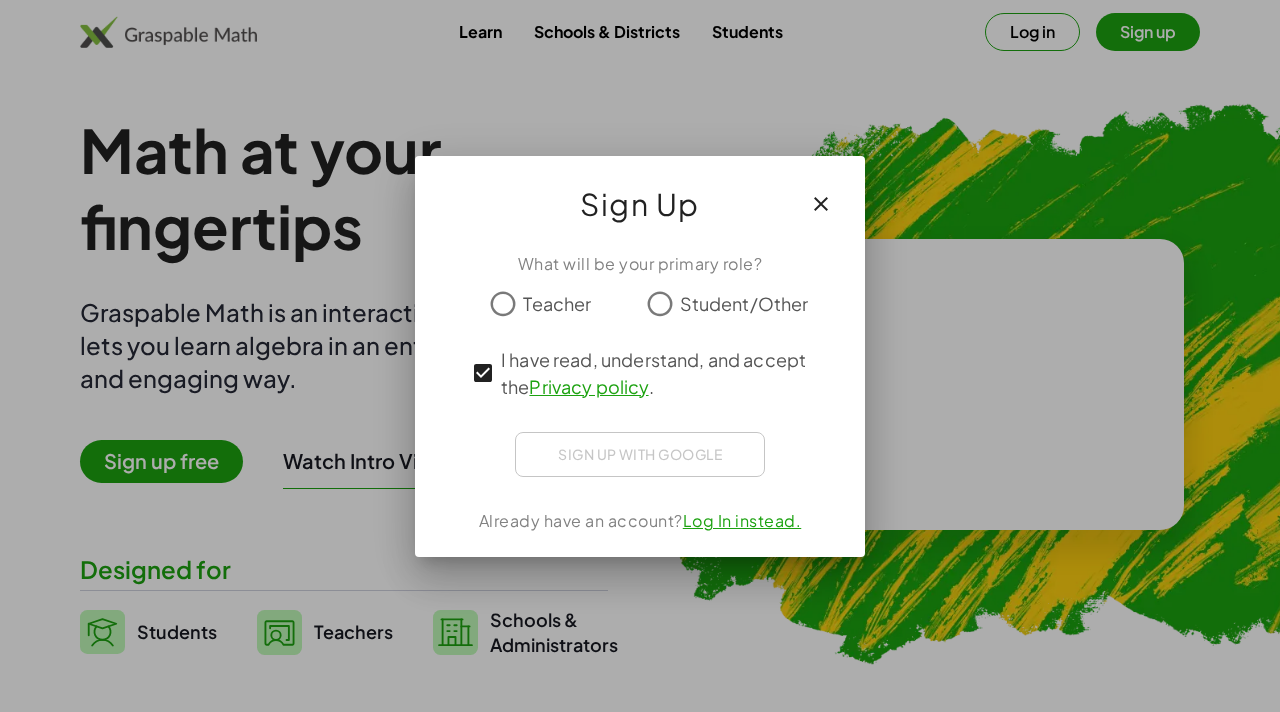 click on "Sign up with Google  Sign in with Google Sign in with Google. Opens in new tab" at bounding box center (640, 454) 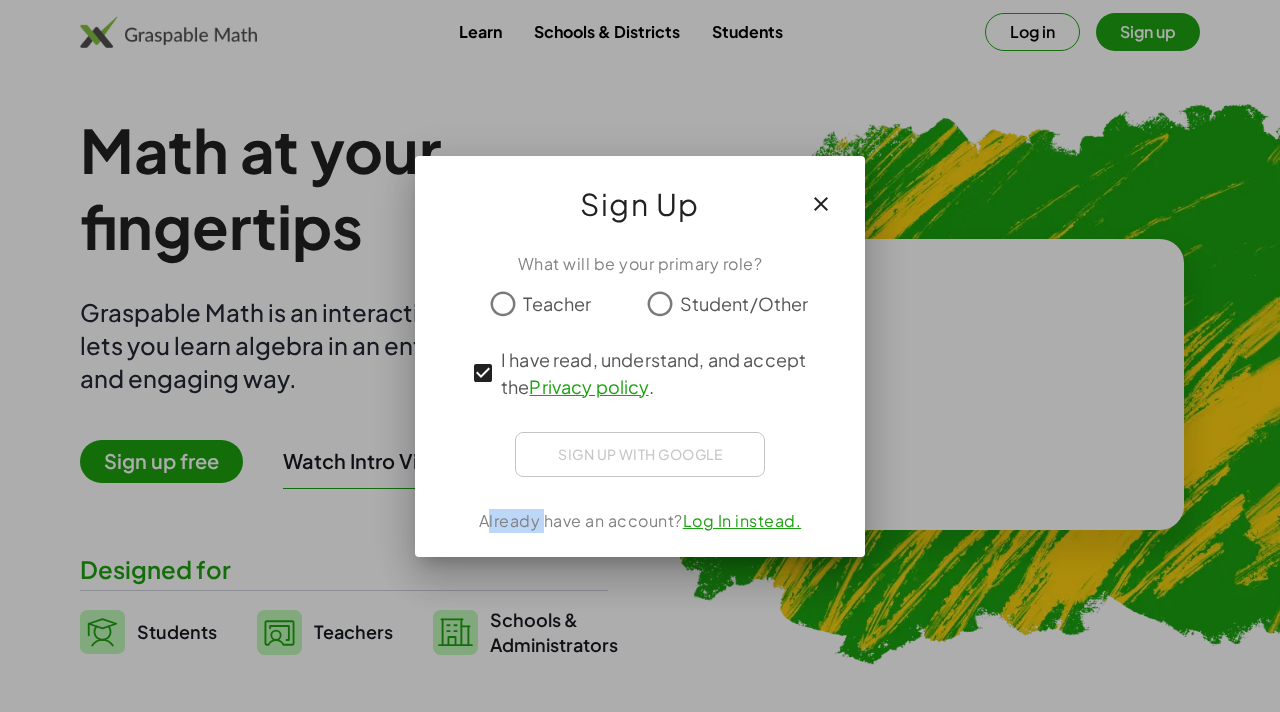 click on "Sign up with Google  Sign in with Google Sign in with Google. Opens in new tab" at bounding box center (640, 454) 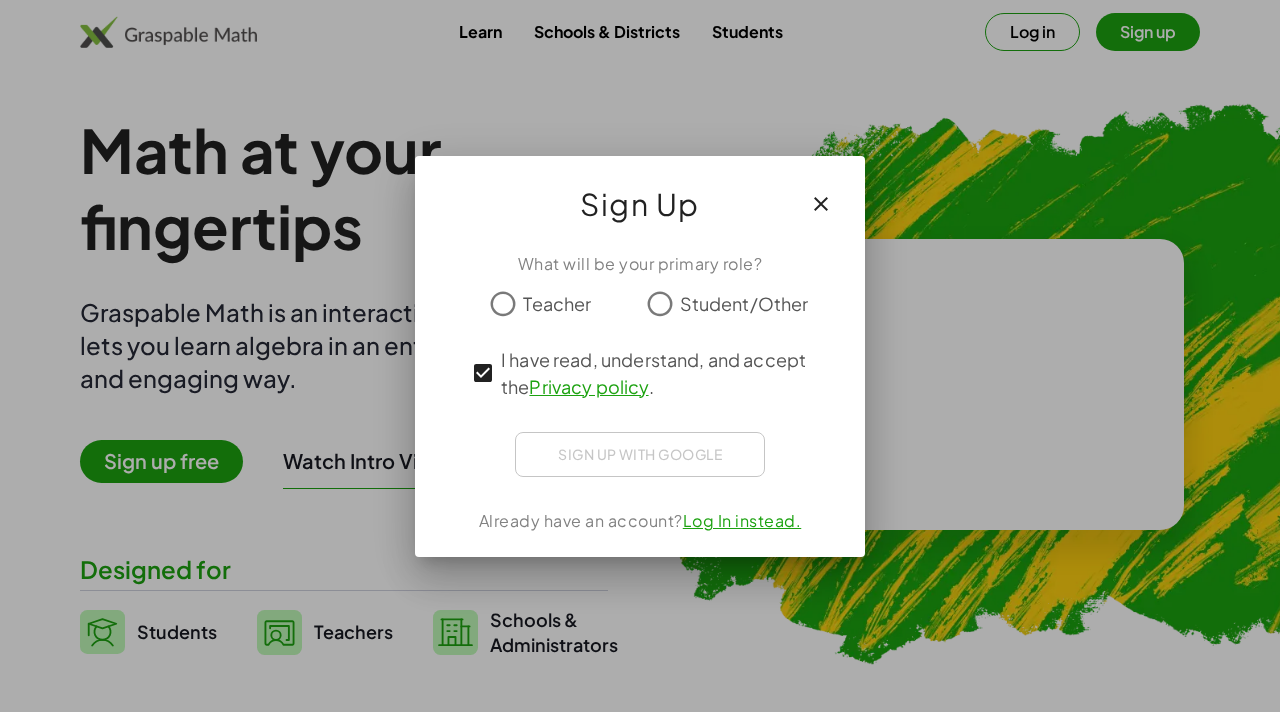 click on "Privacy policy" at bounding box center [588, 386] 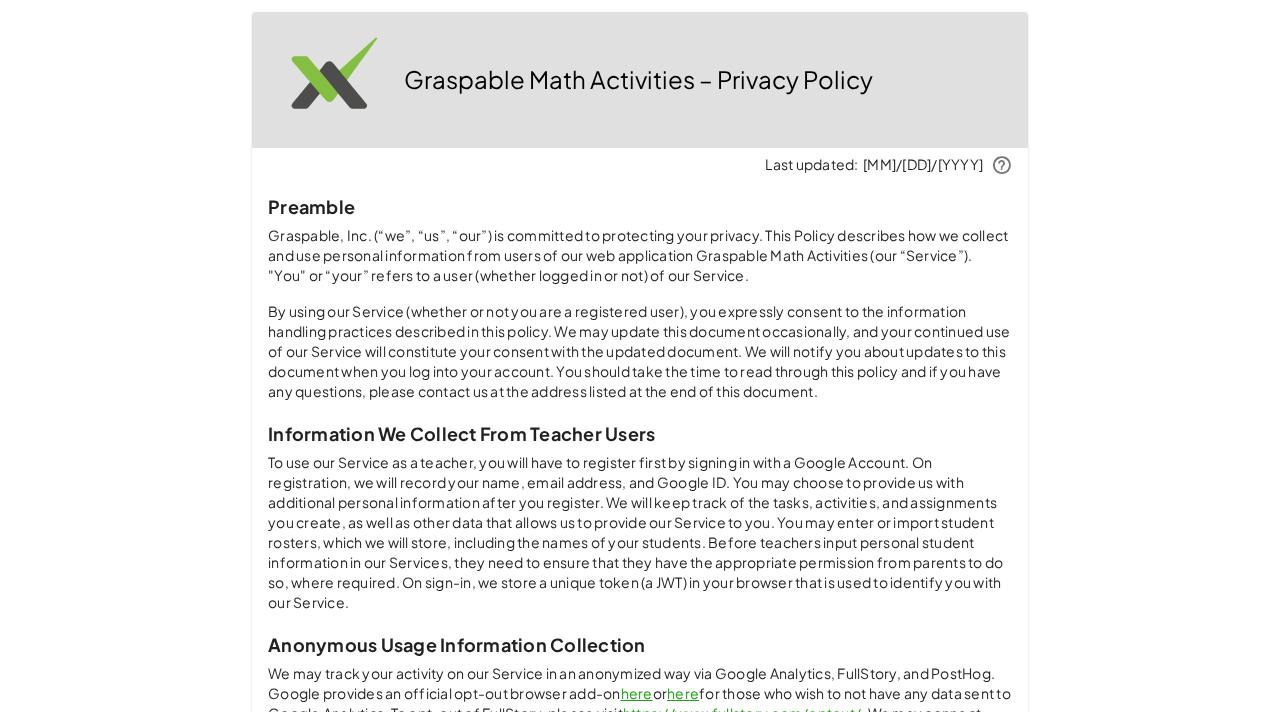scroll, scrollTop: 40, scrollLeft: 0, axis: vertical 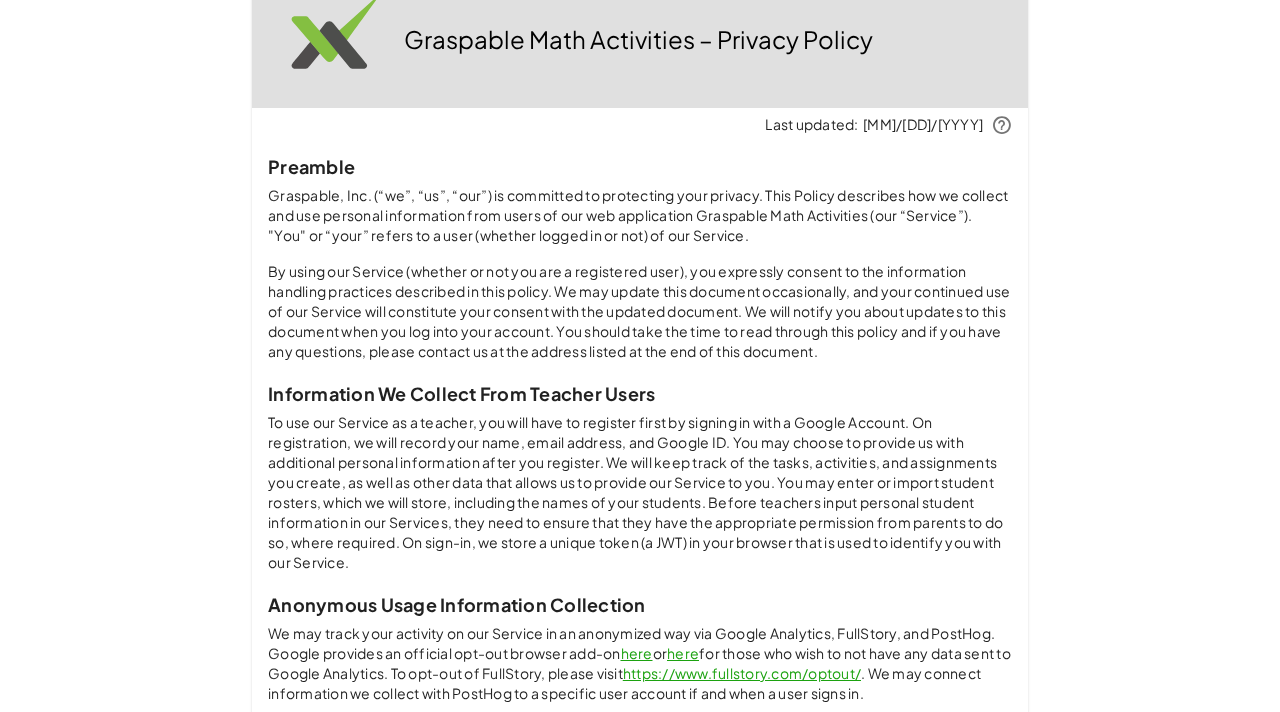 click on "Graspable Math Activities – Privacy Policy   Last updated:  [MM]/[DD]/[YYYY]  Preamble  Graspable, Inc. (“we”, “us”, “our”) is committed to protecting your privacy. This Policy describes how we collect and use personal information from users of our web application Graspable Math Activities (our “Service”). "You" or “your” refers to a user (whether logged in or not) of our Service.   By using our Service (whether or not you are a registered user), you expressly consent to the information handling practices described in this policy. We may update this document occasionally, and your continued use of our Service will constitute your consent with the updated document. We will notify you about updates to this document when you log into your account. You should take the time to read through this policy and if you have any questions, please contact us at the address listed at the end of this document.  Information We Collect From Teacher Users Anonymous Usage Information Collection here  or  here" at bounding box center [640, 1041] 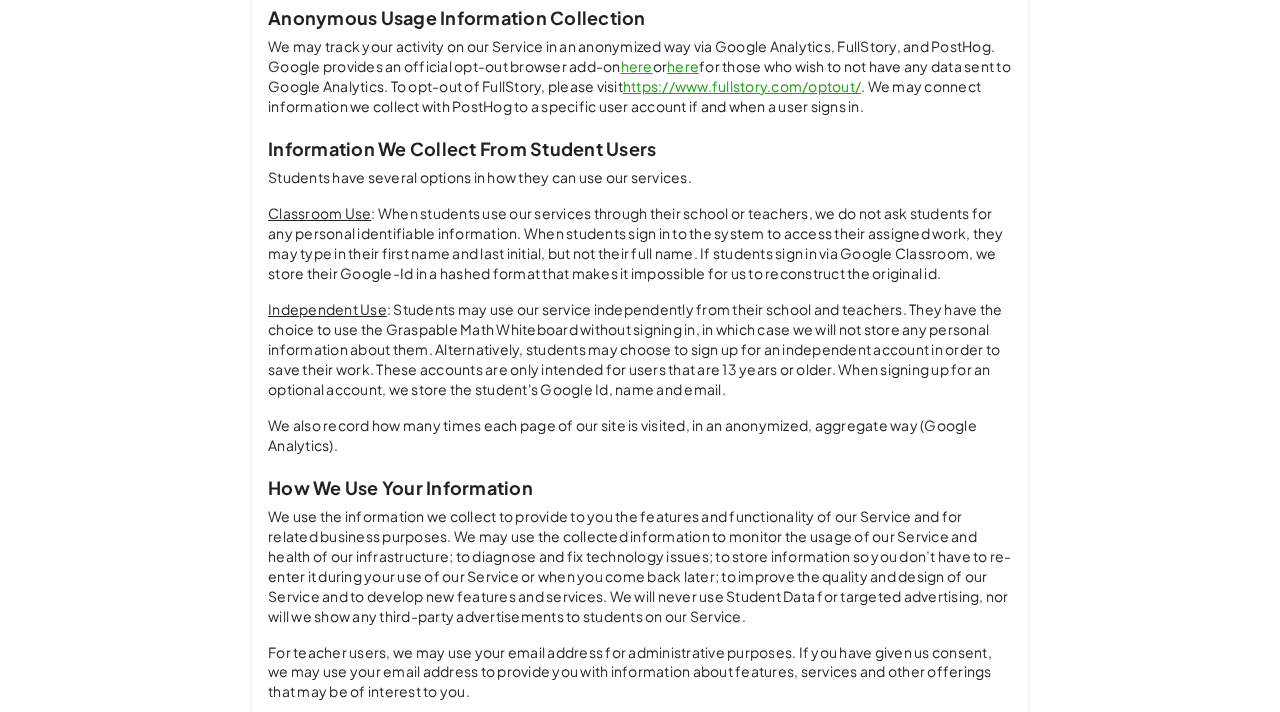 drag, startPoint x: 1279, startPoint y: 199, endPoint x: 1279, endPoint y: 366, distance: 167 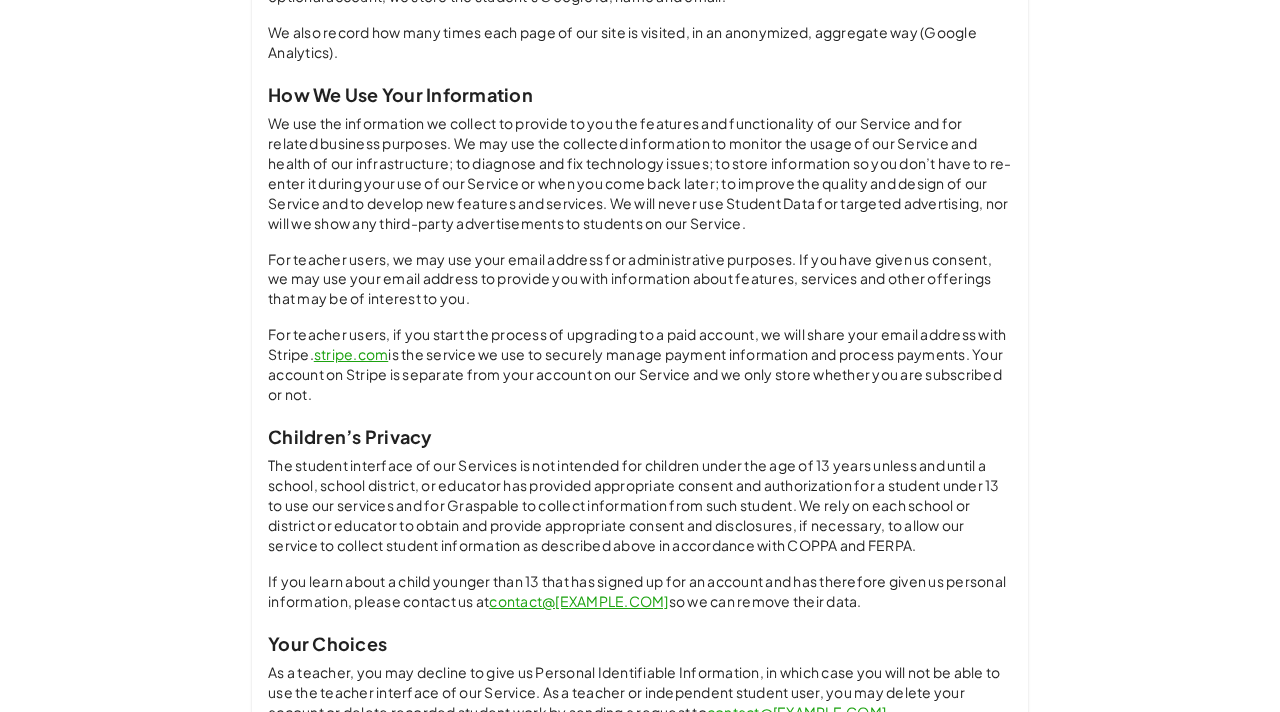 drag, startPoint x: 1279, startPoint y: 366, endPoint x: 1279, endPoint y: 496, distance: 130 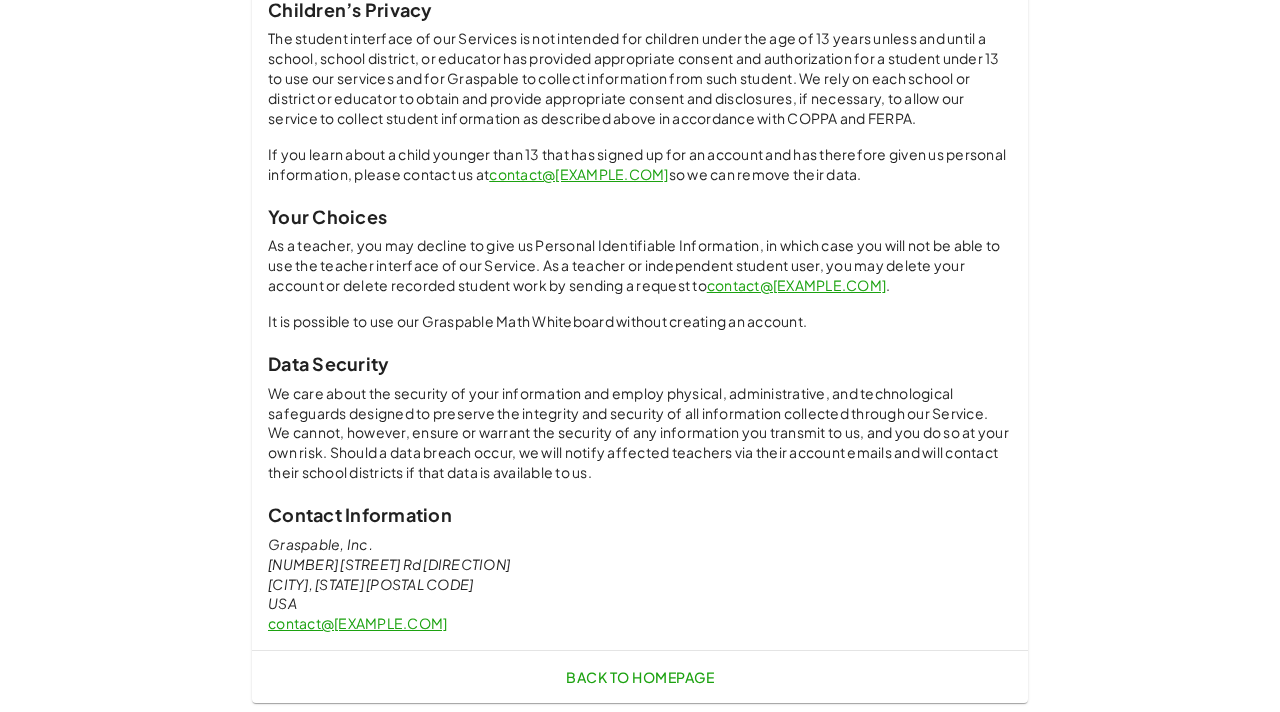 scroll, scrollTop: 1451, scrollLeft: 0, axis: vertical 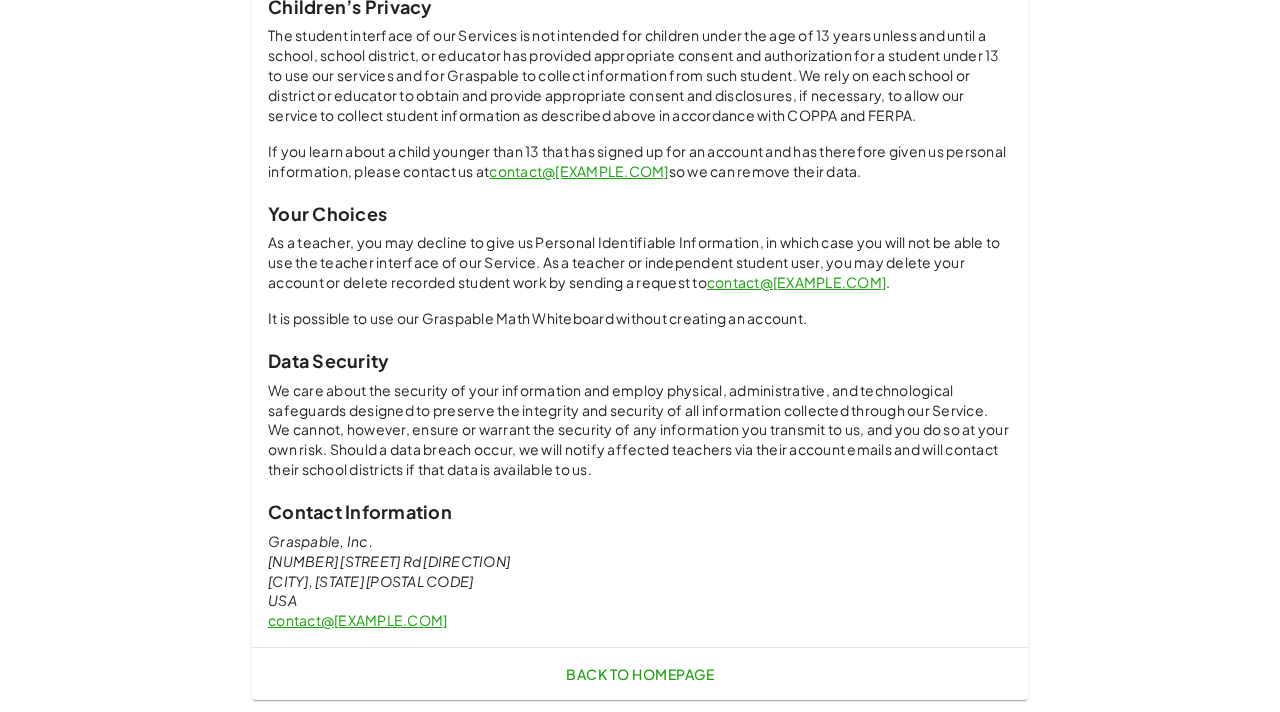 drag, startPoint x: 1279, startPoint y: 496, endPoint x: 1279, endPoint y: 651, distance: 155 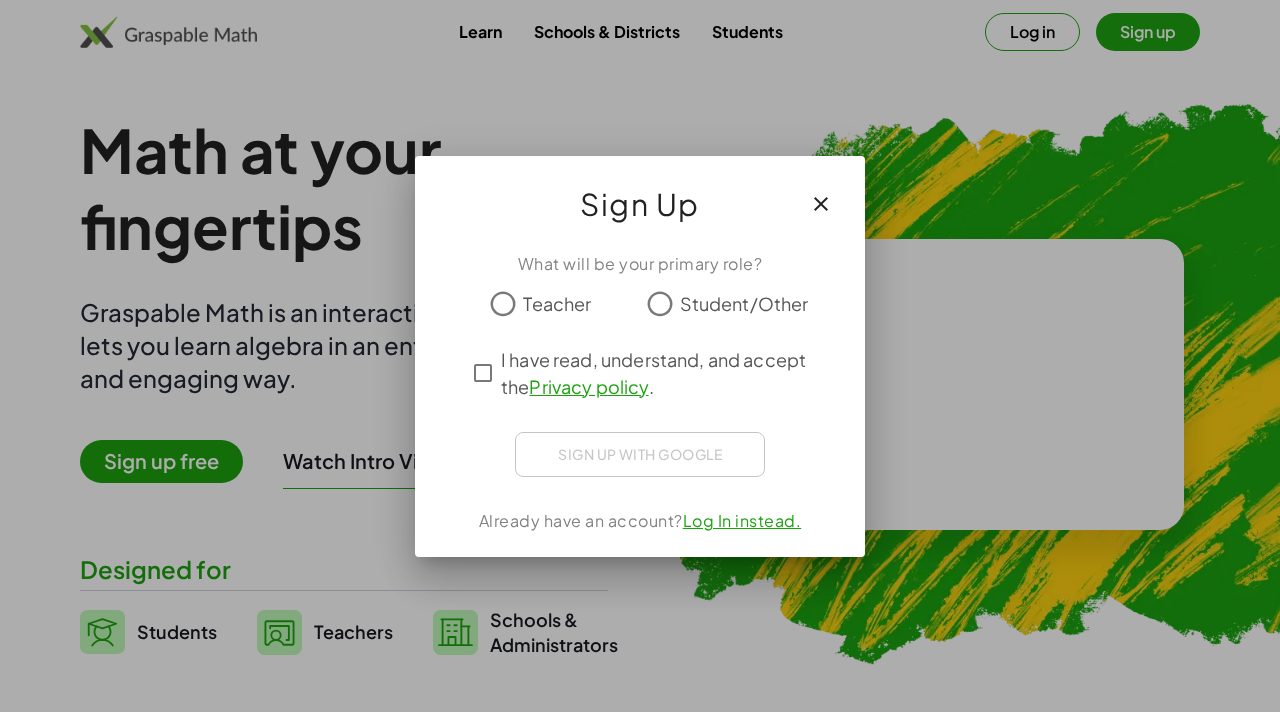 scroll, scrollTop: 0, scrollLeft: 0, axis: both 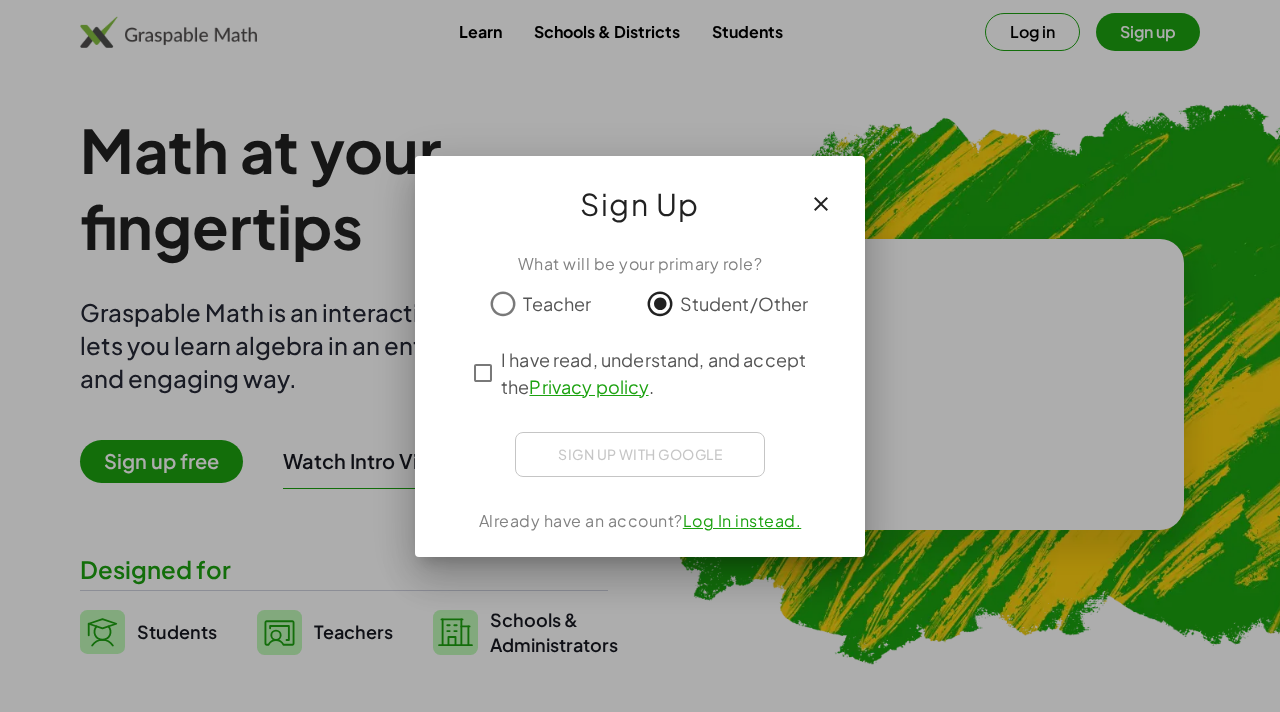 click on "I have read, understand, and accept the   Privacy policy ." 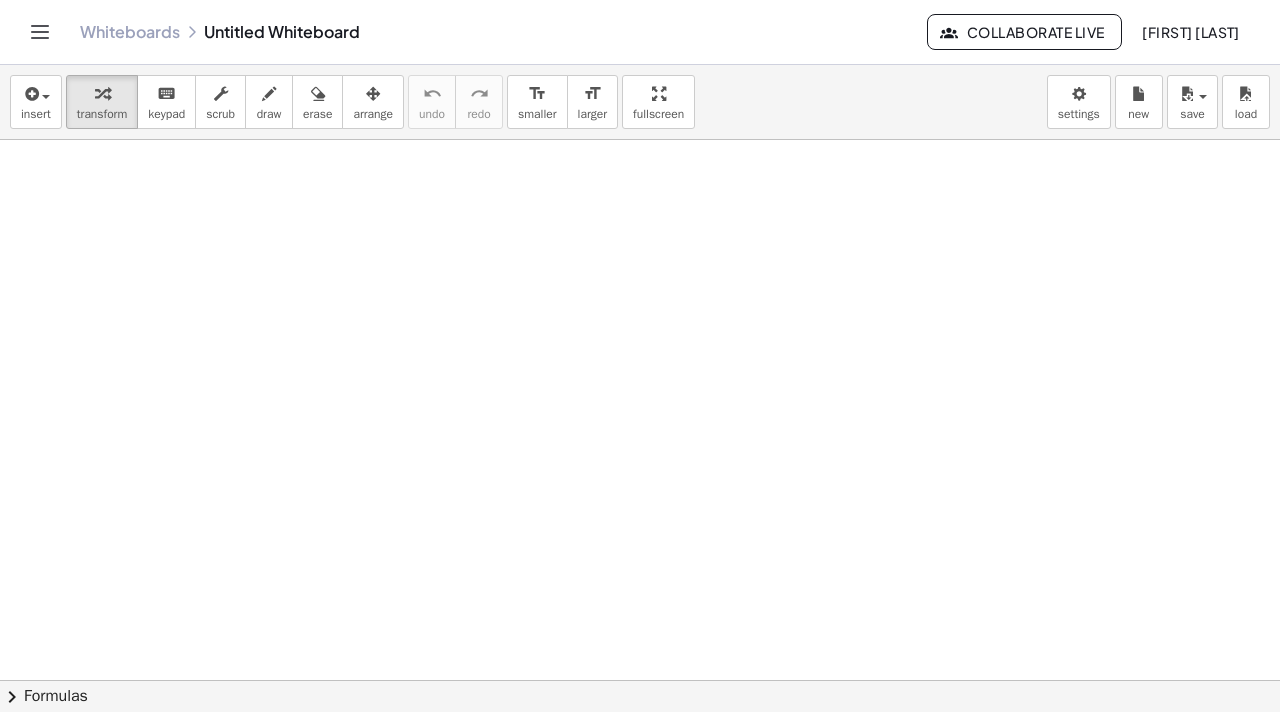 click at bounding box center [640, 745] 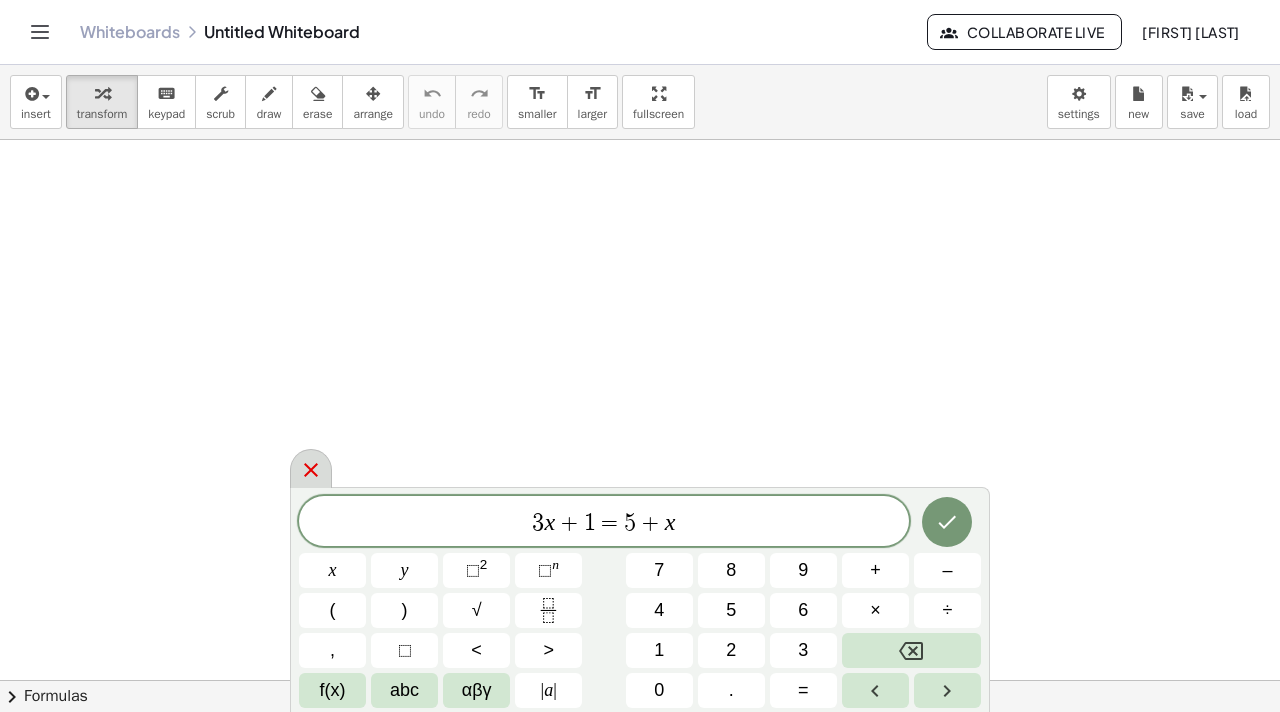 click 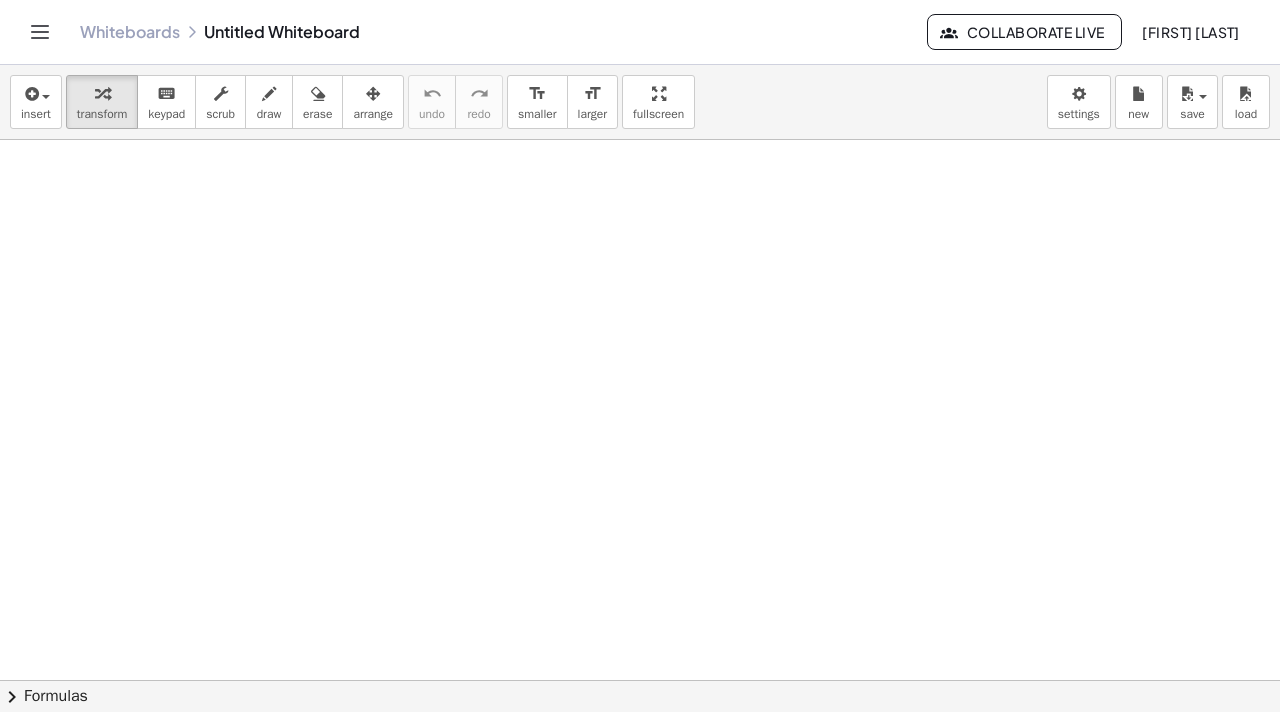 click on "chevron_right  Formulas" 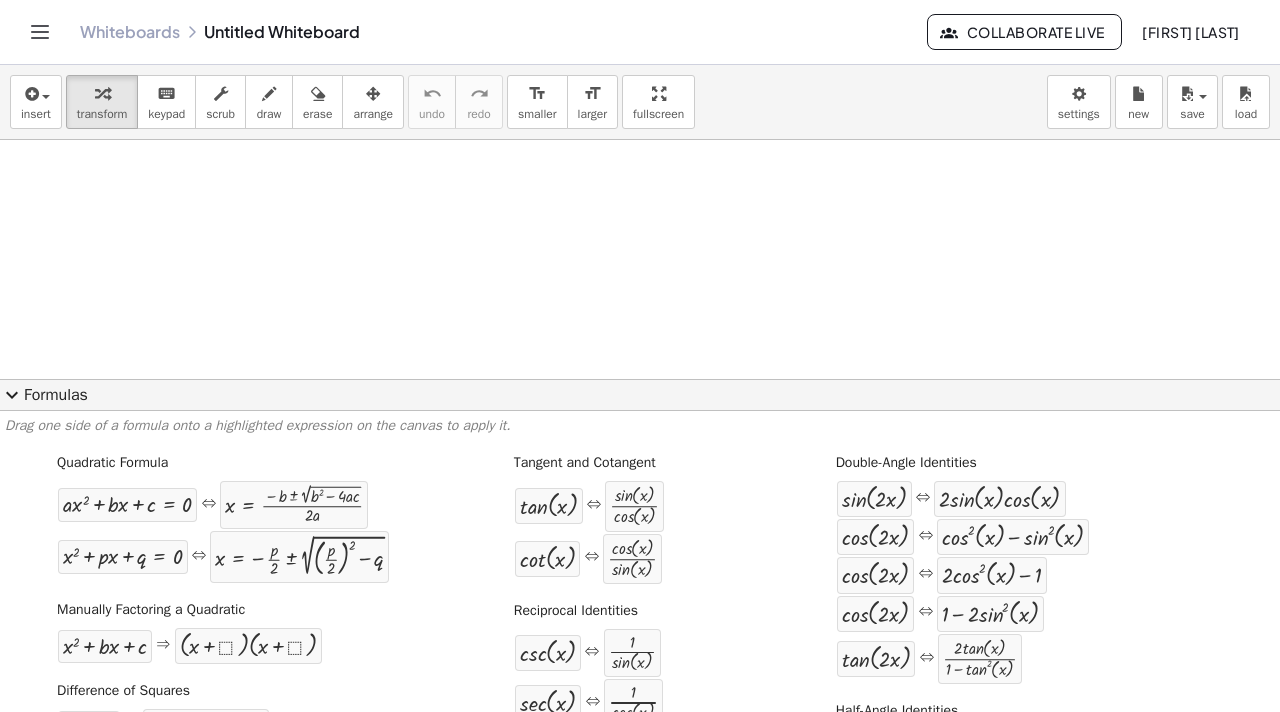 click on "expand_more  Formulas" 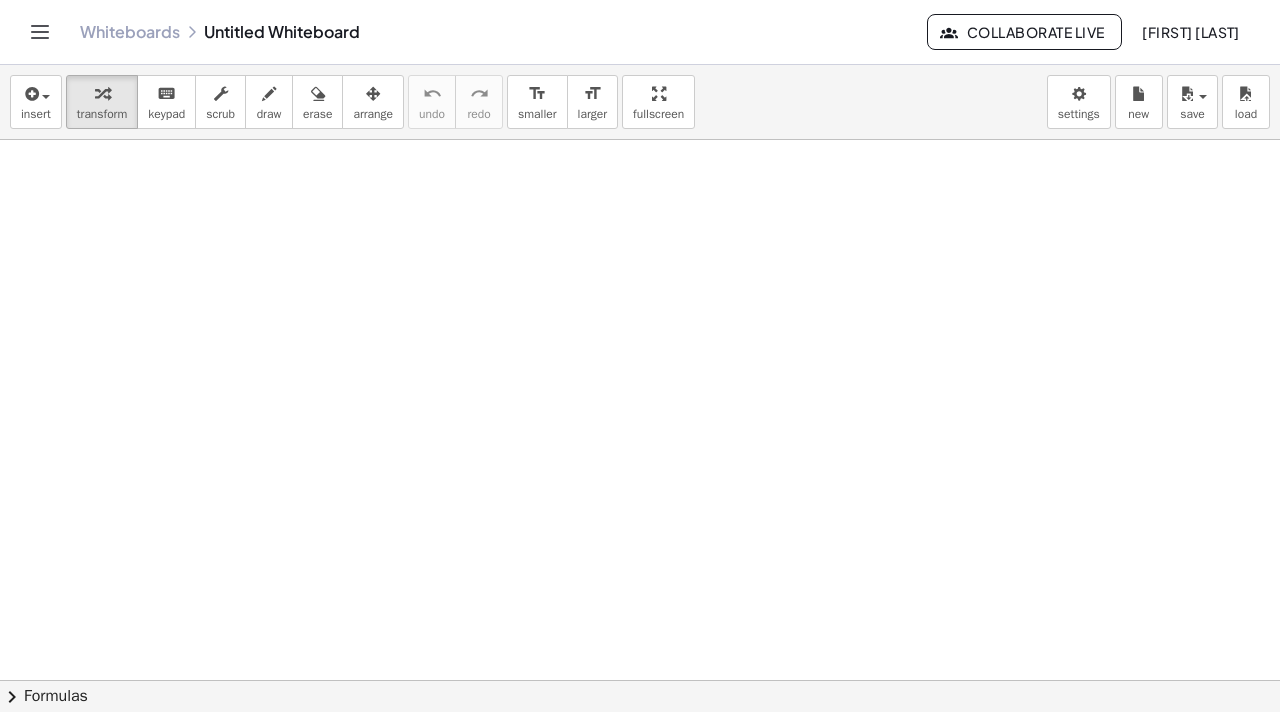 click on "Whiteboards" 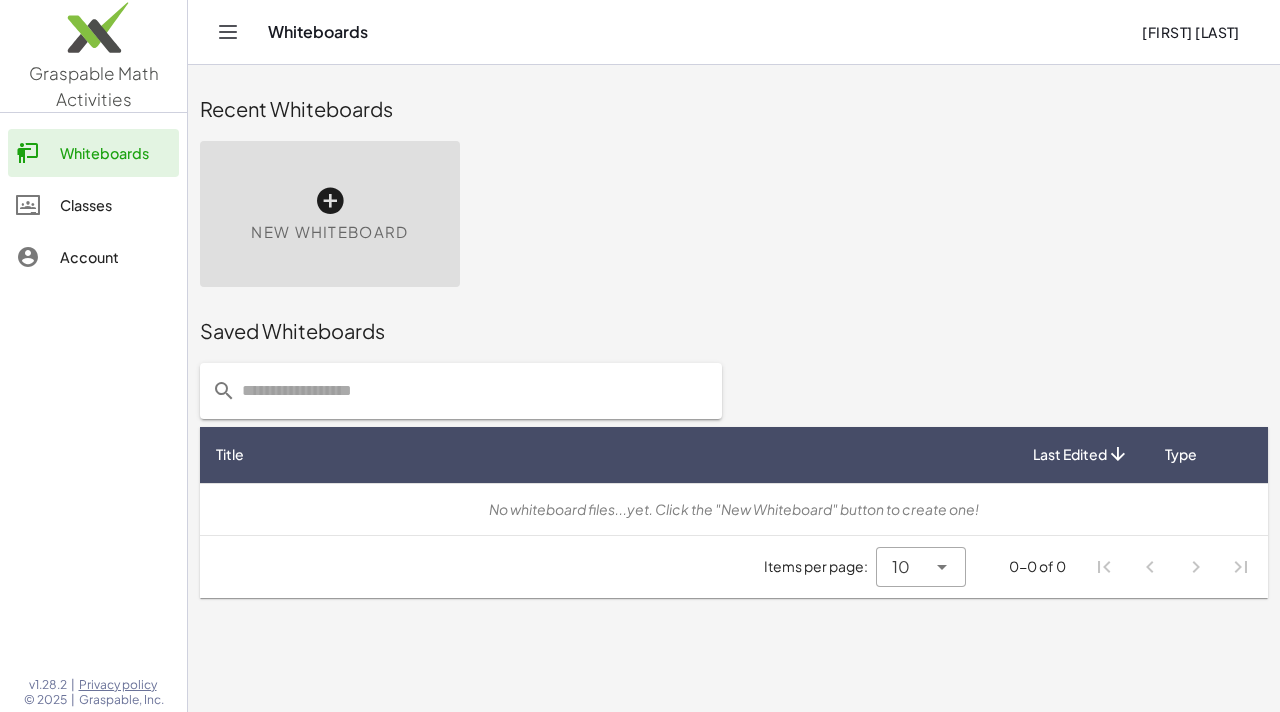 click 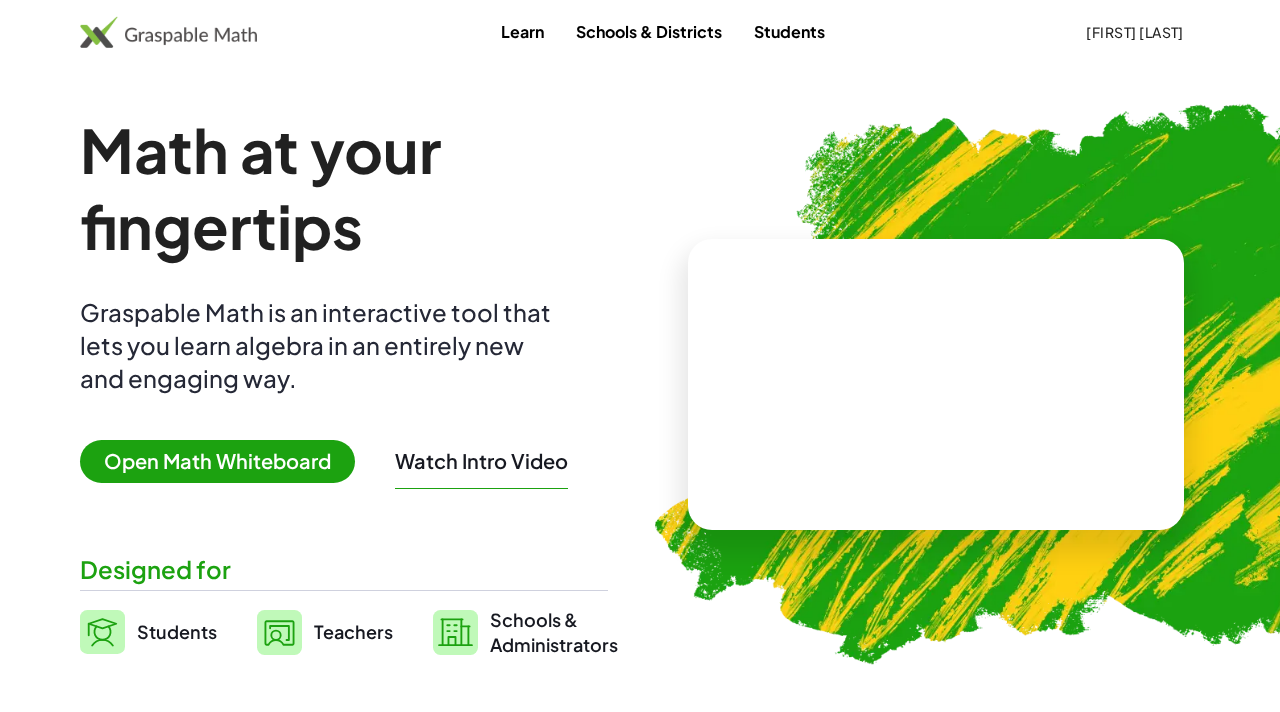 click on "[FIRST] [LAST]" at bounding box center (1135, 32) 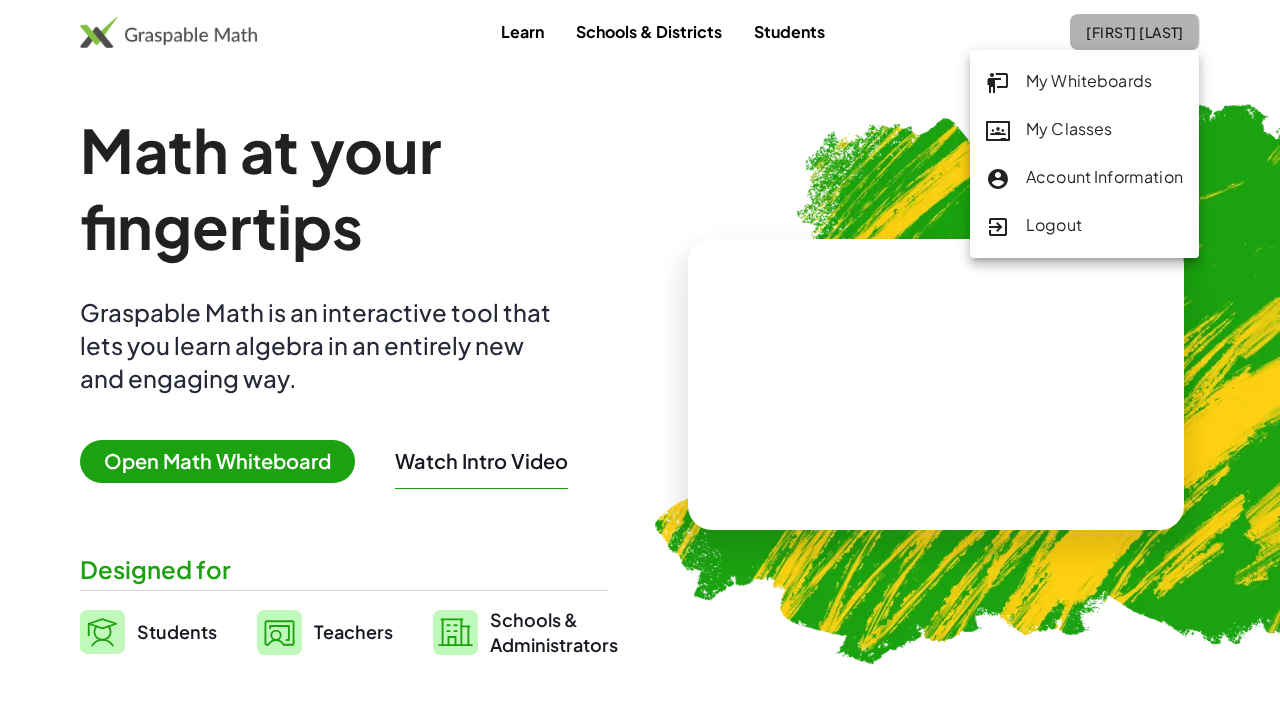 click on "[FIRST] [LAST]" at bounding box center [1135, 32] 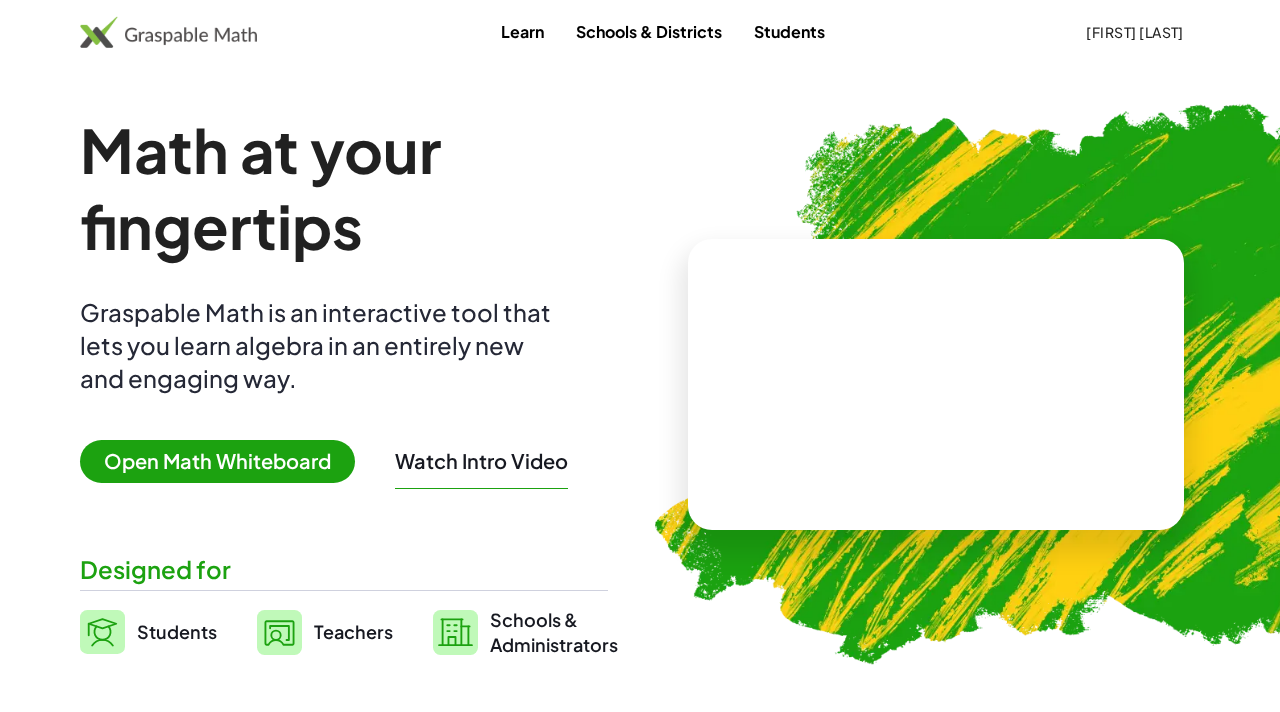 click on "[FIRST] [LAST]" at bounding box center (1135, 32) 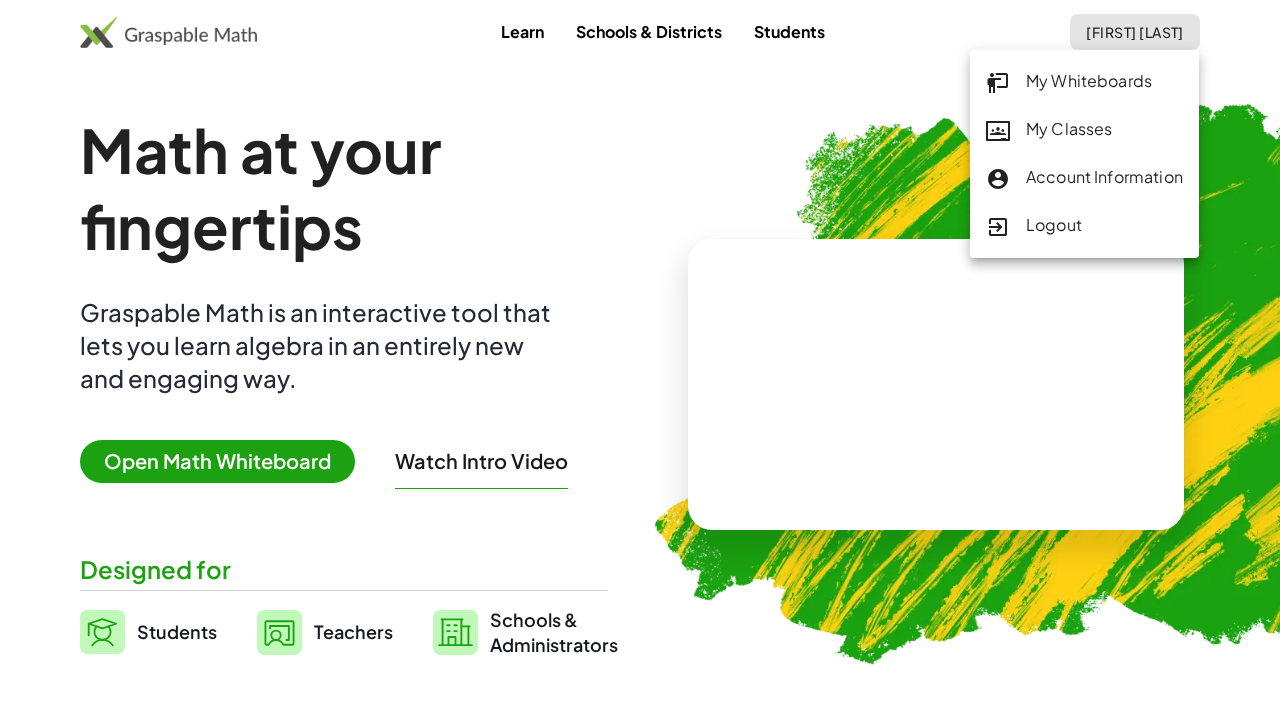 click on "[FIRST] [LAST]" at bounding box center (1135, 32) 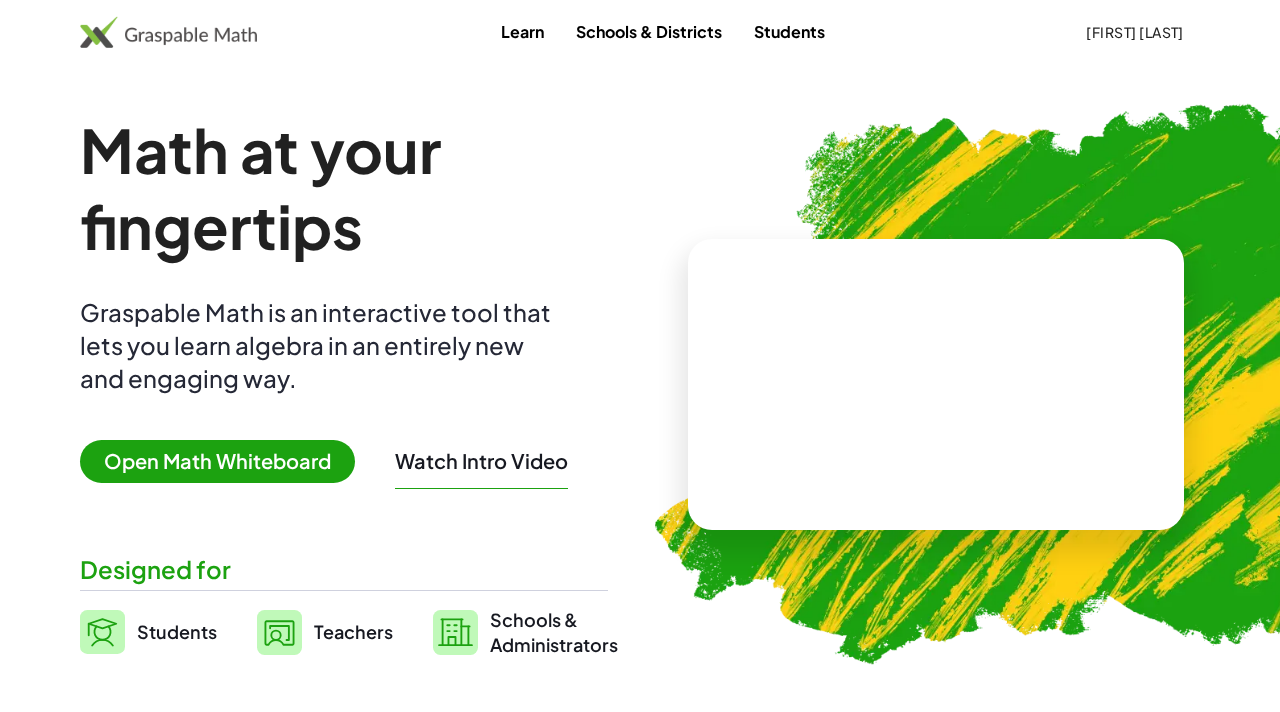 click on "Graspable Math is an interactive tool that lets you learn algebra in an entirely new and engaging way." at bounding box center [320, 345] 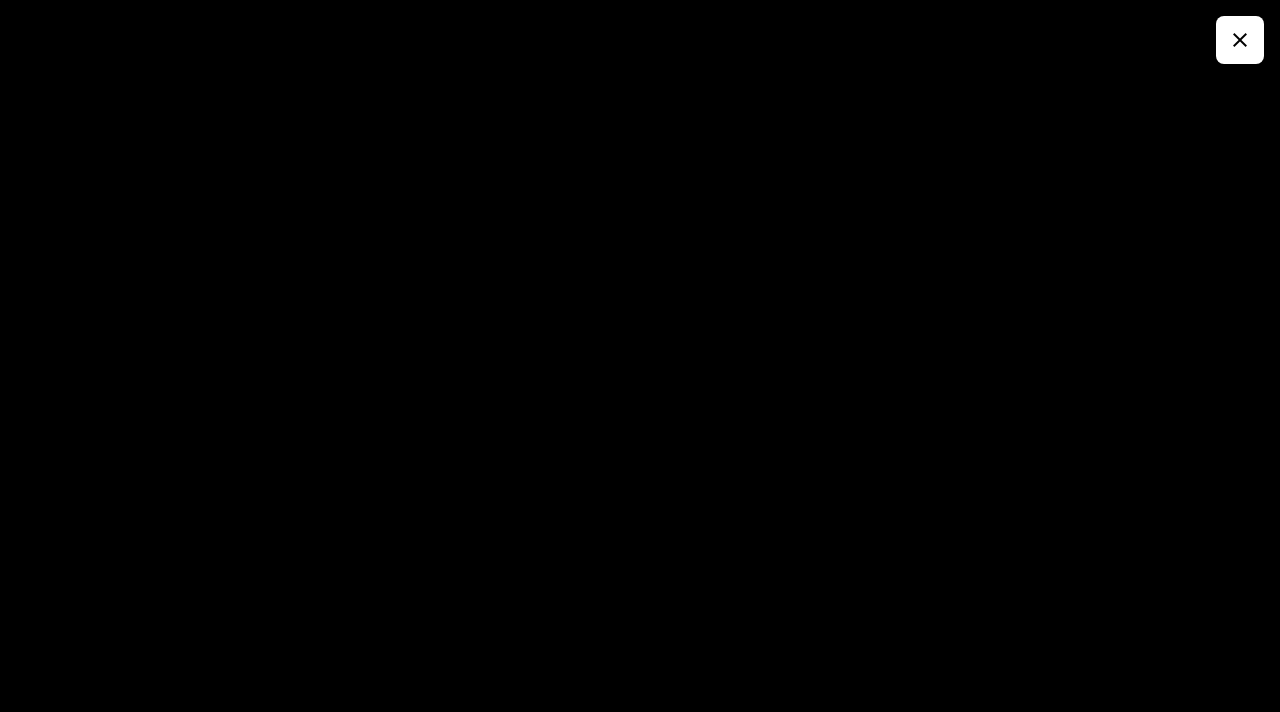 click 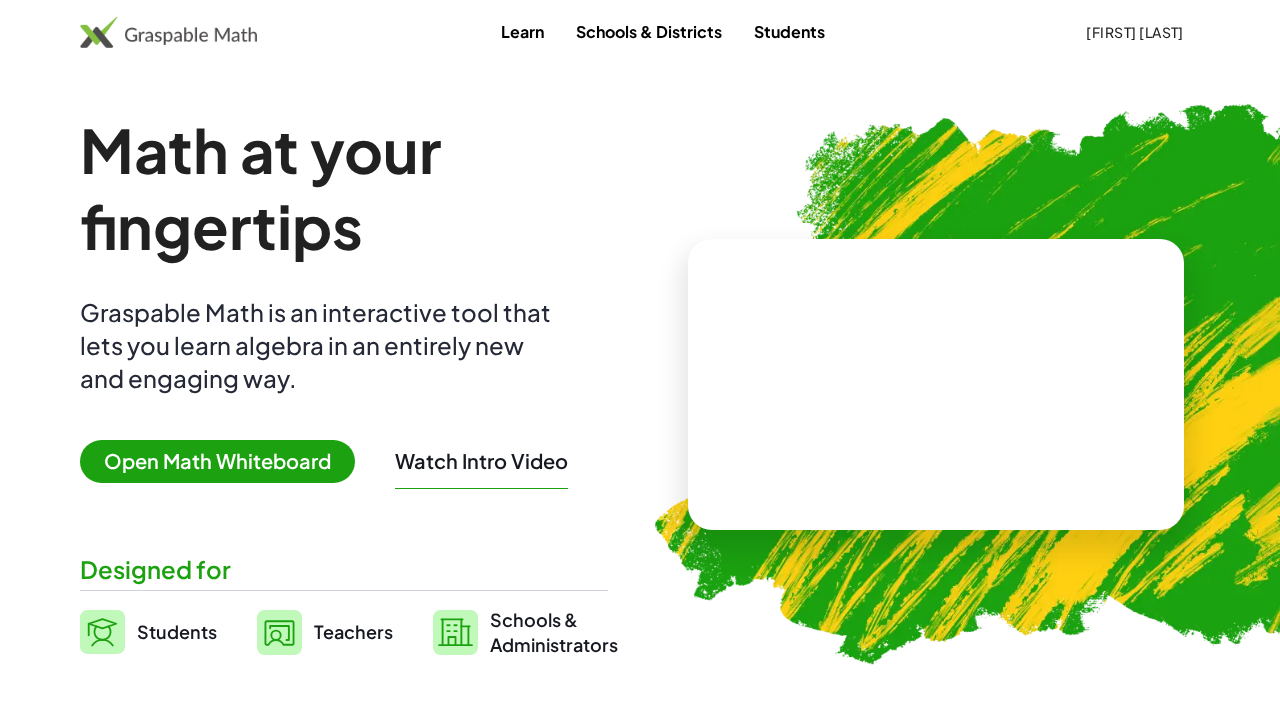 click on "Students" at bounding box center [177, 631] 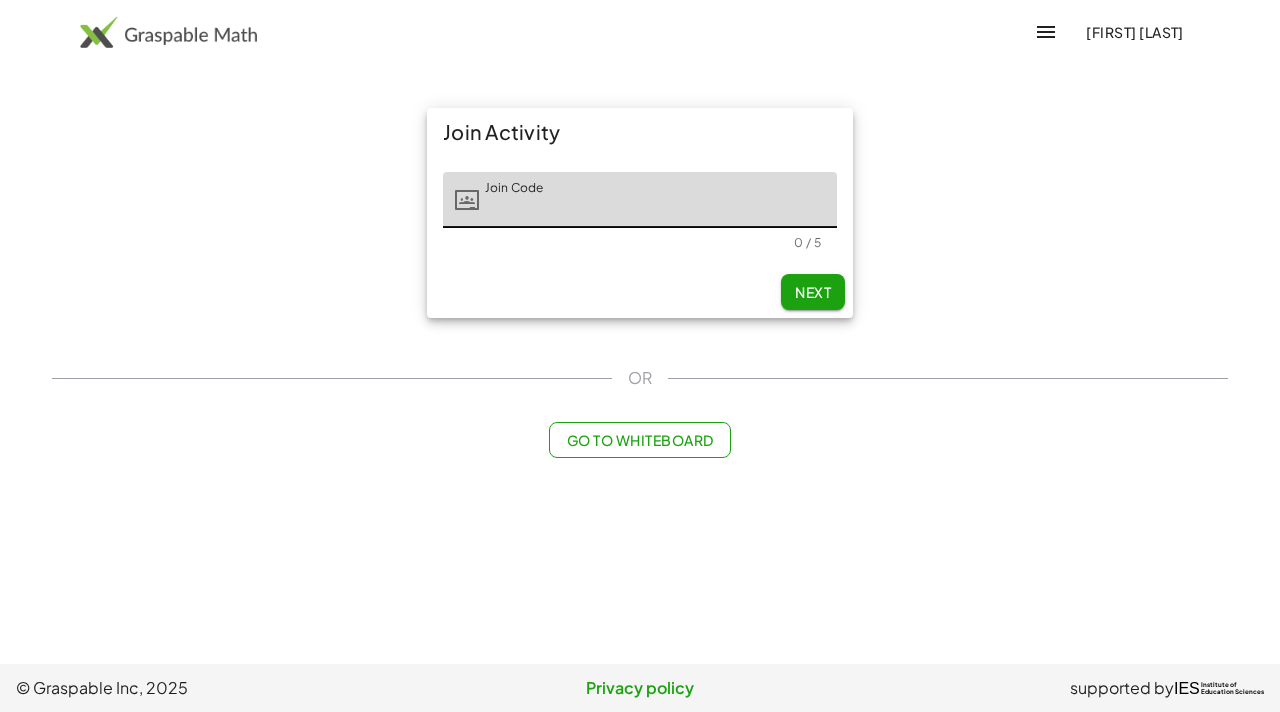 click at bounding box center [1046, 32] 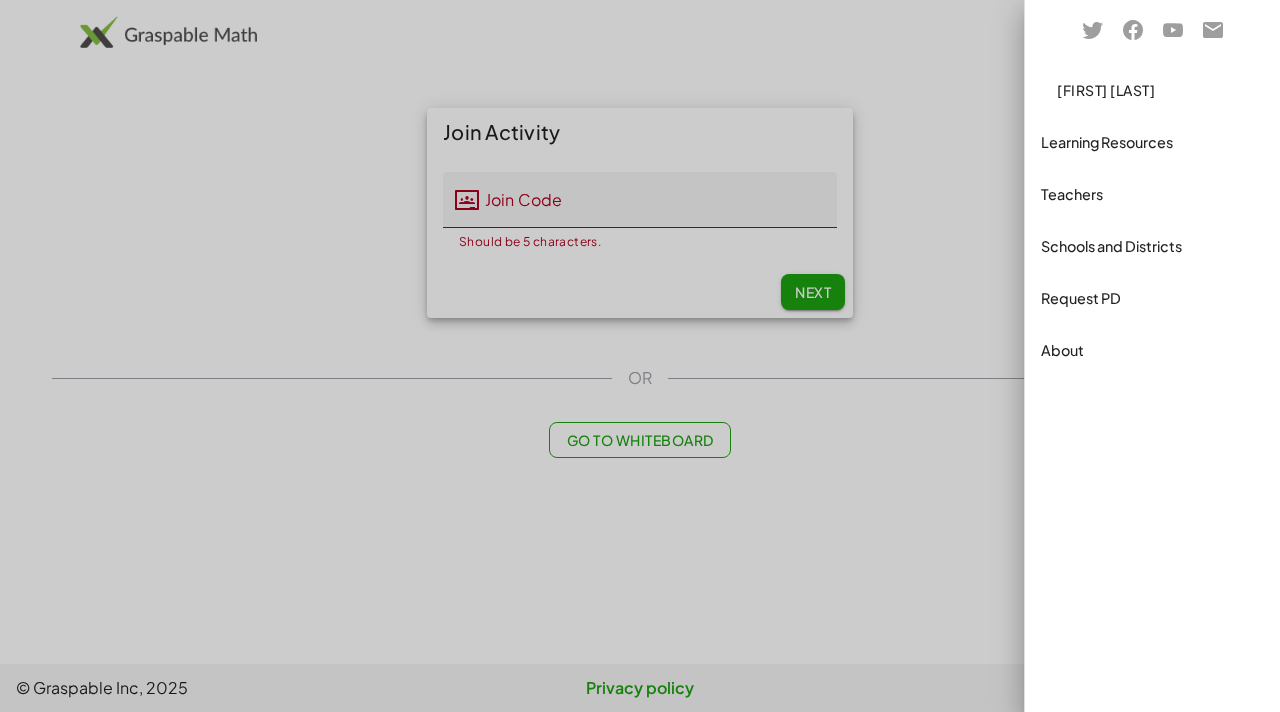click 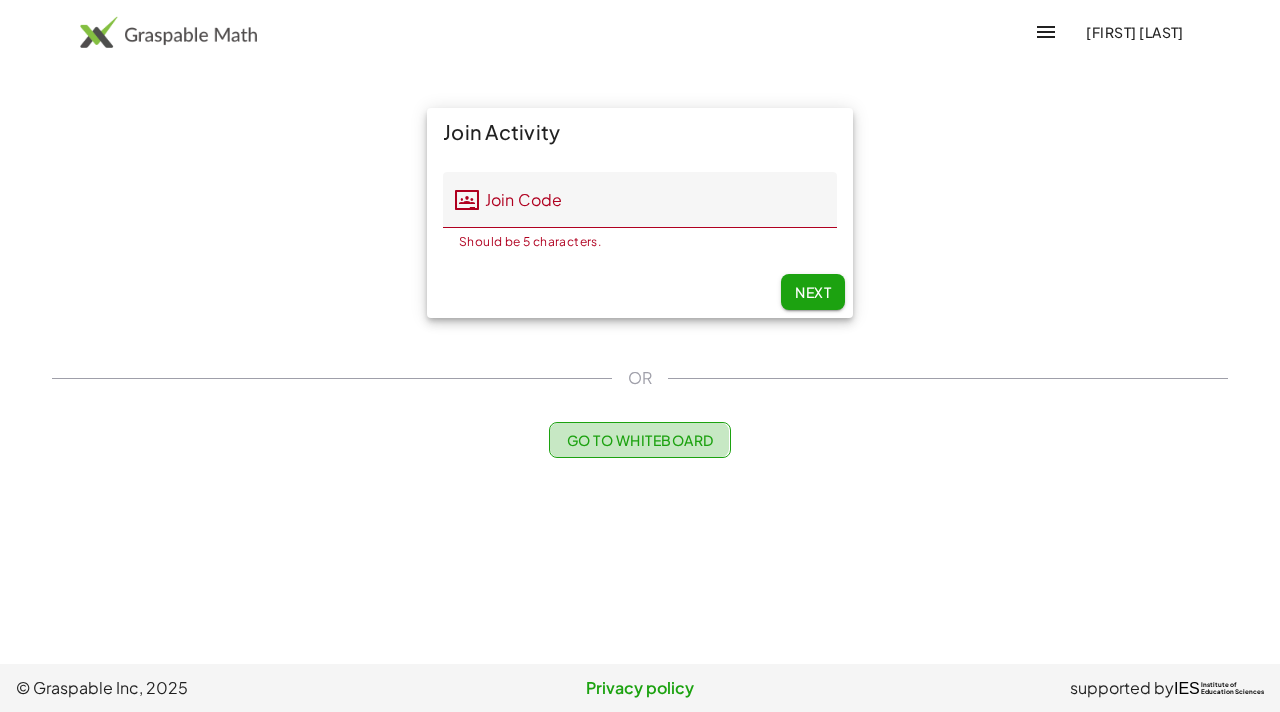 click on "Go to Whiteboard" 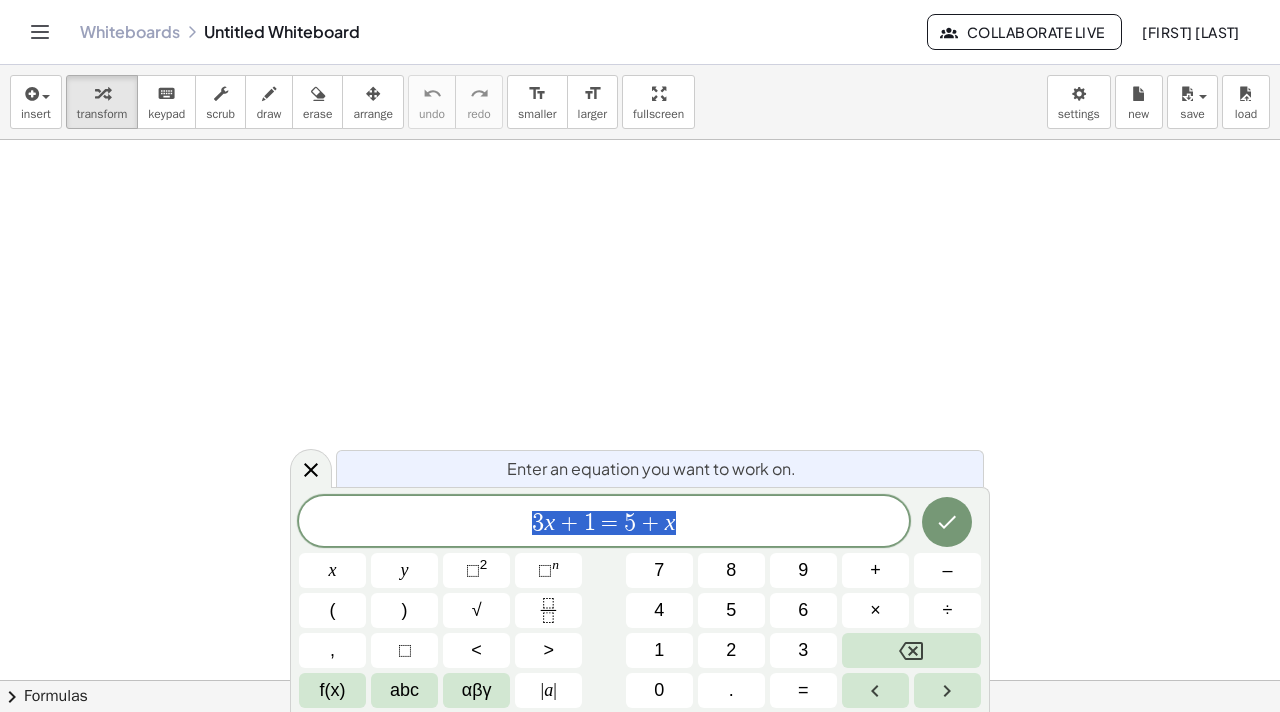 click on "3 x + 1 = 5 + x" at bounding box center (604, 523) 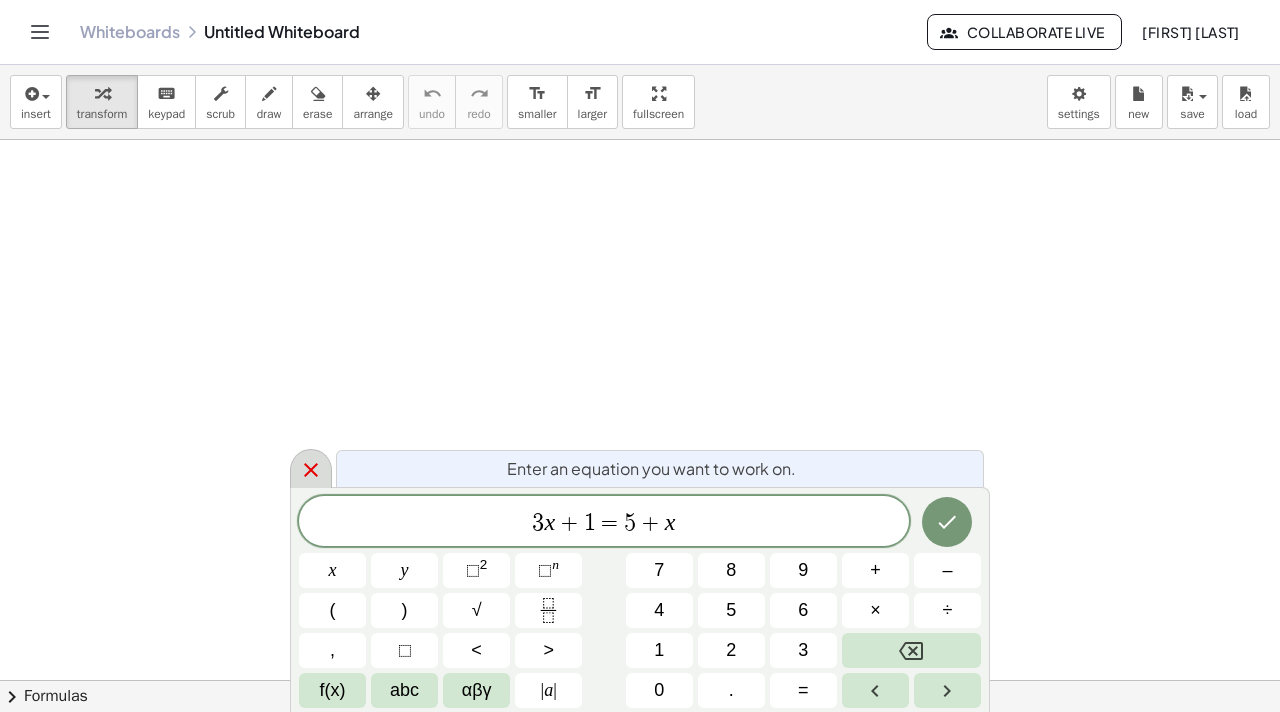 click at bounding box center [311, 468] 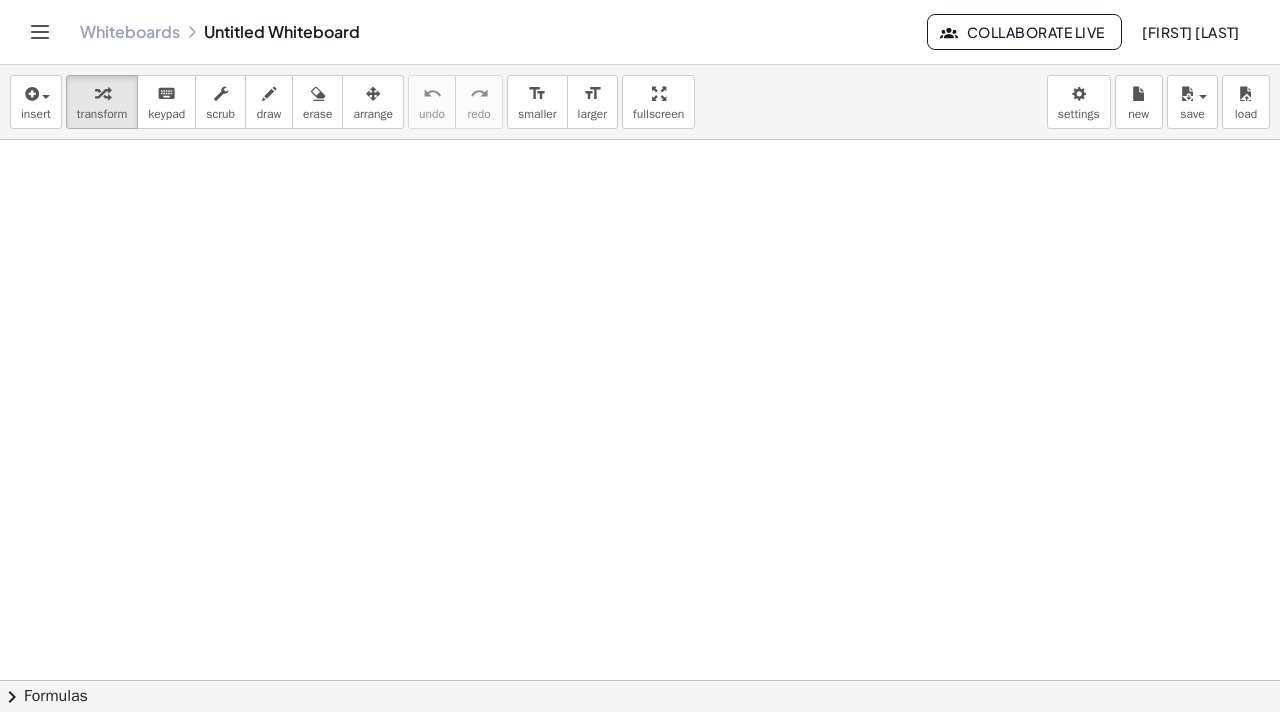 click on "Collaborate Live" 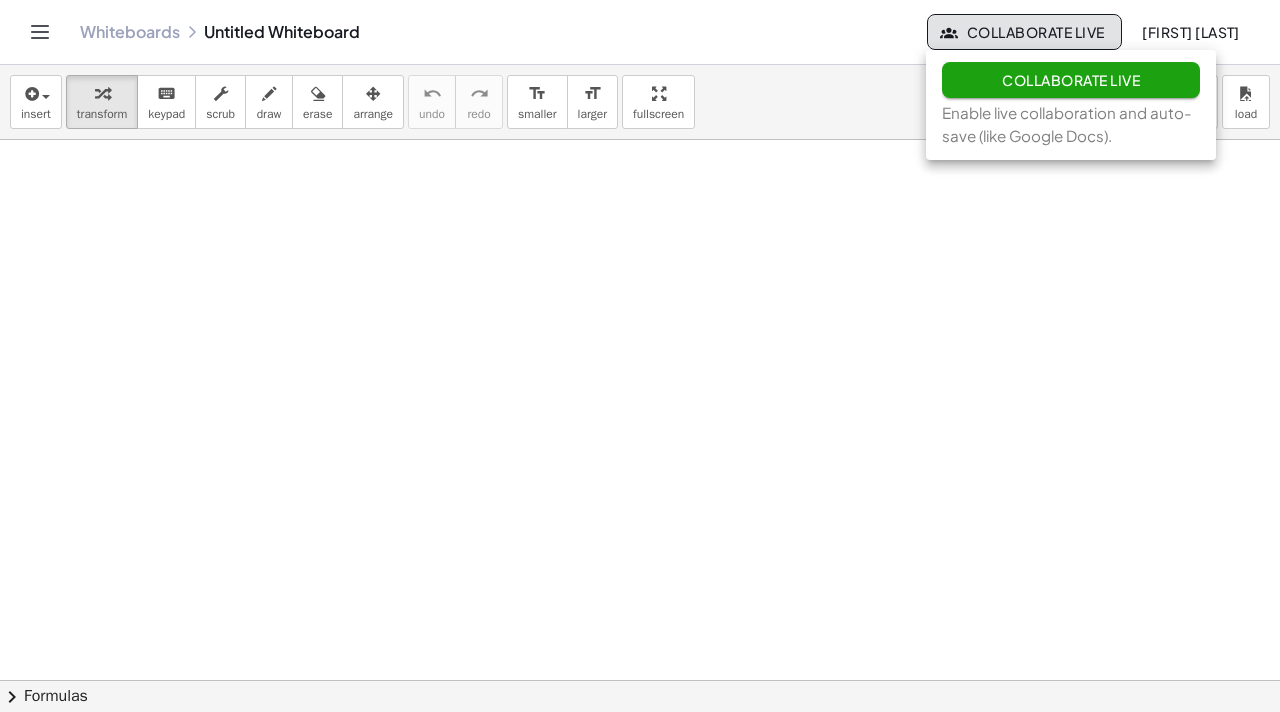 click on "Collaborate Live" 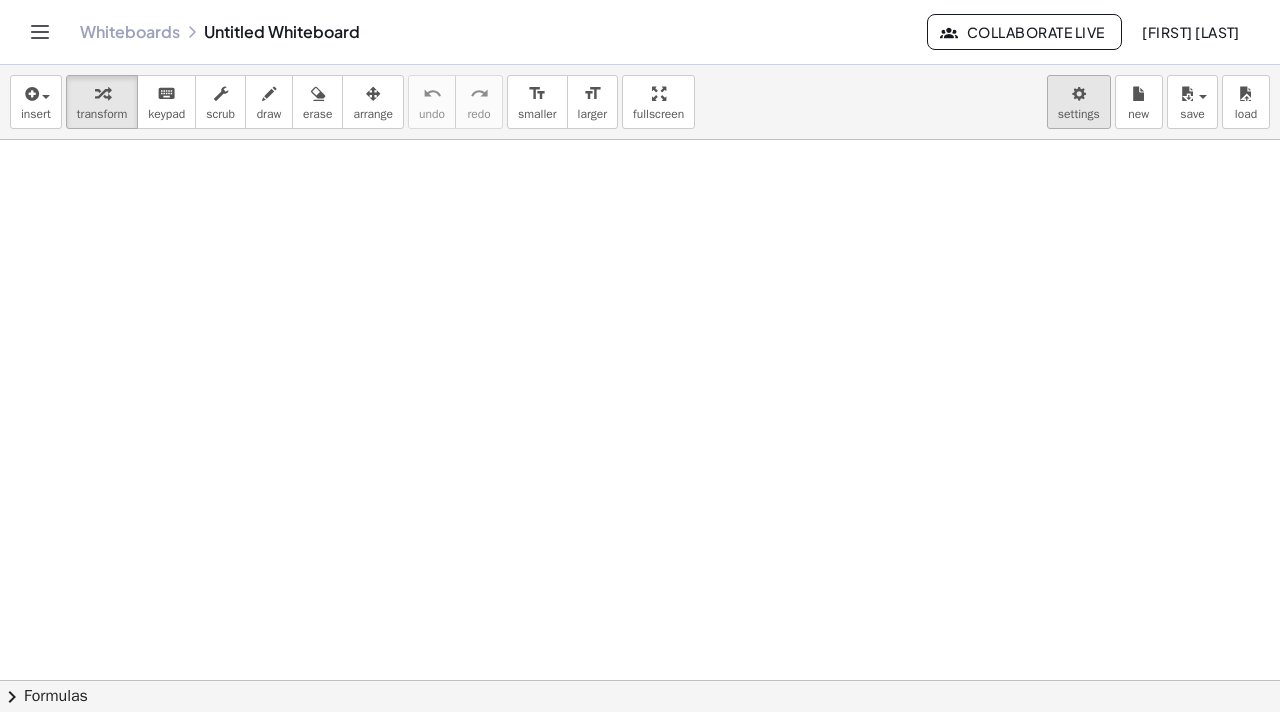 click on "Graspable Math Activities Whiteboards Classes Account v1.28.2 | Privacy policy © 2025 | Graspable, Inc. Whiteboards Untitled Whiteboard Collaborate Live  [FIRST] [LAST]   insert select one: Math Expression Function Text Youtube Video Graphing Geometry Geometry 3D transform keyboard keypad scrub draw erase arrange undo undo redo redo format_size smaller format_size larger fullscreen load   save new settings × chevron_right  Formulas
Drag one side of a formula onto a highlighted expression on the canvas to apply it.
Quadratic Formula
+ · a · x 2 + · b · x + c = 0
⇔
x = · ( − b ± 2 √ ( + b 2 − · 4 · a · c ) ) · 2 · a
+ x 2 + · p · x + q = 0
⇔
x = − · p · 2 ± 2 √ ( + ( · p · 2 ) 2 −" at bounding box center [640, 356] 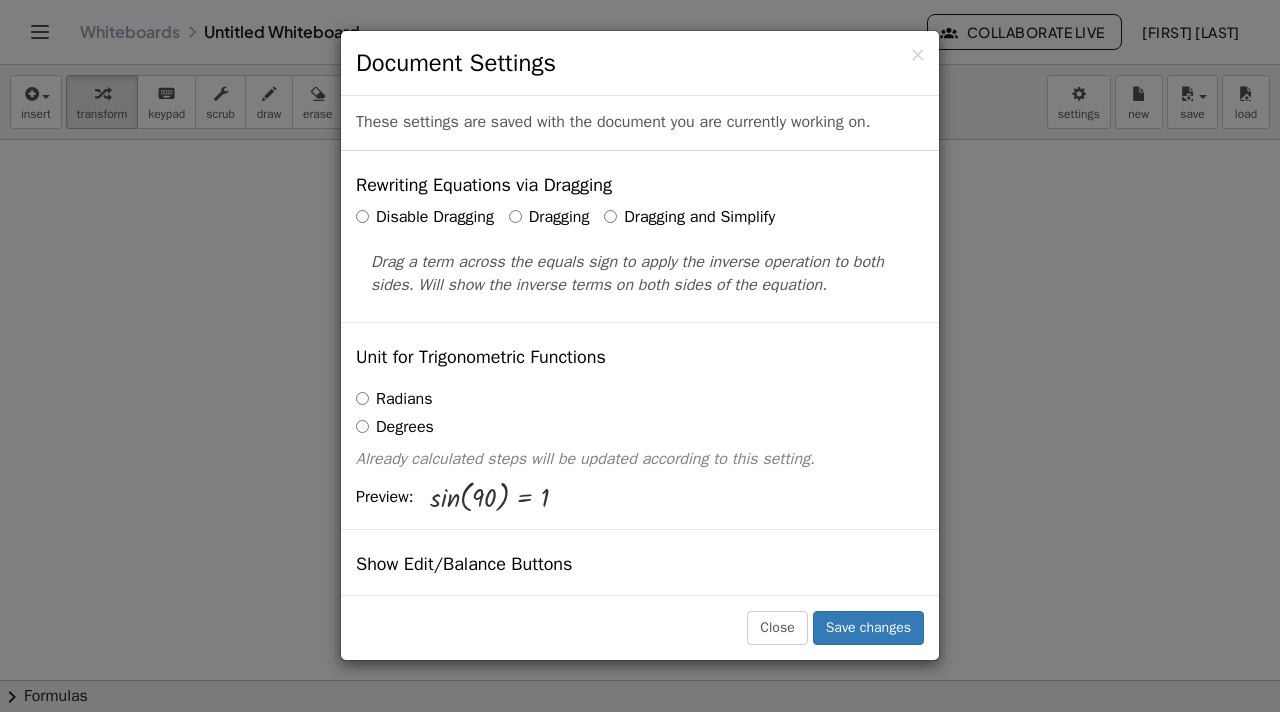 click on "Unit for Trigonometric Functions
Radians
Degrees
Already calculated steps will be updated according to this setting.
Preview:
sin ( , 90 ) = 1" at bounding box center (640, 425) 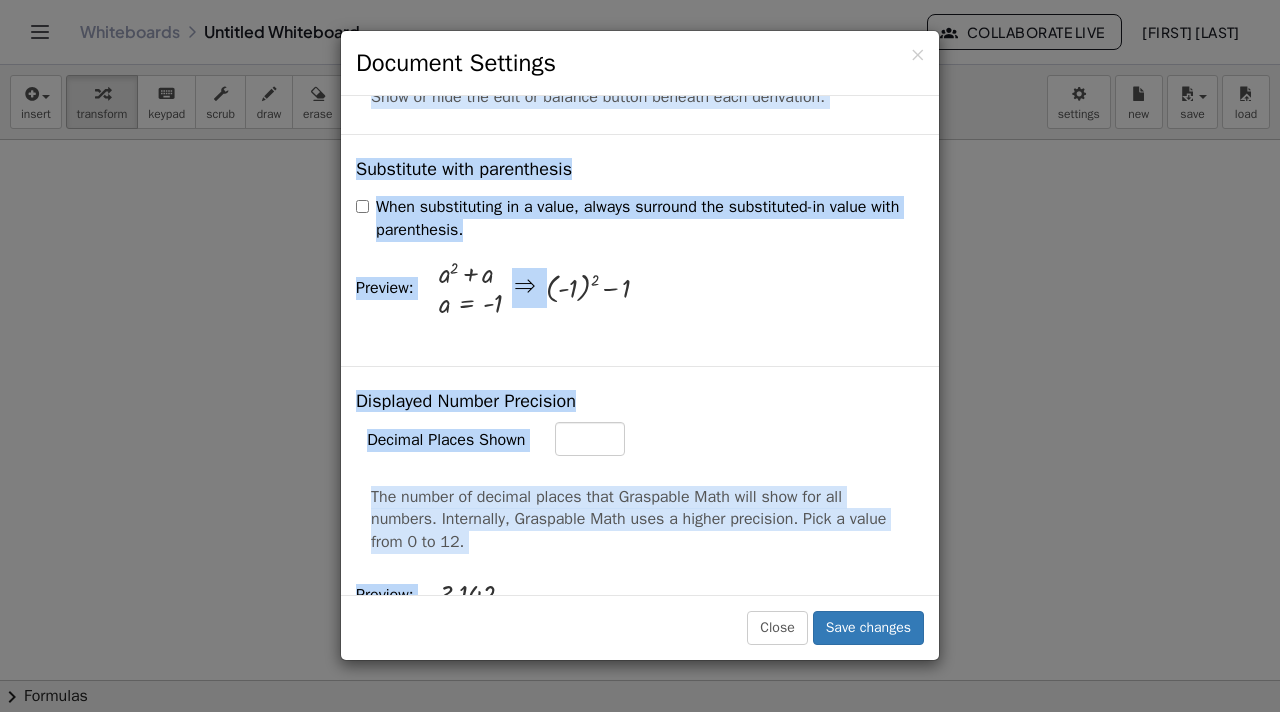 scroll, scrollTop: 550, scrollLeft: 0, axis: vertical 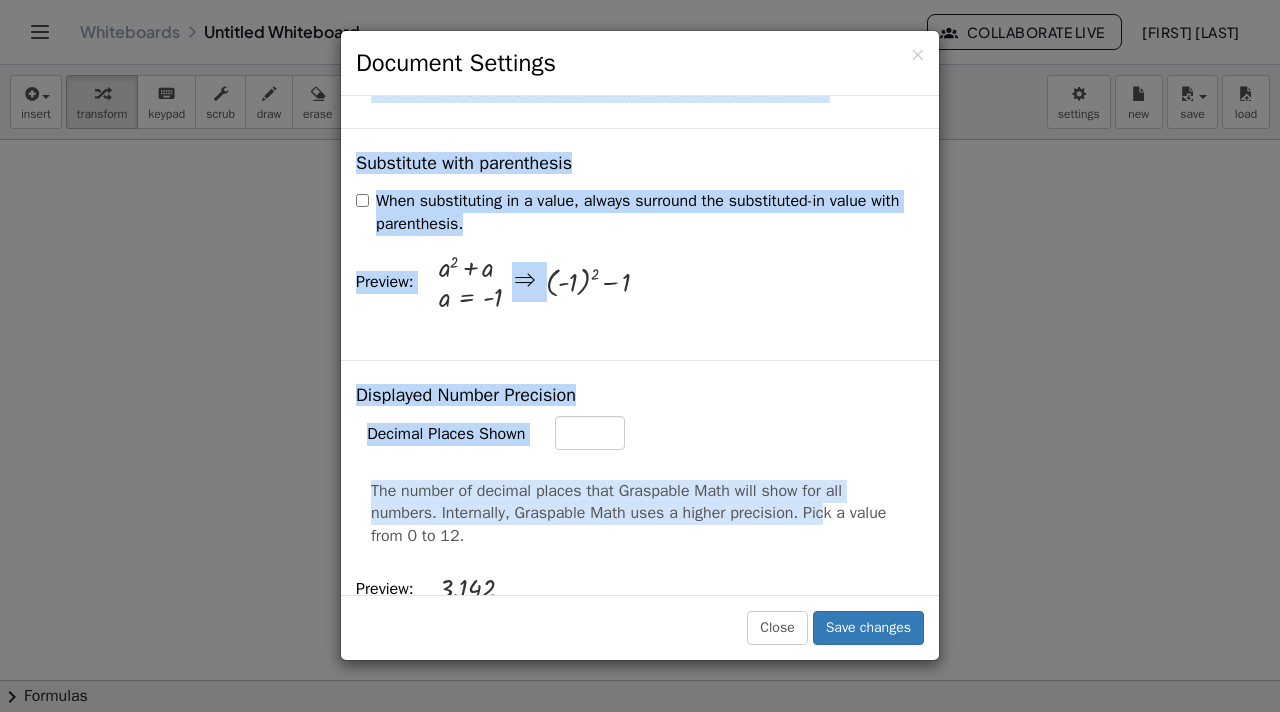 drag, startPoint x: 777, startPoint y: 358, endPoint x: 759, endPoint y: 506, distance: 149.09058 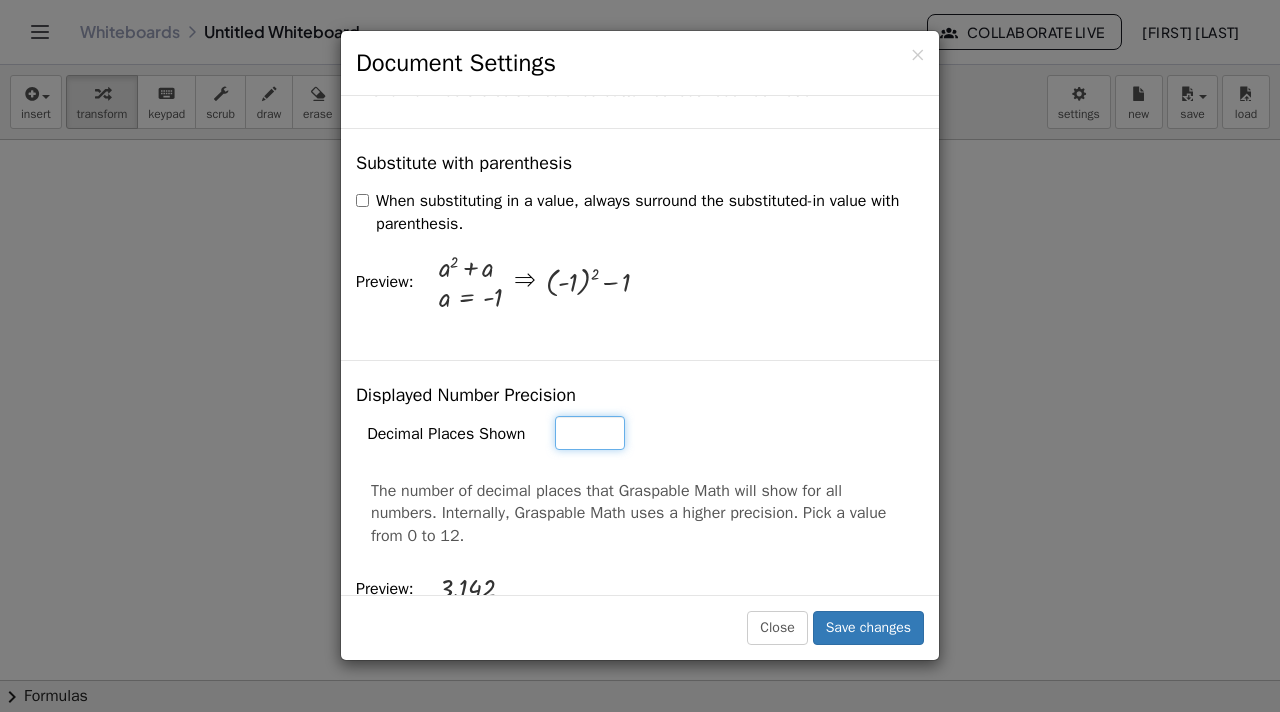 click on "*" at bounding box center [590, 433] 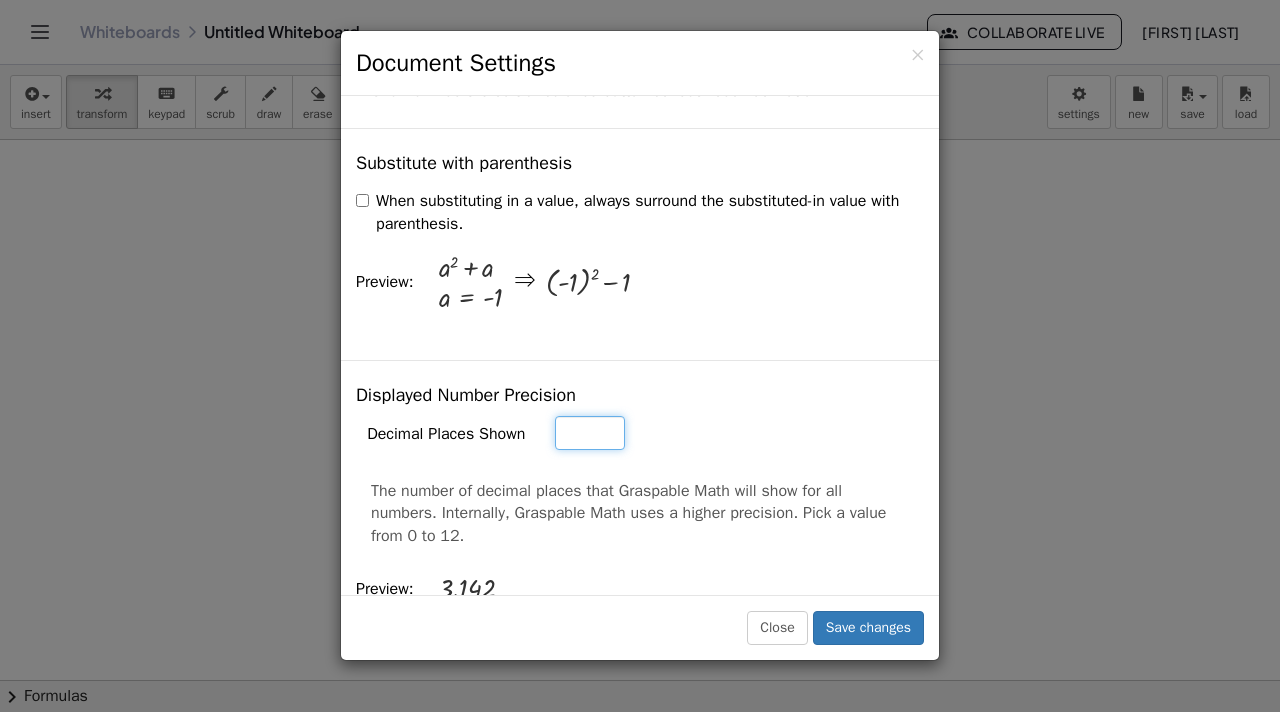 type on "*" 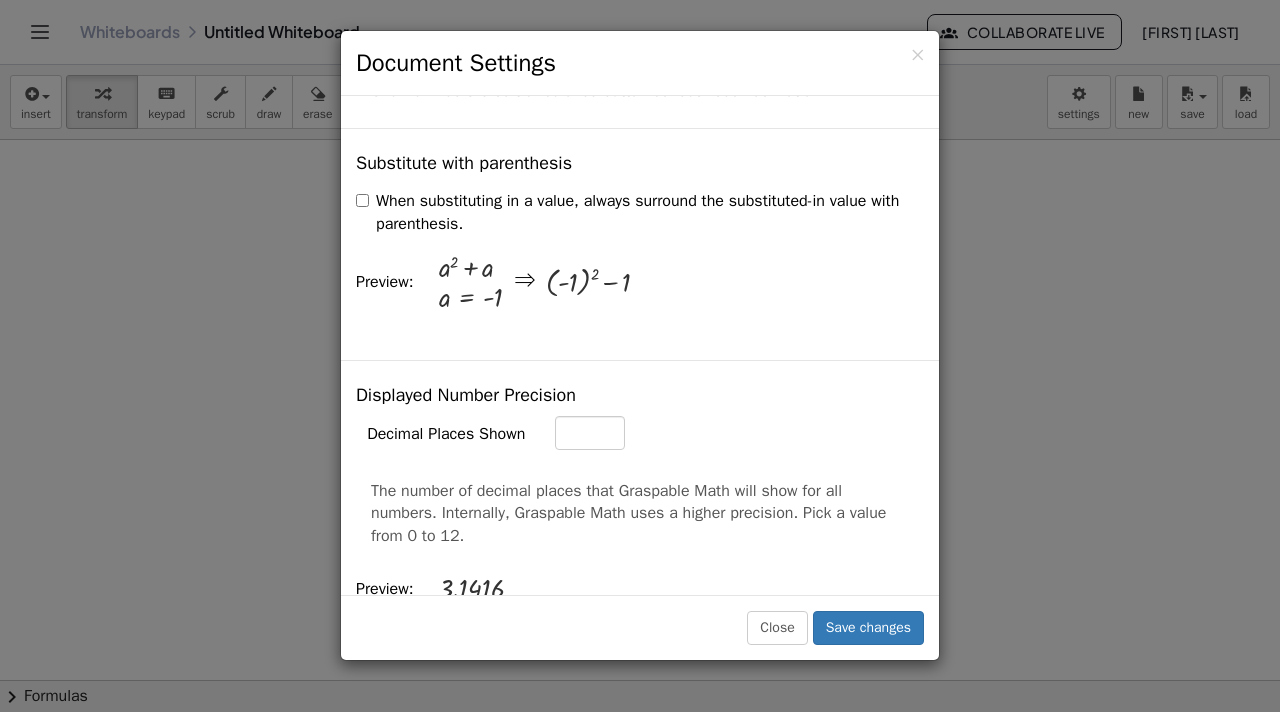 click on "*" at bounding box center [739, 433] 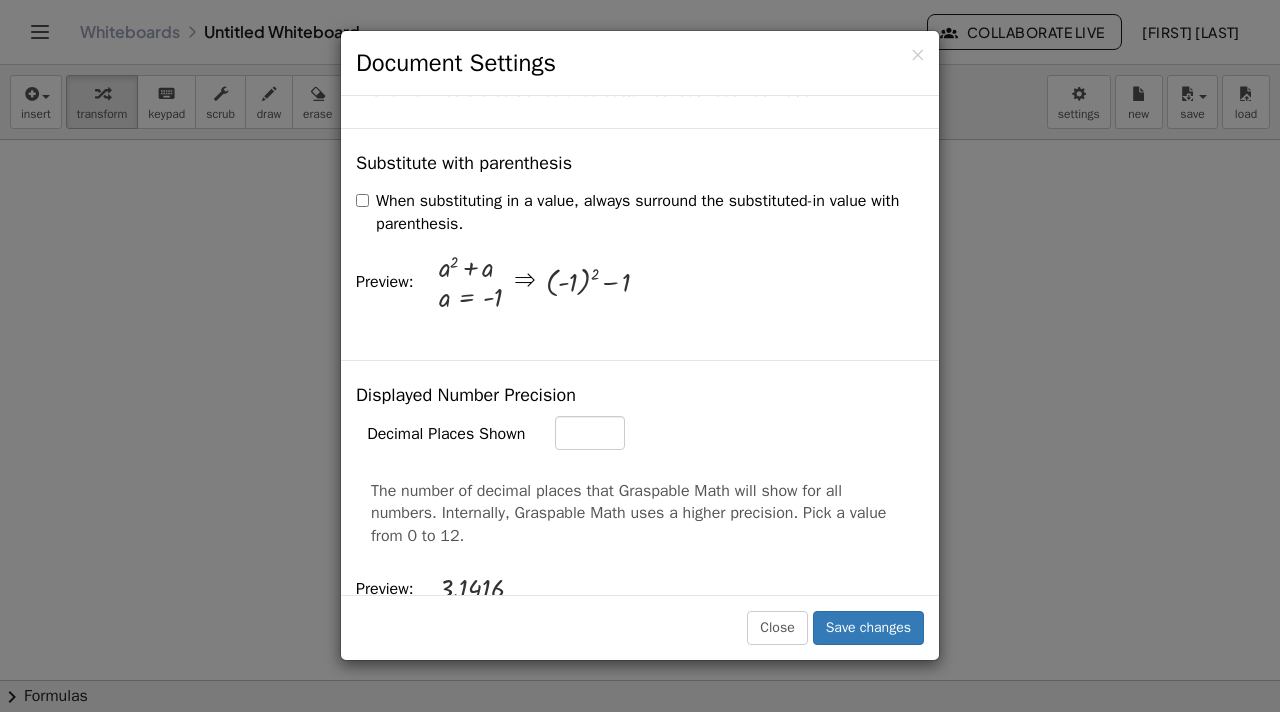 click on "*" at bounding box center (739, 433) 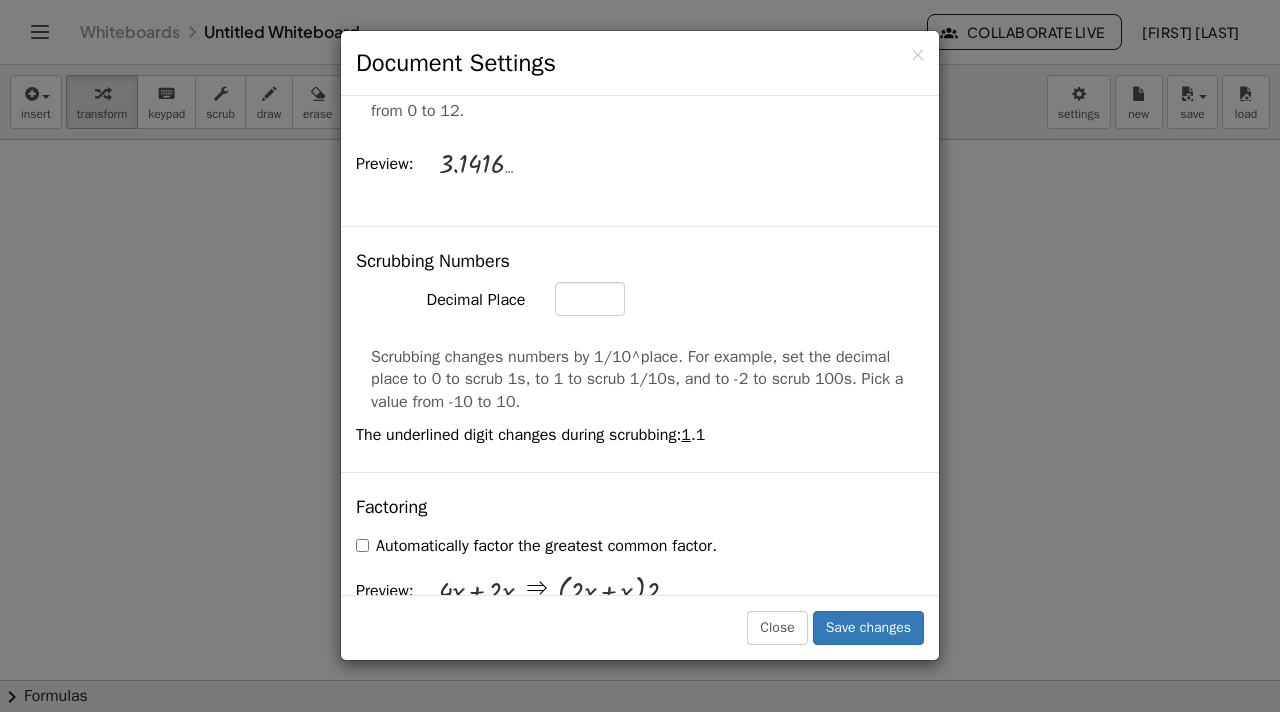 scroll, scrollTop: 982, scrollLeft: 0, axis: vertical 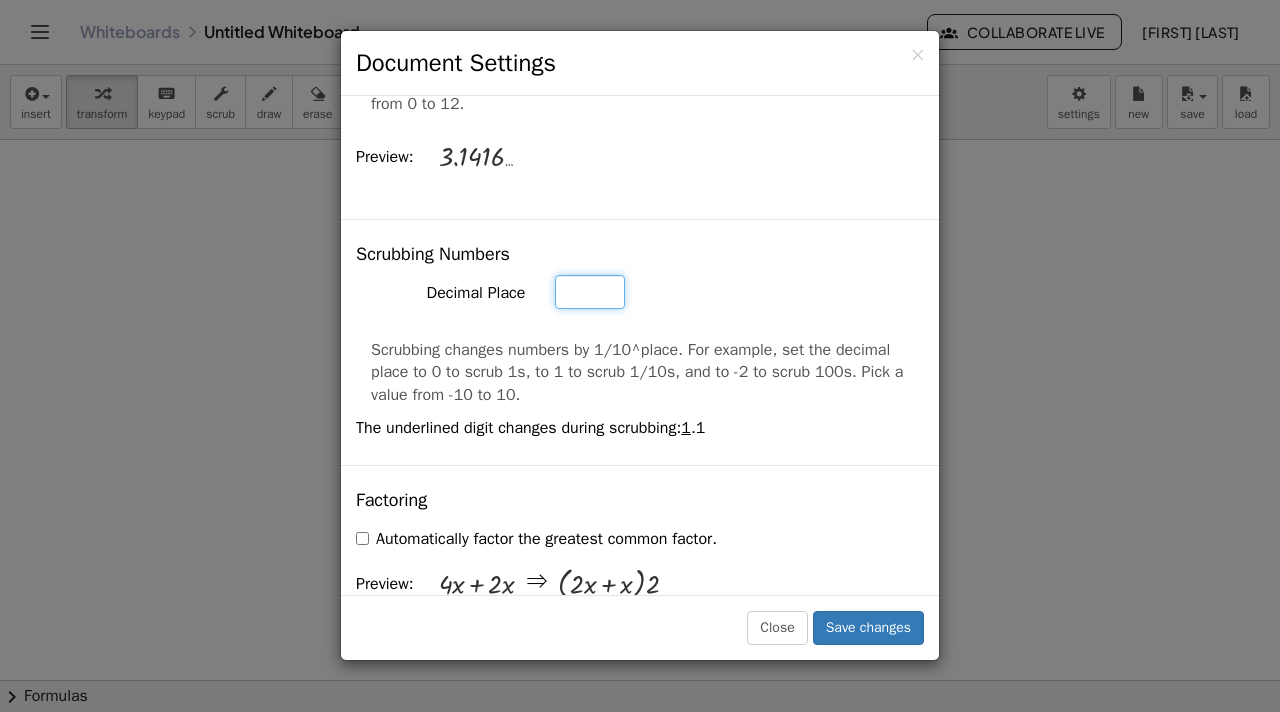 click on "*" at bounding box center (590, 1) 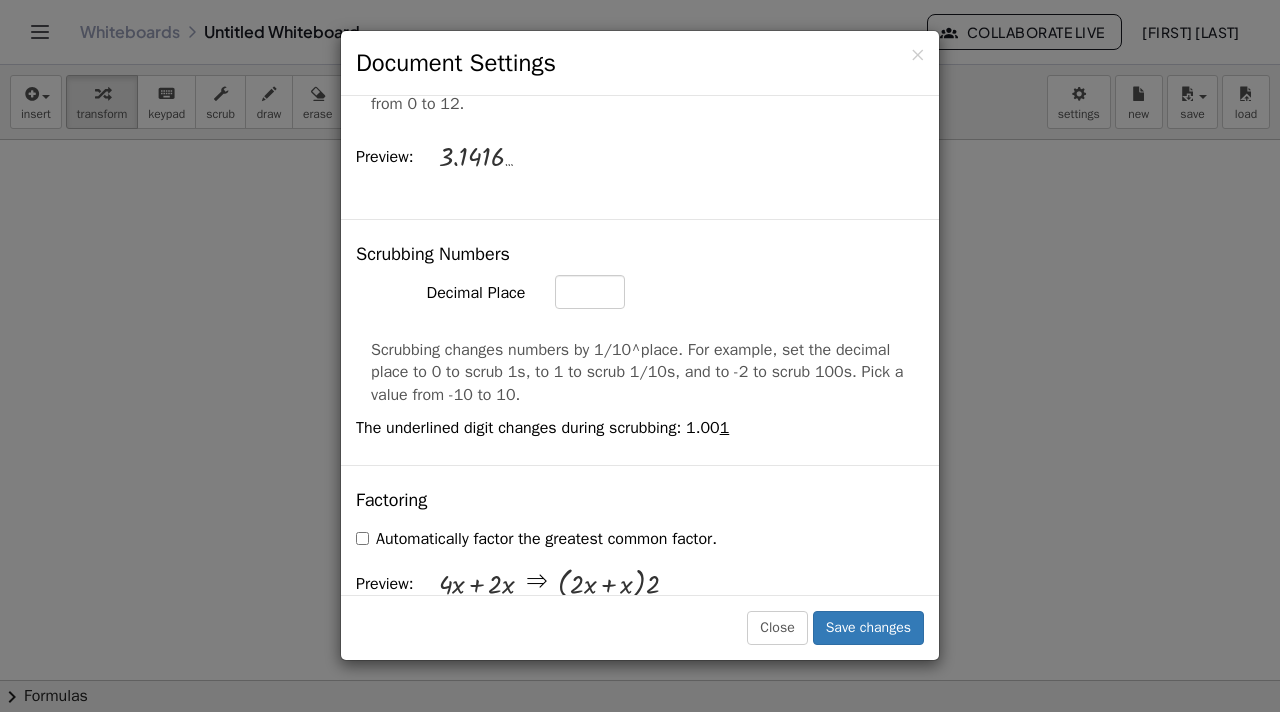 click on "Scrubbing changes numbers by 1/10^place. For example, set the decimal place to 0
to scrub 1s, to 1 to scrub 1/10s, and to -2 to scrub 100s. Pick a value from -10
to 10." at bounding box center (640, 373) 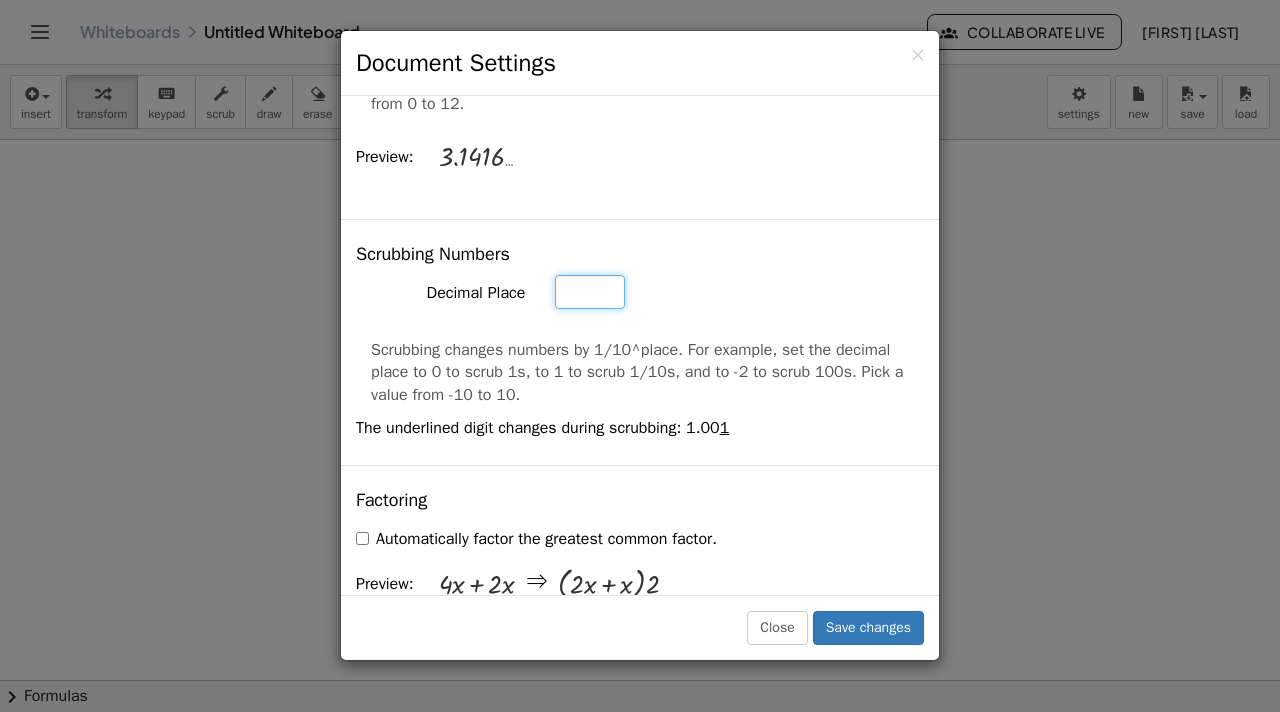 click on "*" at bounding box center (590, 1) 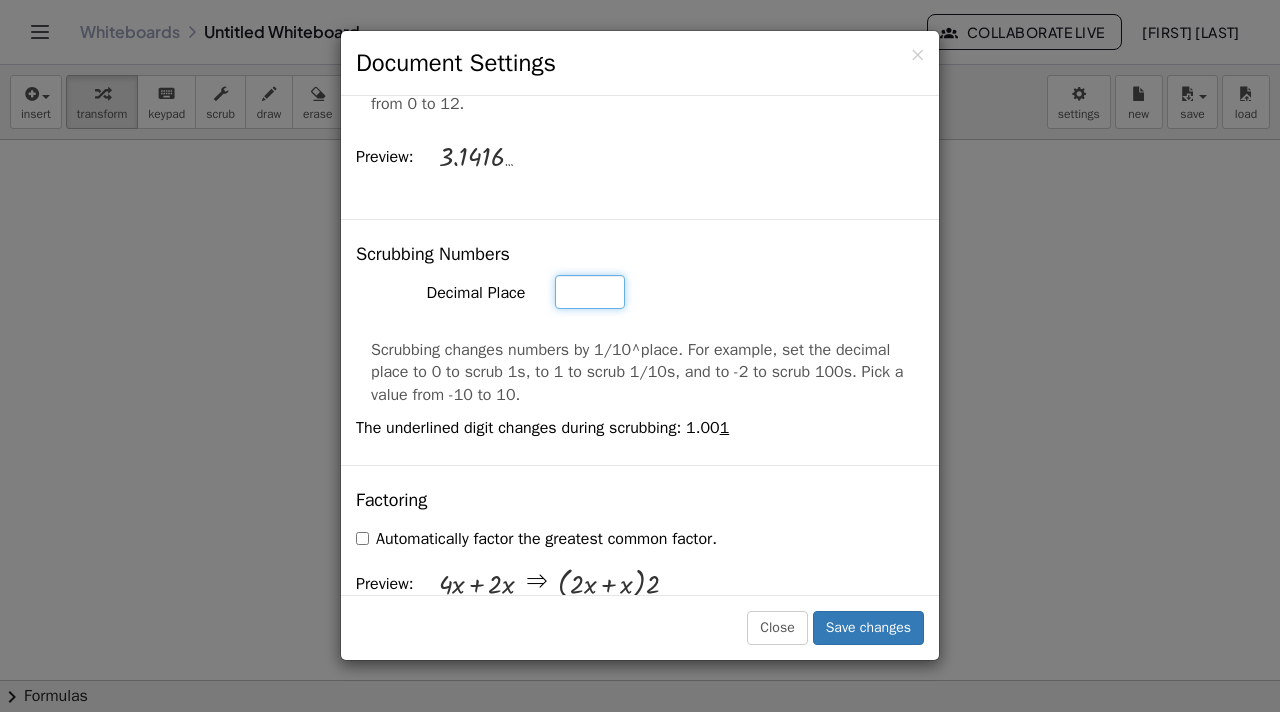 type on "*" 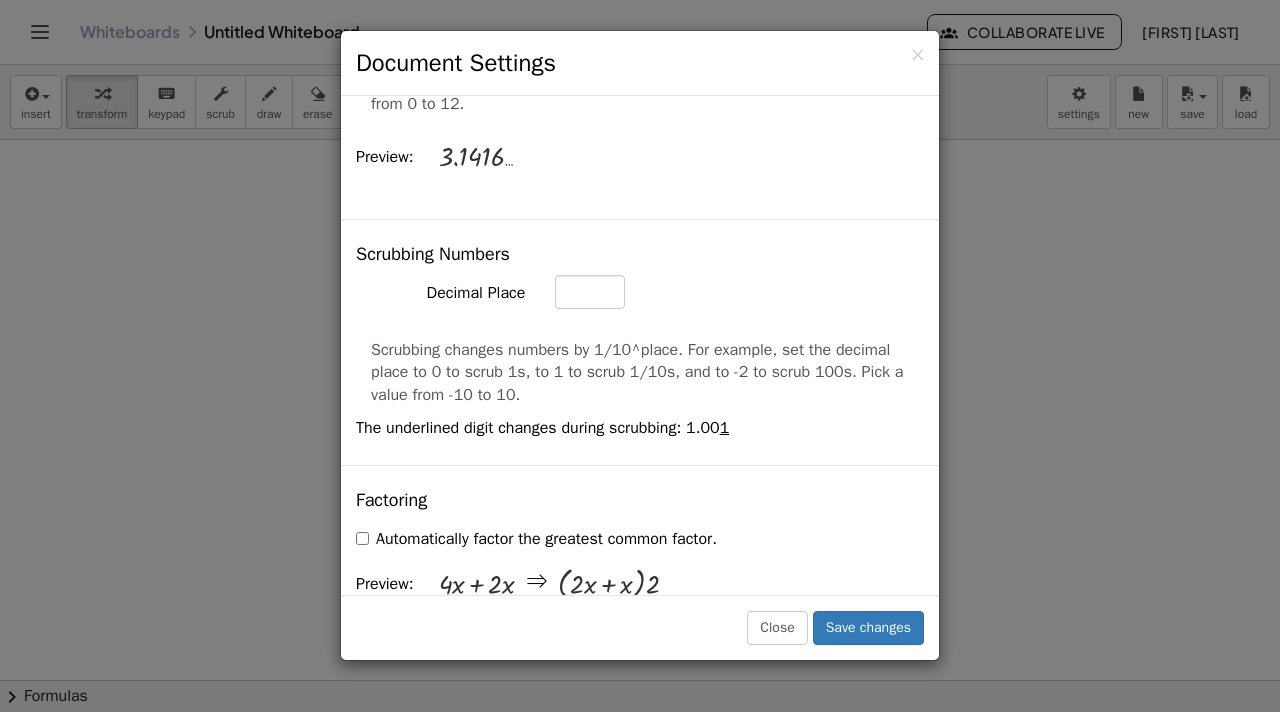 click on "Scrubbing changes numbers by 1/10^place. For example, set the decimal place to 0
to scrub 1s, to 1 to scrub 1/10s, and to -2 to scrub 100s. Pick a value from -10
to 10." at bounding box center (640, 373) 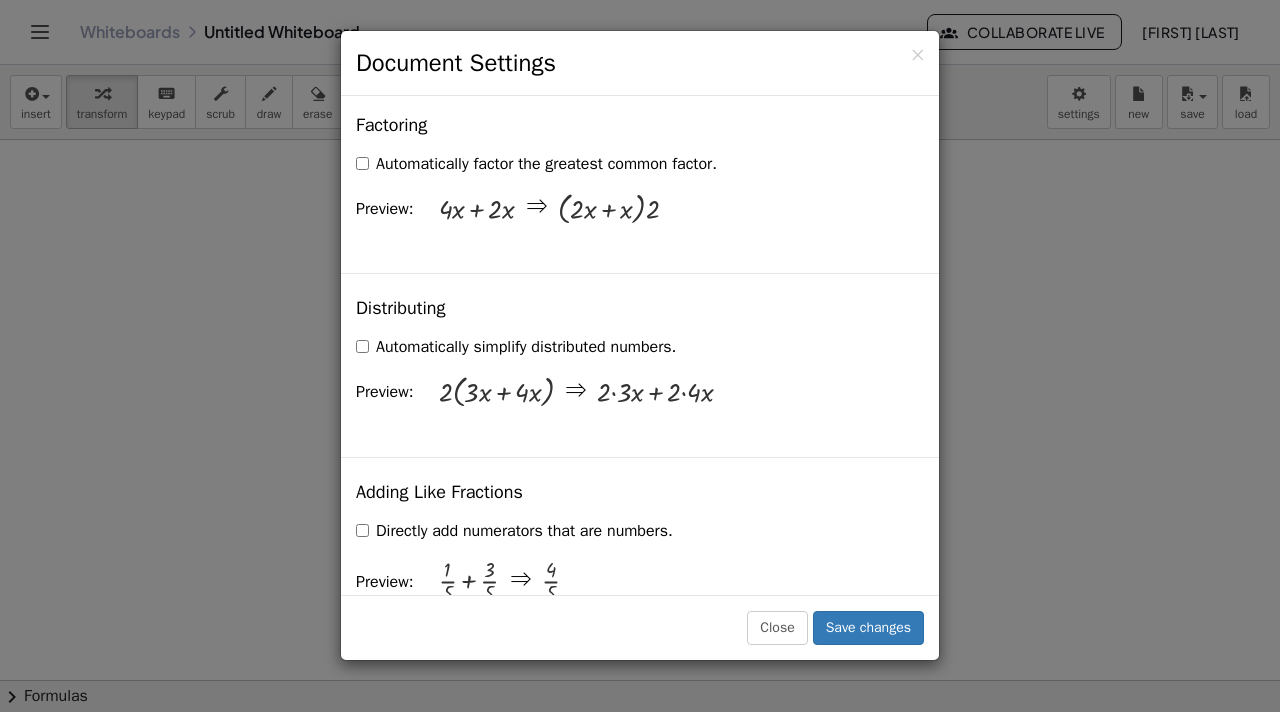 scroll, scrollTop: 1362, scrollLeft: 0, axis: vertical 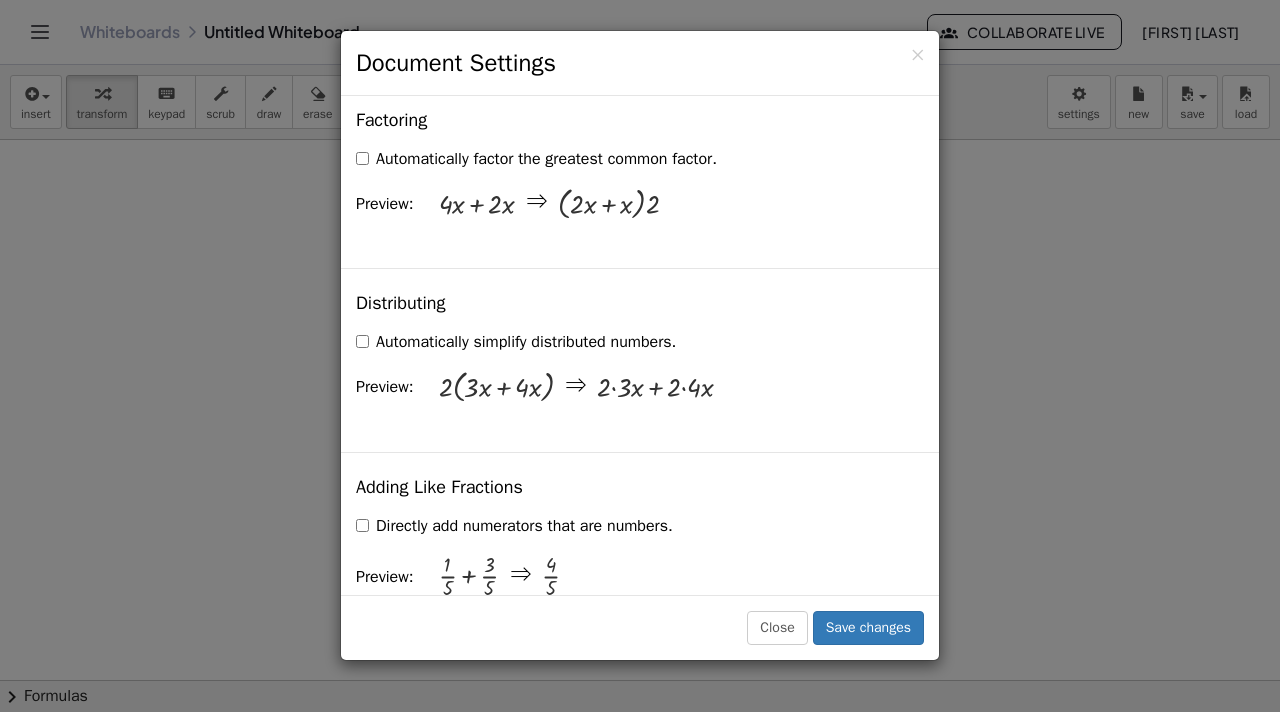 click on "Automatically simplify distributed numbers." at bounding box center (516, 342) 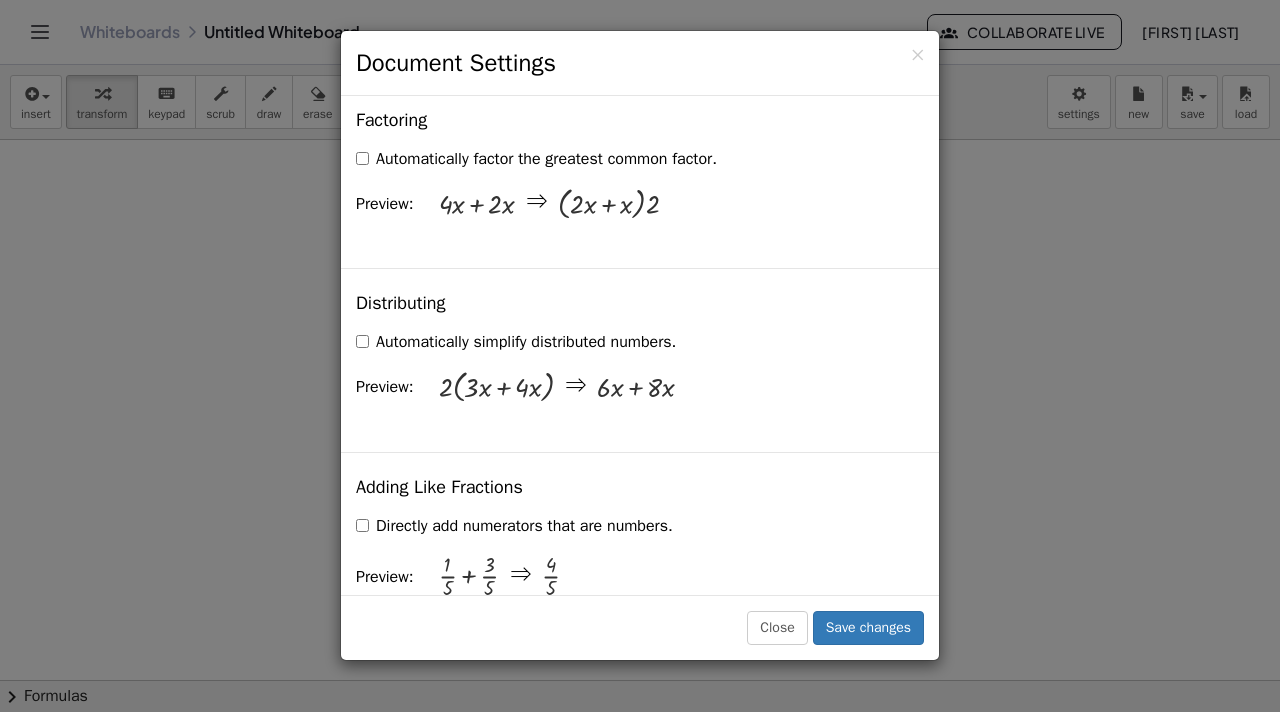 click on "Automatically simplify distributed numbers." at bounding box center (516, 342) 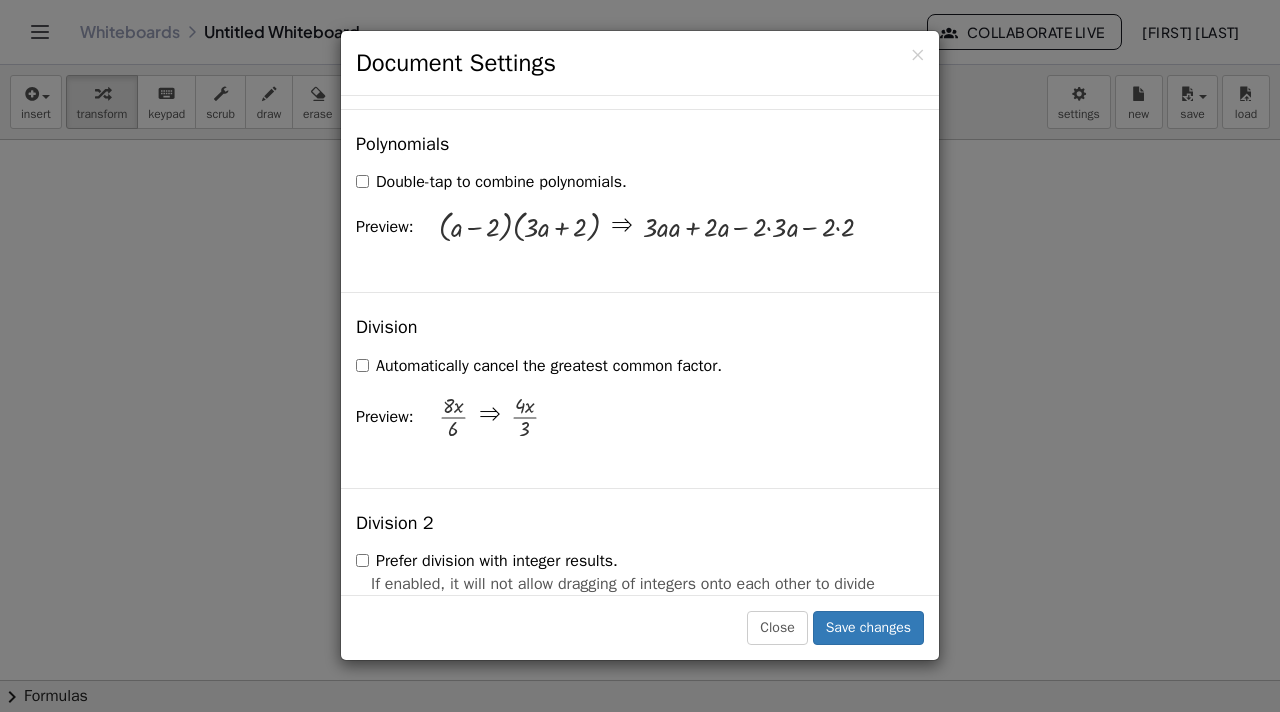 scroll, scrollTop: 1925, scrollLeft: 0, axis: vertical 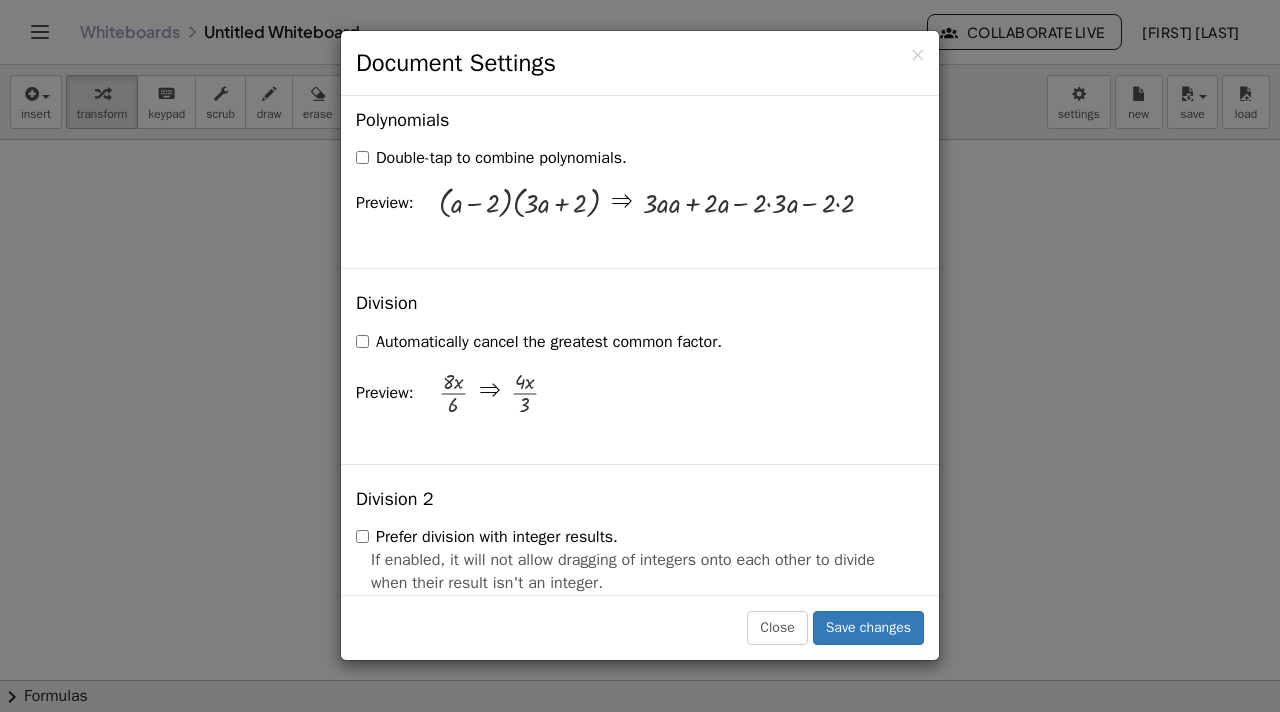 click on "Automatically cancel the greatest common factor." at bounding box center [539, 342] 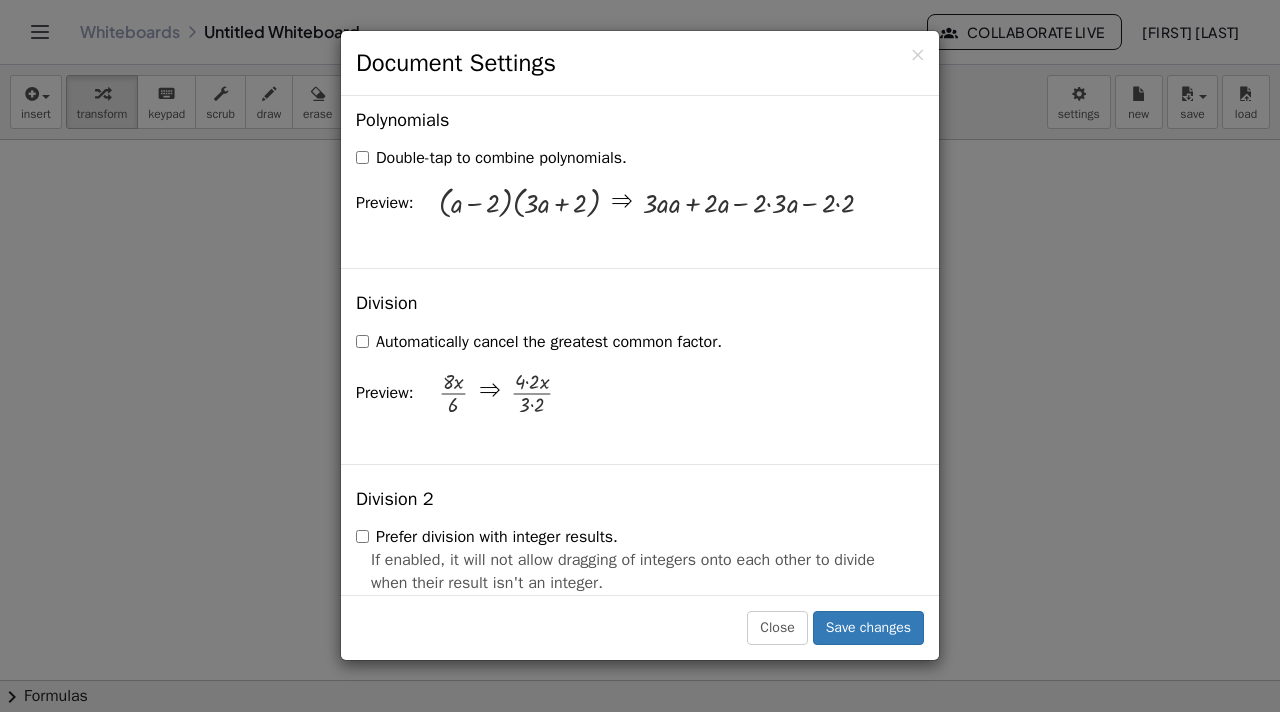 click on "Automatically cancel the greatest common factor." at bounding box center [539, 342] 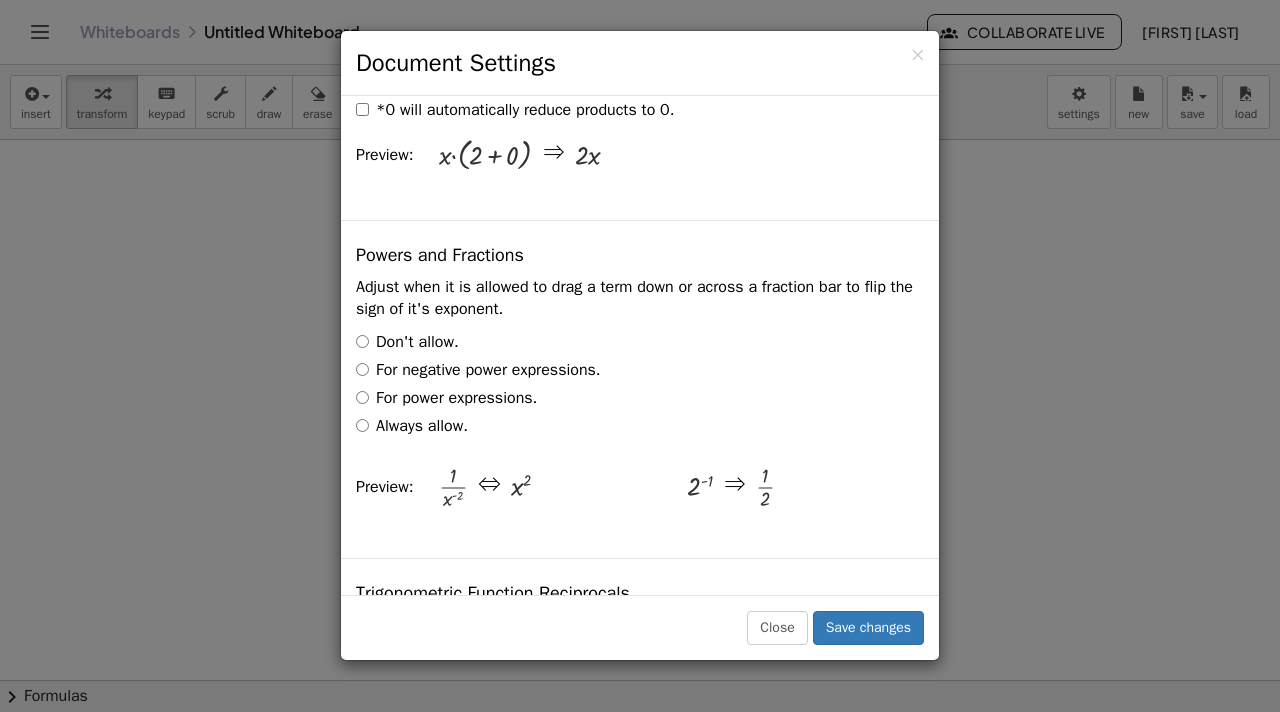 scroll, scrollTop: 2982, scrollLeft: 0, axis: vertical 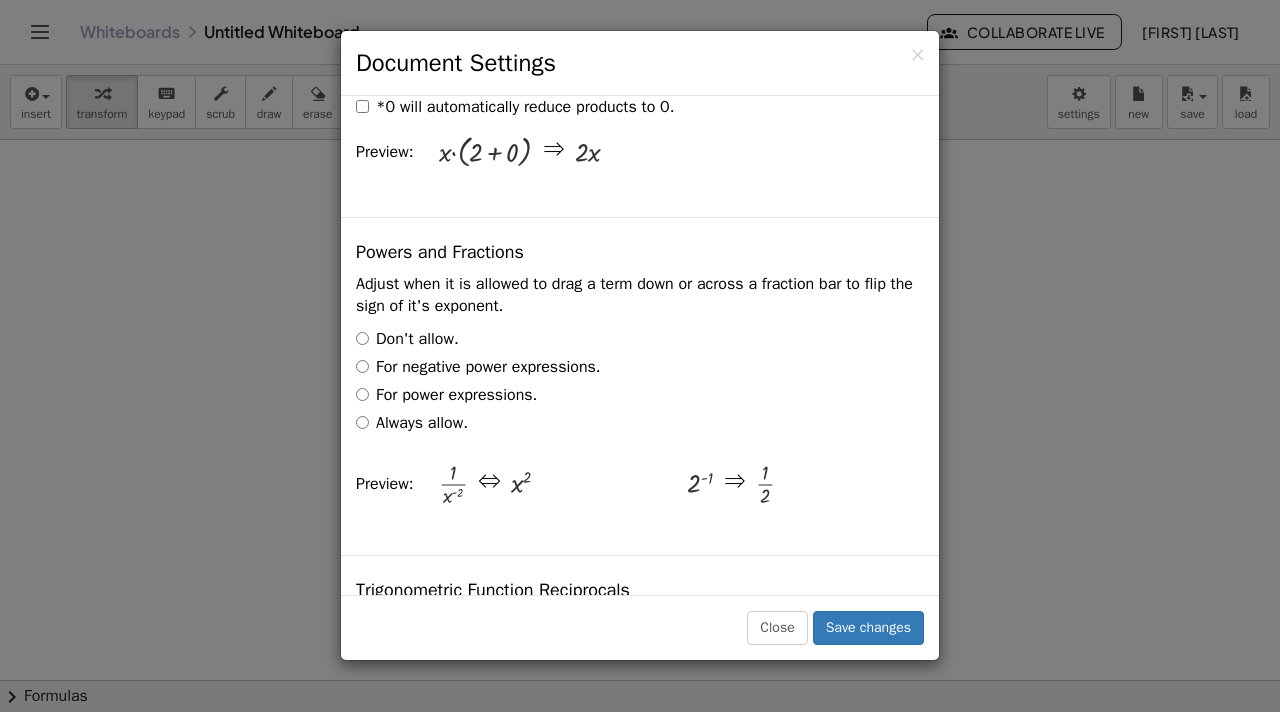 click on "Don't allow." at bounding box center (407, 339) 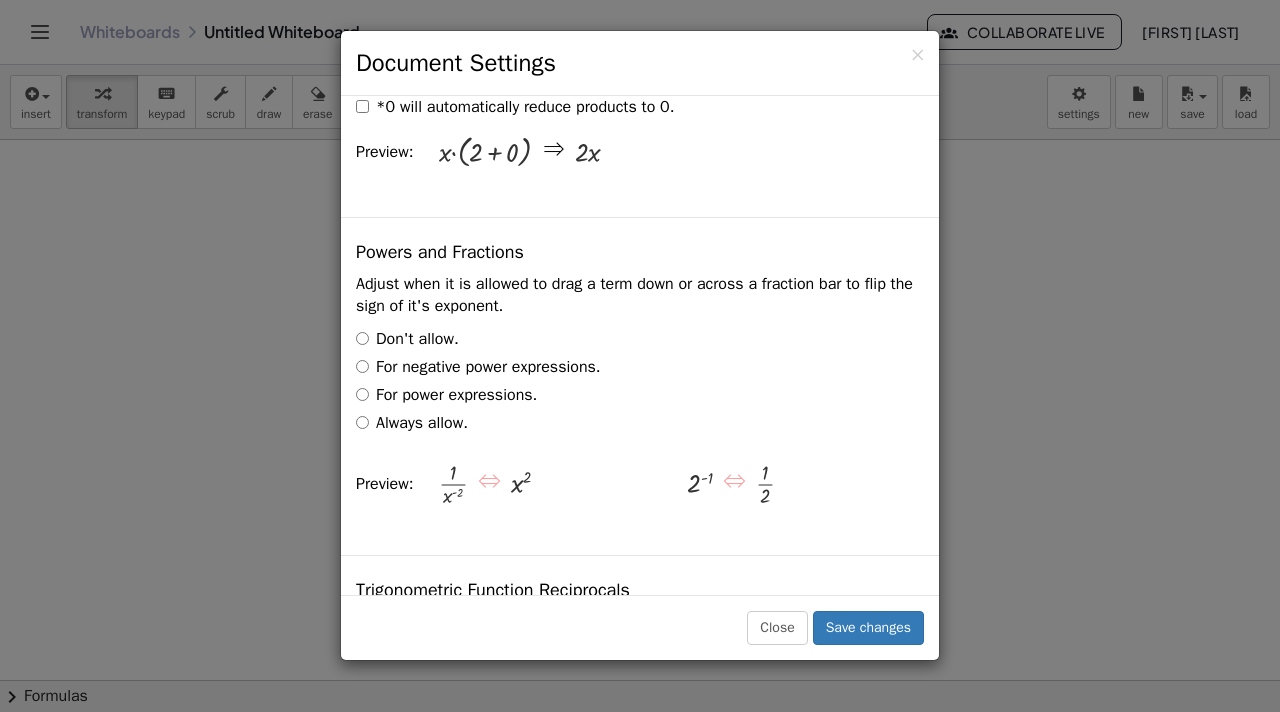 click on "For power expressions." at bounding box center (446, 395) 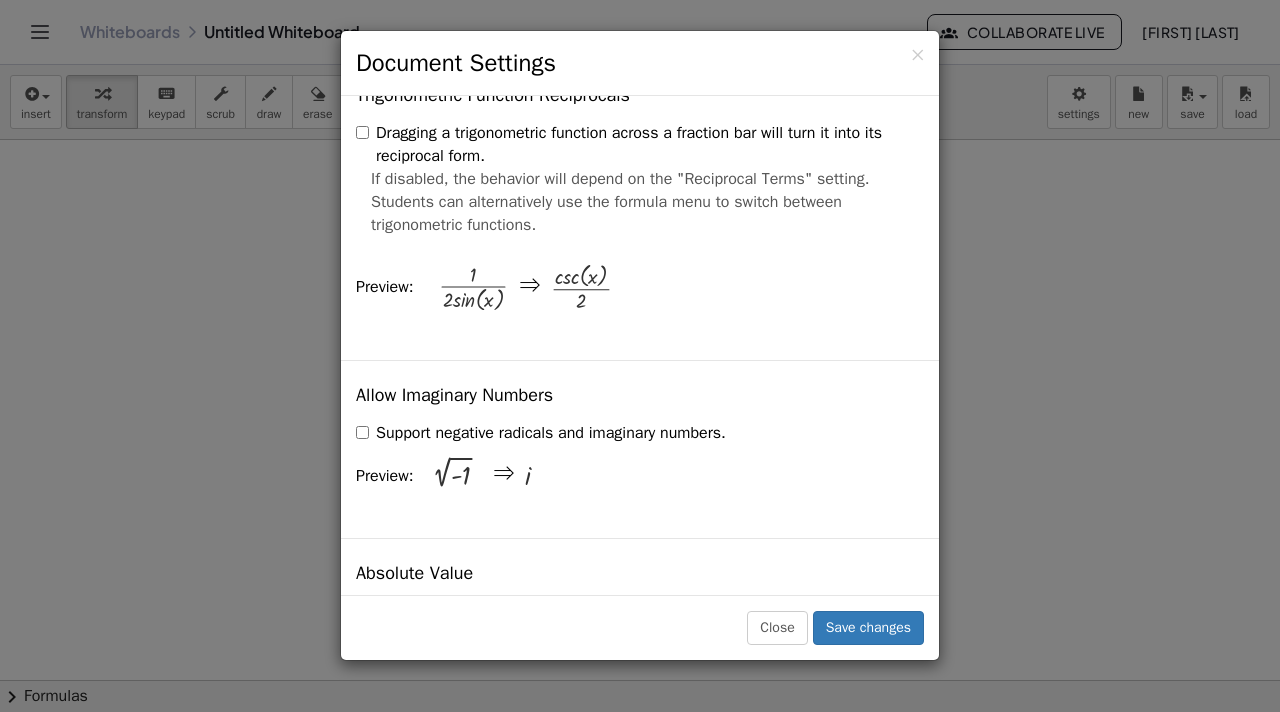 scroll, scrollTop: 3480, scrollLeft: 0, axis: vertical 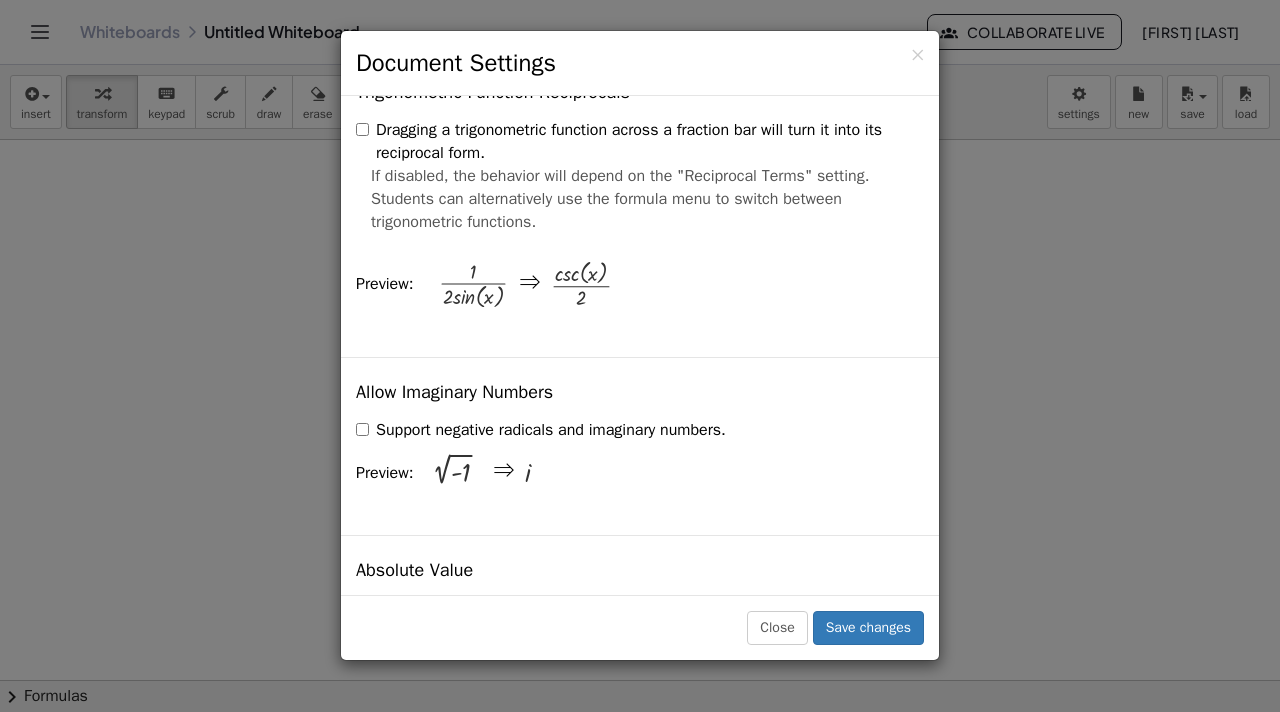 click on "Support negative radicals and imaginary numbers." at bounding box center (541, 430) 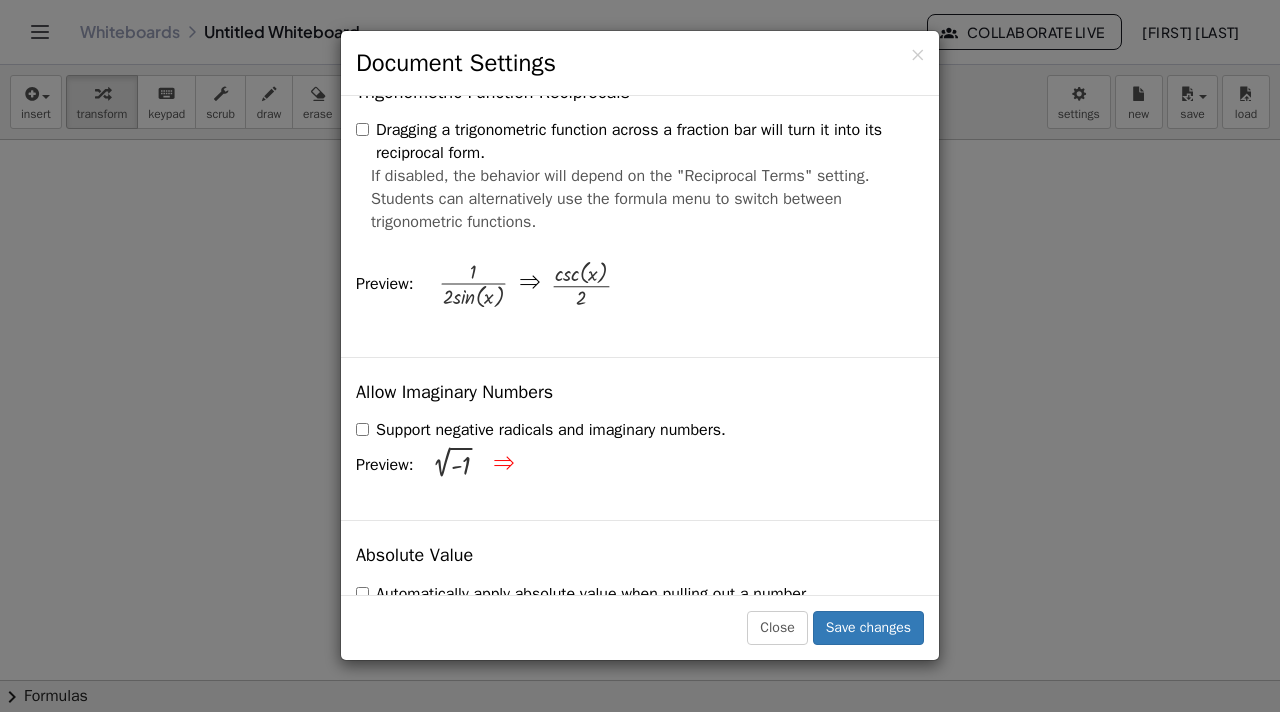 click on "Allow Imaginary Numbers
Support negative radicals and imaginary numbers.
Preview:
2 √ ( - 1 )
⇒" at bounding box center (640, 439) 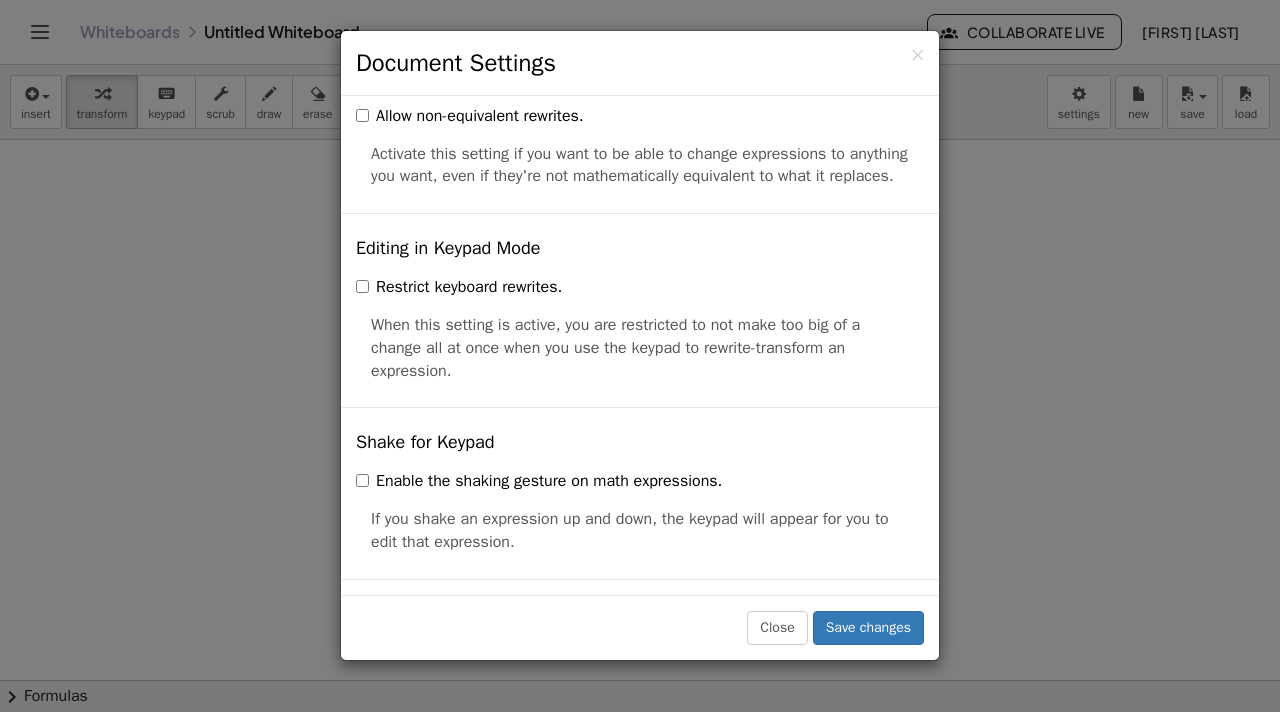 scroll, scrollTop: 4334, scrollLeft: 0, axis: vertical 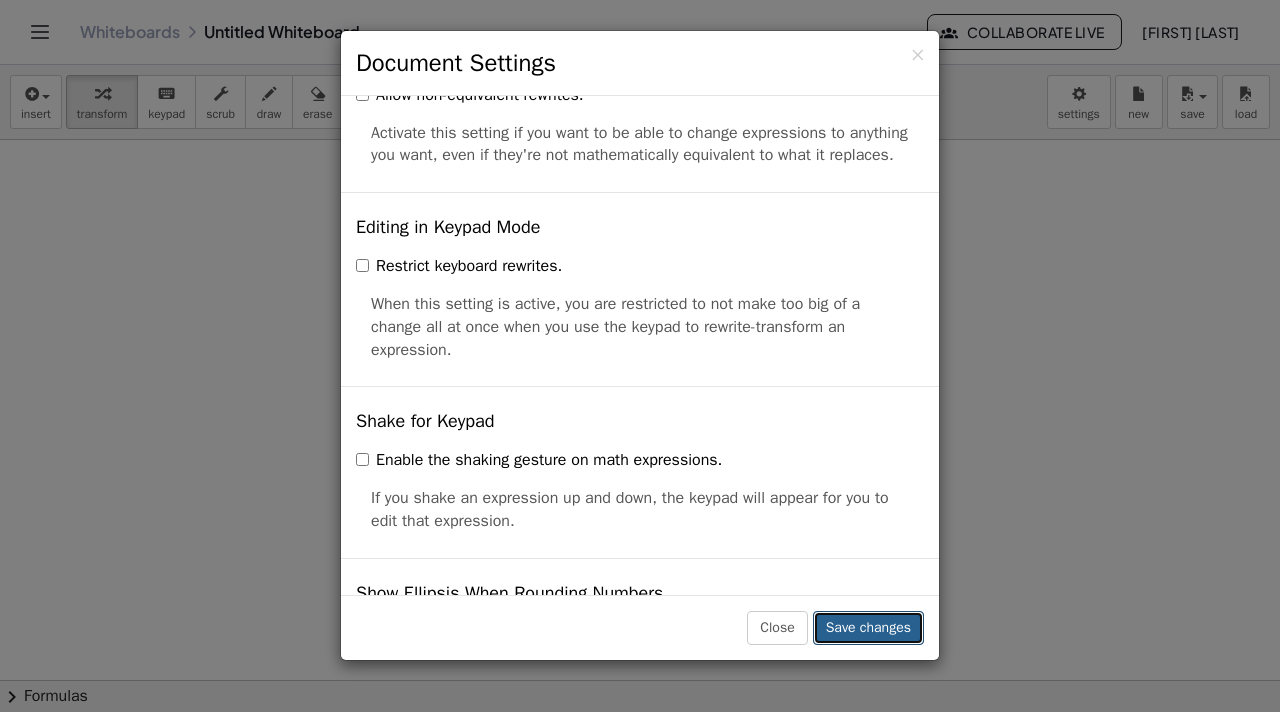 click on "Save changes" at bounding box center (868, 628) 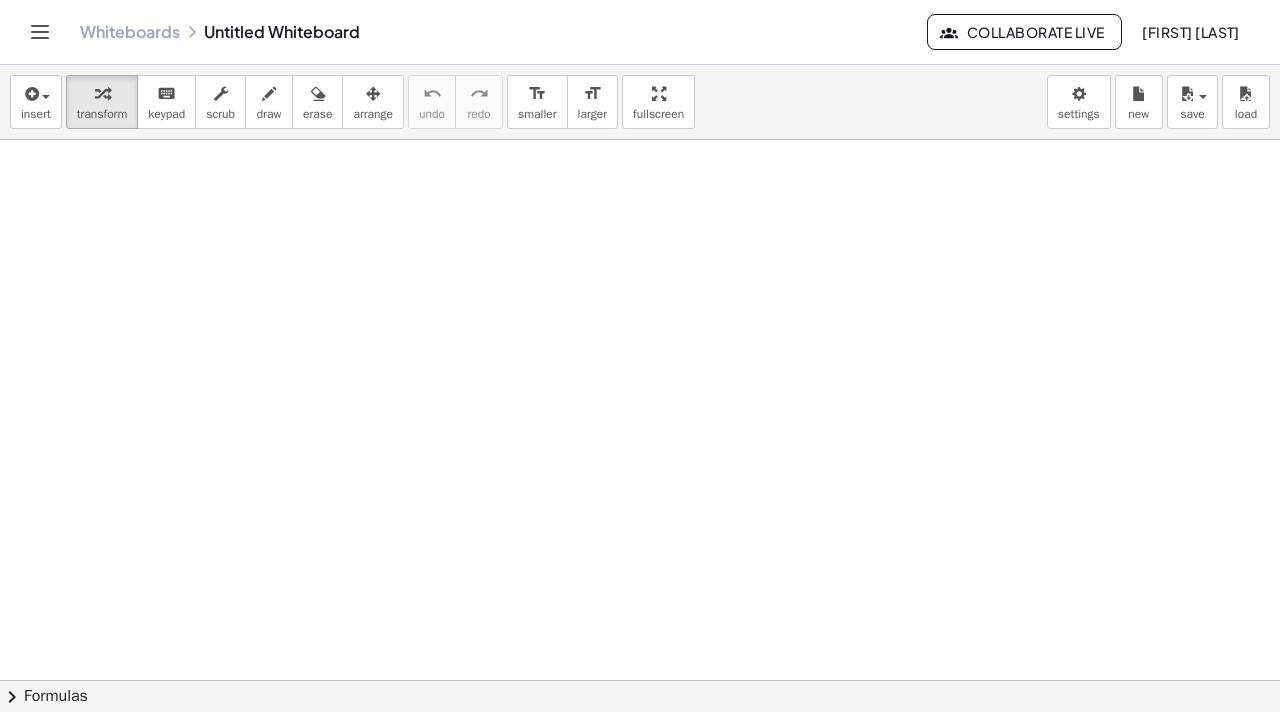 click at bounding box center (640, 680) 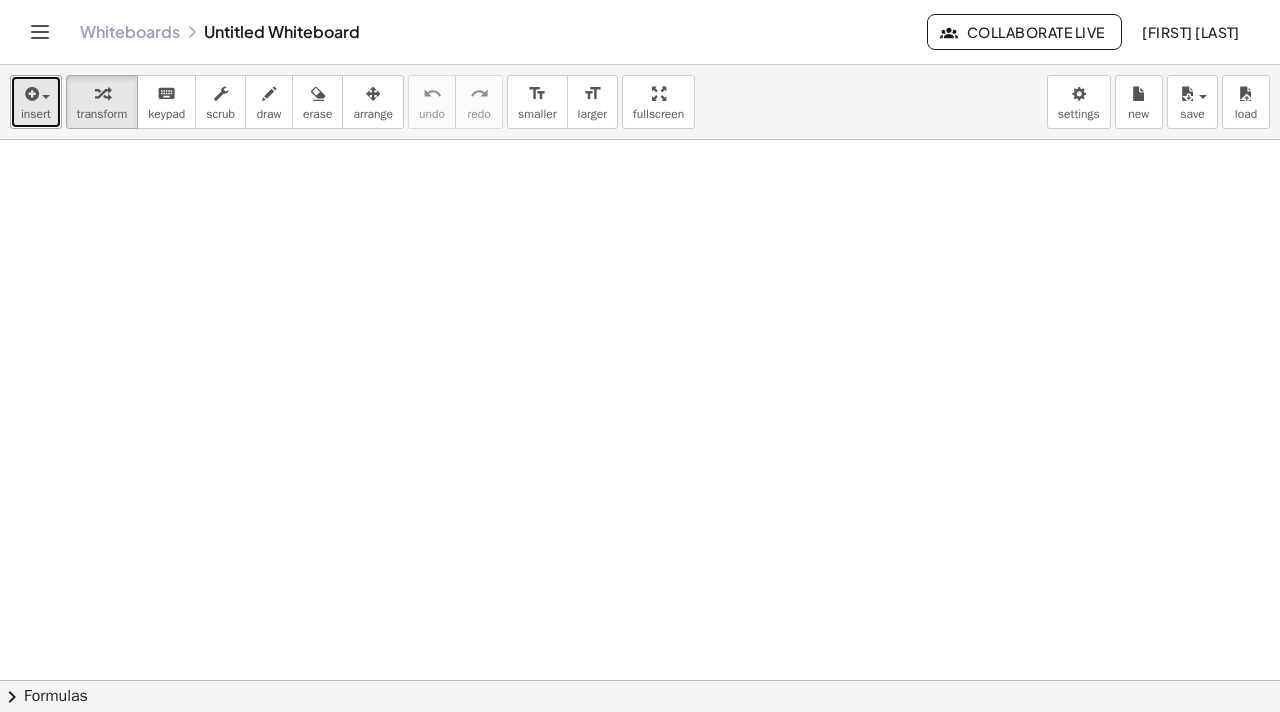 click at bounding box center (36, 93) 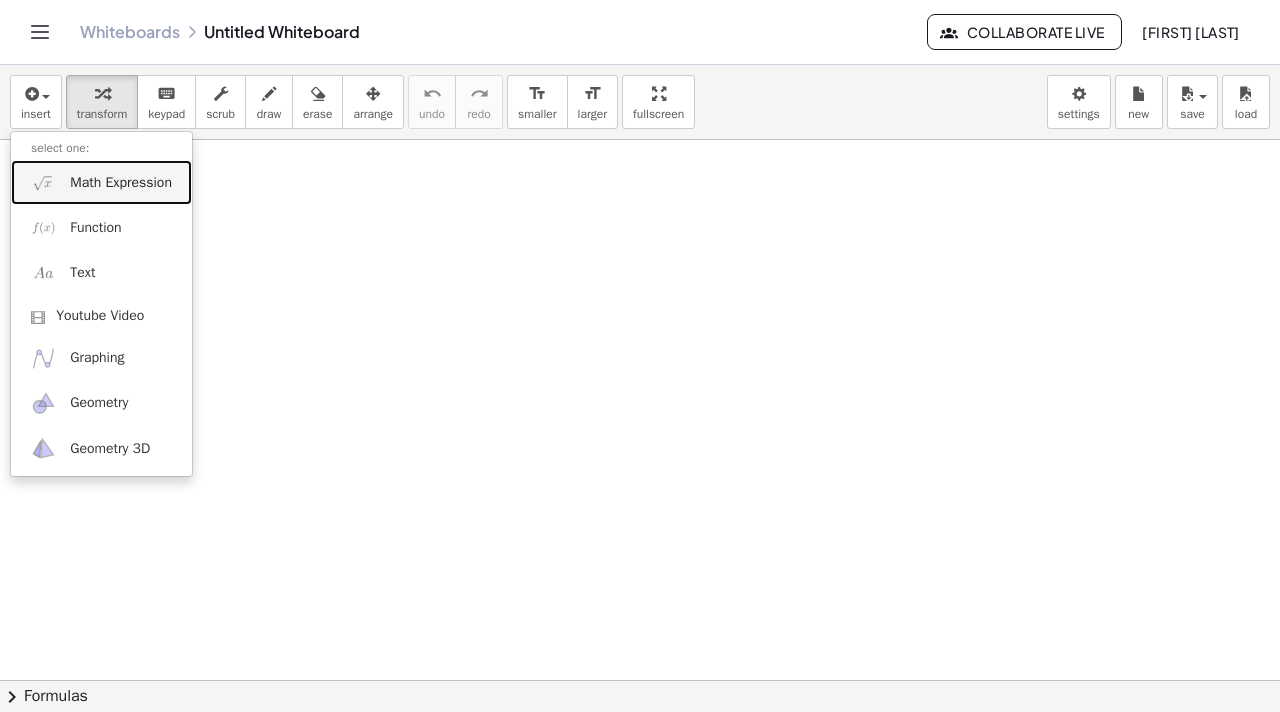 click on "Math Expression" at bounding box center (121, 183) 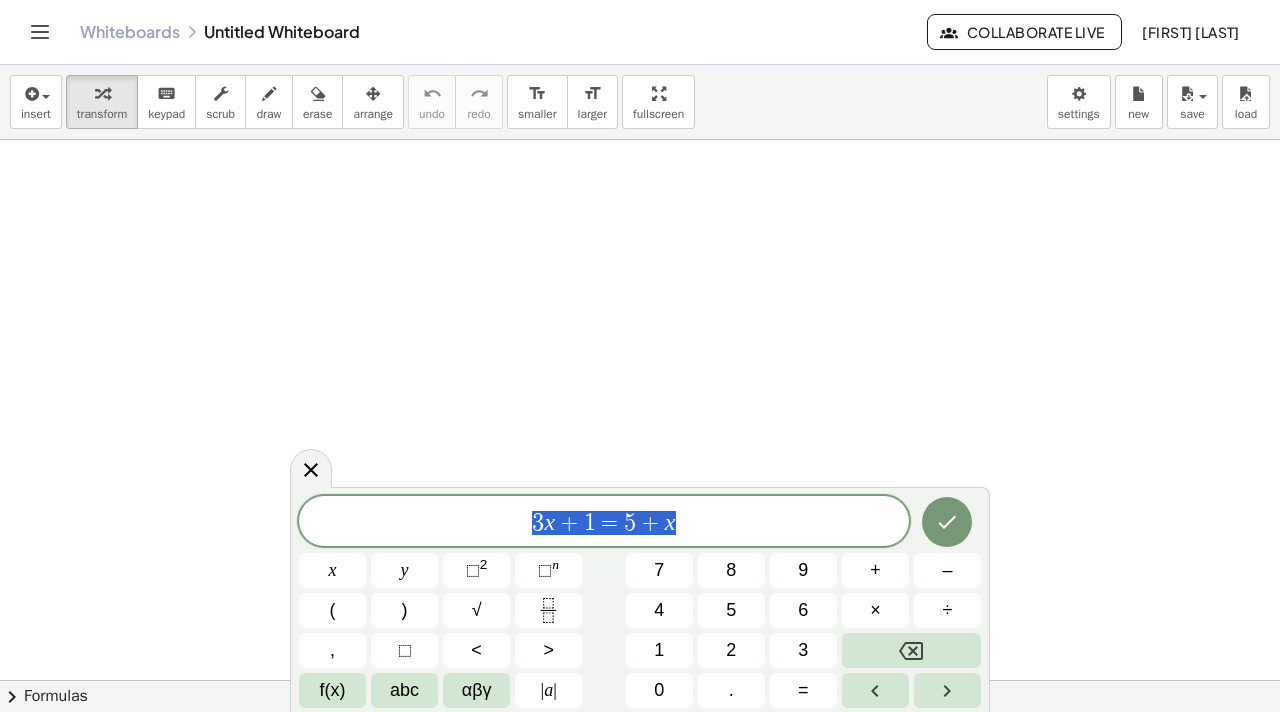 drag, startPoint x: 677, startPoint y: 520, endPoint x: 504, endPoint y: 515, distance: 173.07224 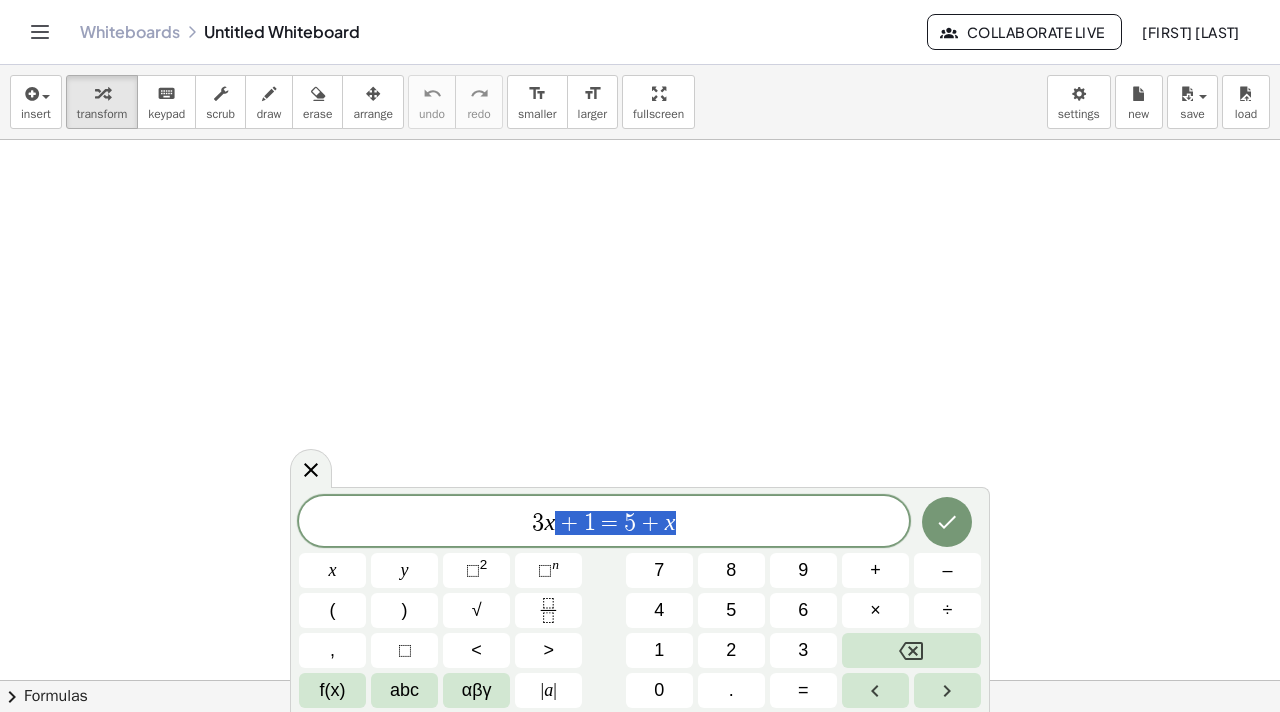 drag, startPoint x: 713, startPoint y: 521, endPoint x: 490, endPoint y: 516, distance: 223.05605 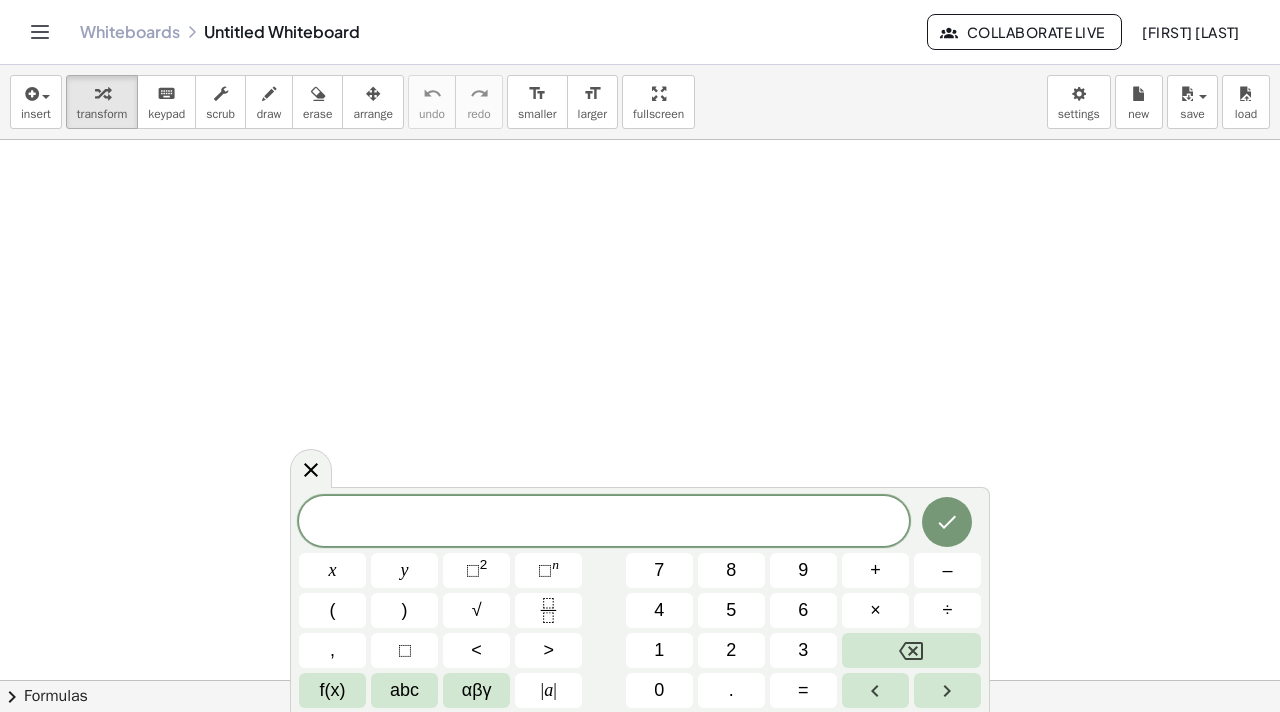 click on "​" at bounding box center (604, 523) 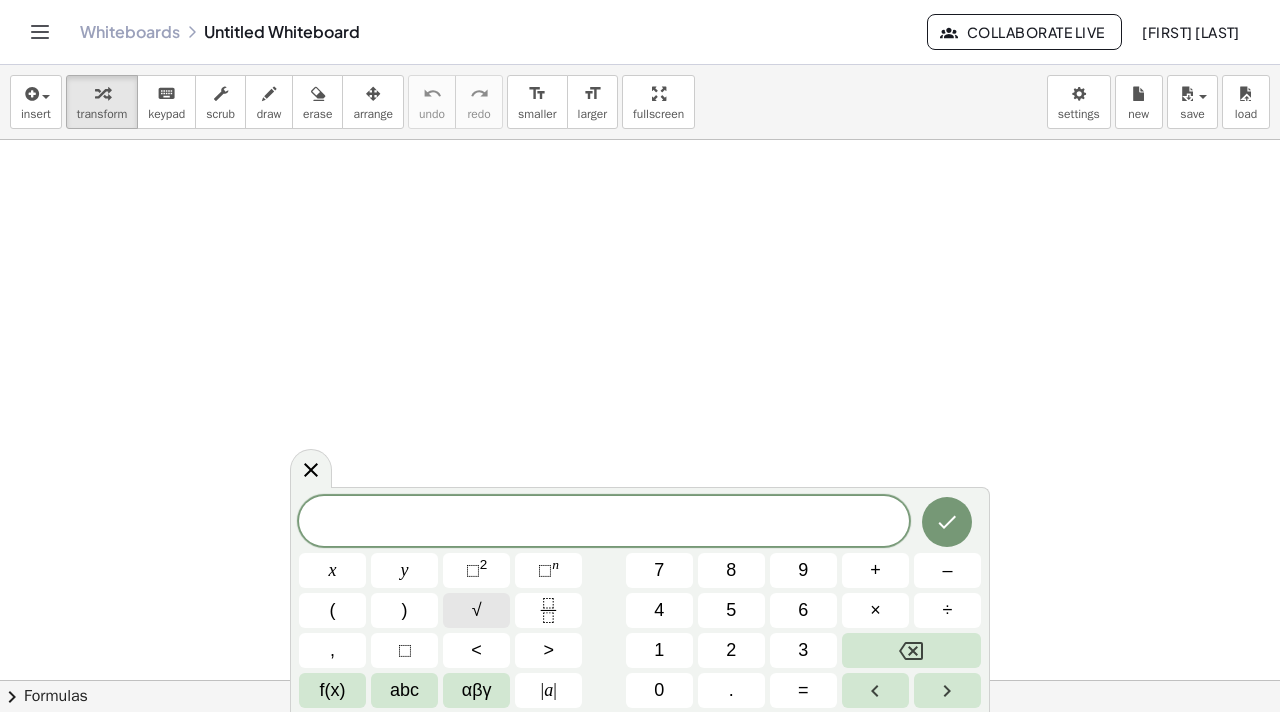 click on "√" at bounding box center [477, 610] 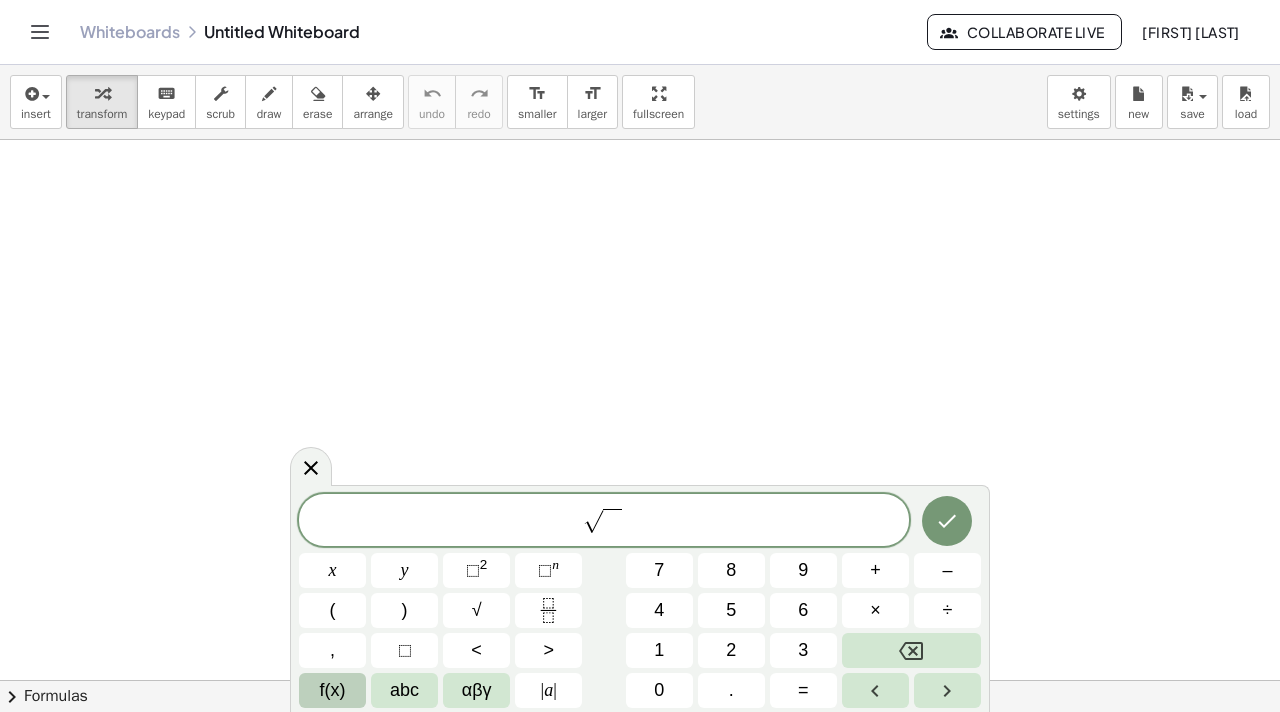 click on "f(x)" at bounding box center (332, 690) 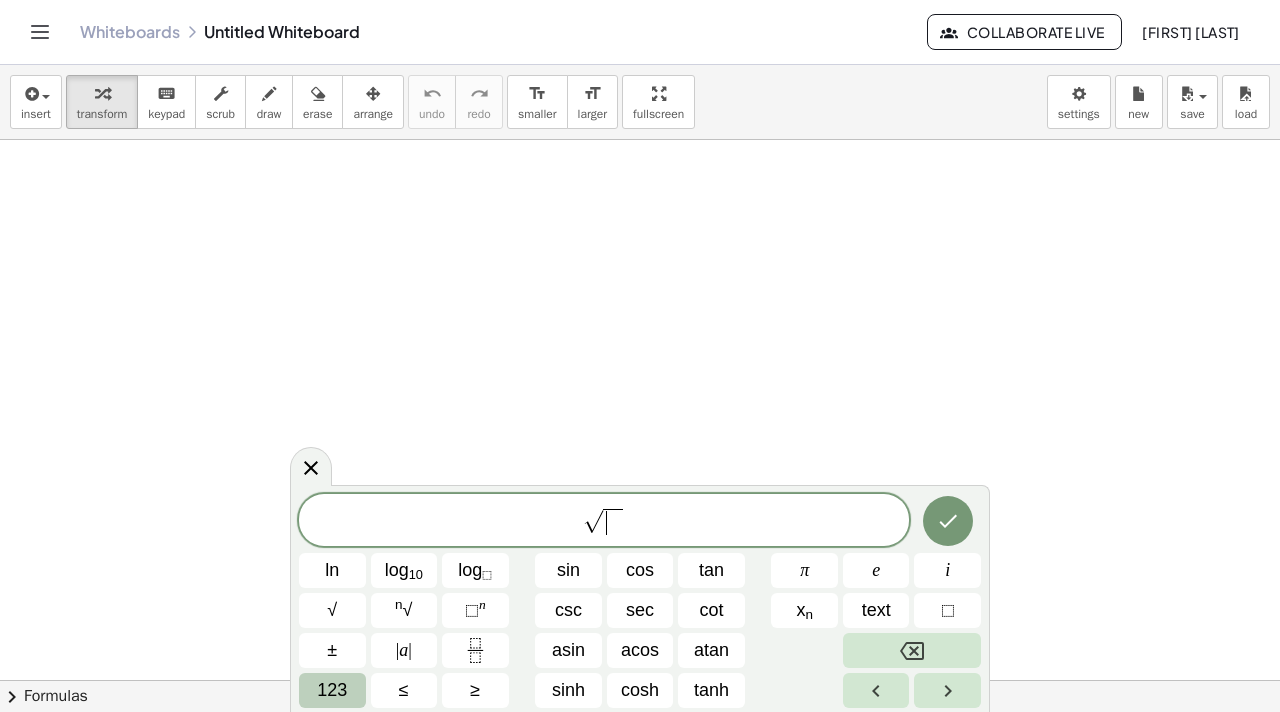 click on "123" at bounding box center (332, 690) 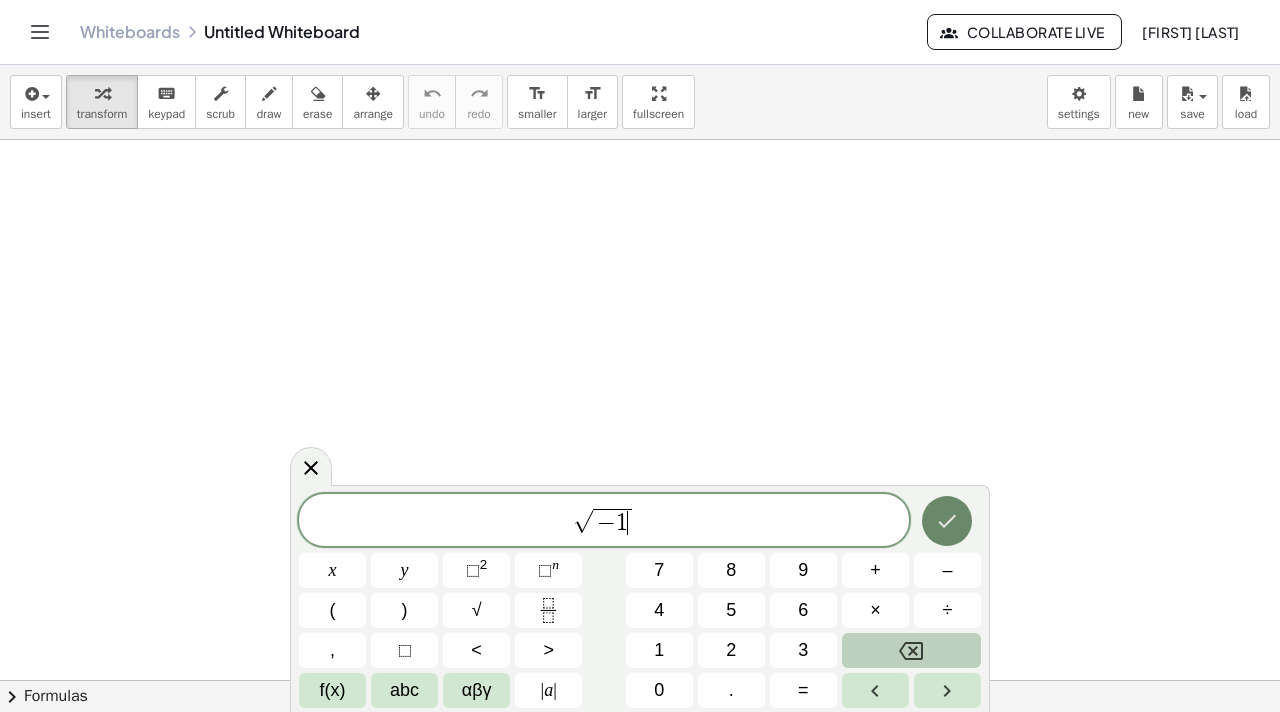 click 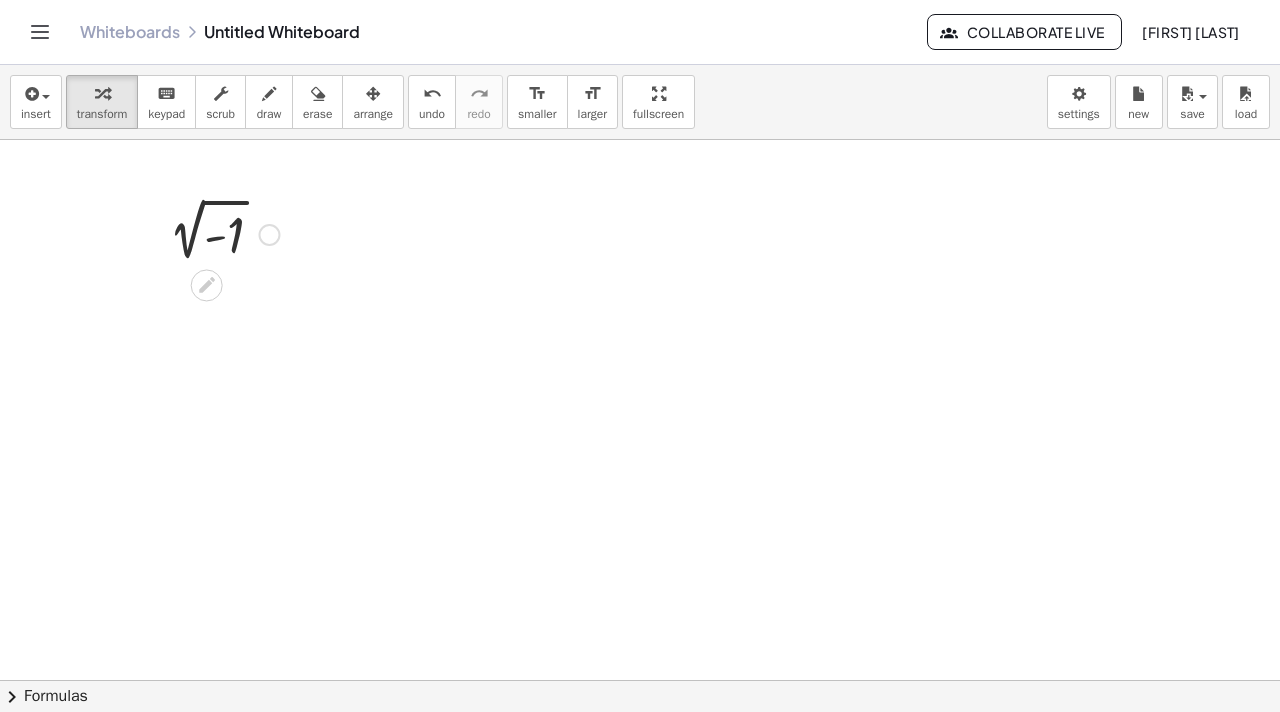 click at bounding box center (218, 233) 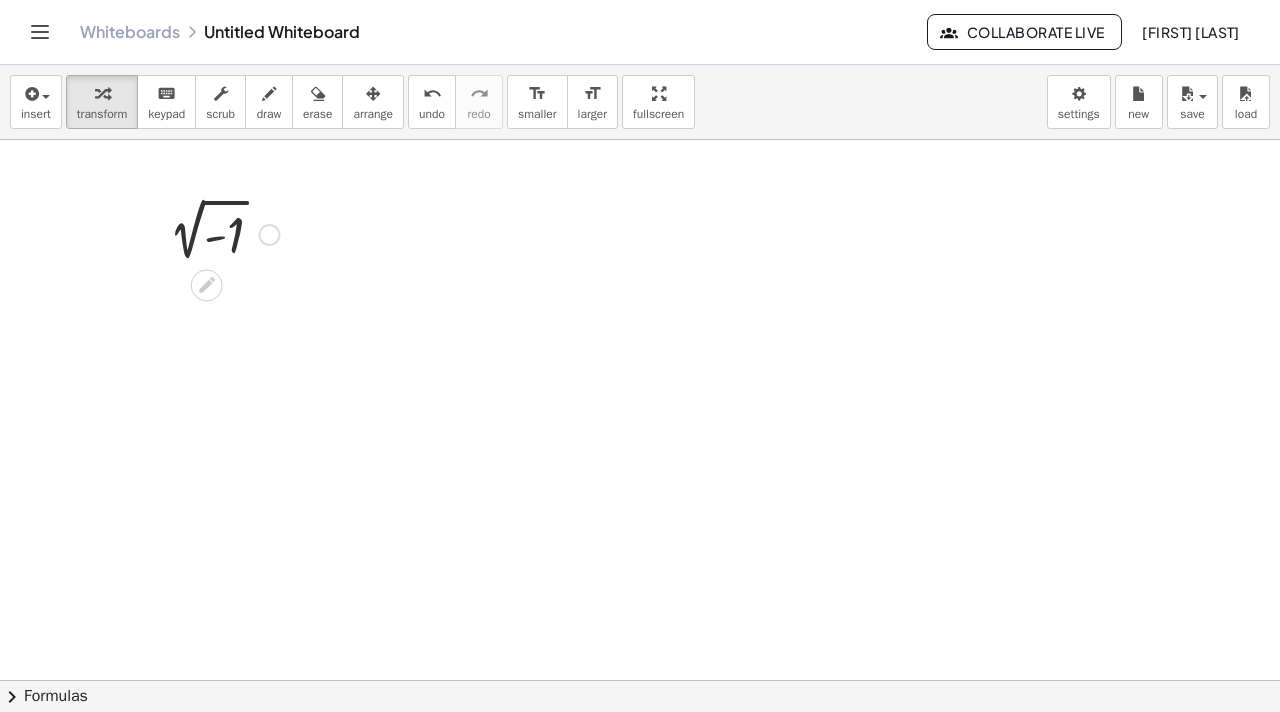 click at bounding box center [218, 233] 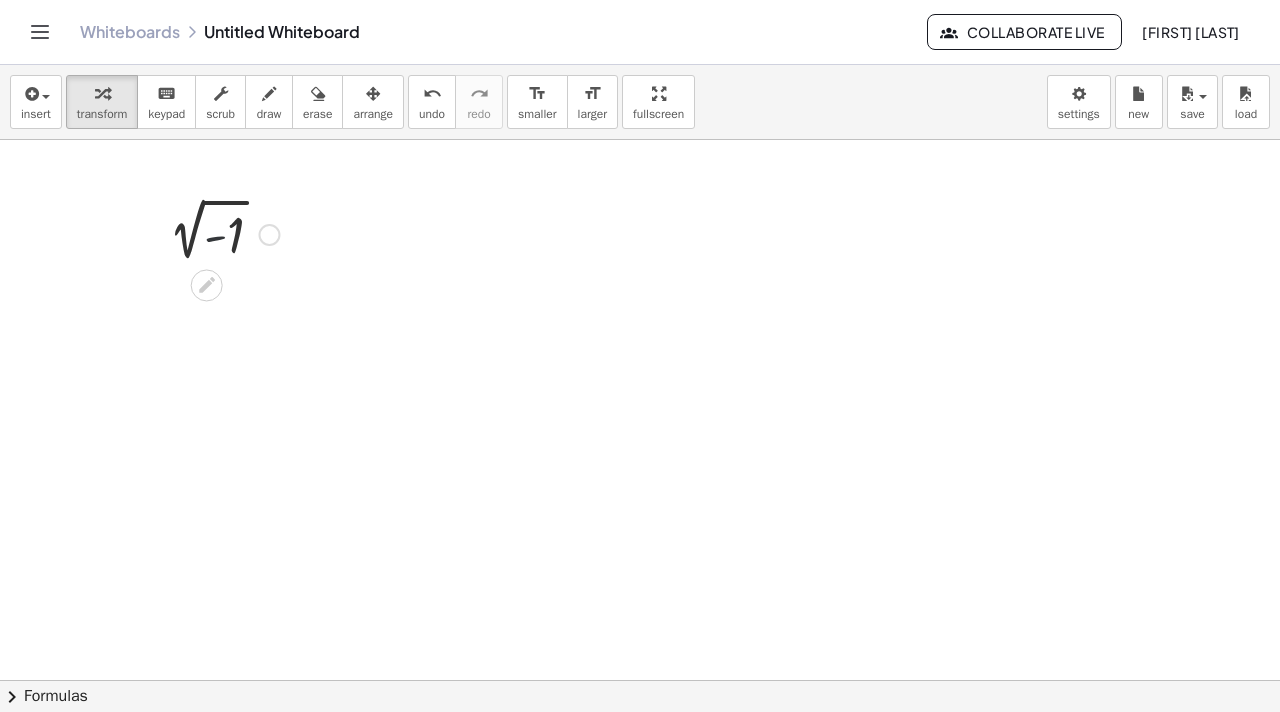 click at bounding box center (218, 233) 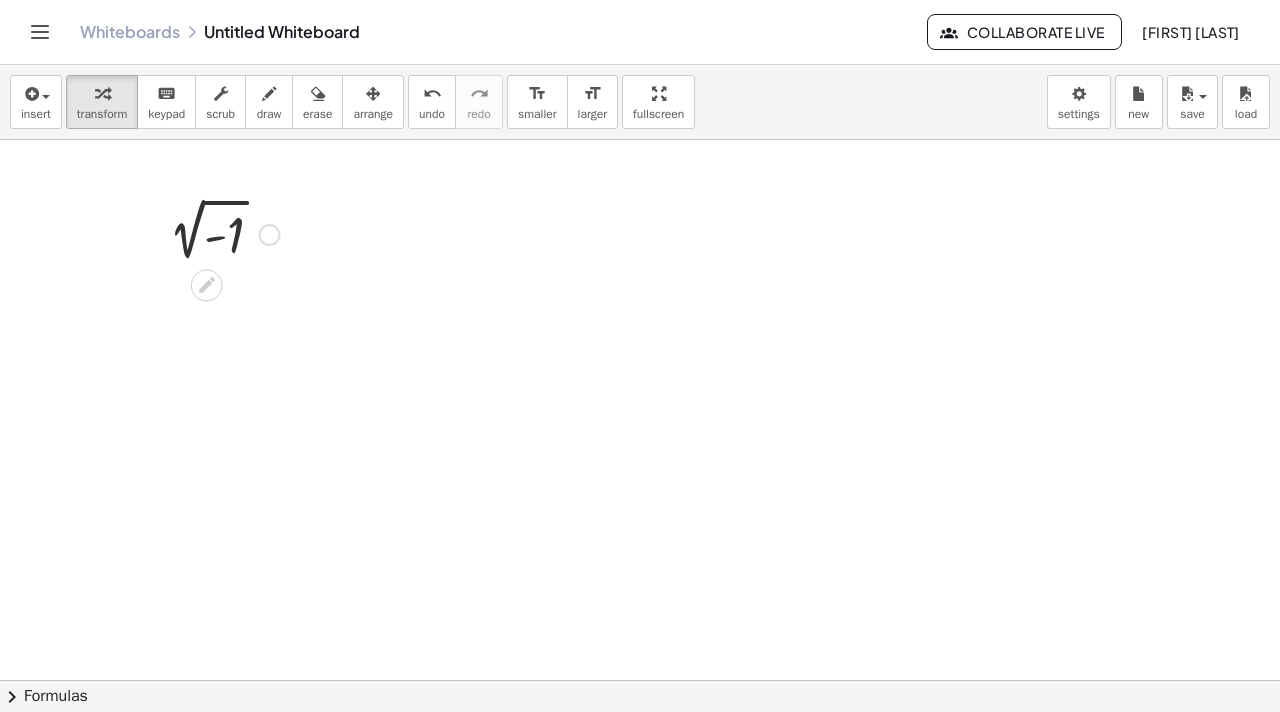click at bounding box center (218, 233) 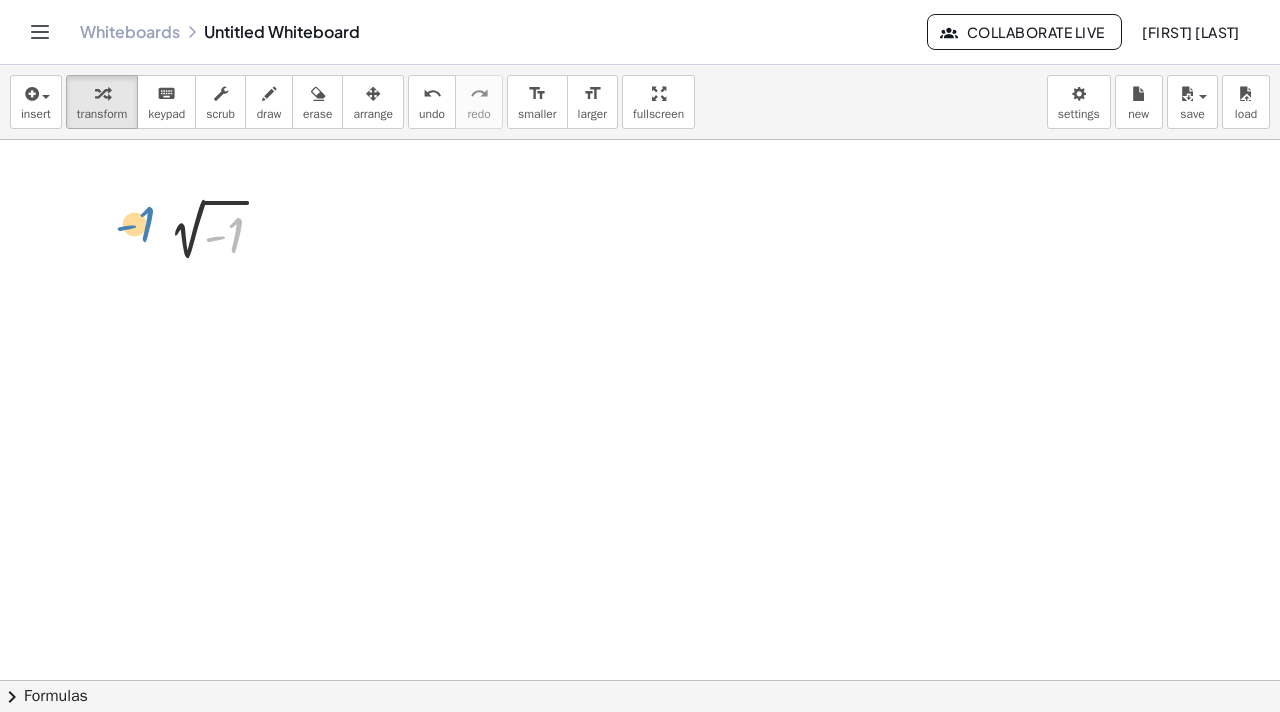 drag, startPoint x: 225, startPoint y: 235, endPoint x: 135, endPoint y: 224, distance: 90.66973 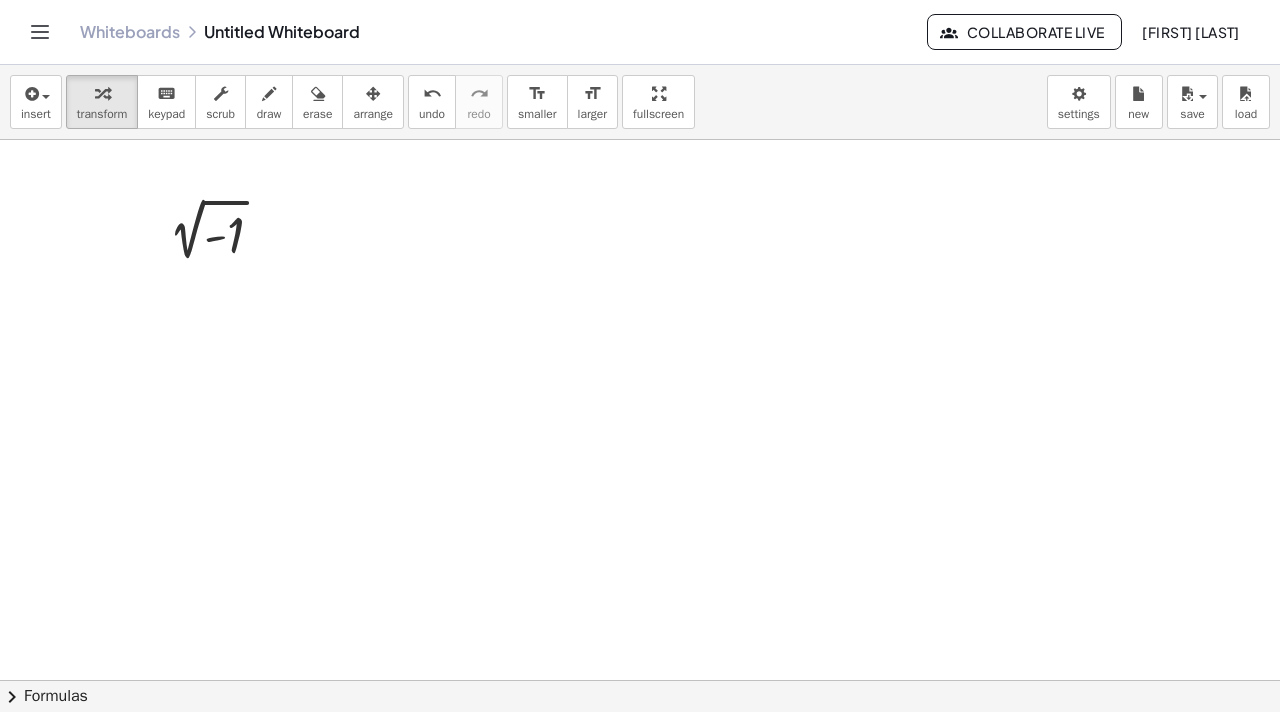 click on "Whiteboards Untitled Whiteboard" at bounding box center [503, 32] 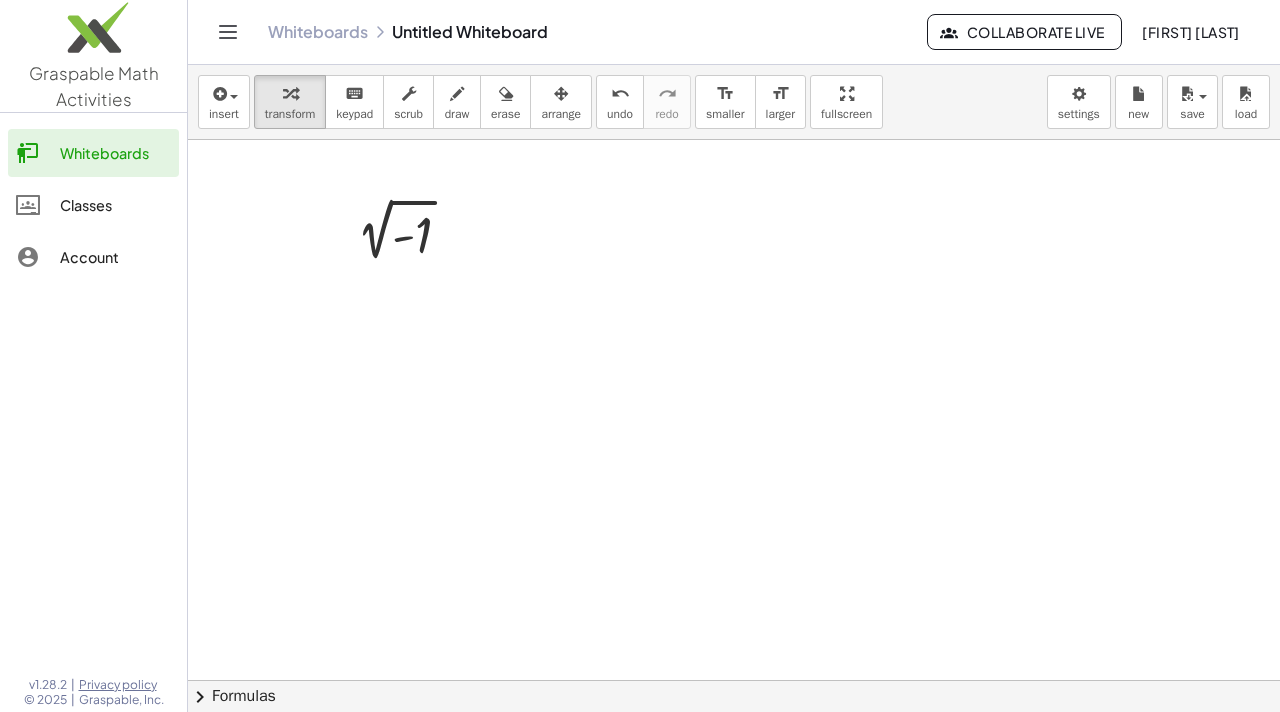 click on "Classes" 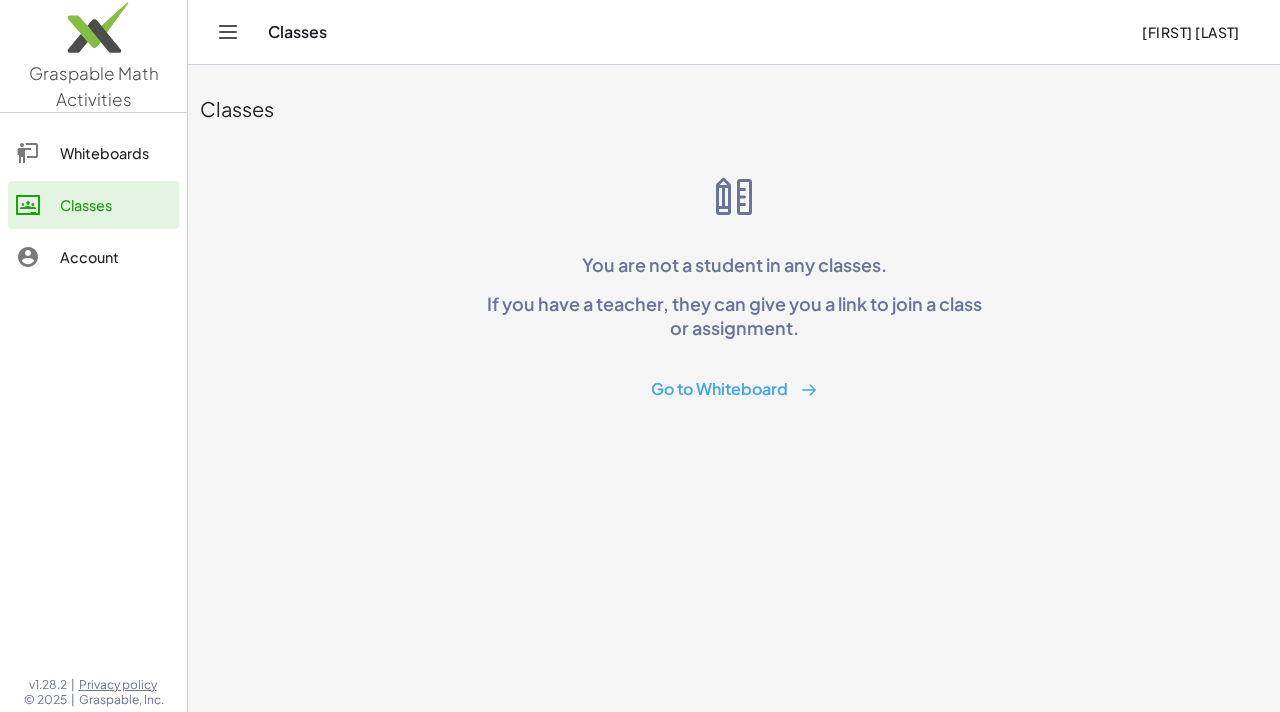 click on "Classes  You are not a student in any classes.  If you have a teacher, they can give you a link to join a class or assignment.   Go to Whiteboard" 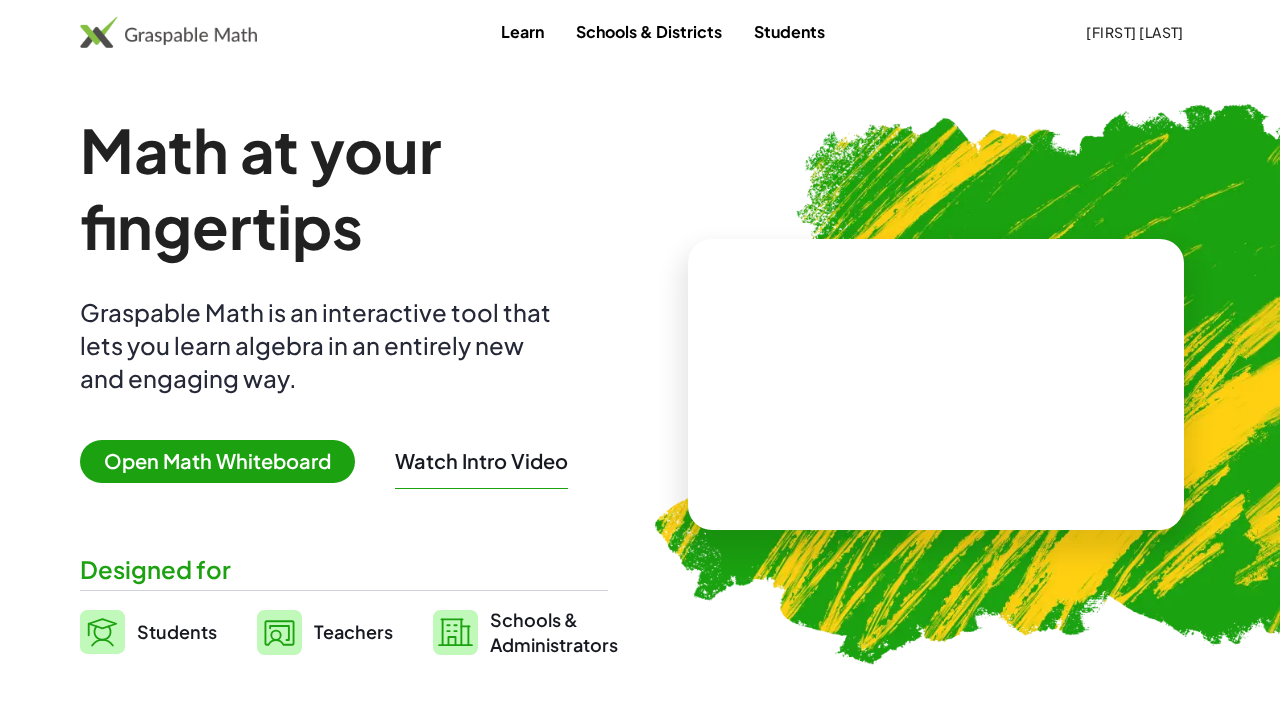 click on "[FIRST] [LAST]" 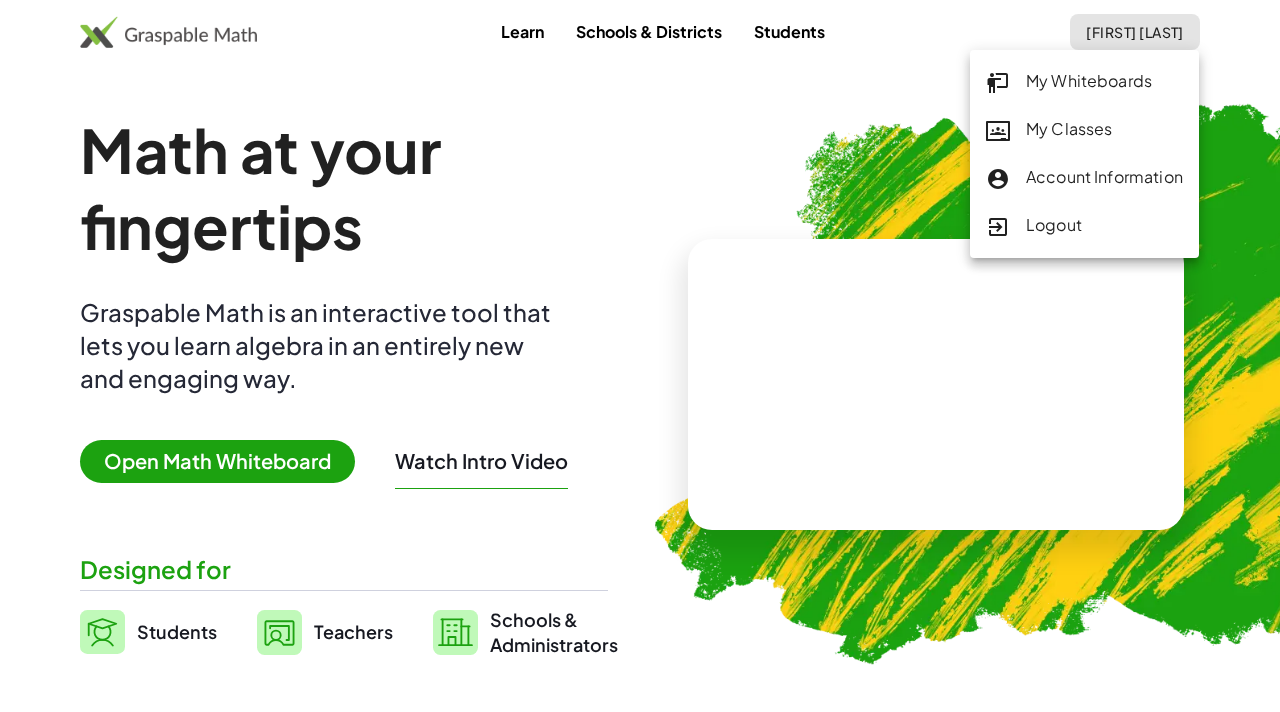 click on "Account Information" 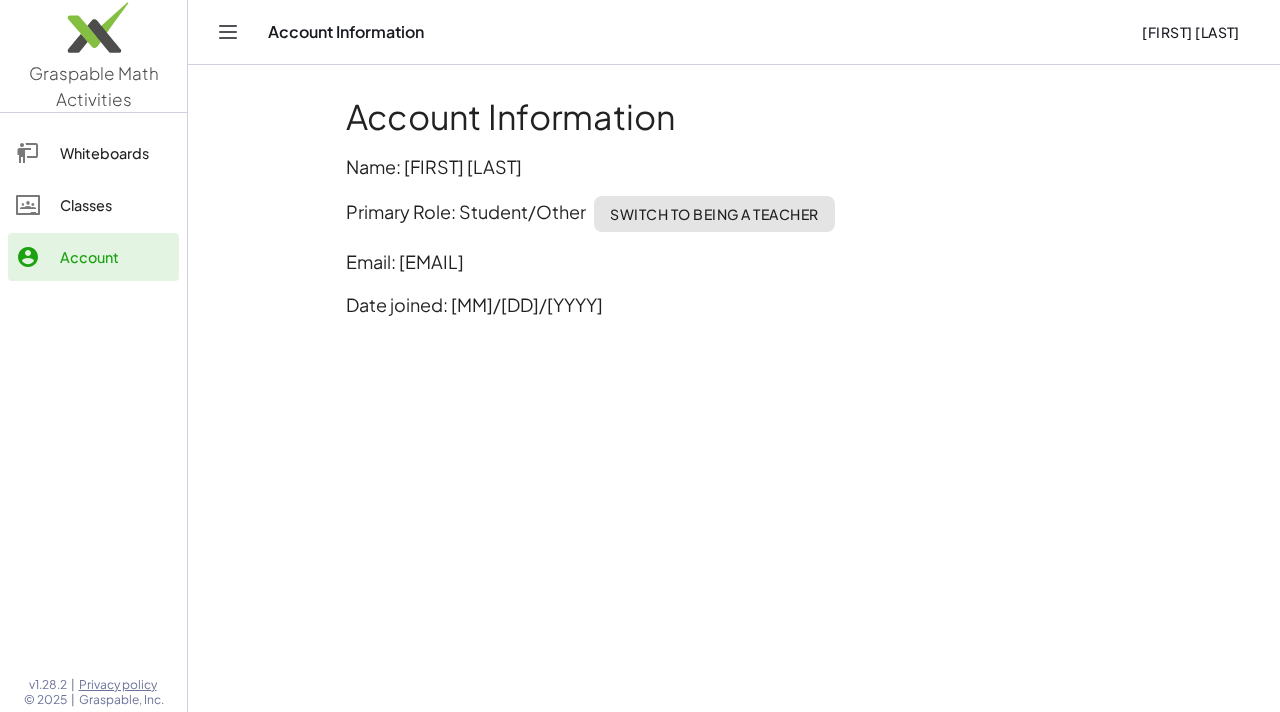 click on "Email: [EMAIL]" at bounding box center [734, 261] 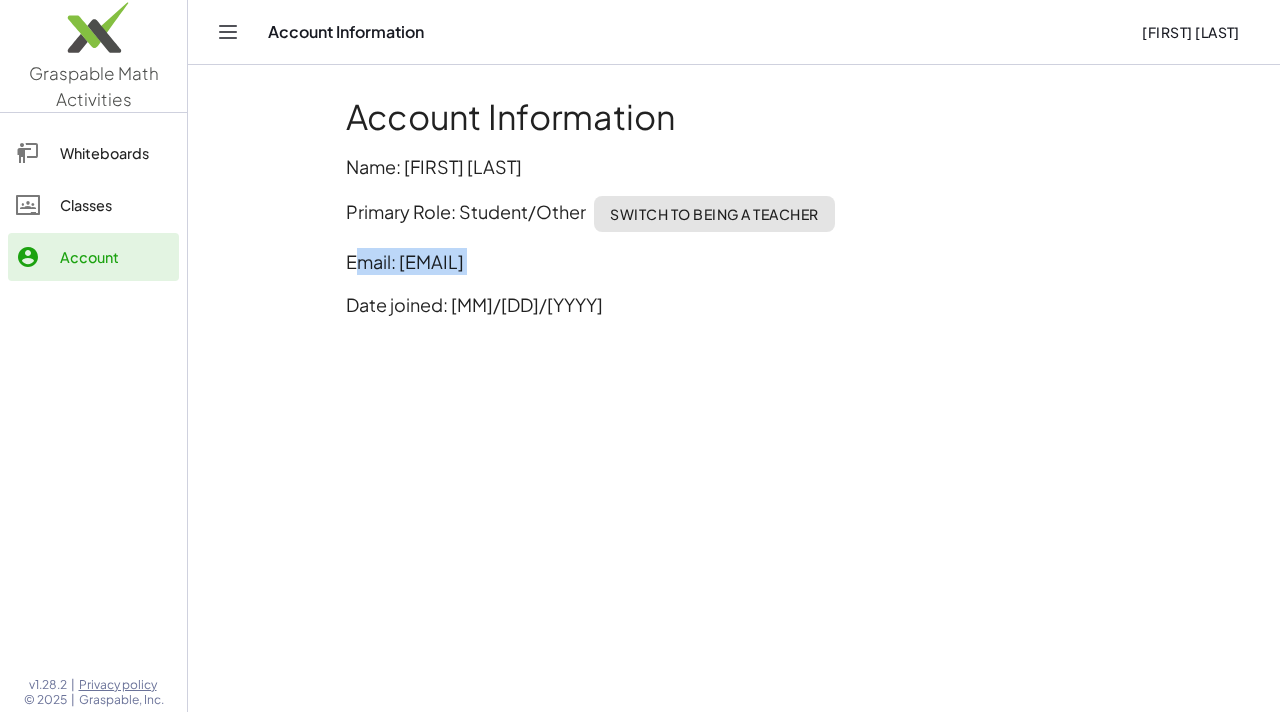 click on "Email: [EMAIL]" at bounding box center [734, 261] 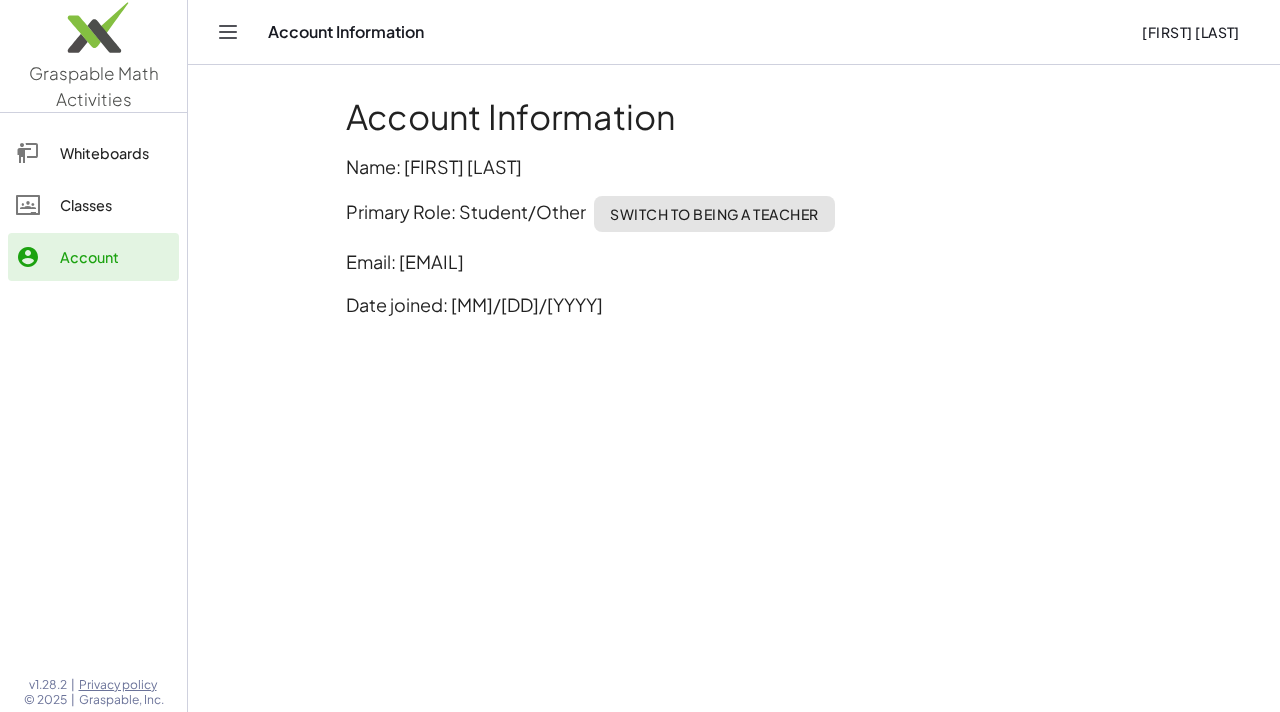 click on "Date joined: [MM]/[DD]/[YYYY]" at bounding box center [734, 304] 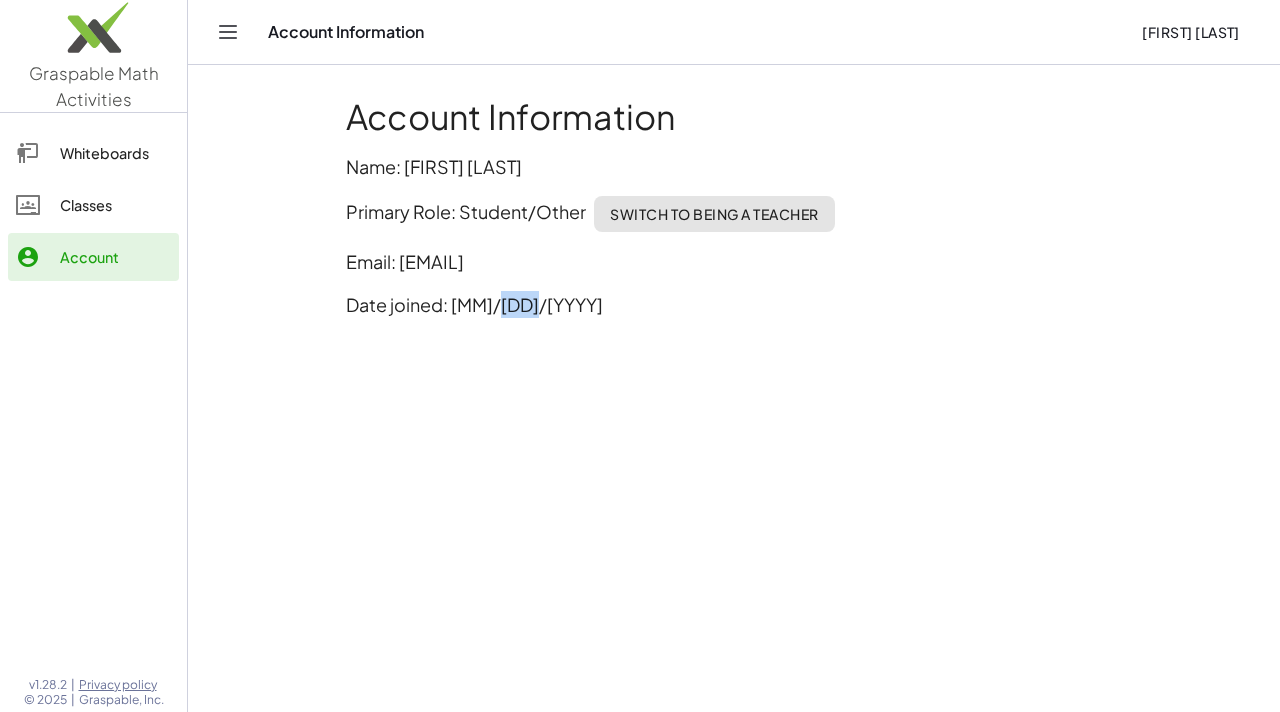 click on "Date joined: [MM]/[DD]/[YYYY]" at bounding box center (734, 304) 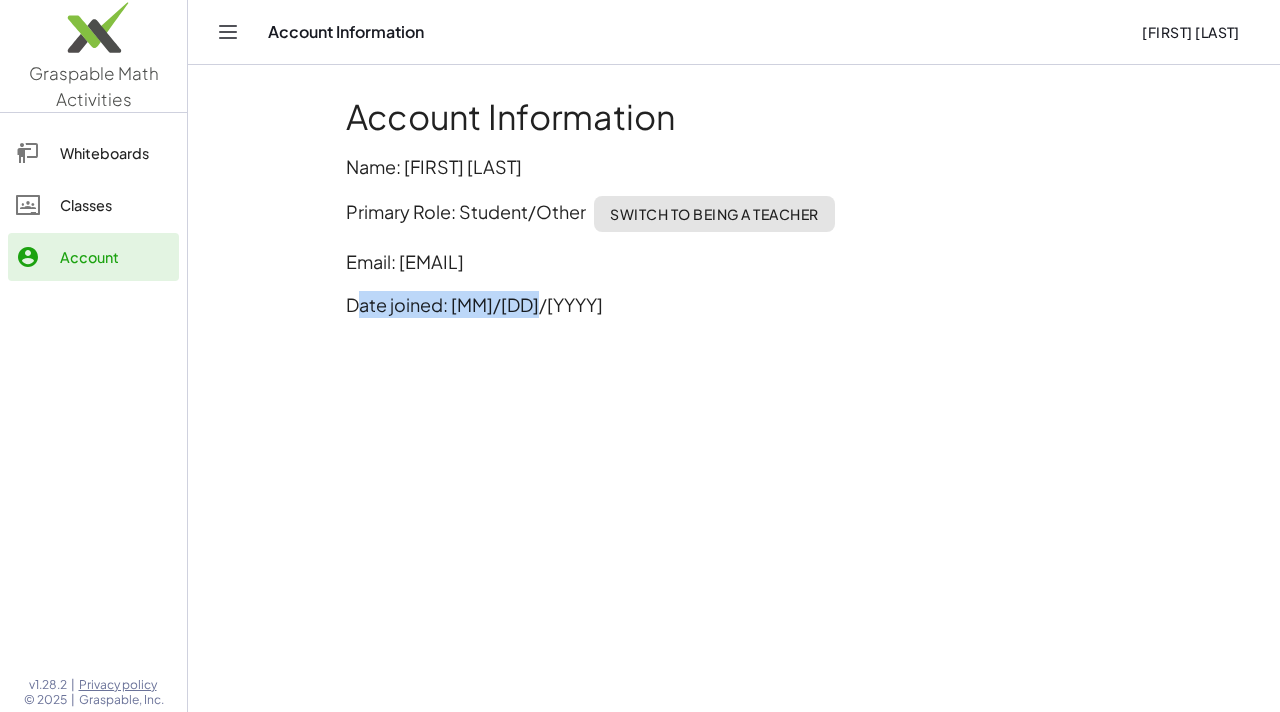 click on "Date joined: [MM]/[DD]/[YYYY]" at bounding box center (734, 304) 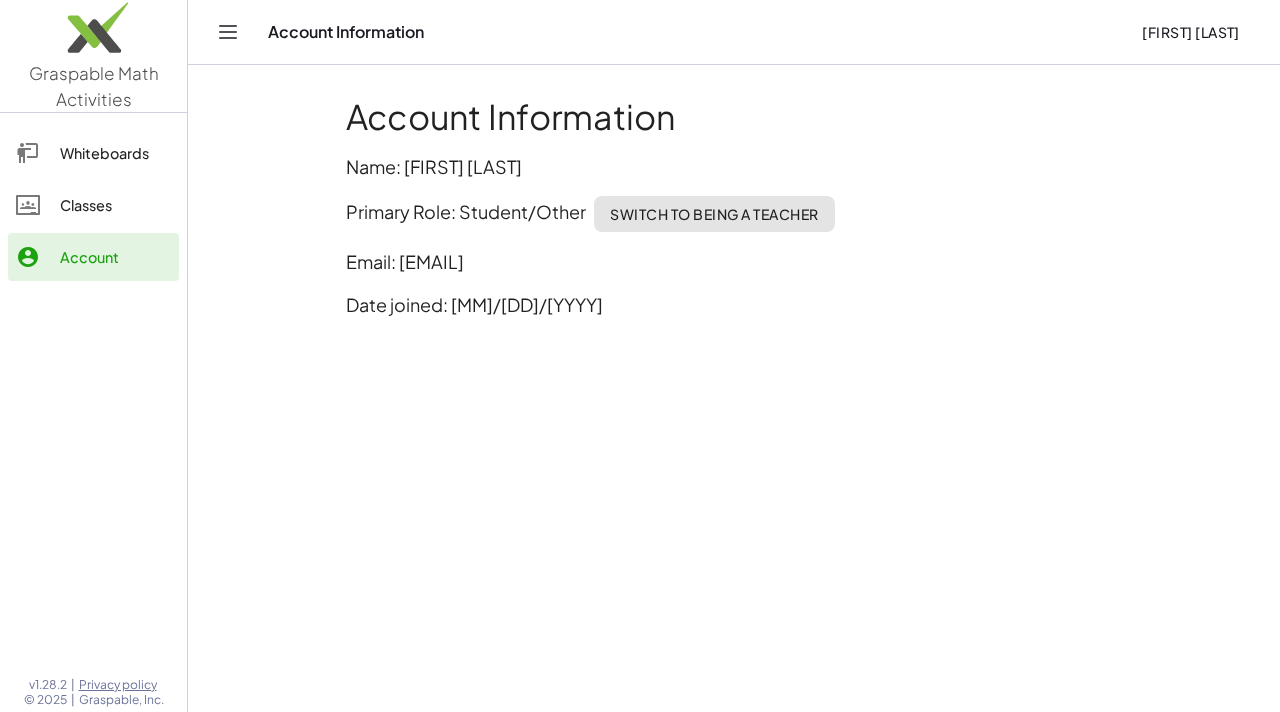 click 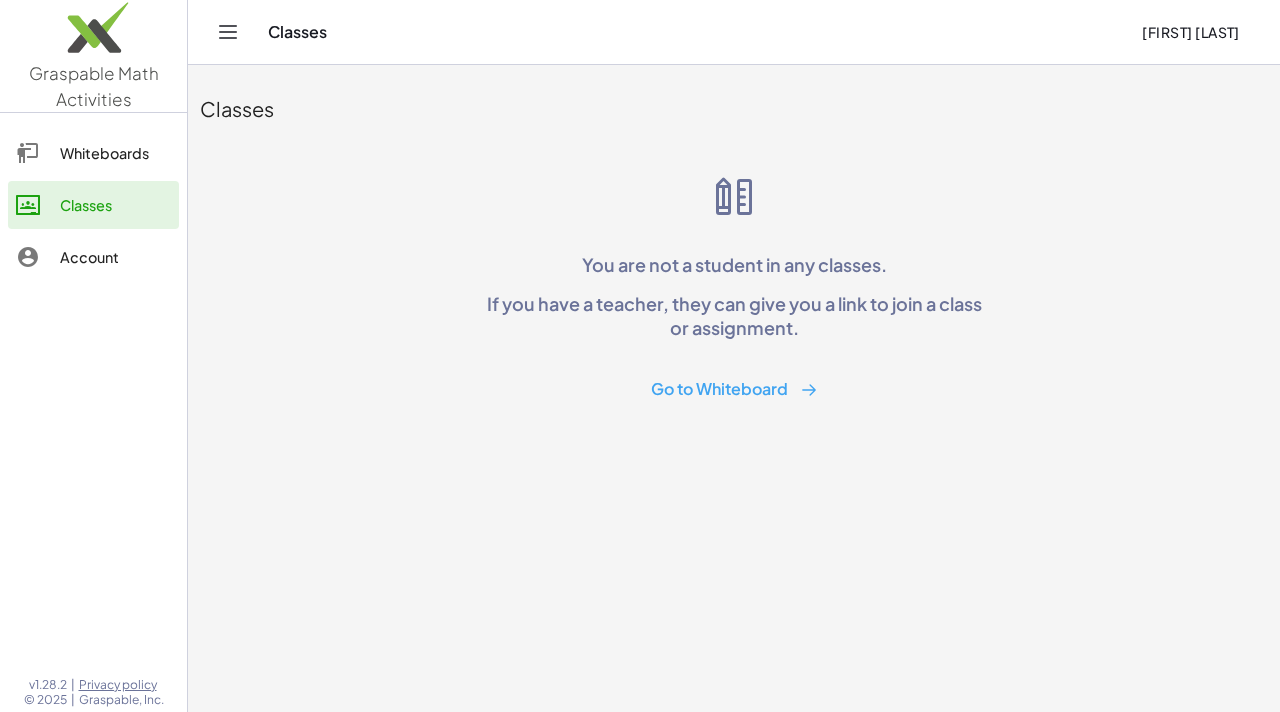 click on "Whiteboards" 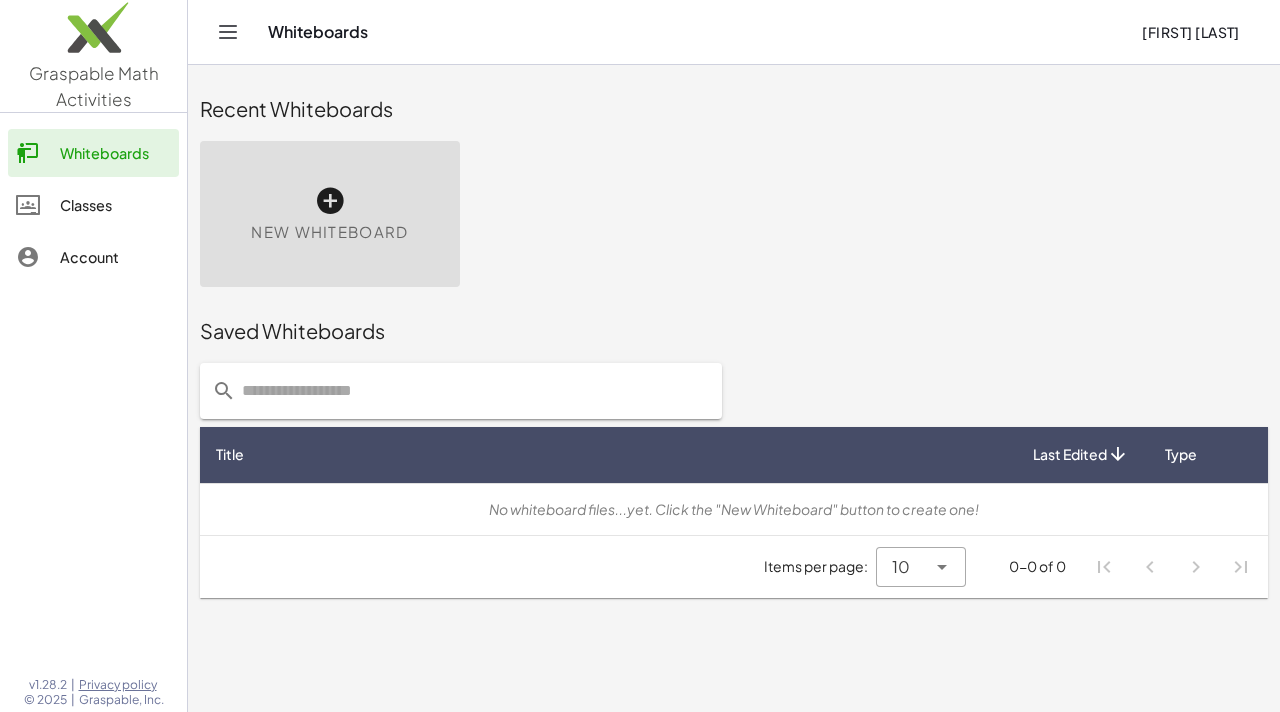 click 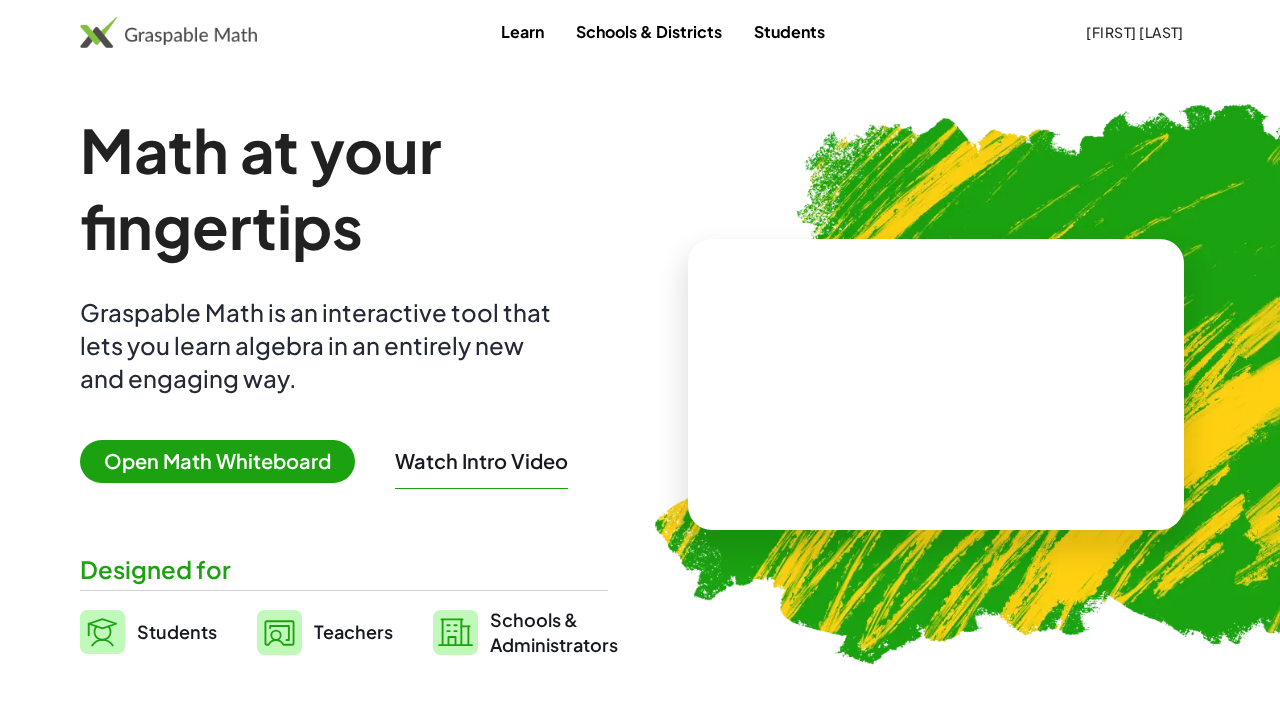 click on "Math at your fingertips Graspable Math is an interactive tool that lets you learn algebra in an entirely new and engaging way. Open Math Whiteboard  Watch Intro Video   Designed for  Students Teachers Schools &   Administrators" 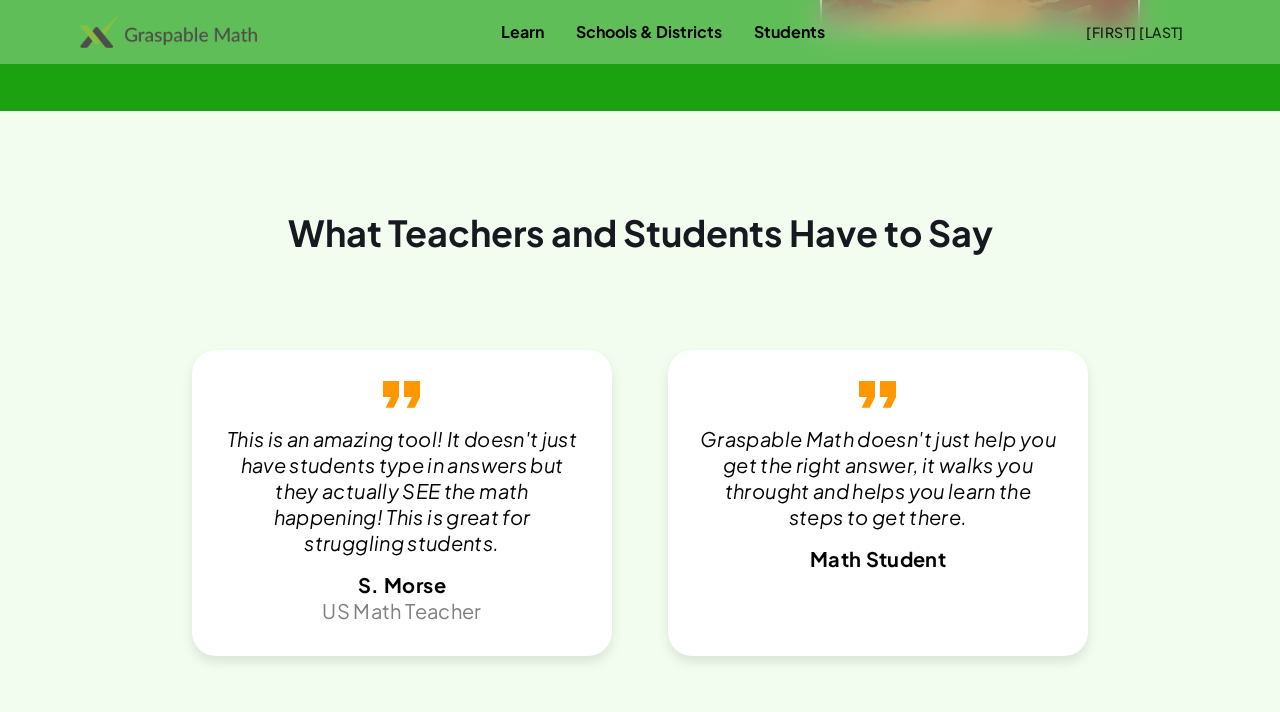 scroll, scrollTop: 3545, scrollLeft: 0, axis: vertical 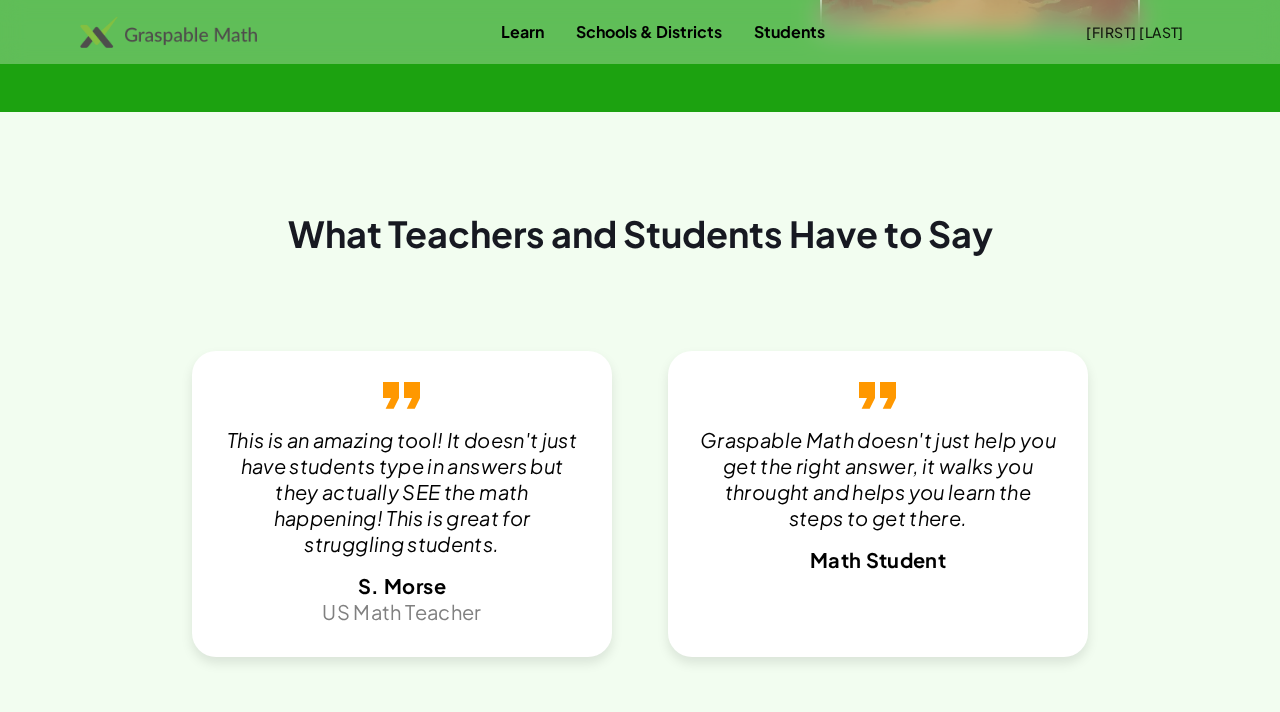 click at bounding box center [980, -89] 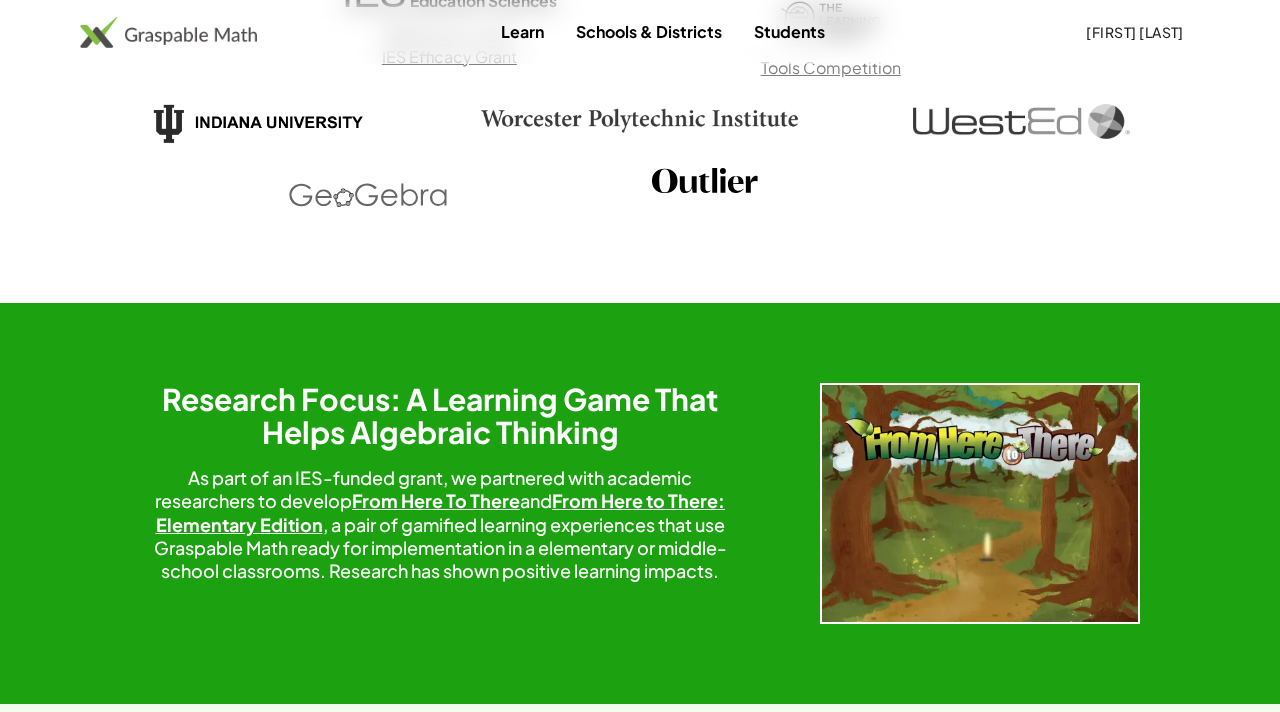 scroll, scrollTop: 2945, scrollLeft: 0, axis: vertical 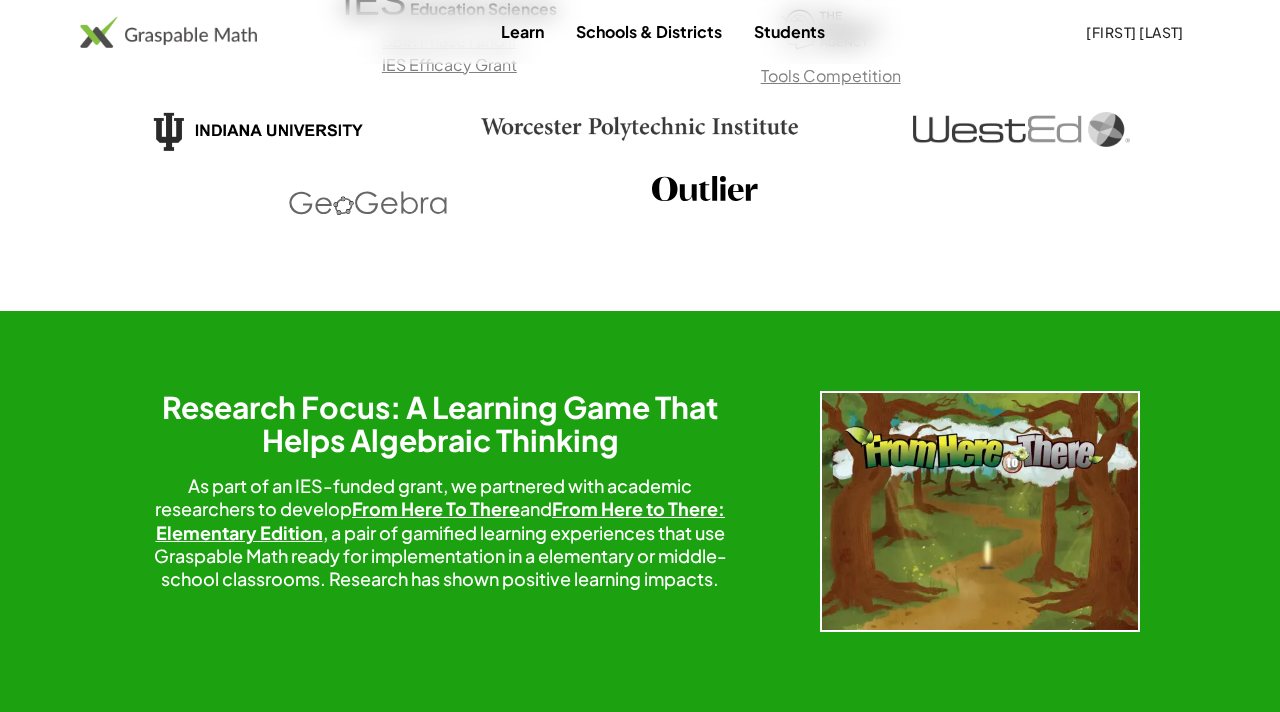 click 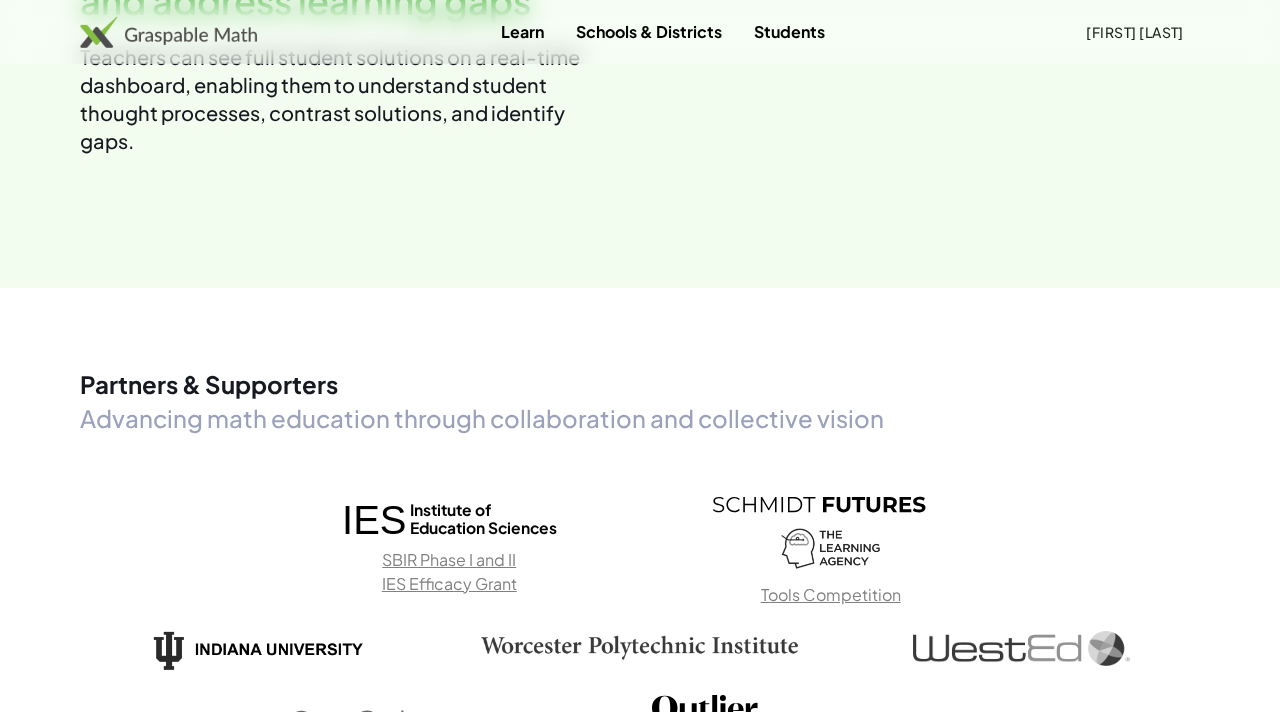 scroll, scrollTop: 2425, scrollLeft: 0, axis: vertical 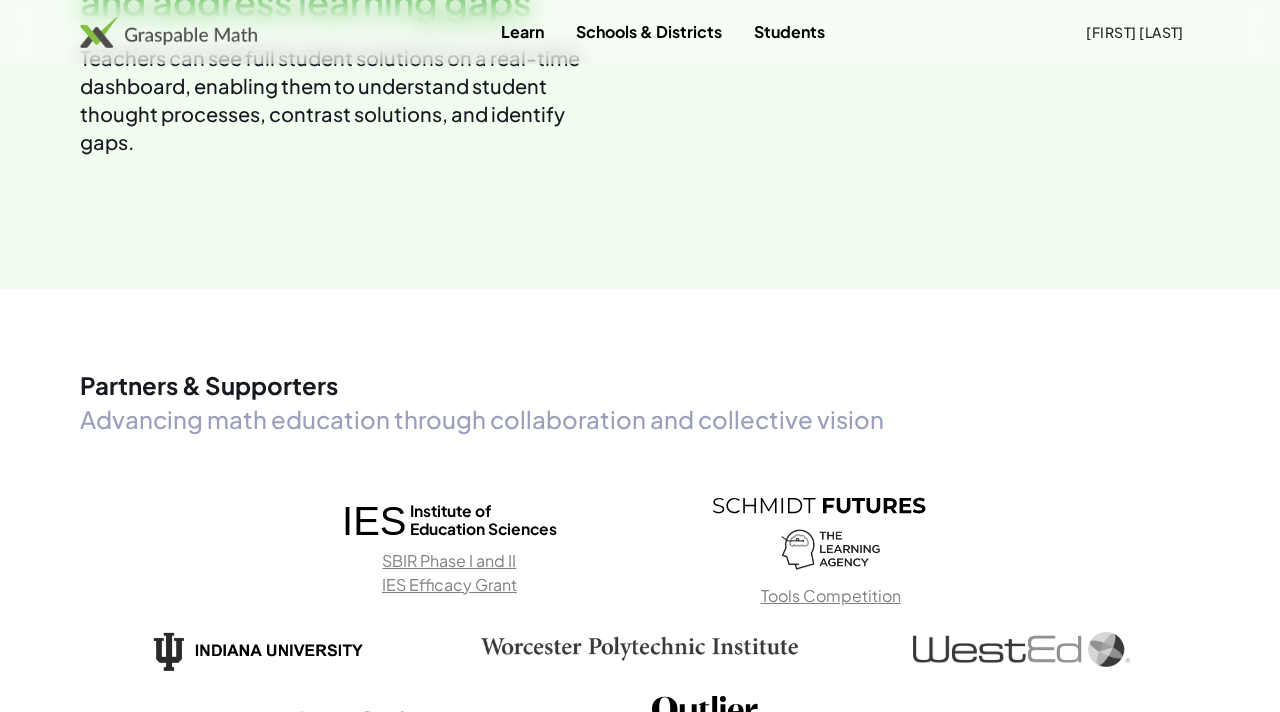 click on "Discover student thinking and address learning gaps Teachers can see full student solutions on a real-time dashboard, enabling them to understand student thought processes, contrast solutions, and identify gaps." 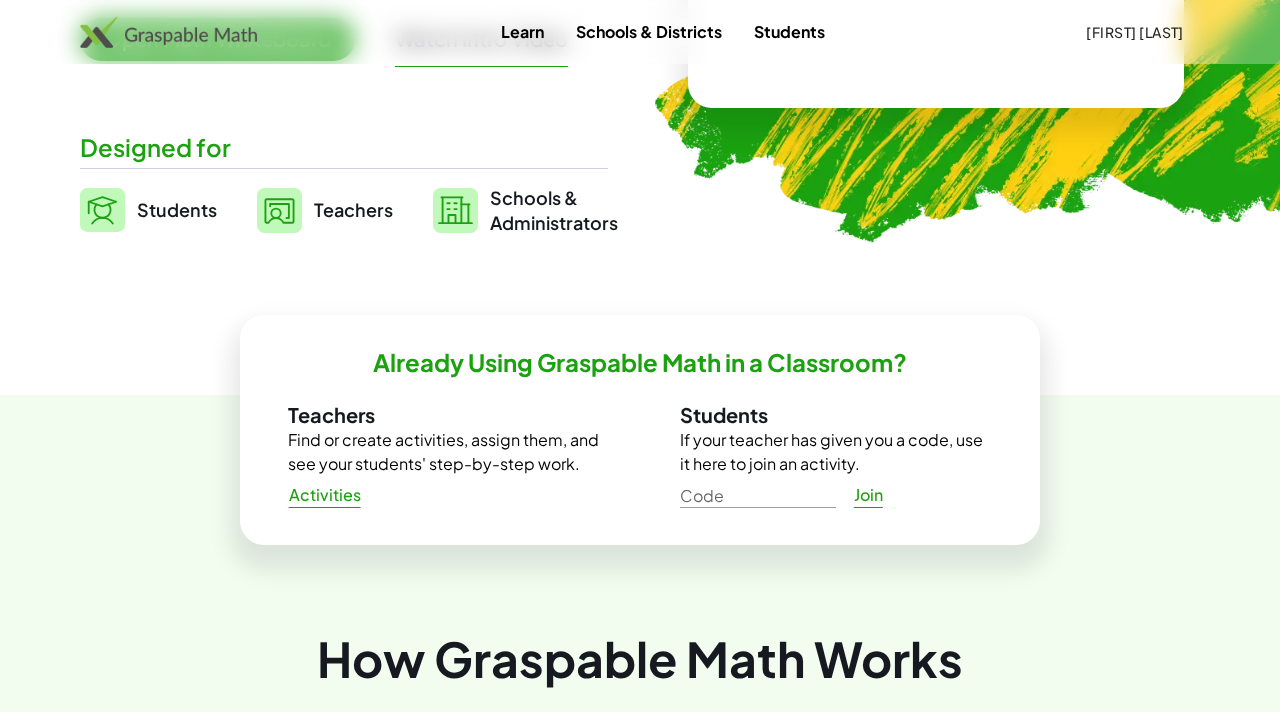 scroll, scrollTop: 425, scrollLeft: 0, axis: vertical 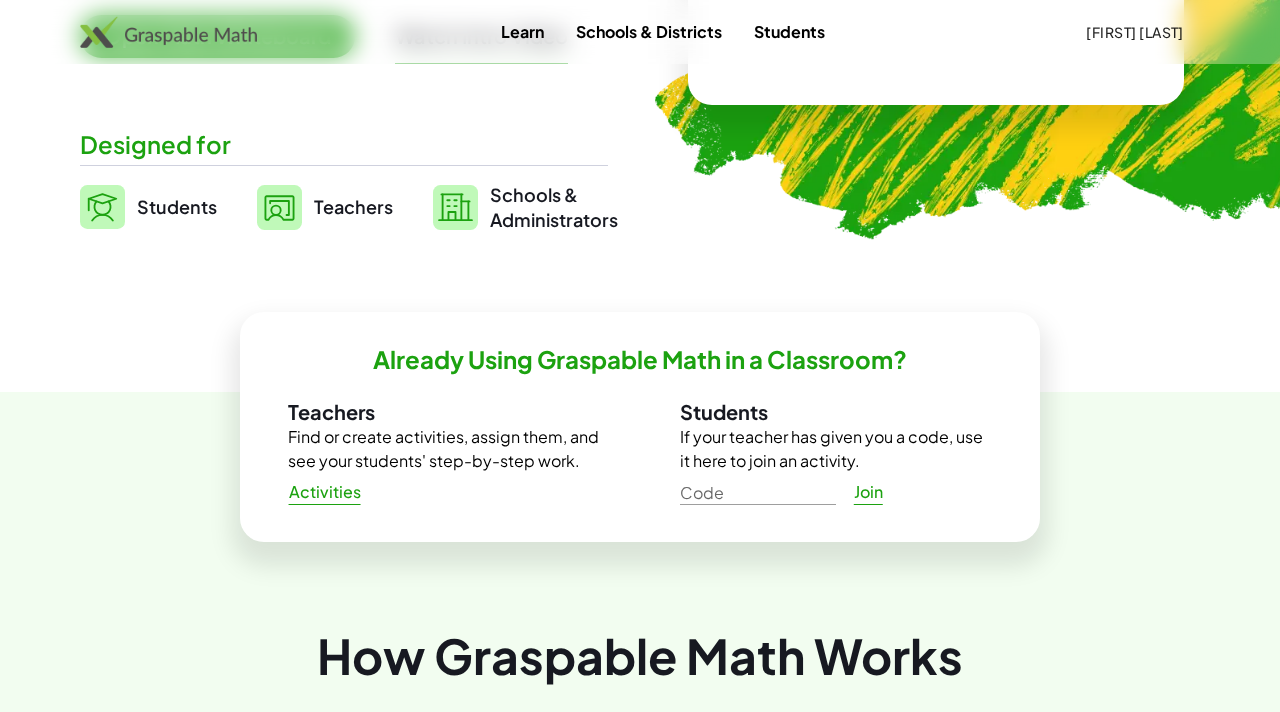 click on "Code" 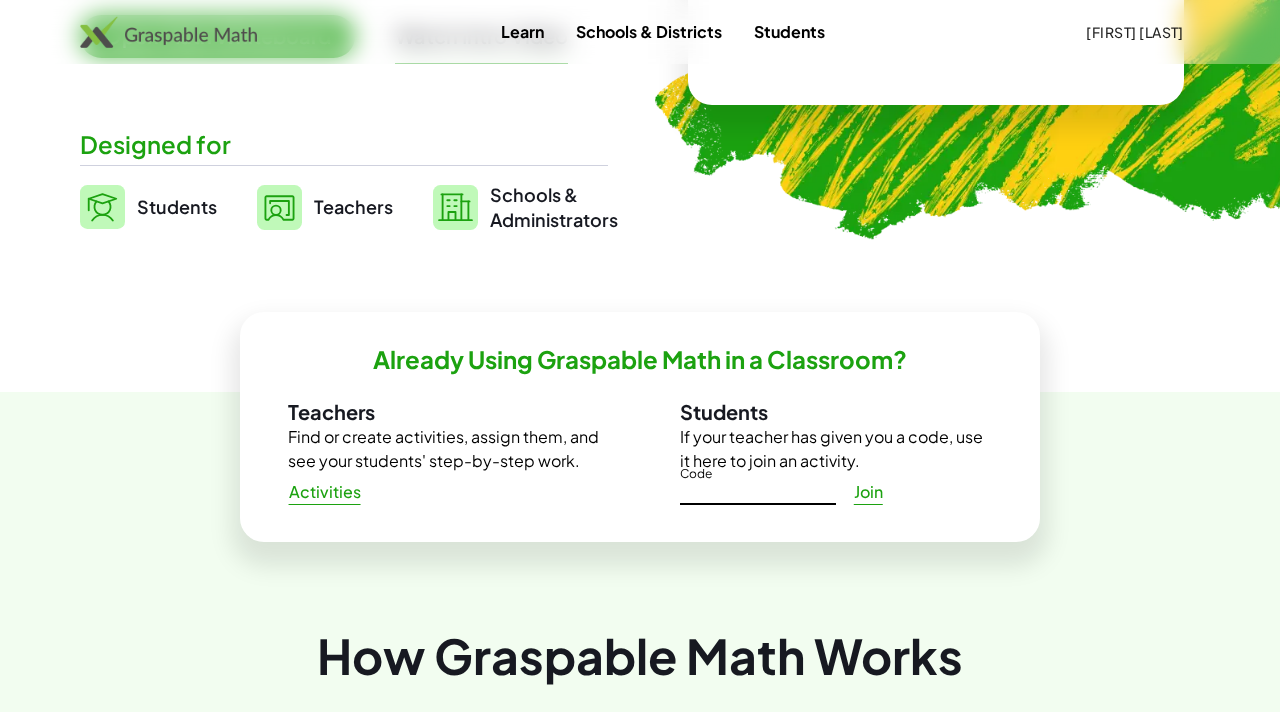 click on "Activities" 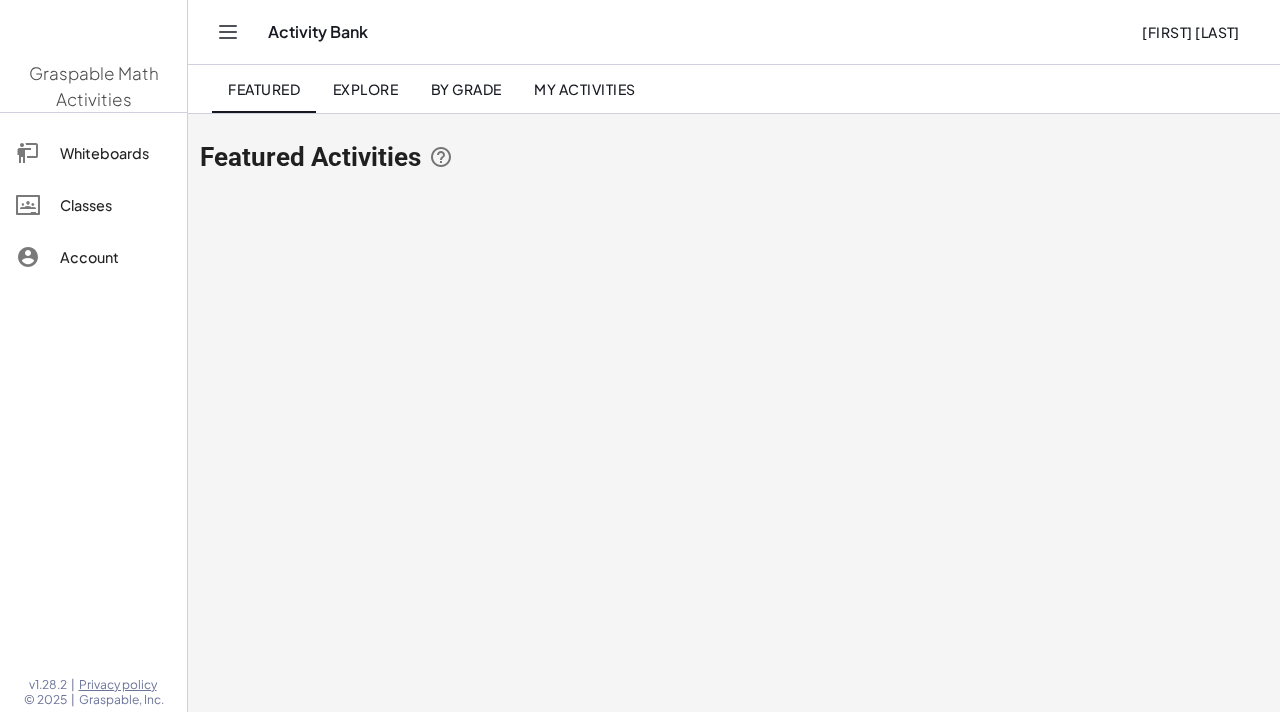 scroll, scrollTop: 0, scrollLeft: 0, axis: both 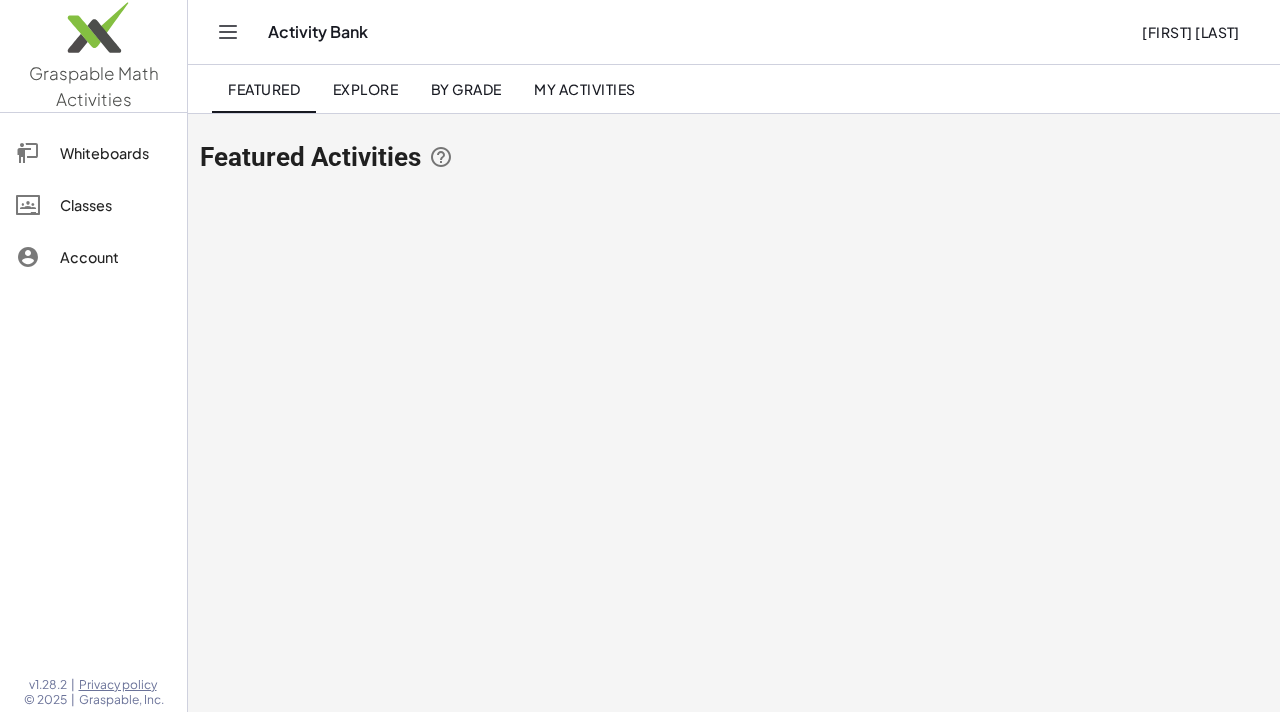 click on "[FIRST] [LAST]" 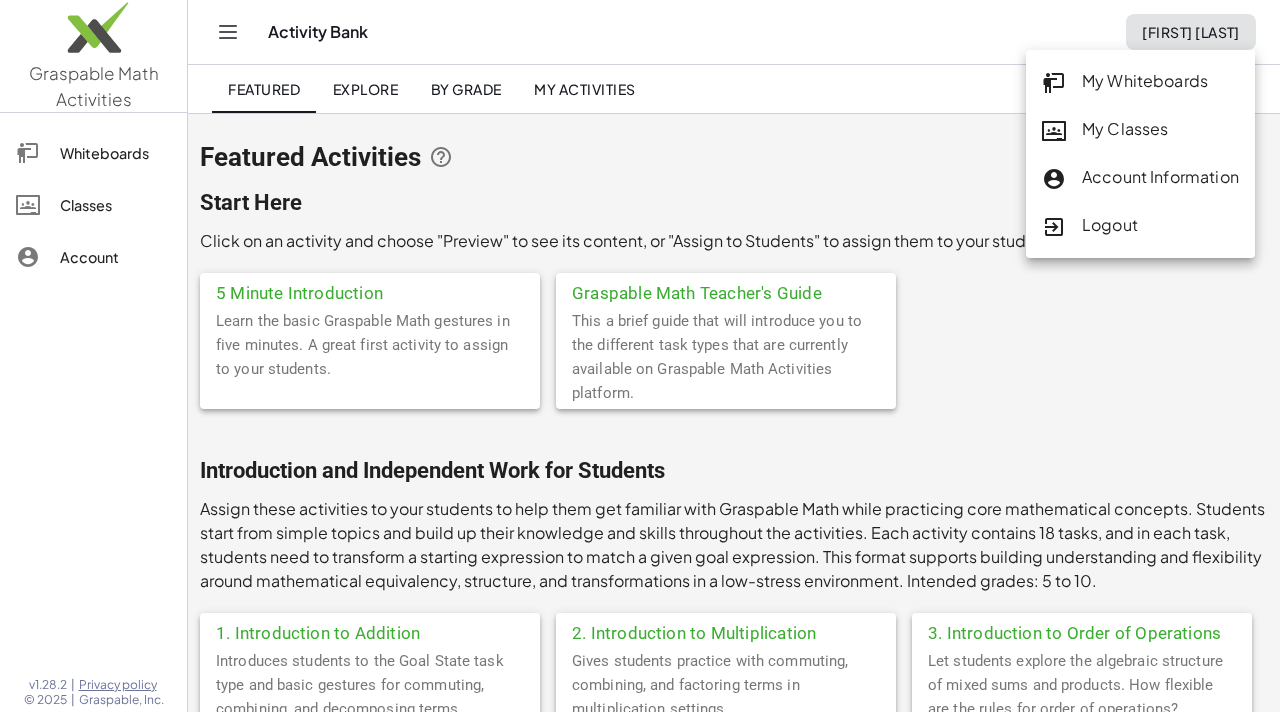 click on "My Classes" 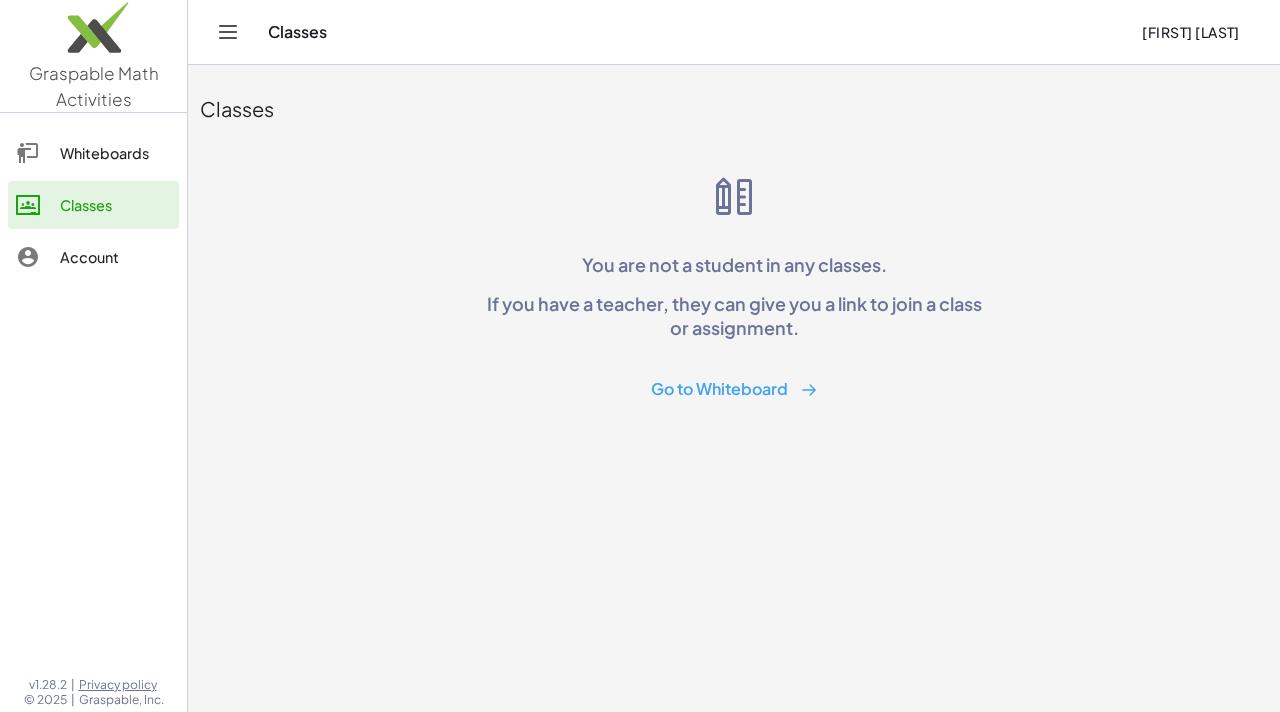 click on "[FIRST] [LAST]" 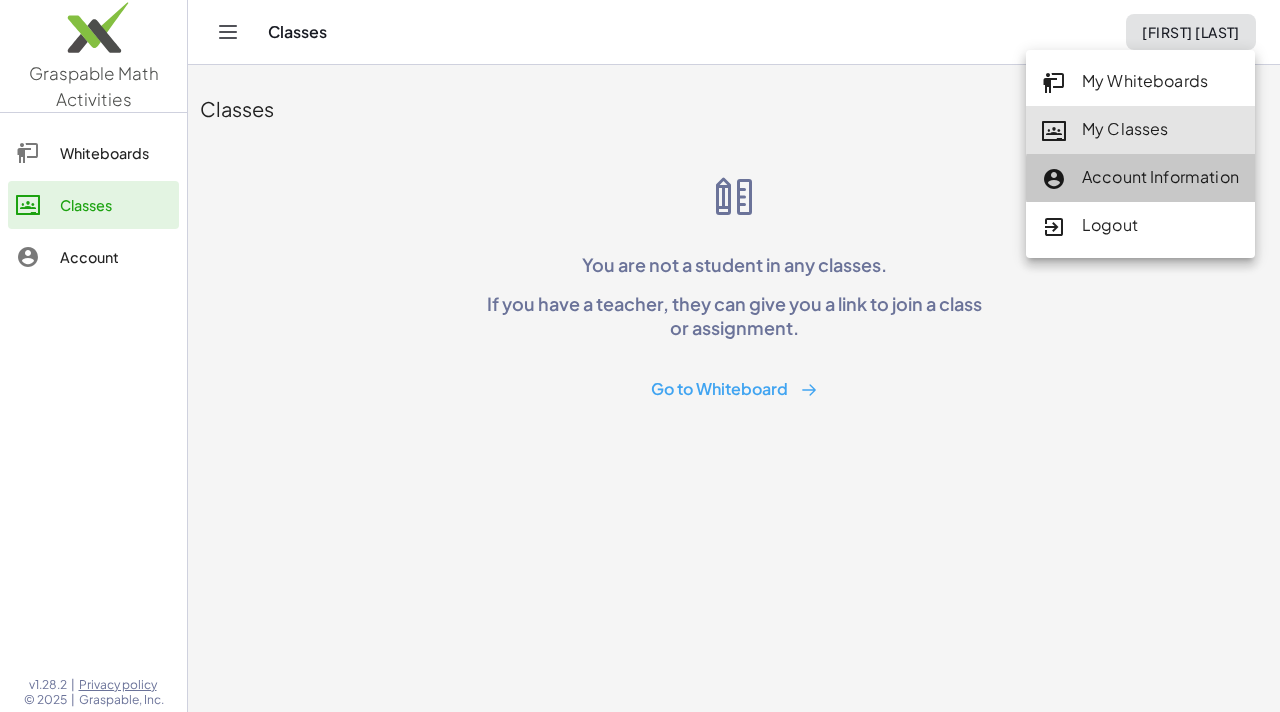 click on "Account Information" 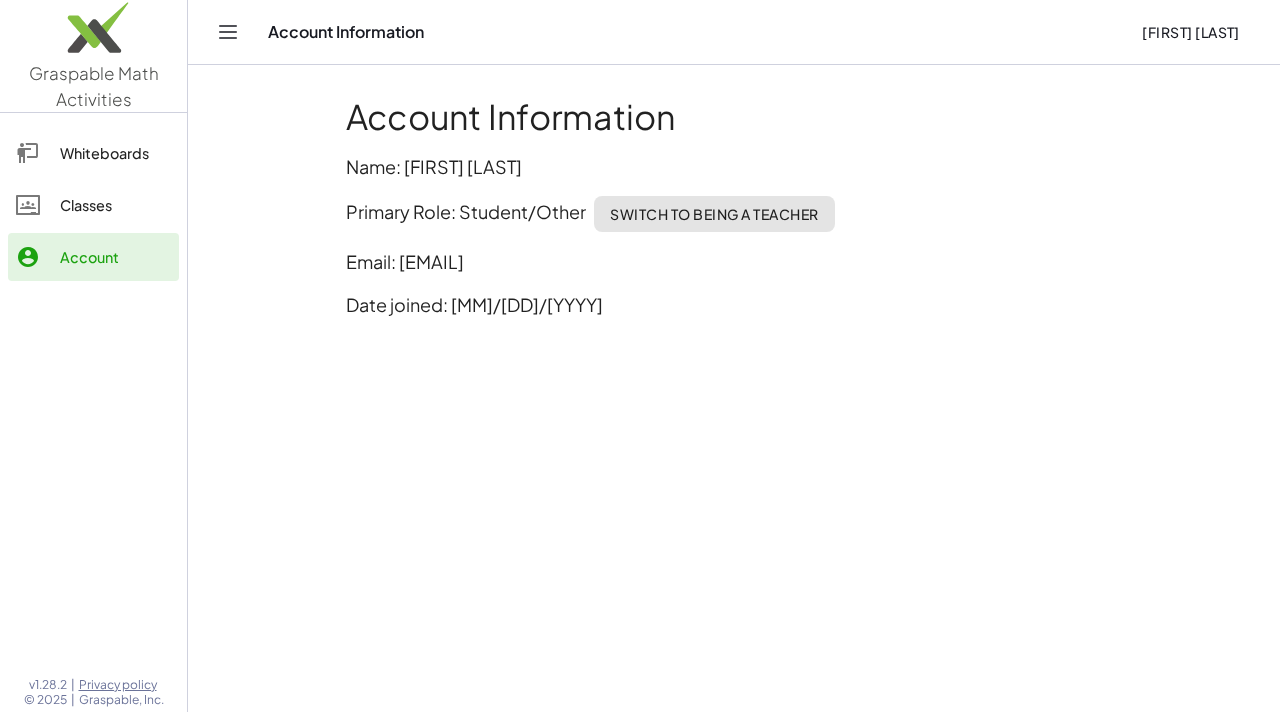 click on "Switch to being a Teacher" at bounding box center [714, 214] 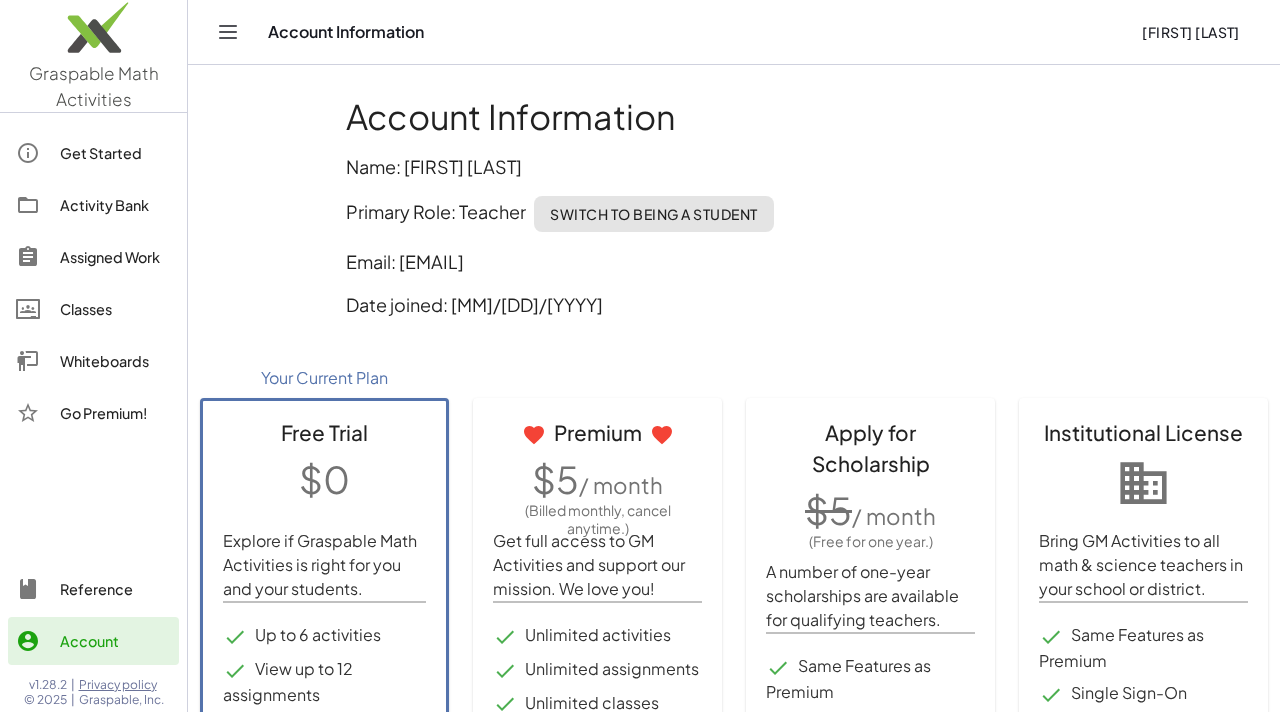 click on "Name: [FIRST] [LAST]" at bounding box center (734, 166) 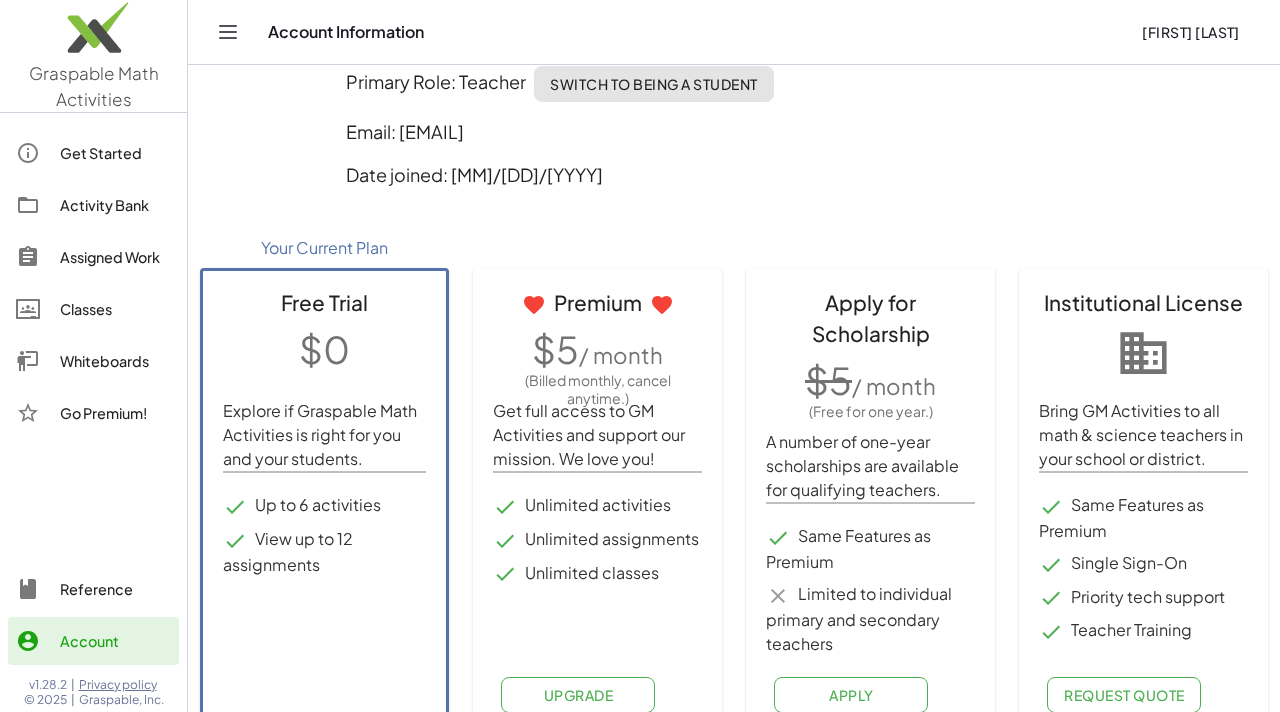scroll, scrollTop: 163, scrollLeft: 0, axis: vertical 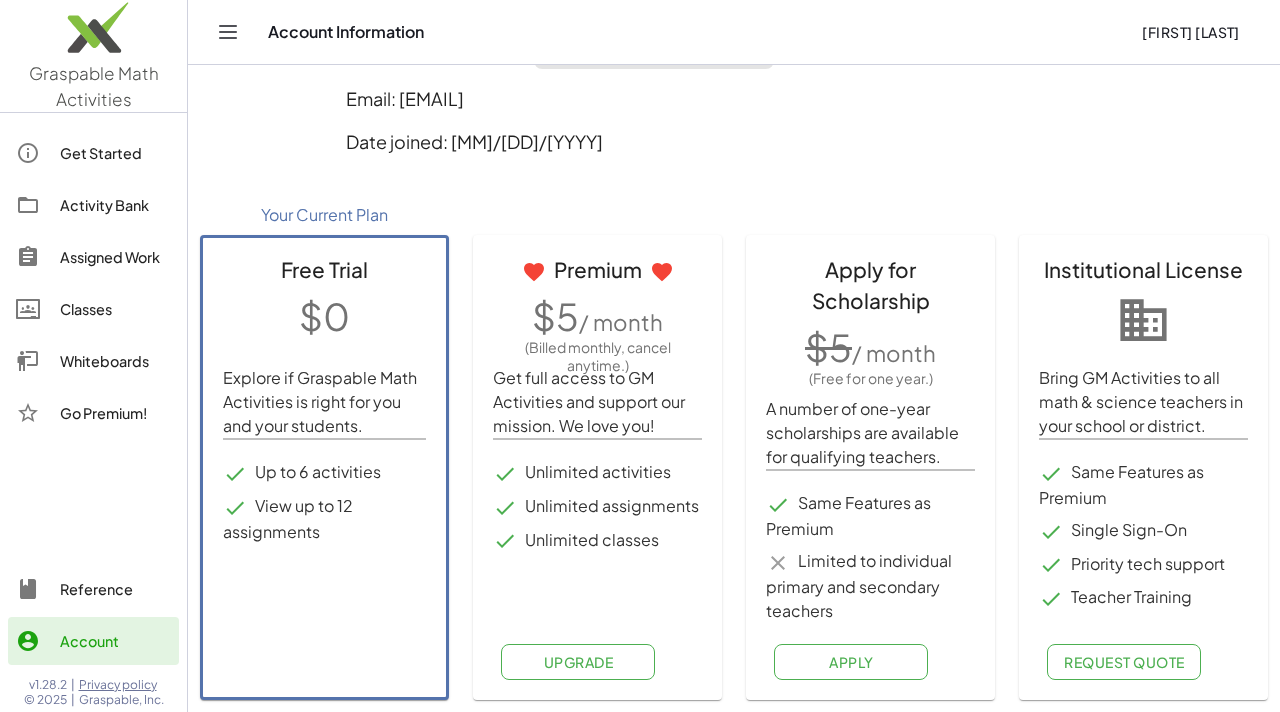 click on "Up to 6 activities" at bounding box center [324, 473] 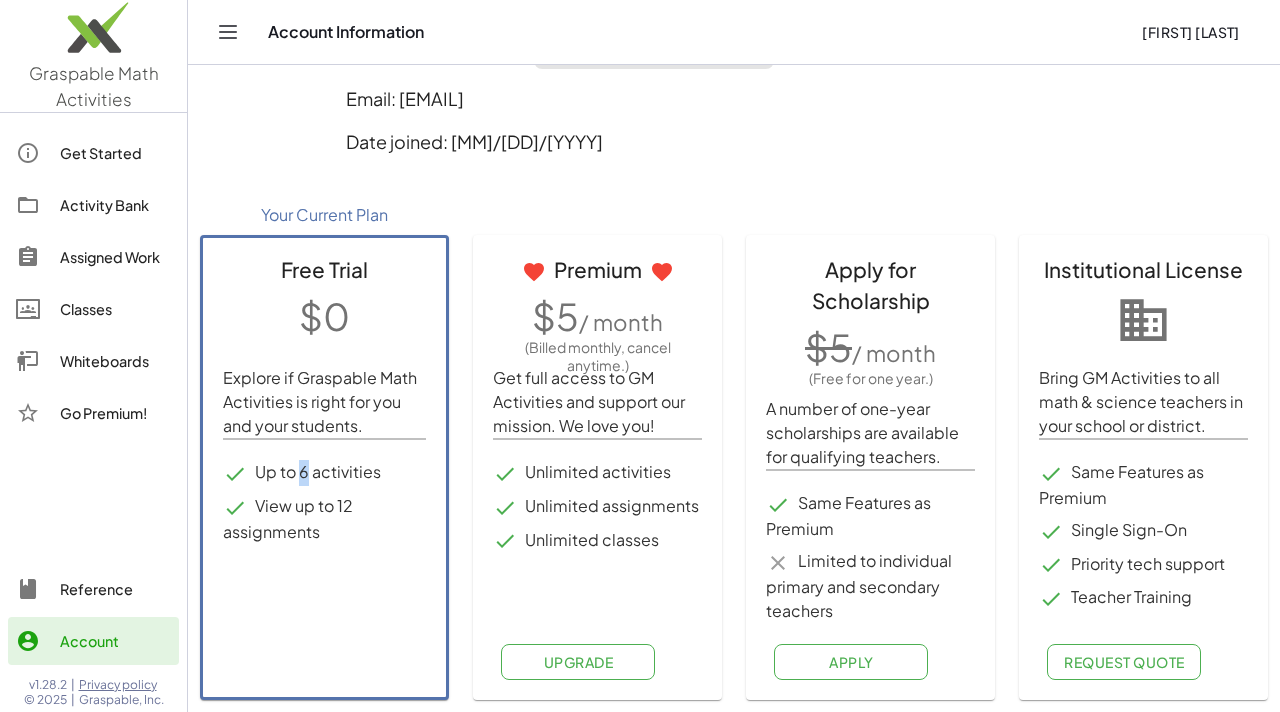 click on "Up to 6 activities" at bounding box center [324, 473] 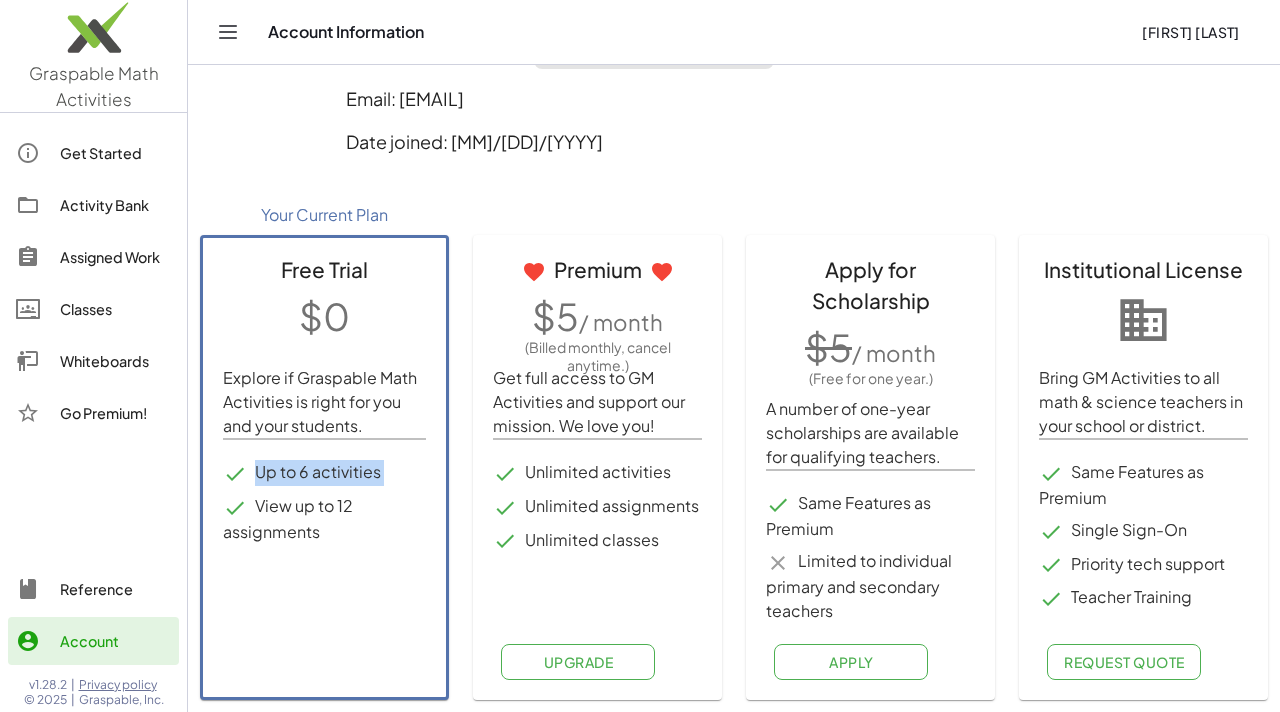 click on "Up to 6 activities" at bounding box center (324, 473) 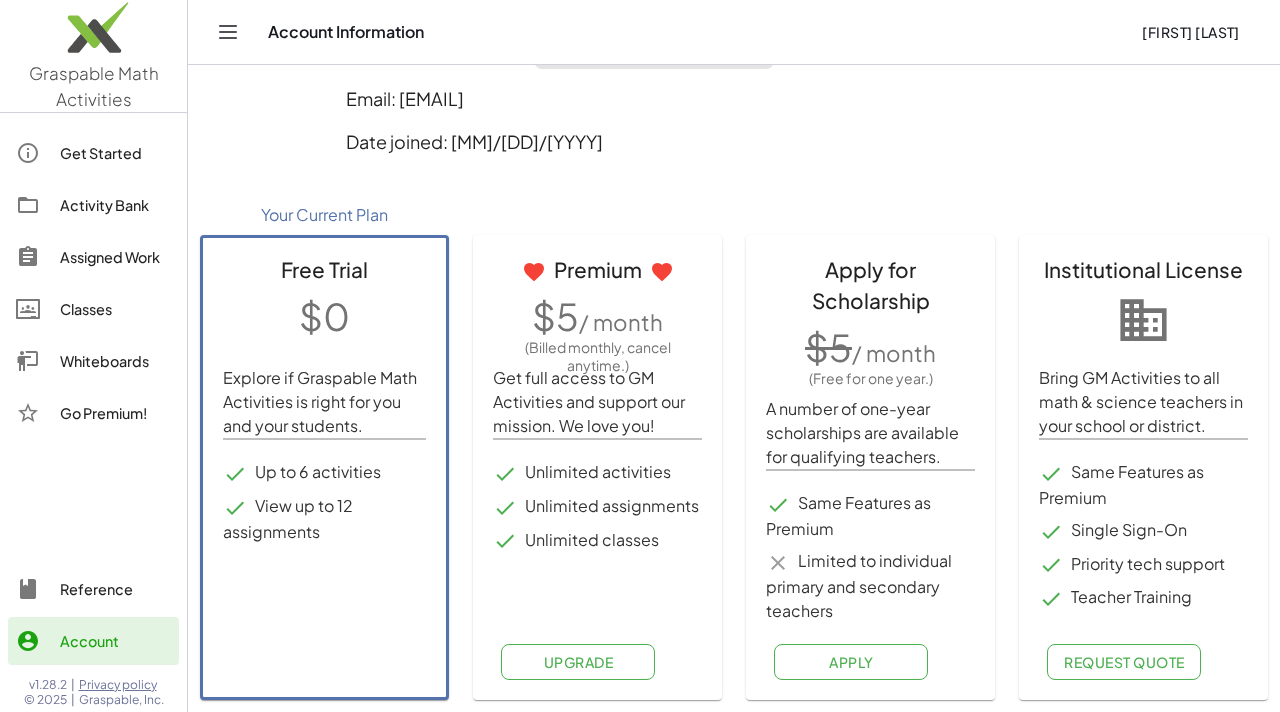 click on "Up to 6 activities" at bounding box center (324, 473) 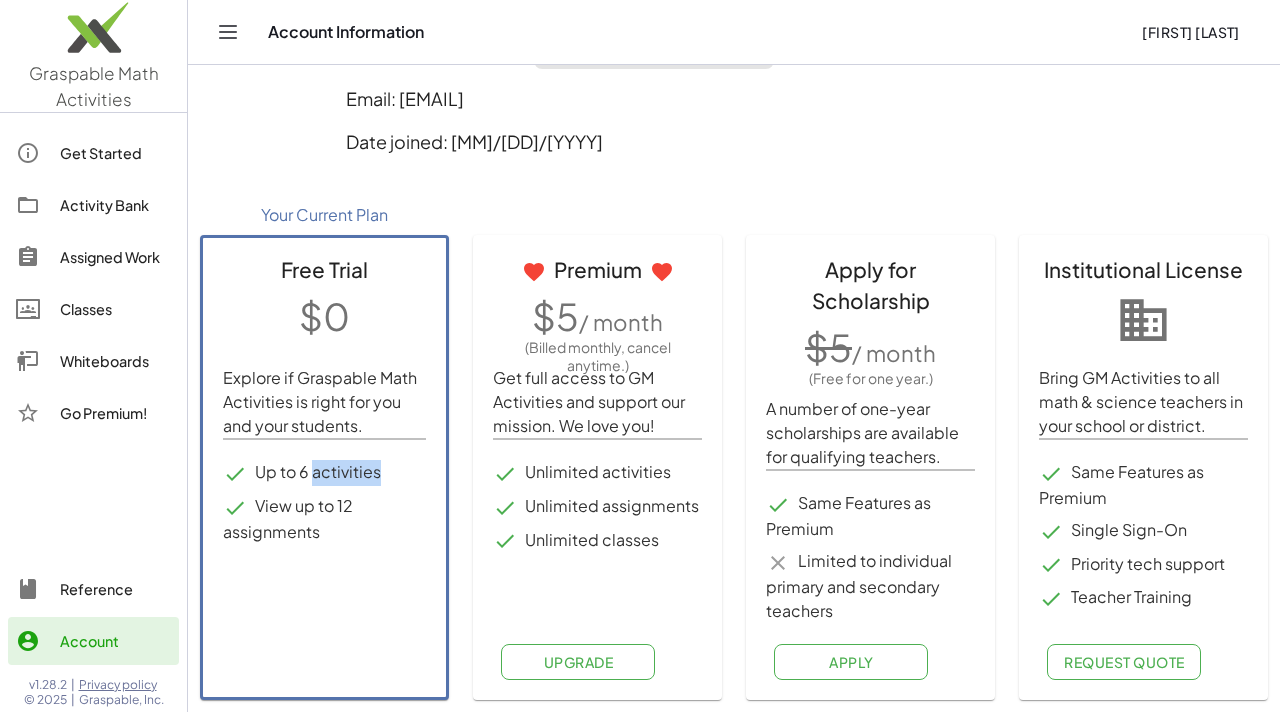 click on "Up to 6 activities" at bounding box center (324, 473) 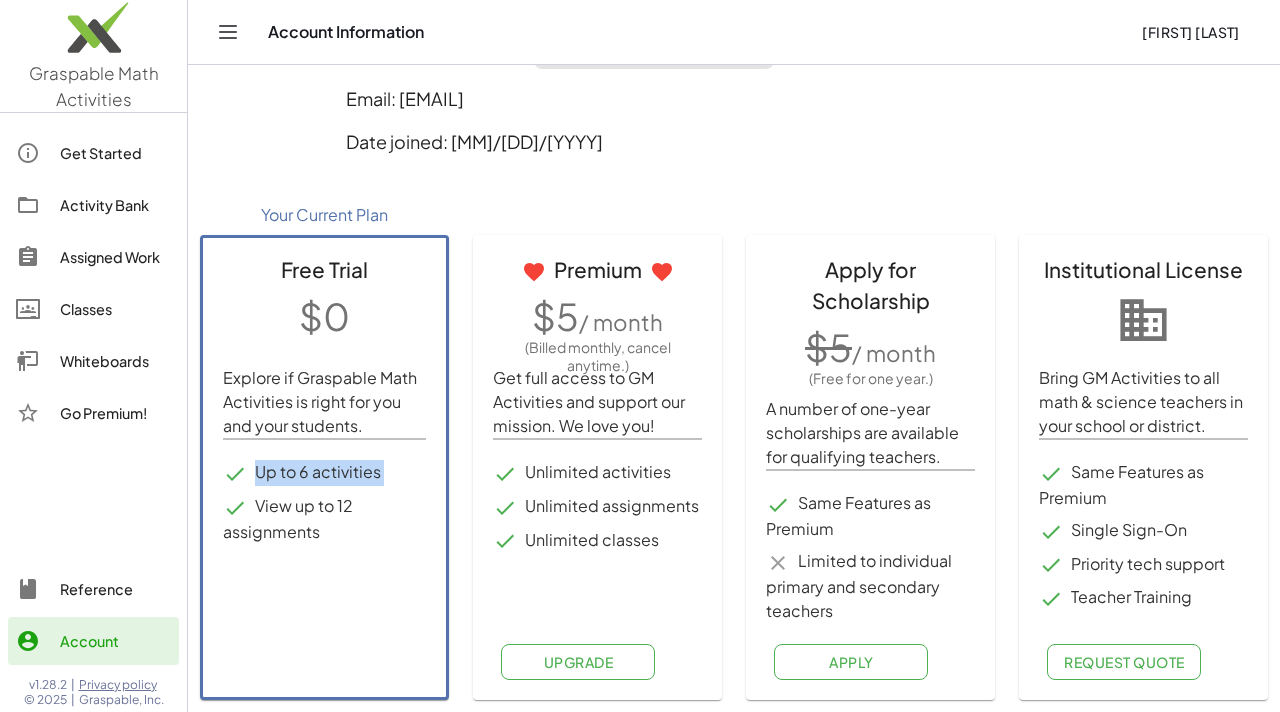 click on "Up to 6 activities" at bounding box center (324, 473) 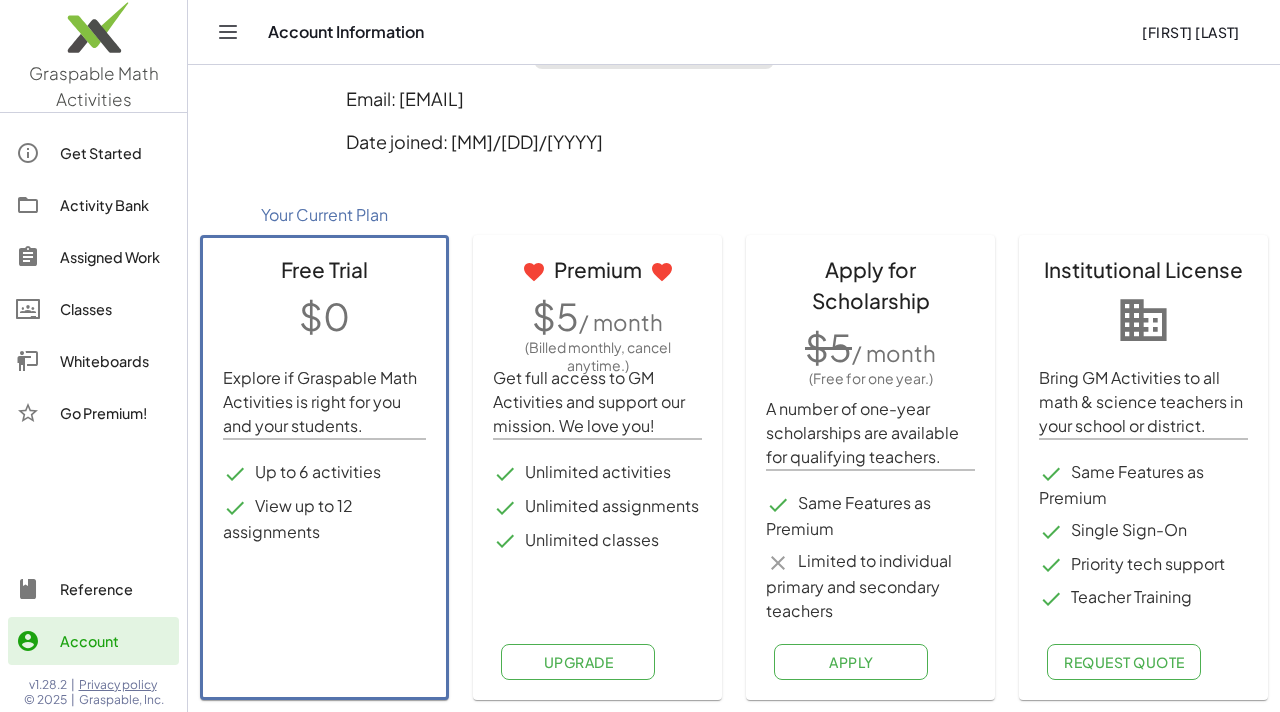 click on "Up to 6 activities" at bounding box center (324, 473) 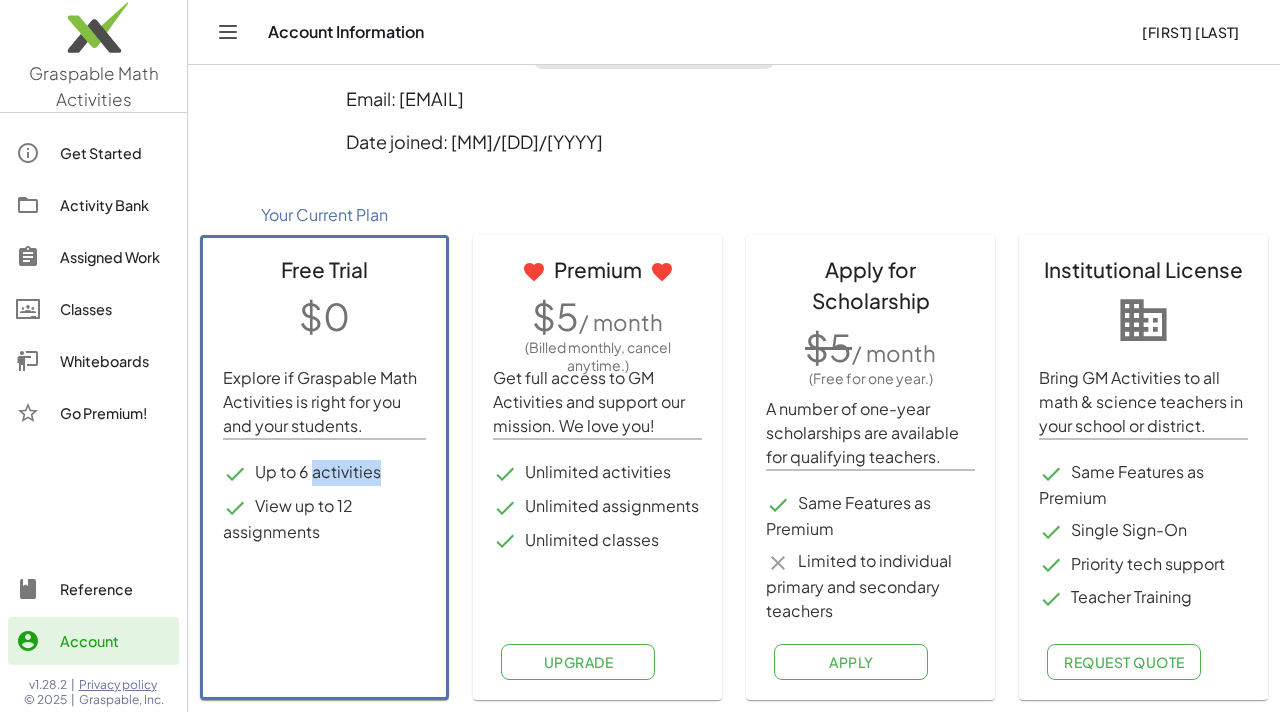 click on "Up to 6 activities" at bounding box center [324, 473] 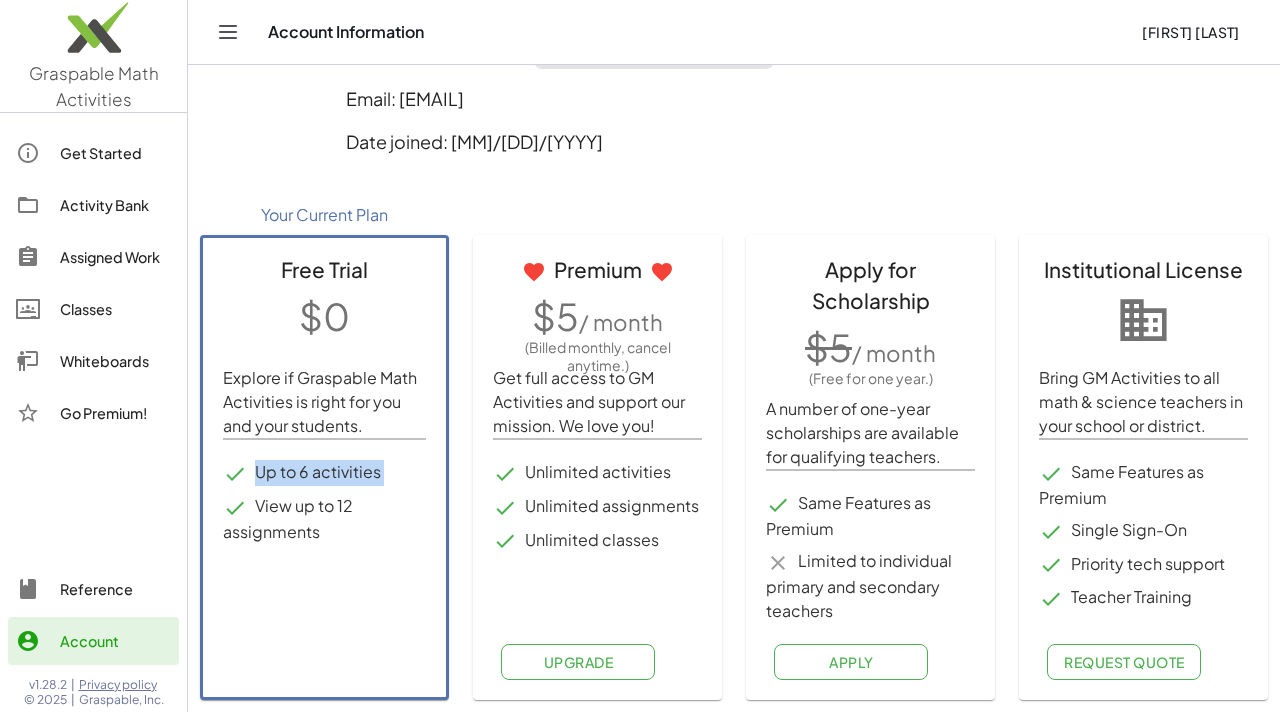 click on "Up to 6 activities" at bounding box center (324, 473) 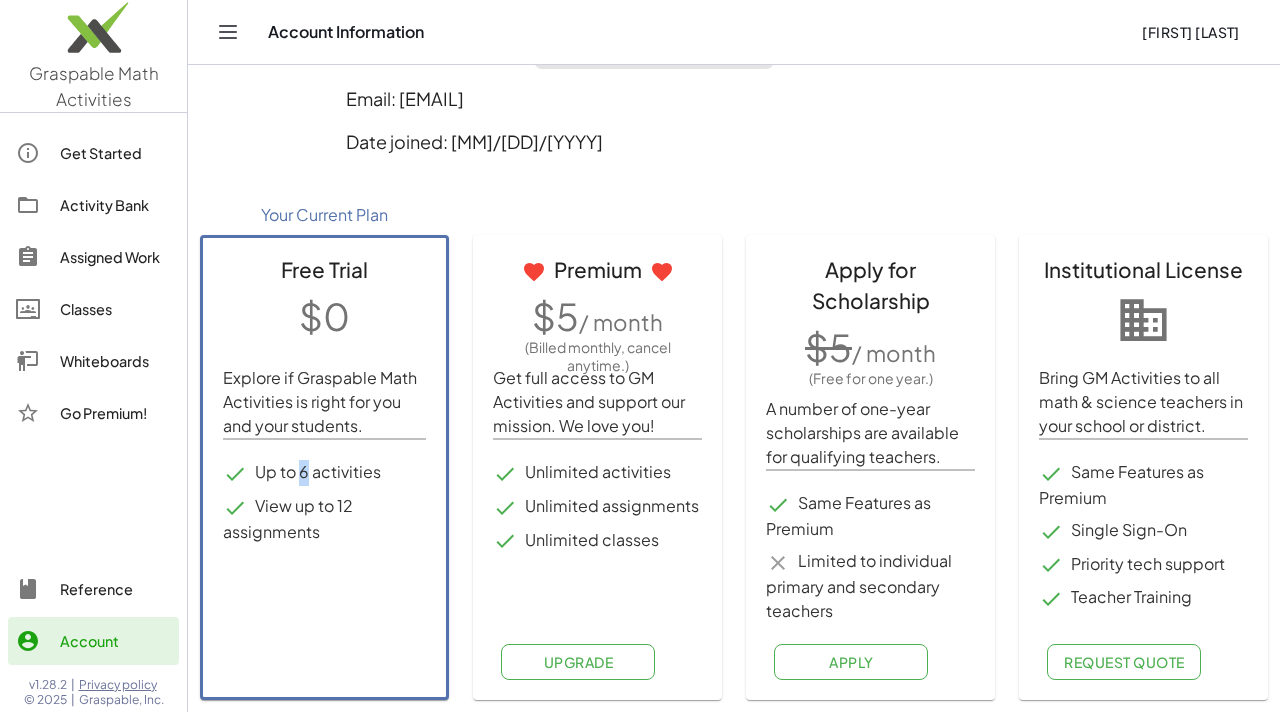 click on "Up to 6 activities" at bounding box center (324, 473) 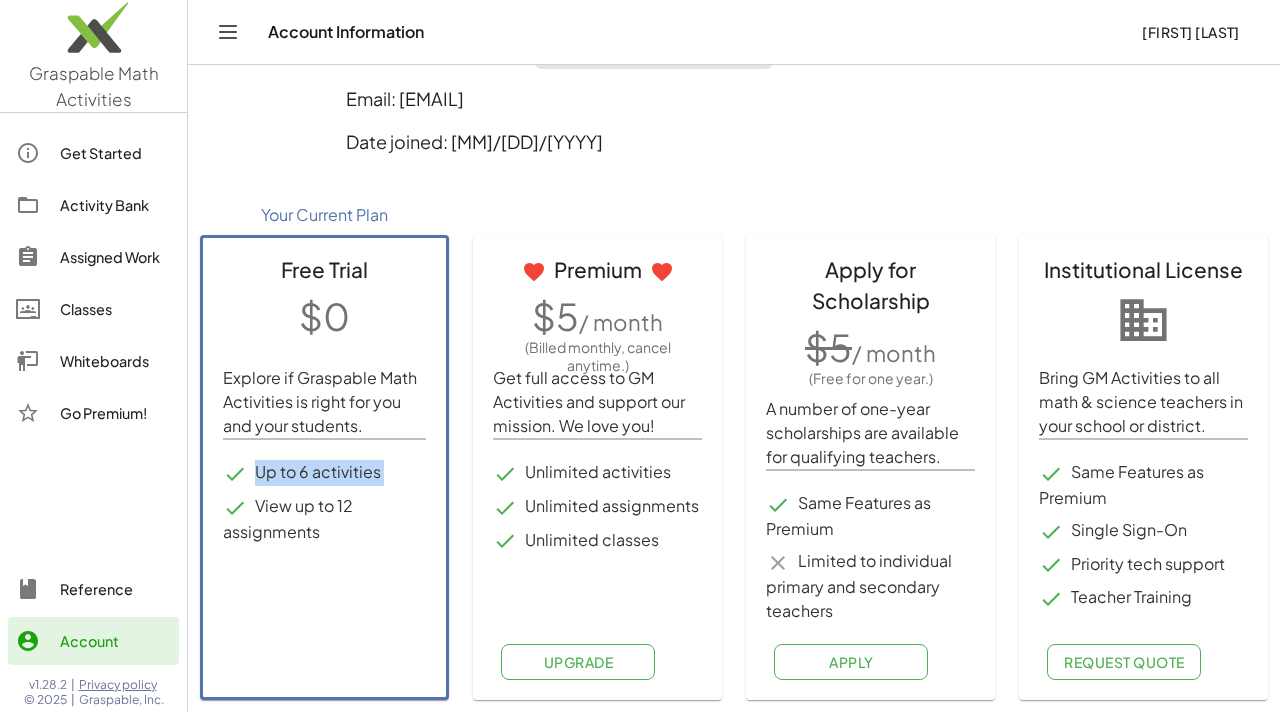 click on "Up to 6 activities" at bounding box center (324, 473) 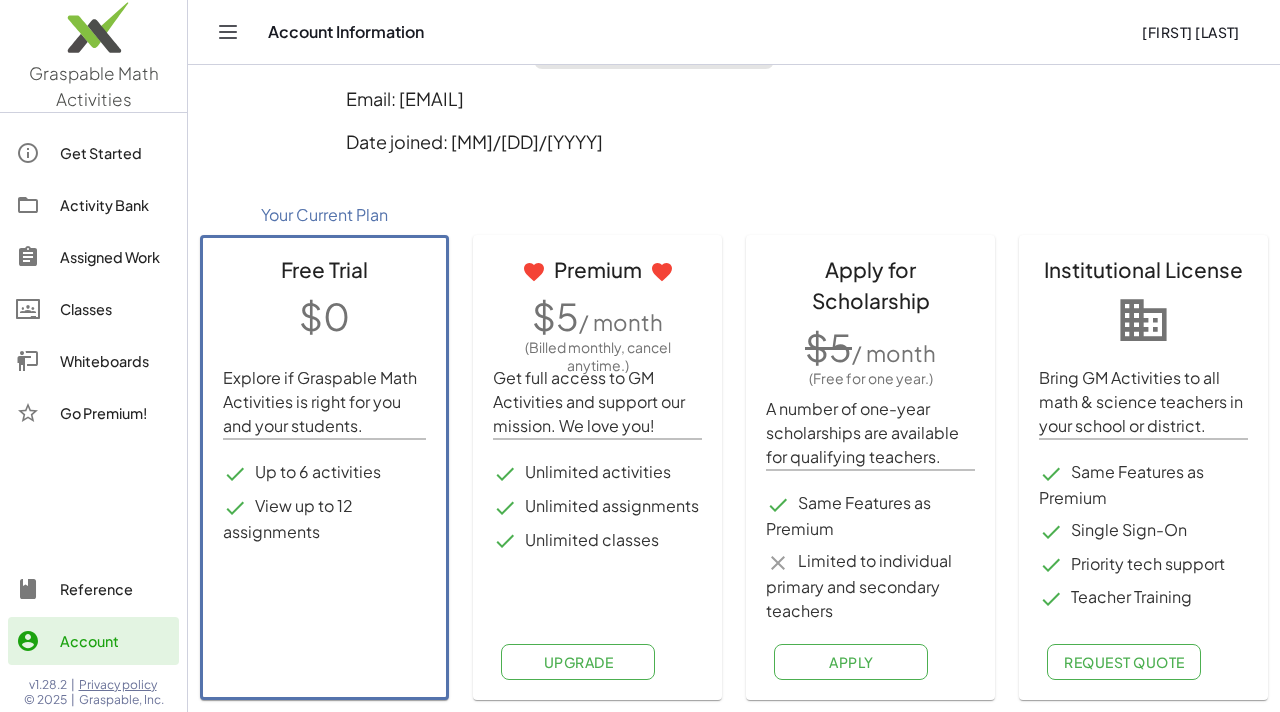 click on "Up to 6 activities" at bounding box center [324, 473] 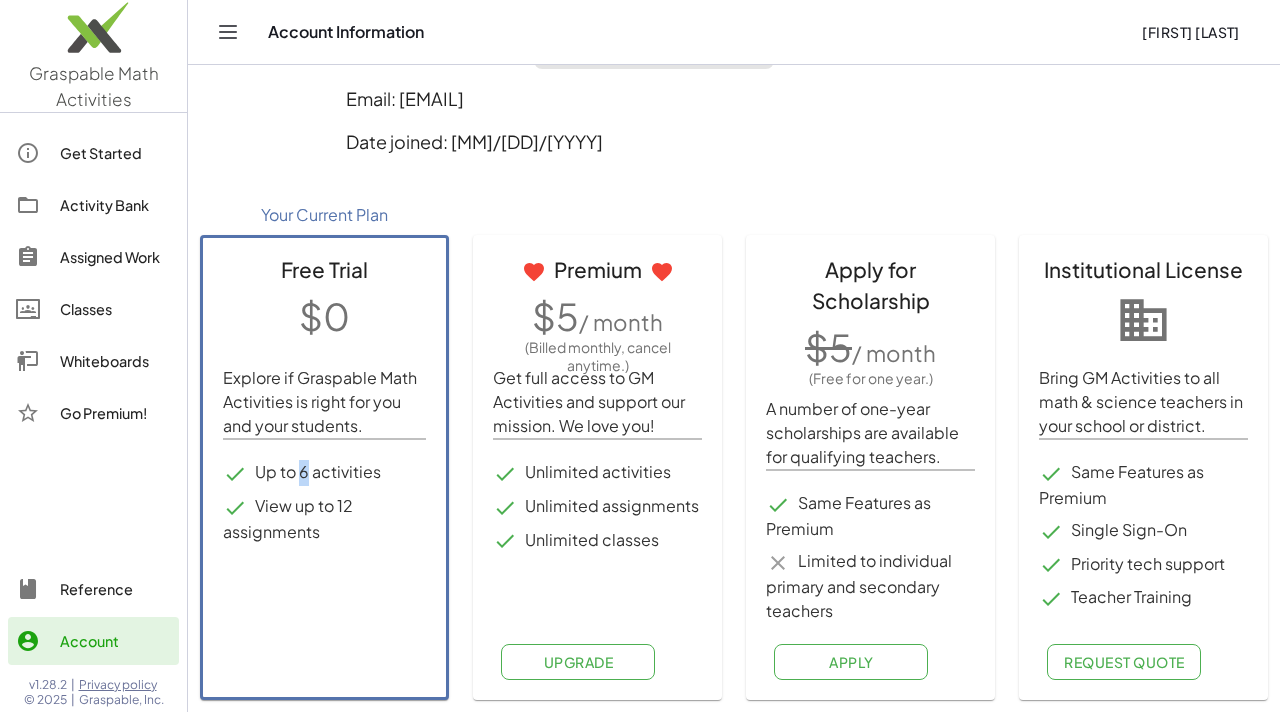 click on "Up to 6 activities" at bounding box center [324, 473] 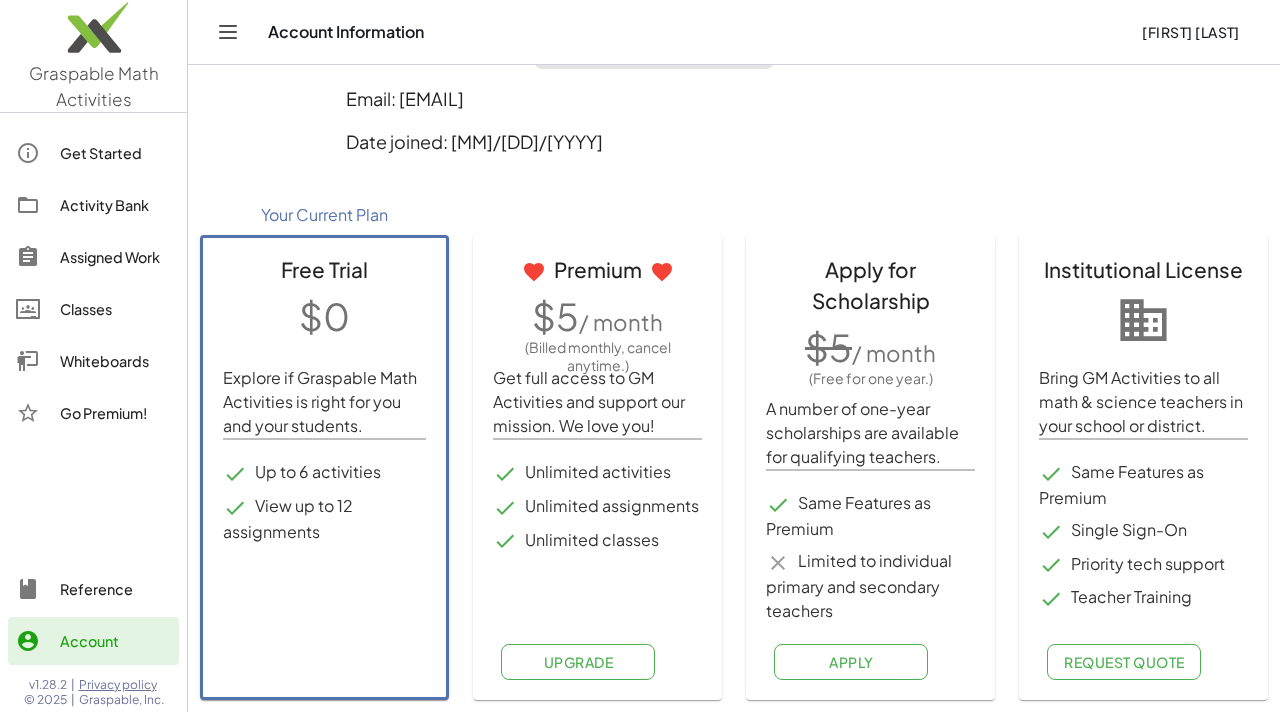 click on "Up to 6 activities" at bounding box center (324, 473) 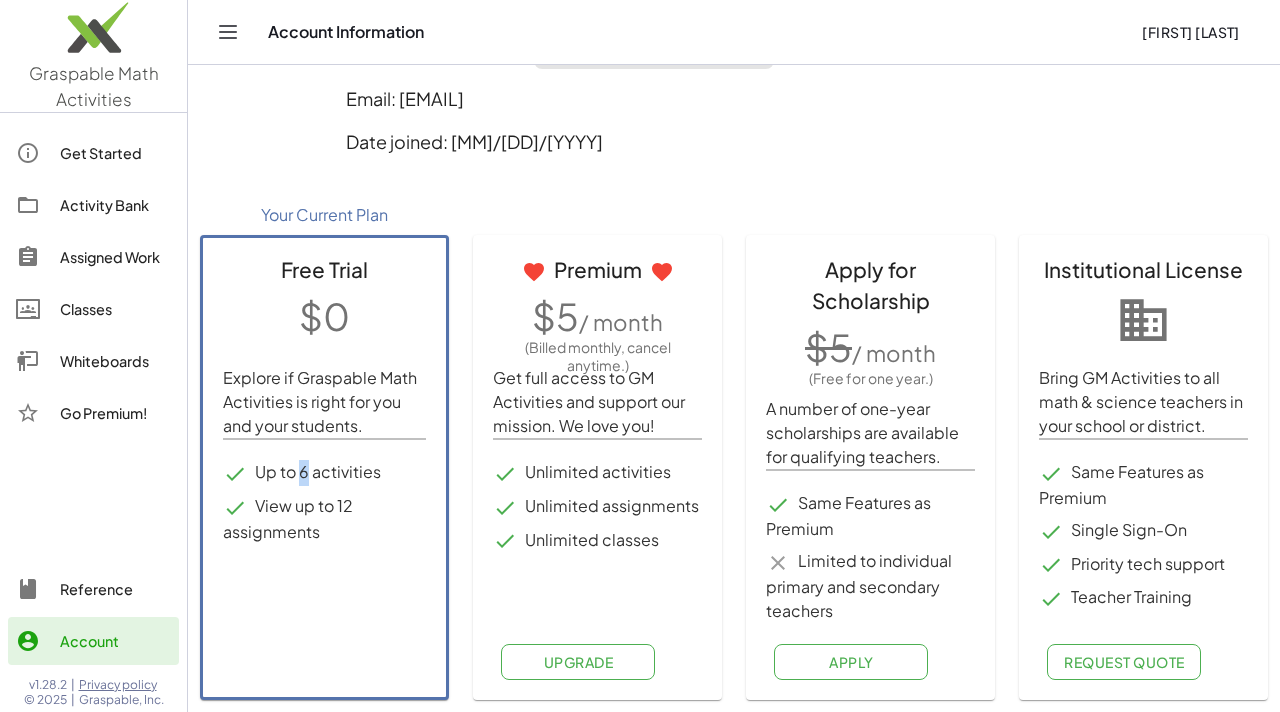 click on "Up to 6 activities" at bounding box center (324, 473) 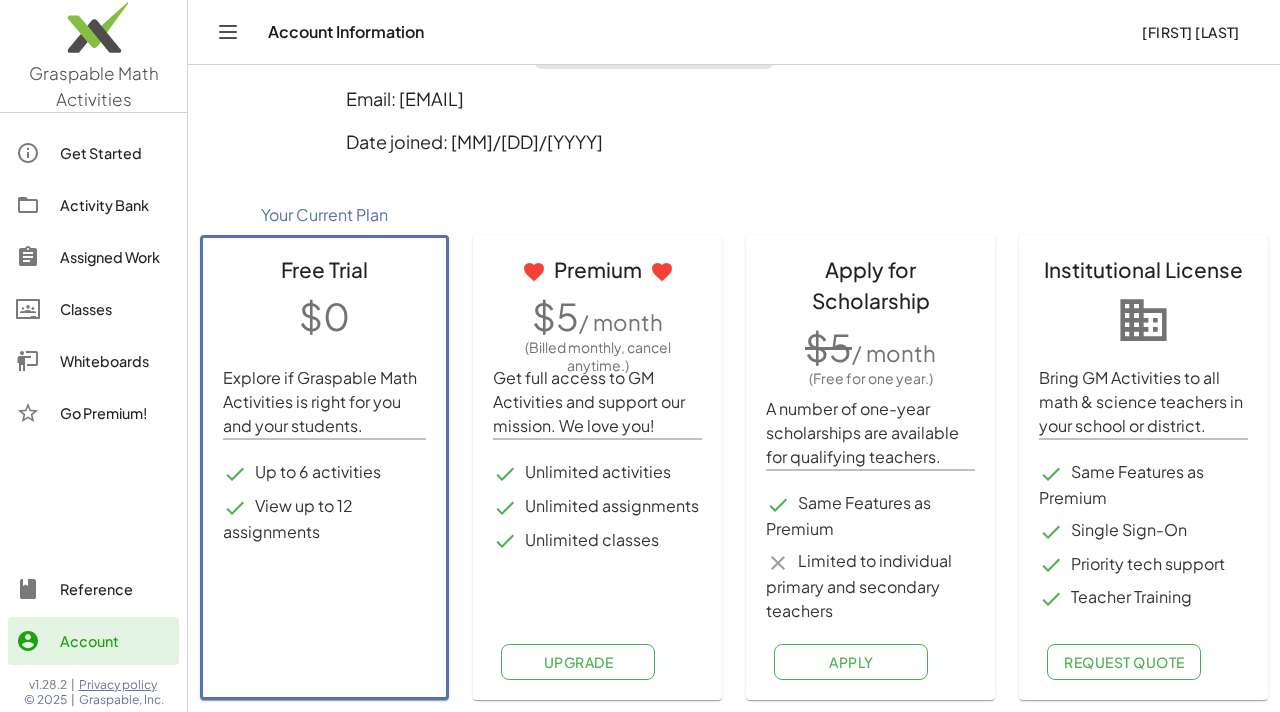 click on "Up to 6 activities" at bounding box center [324, 473] 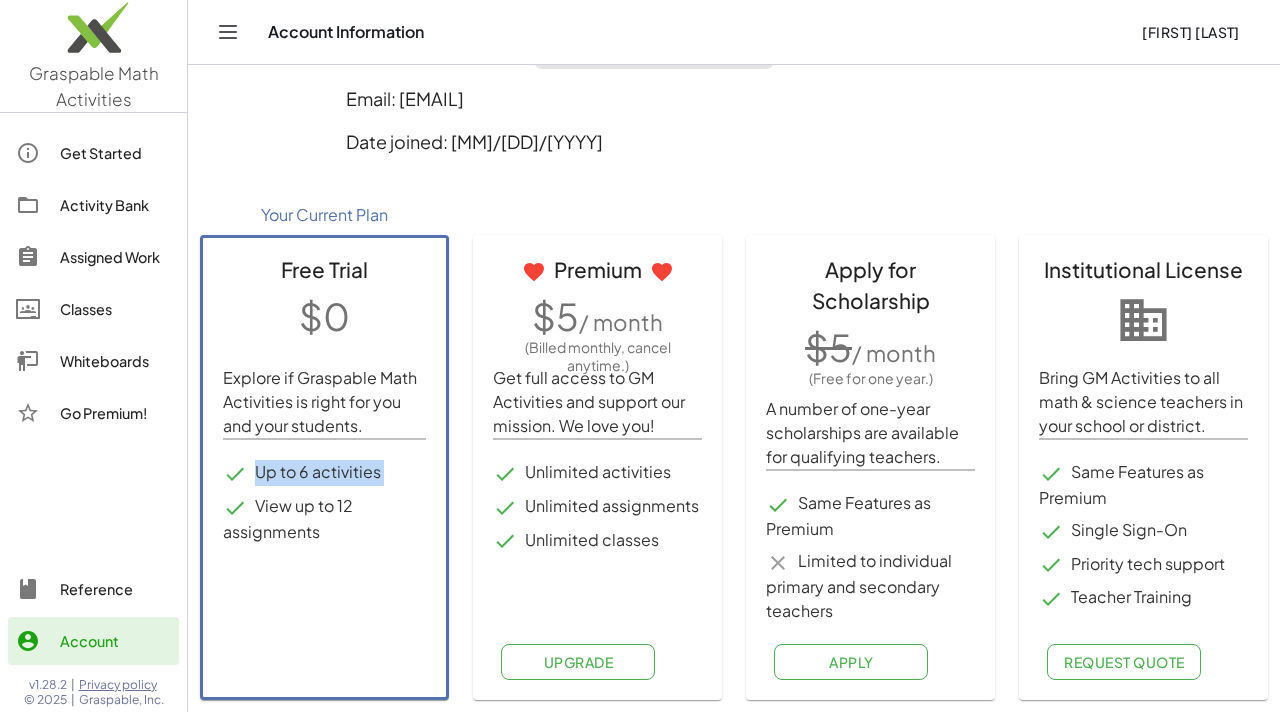 click on "Up to 6 activities" at bounding box center [324, 473] 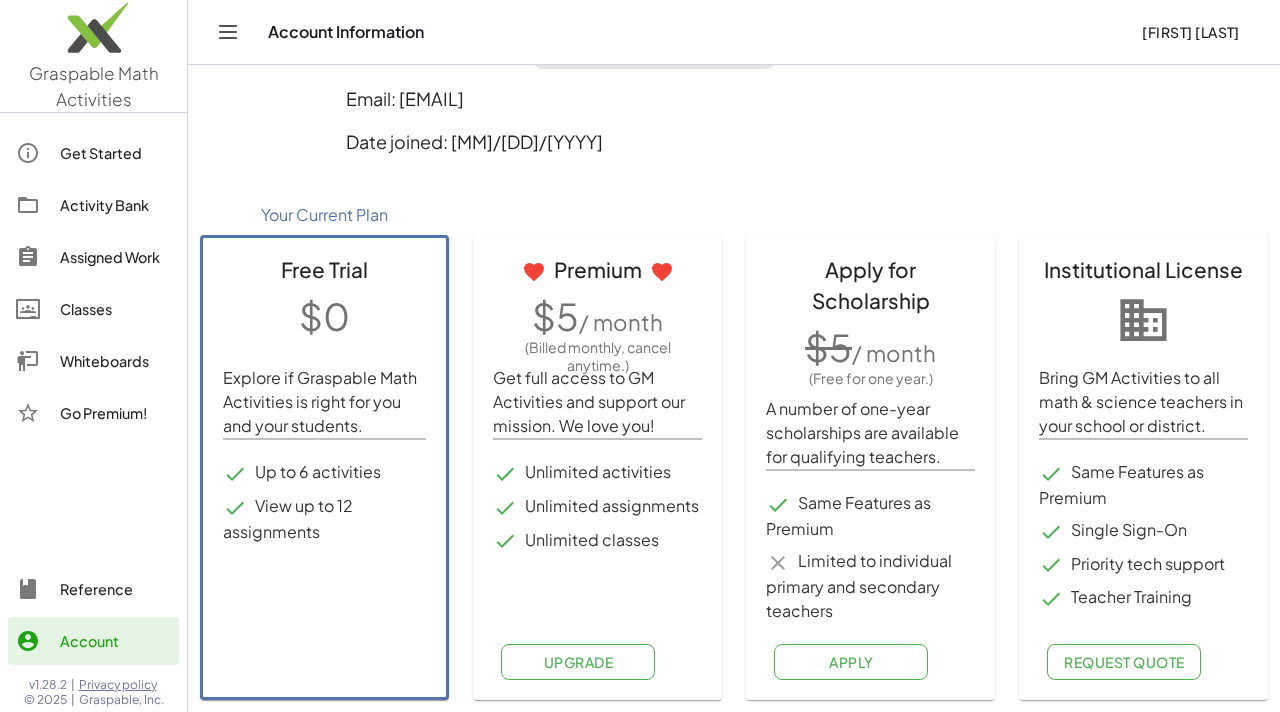 click on "Up to 6 activities" at bounding box center (324, 473) 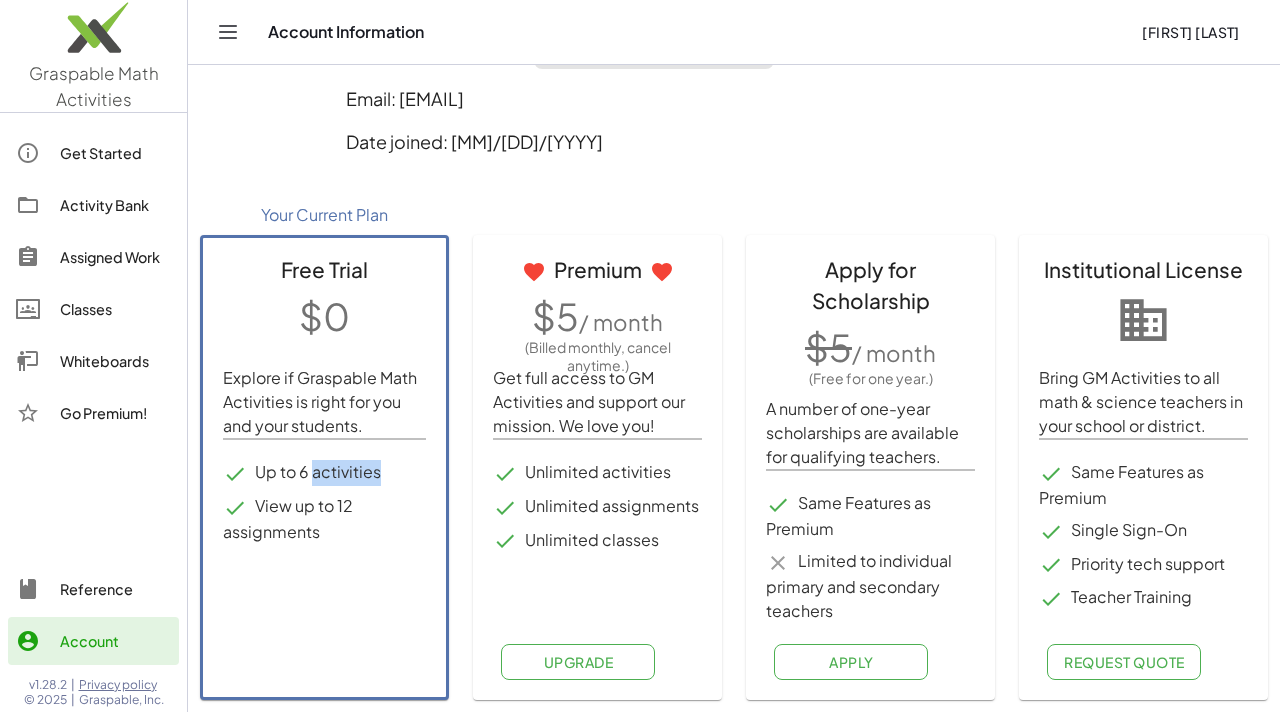 click on "Up to 6 activities" at bounding box center (324, 473) 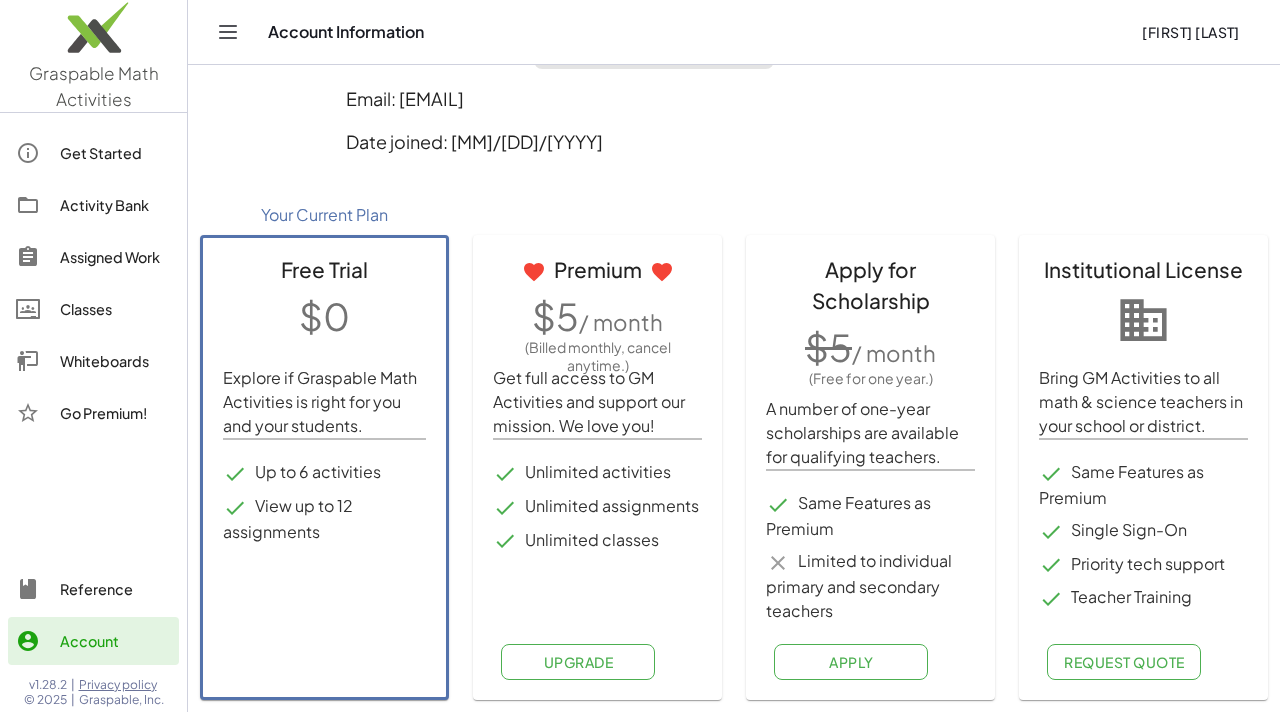 click on "$0" 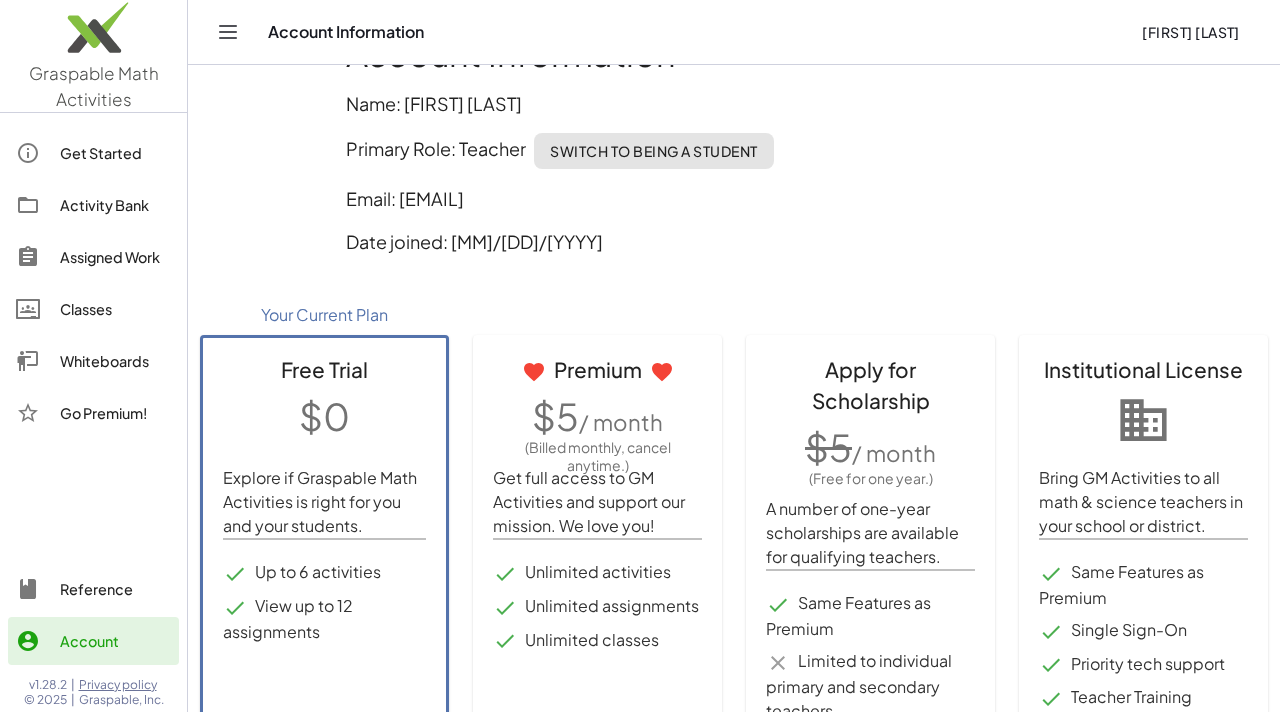 scroll, scrollTop: 0, scrollLeft: 0, axis: both 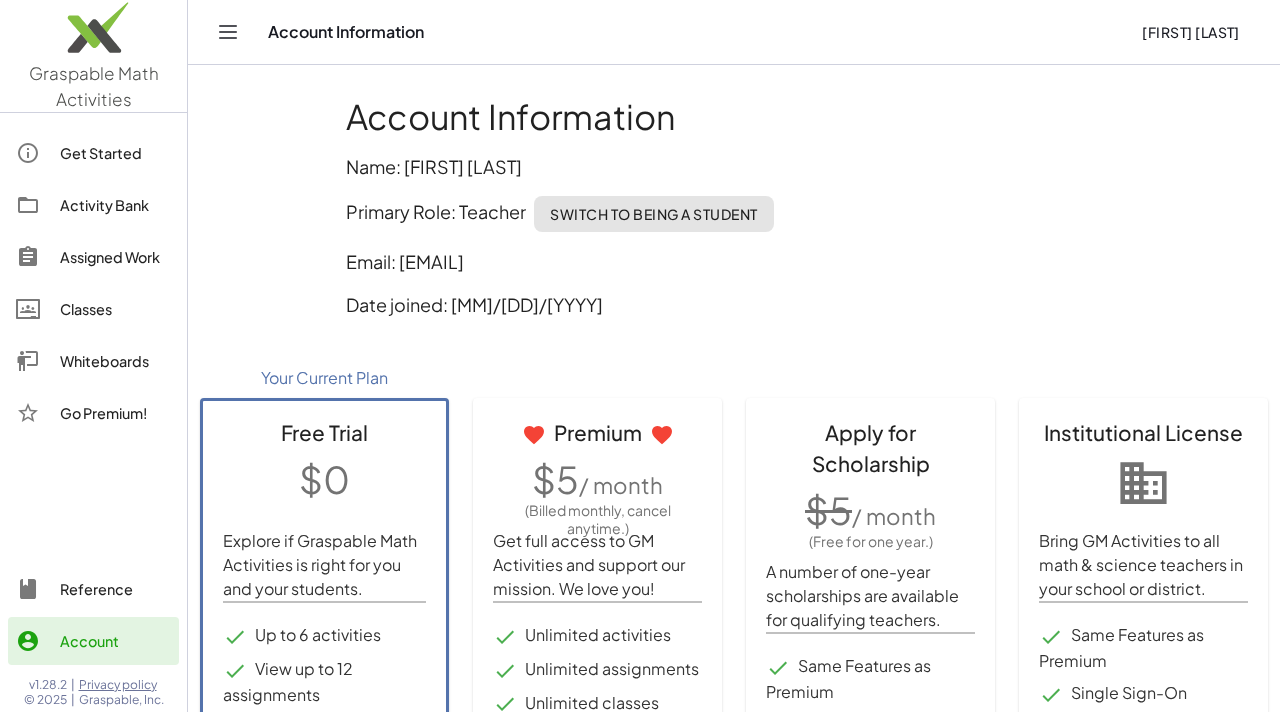 click on "Go Premium!" 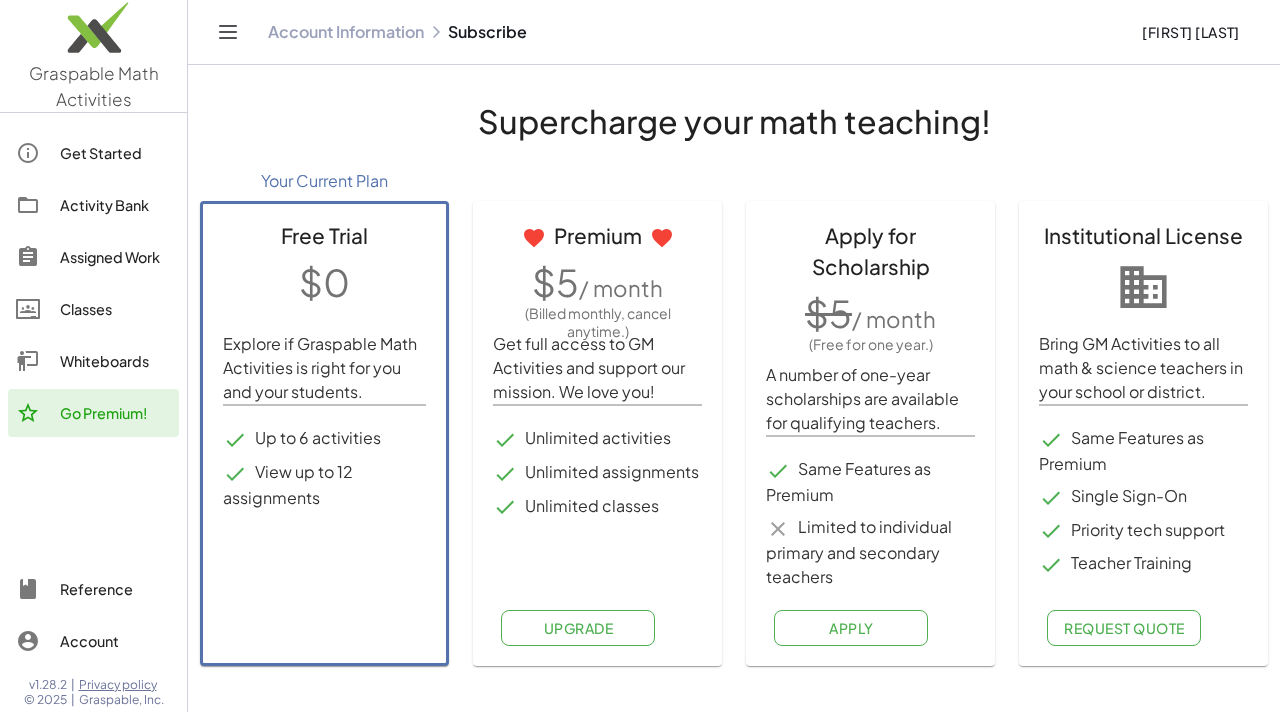 click on "Whiteboards" 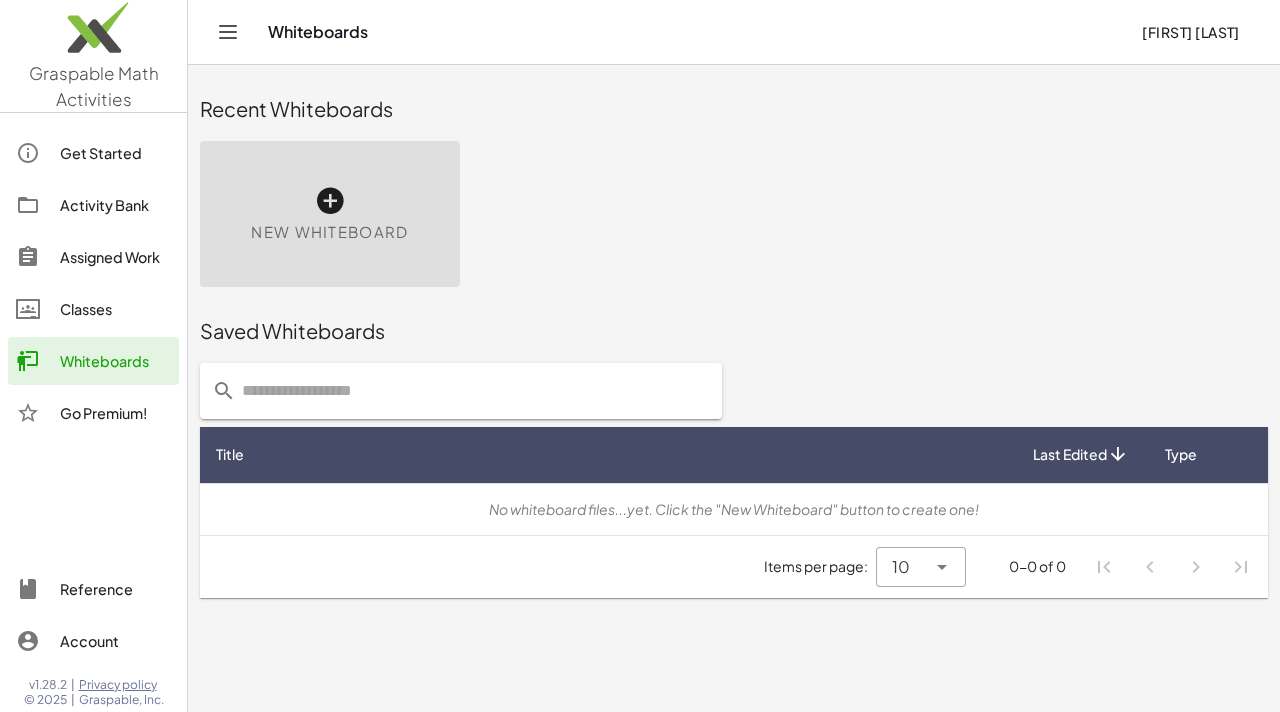 click on "Whiteboards" 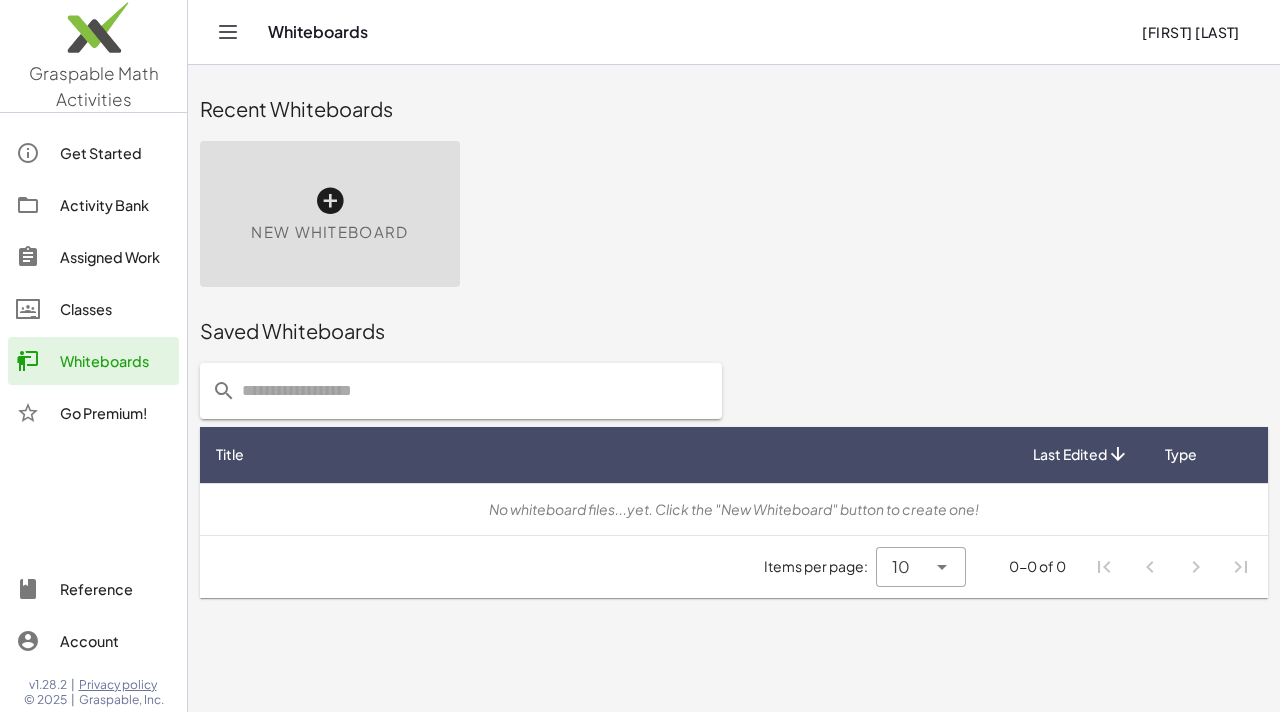 click on "Classes" 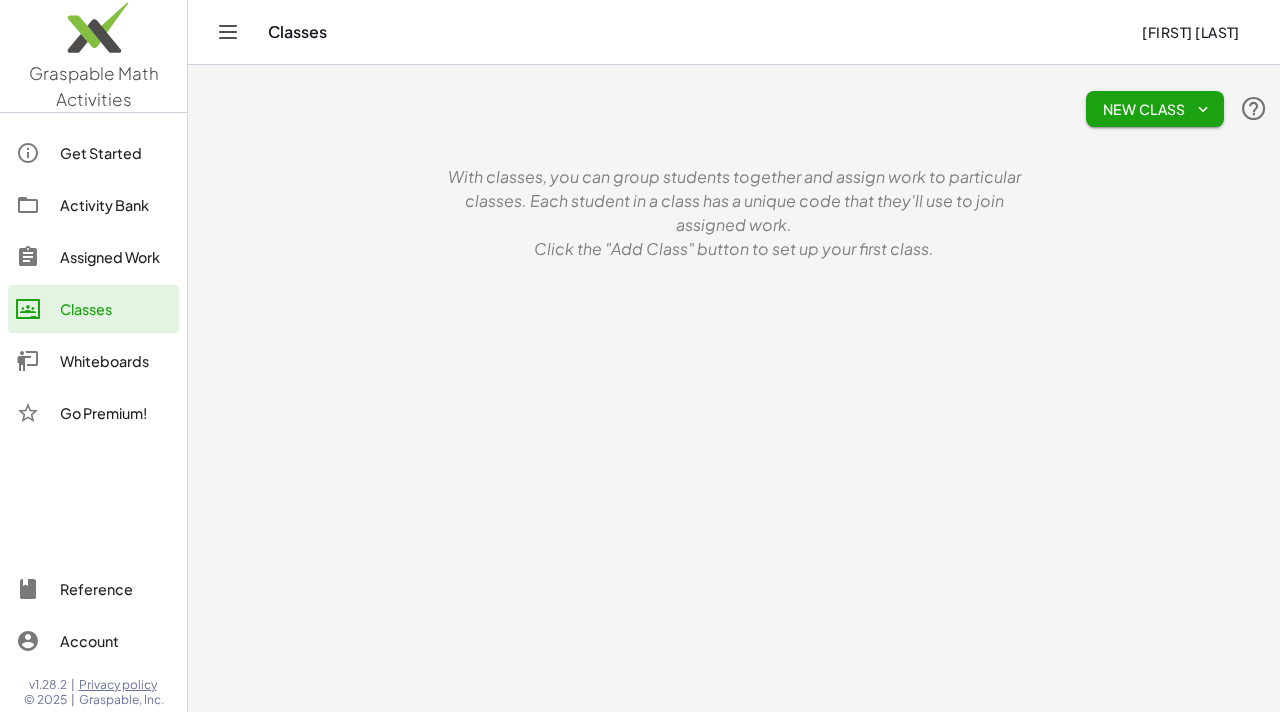 click on "Assigned Work" 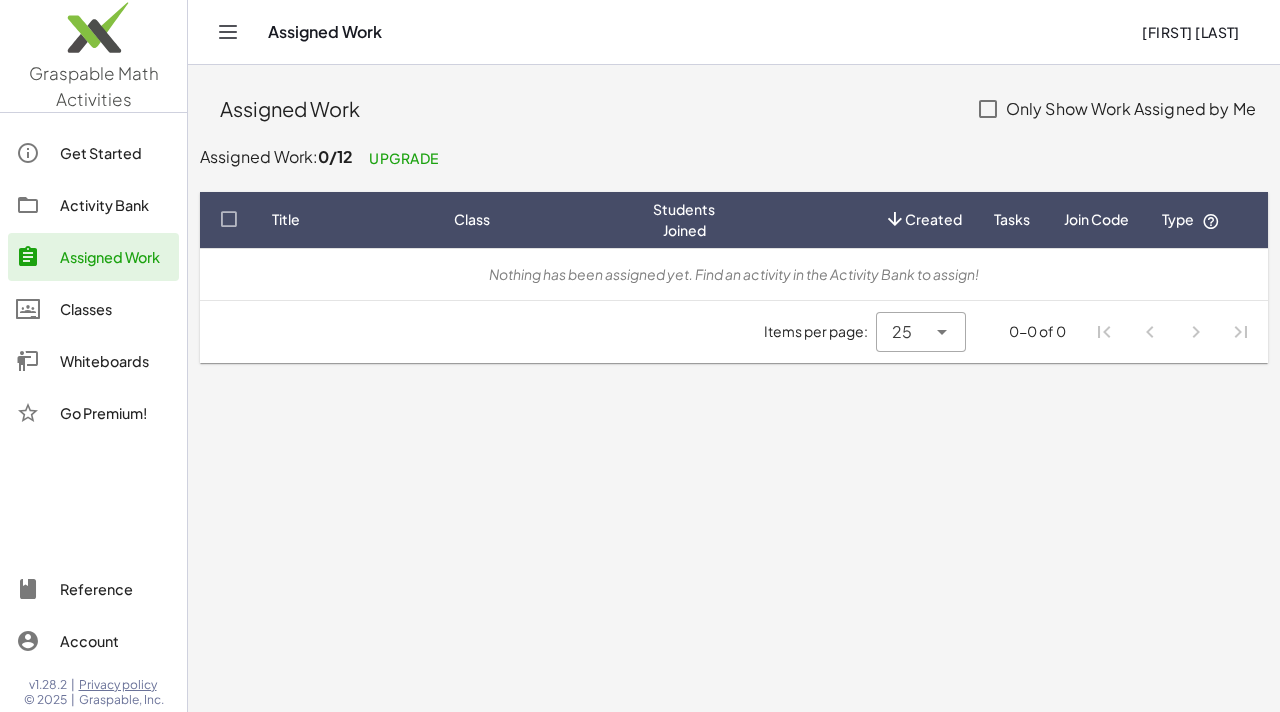 click on "0/12" at bounding box center [335, 156] 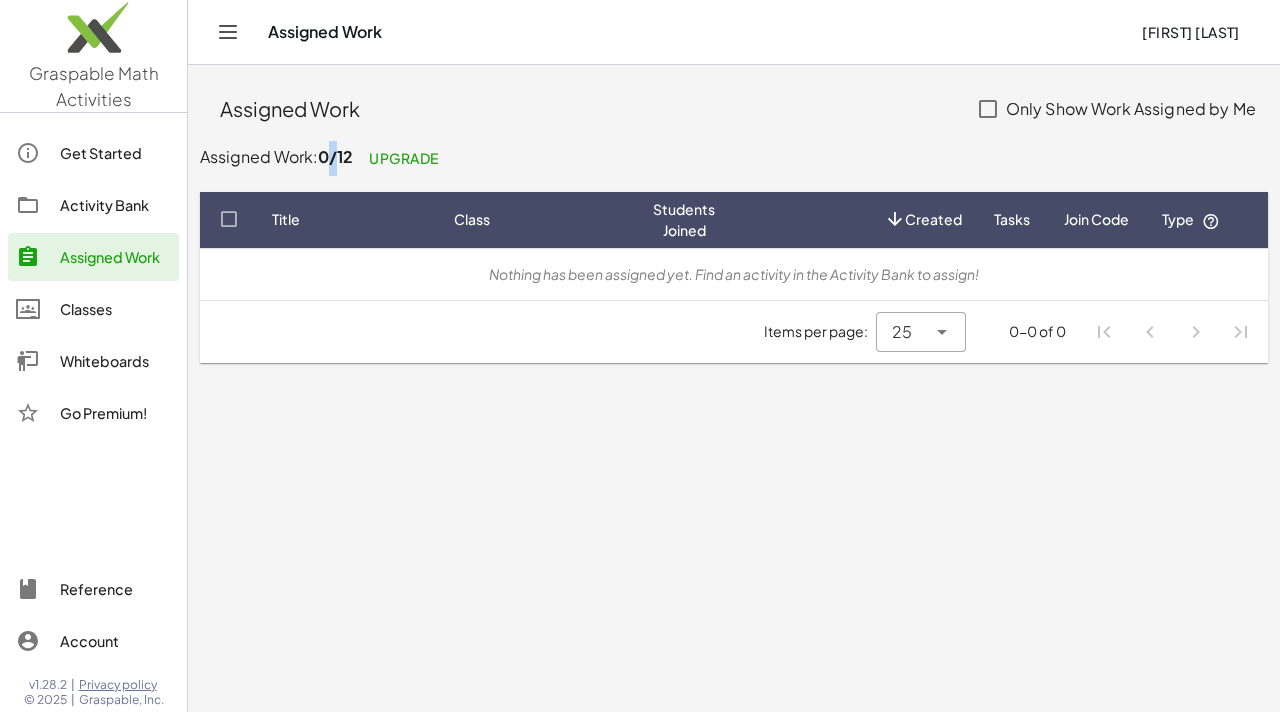 click on "0/12" at bounding box center [335, 156] 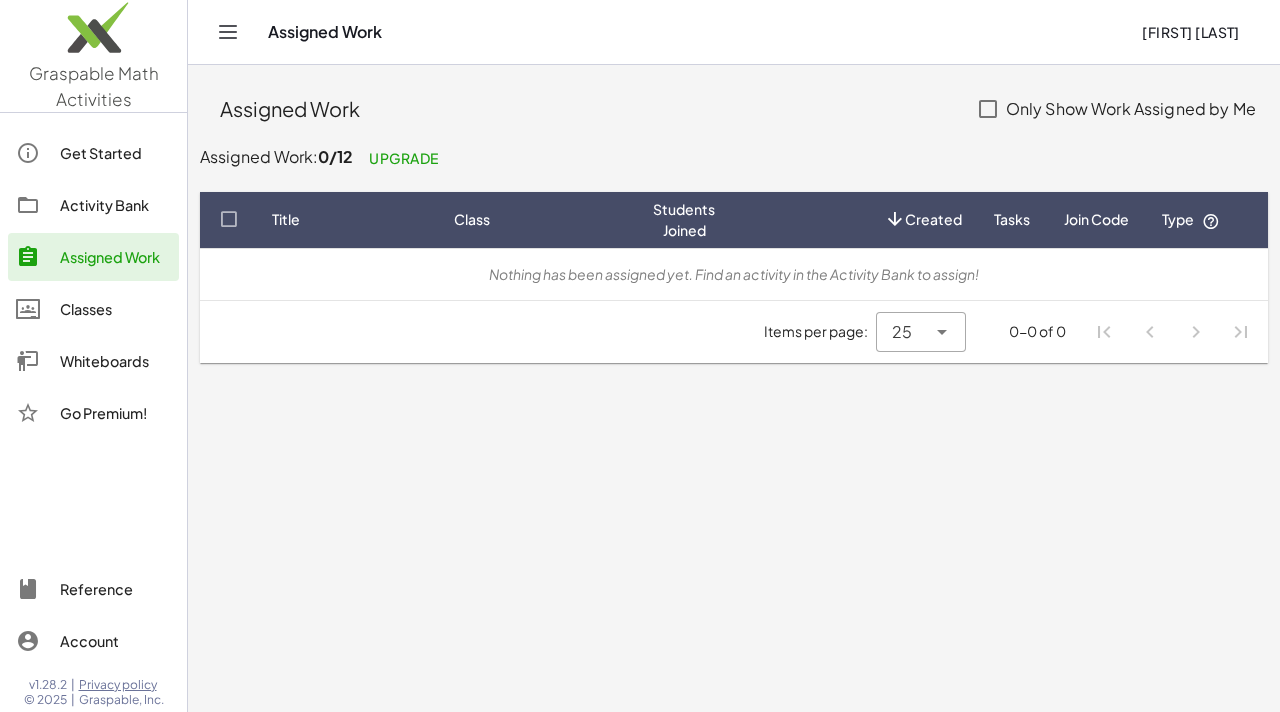 click on "0/12" at bounding box center [335, 156] 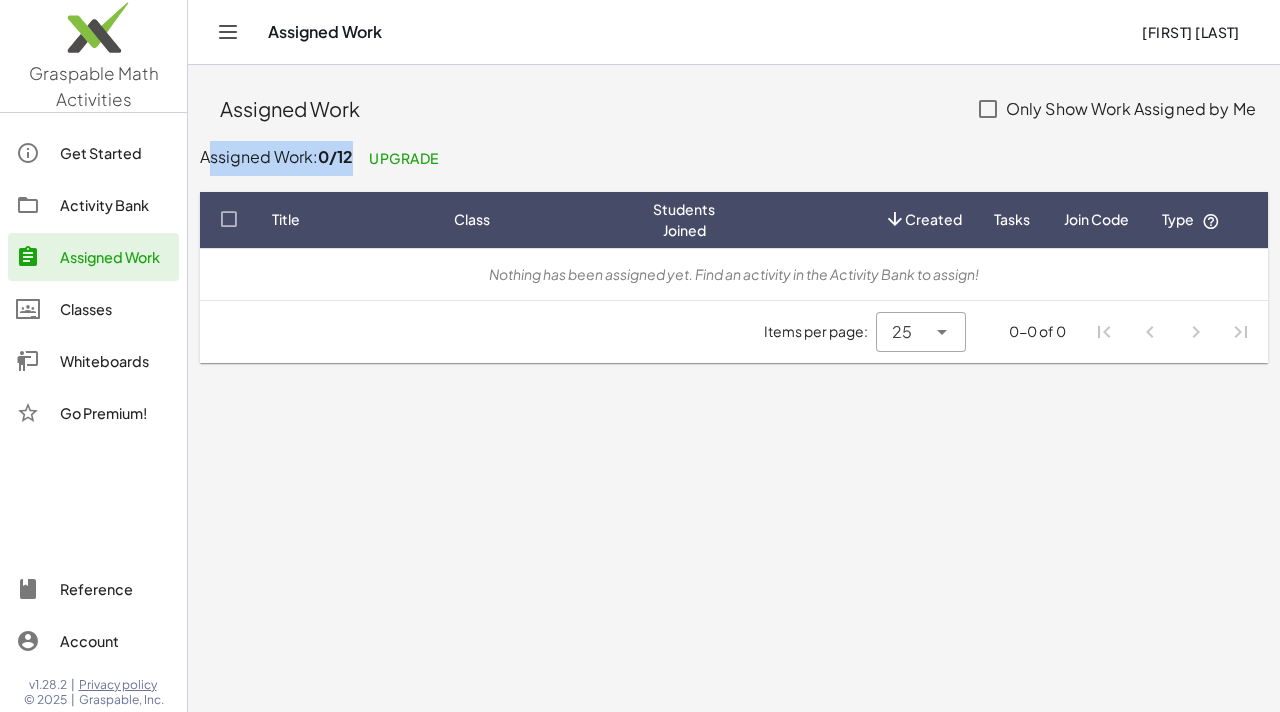 click on "0/12" at bounding box center [335, 156] 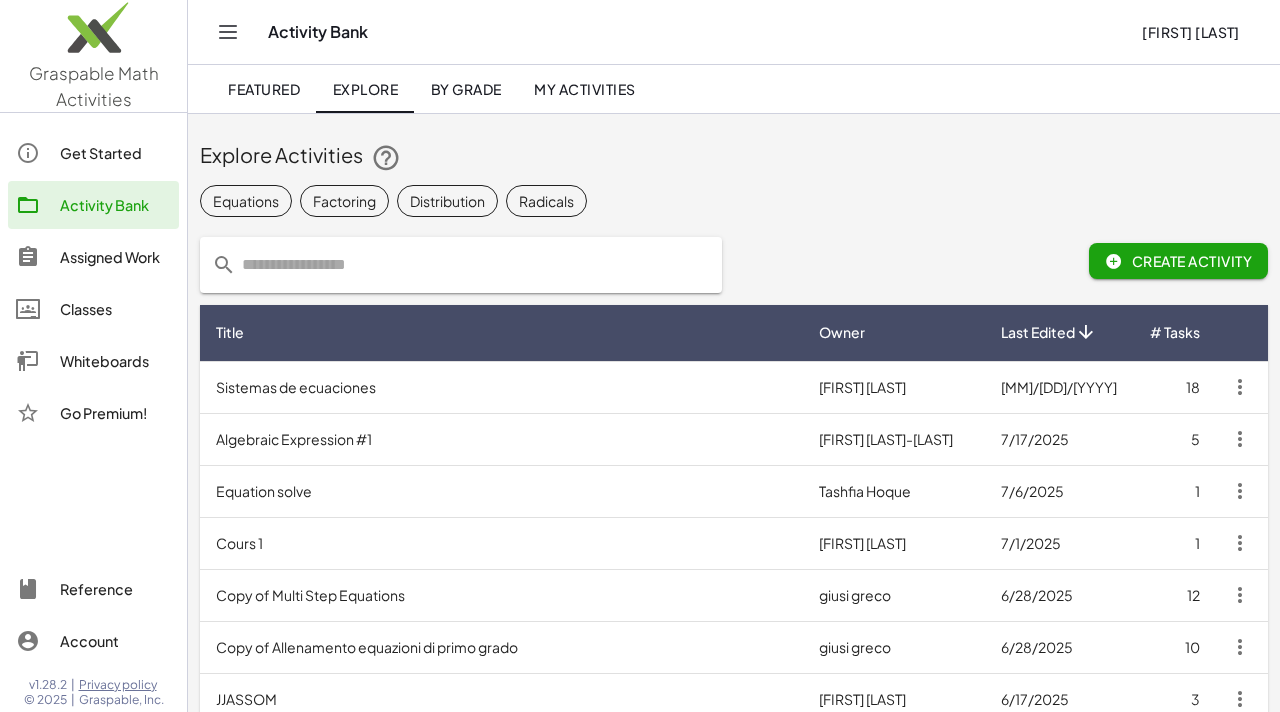 click on "Get Started" 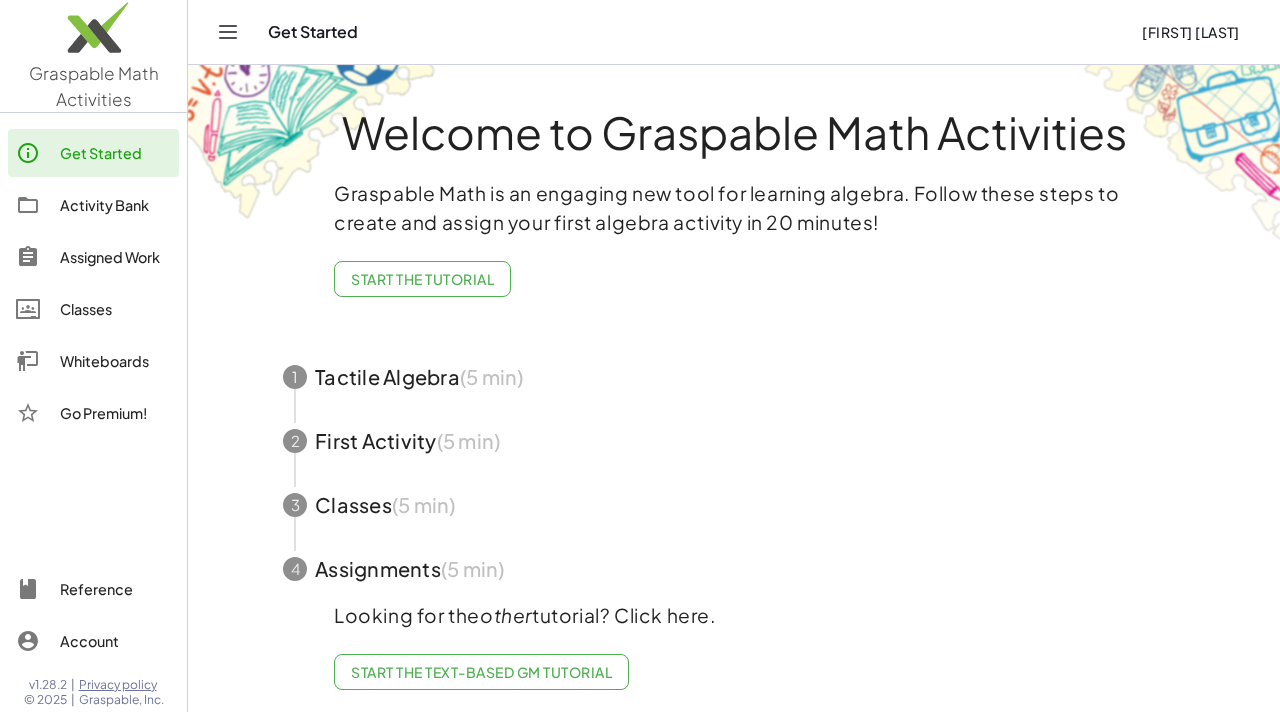 click on "Activity Bank" 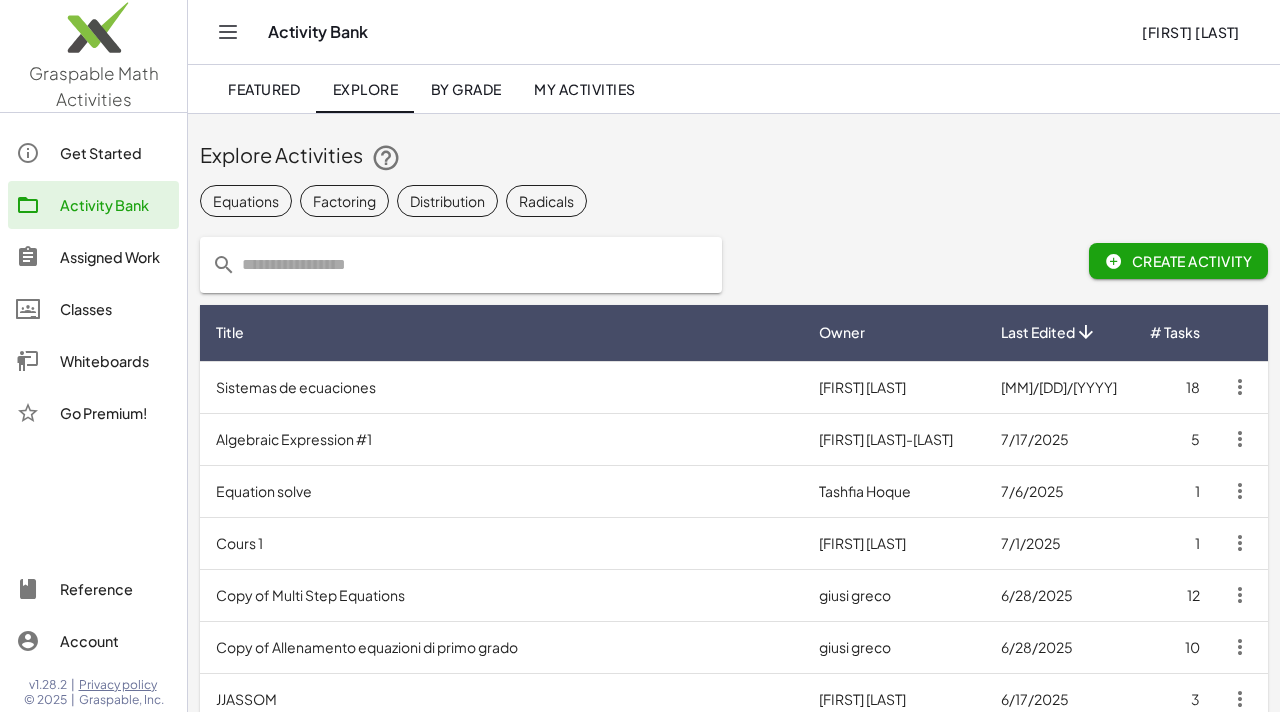 click on "Account" 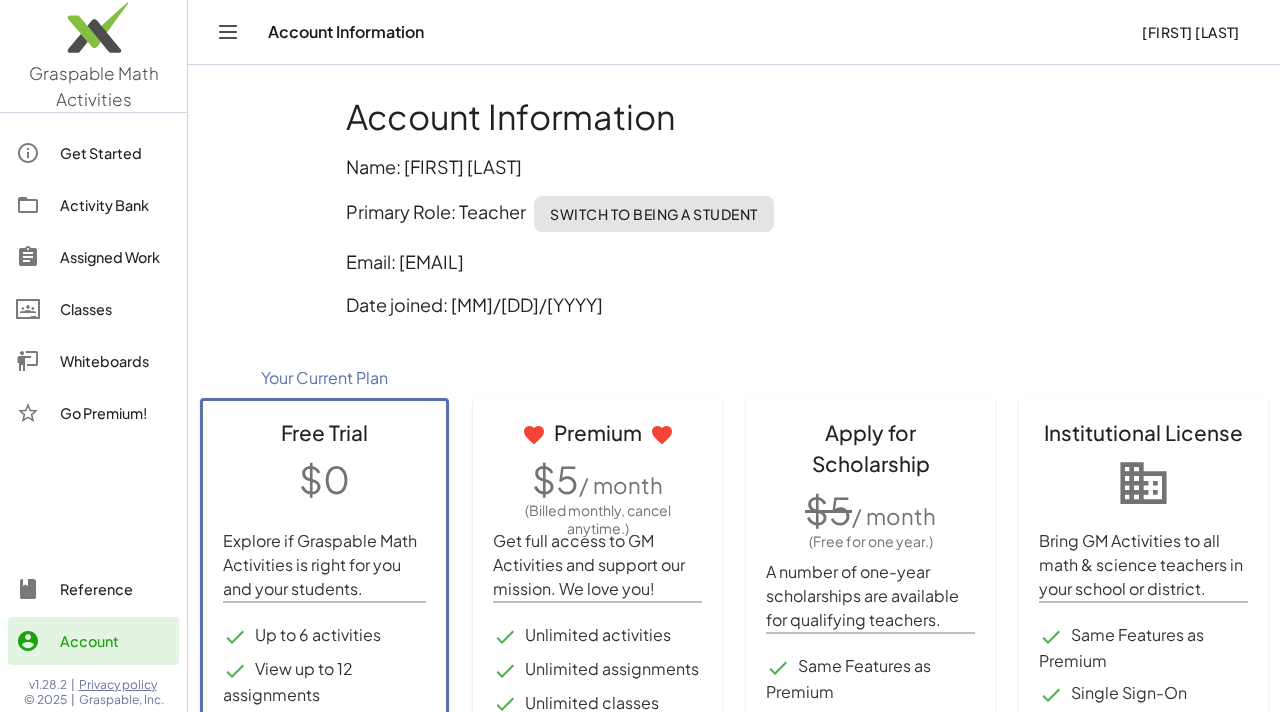 click on "Switch to being a Student" 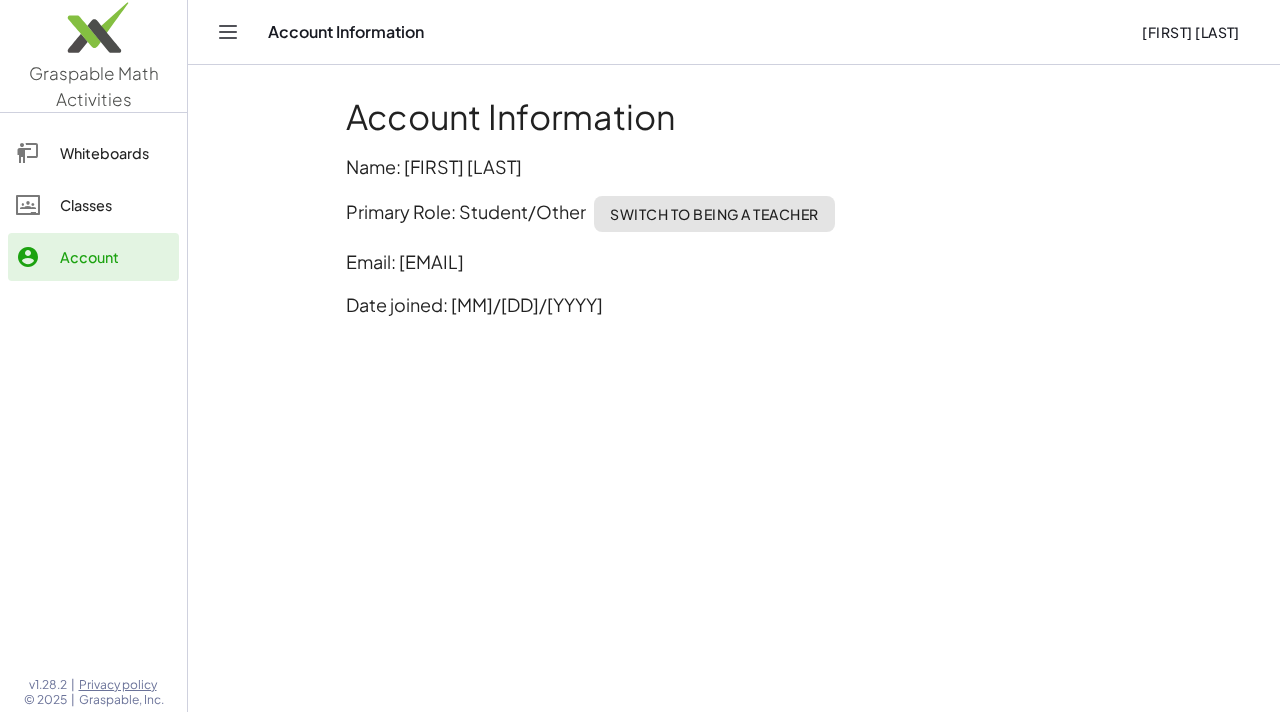 click on "Date joined: [MM]/[DD]/[YYYY]" at bounding box center (734, 304) 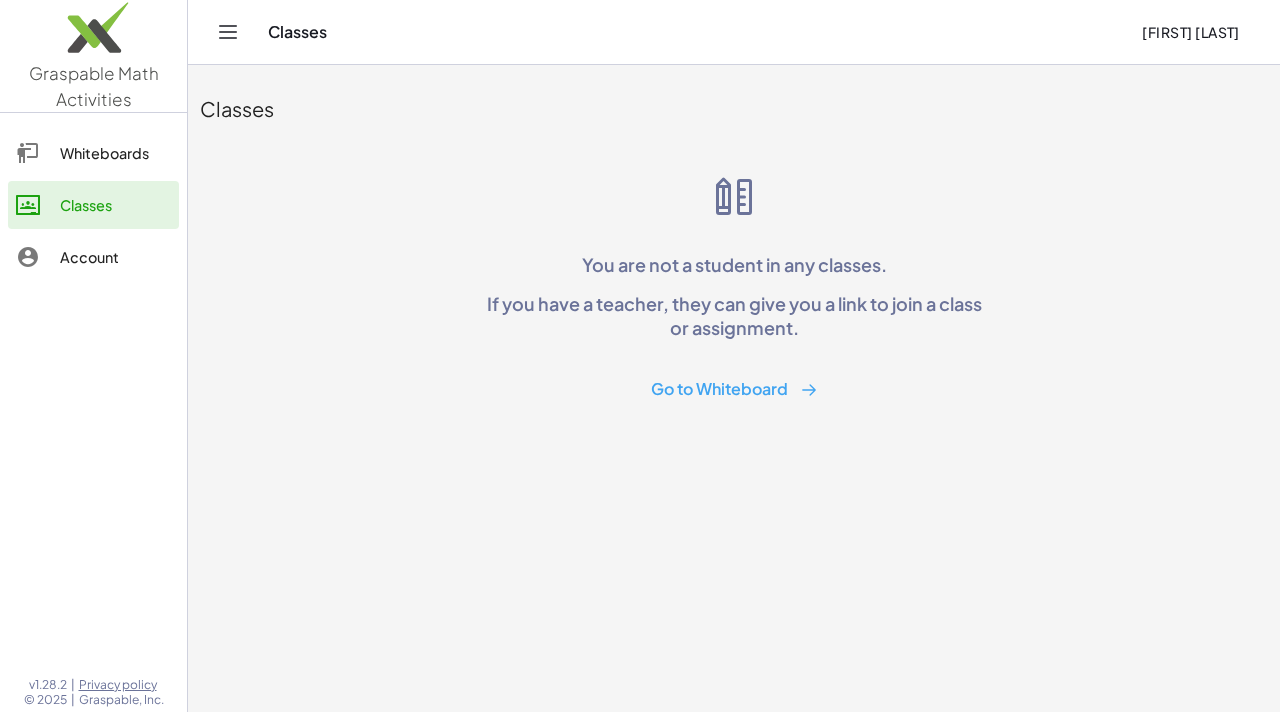 click on "Whiteboards" 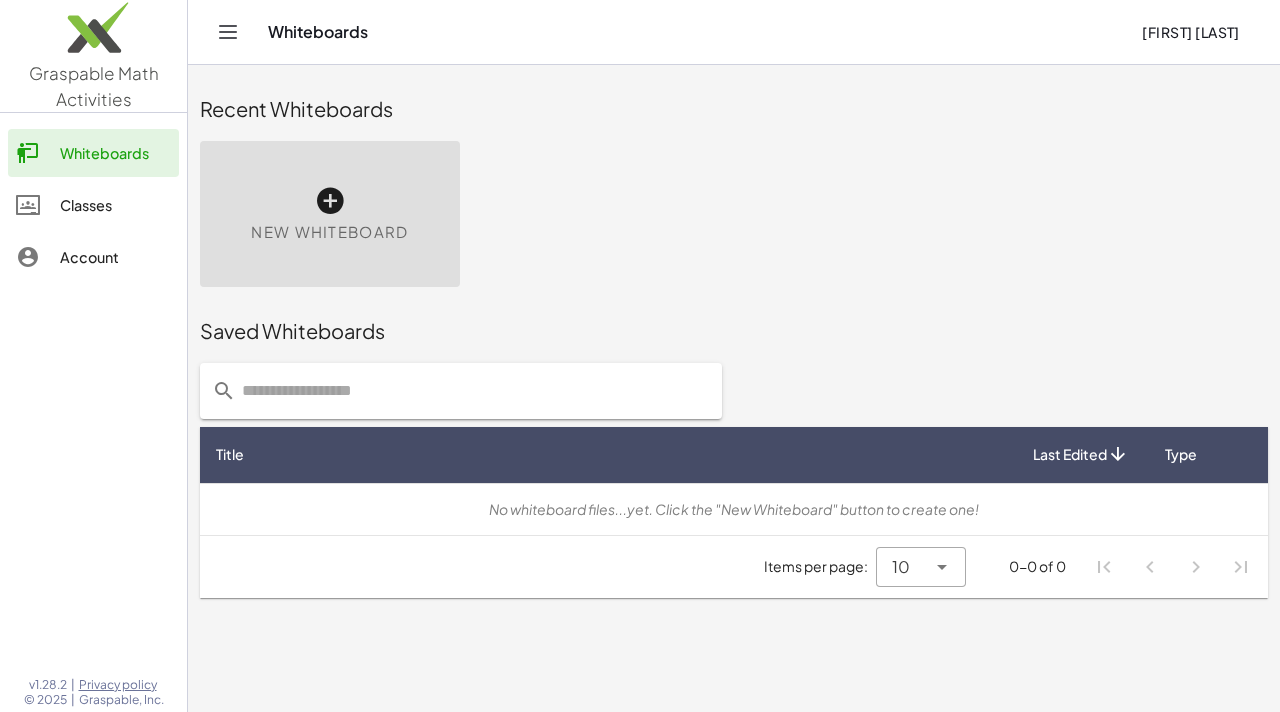click on "New Whiteboard" at bounding box center (329, 232) 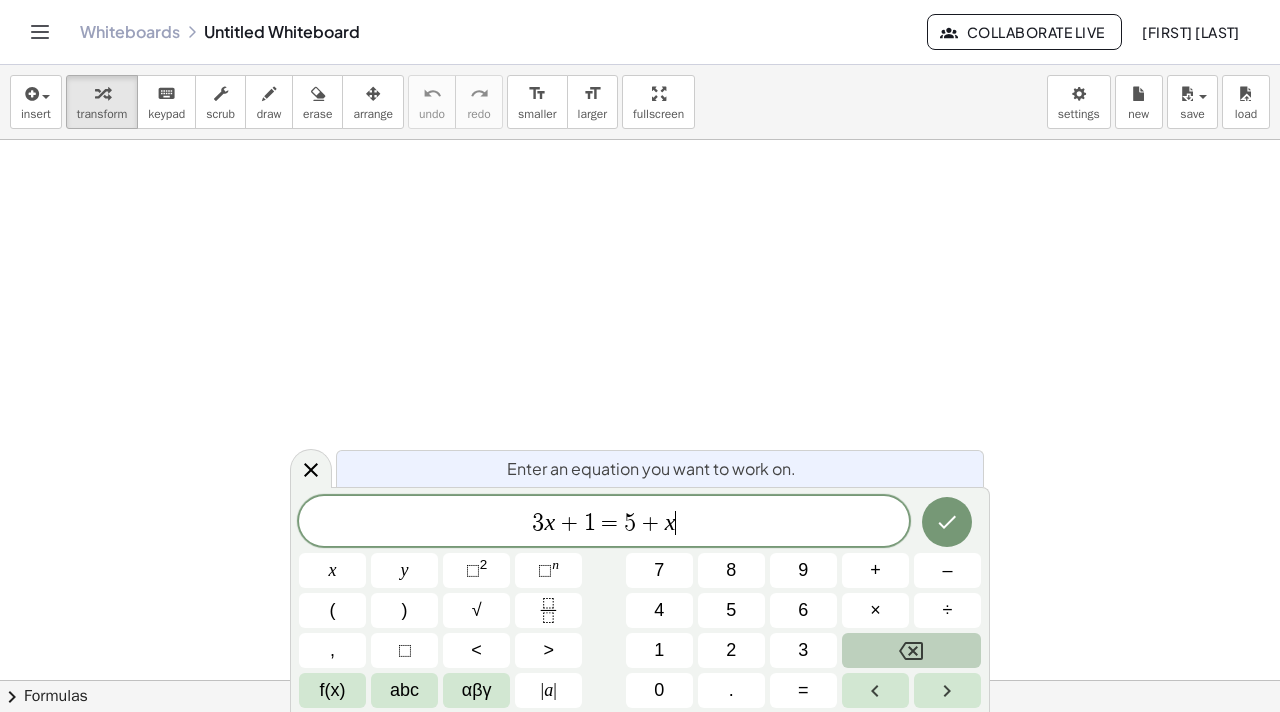 click on "3 x + 1 = 5 + x ​" at bounding box center (604, 523) 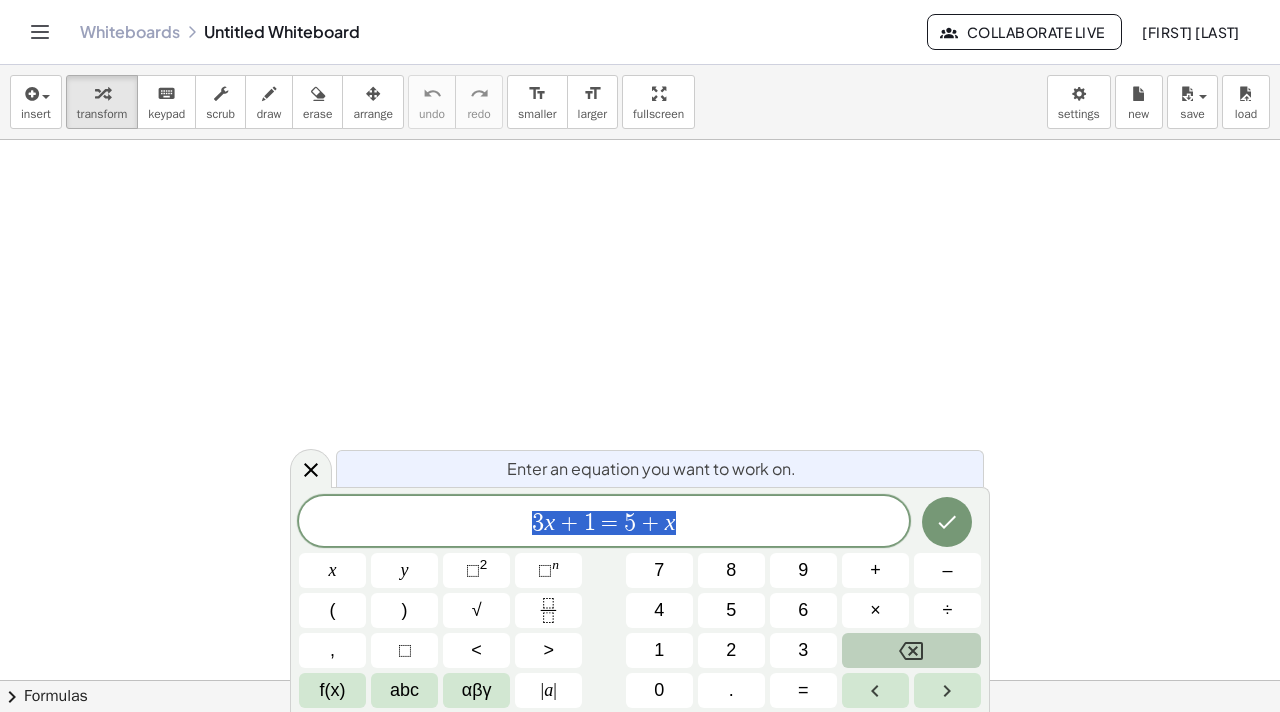 drag, startPoint x: 679, startPoint y: 529, endPoint x: 502, endPoint y: 518, distance: 177.34148 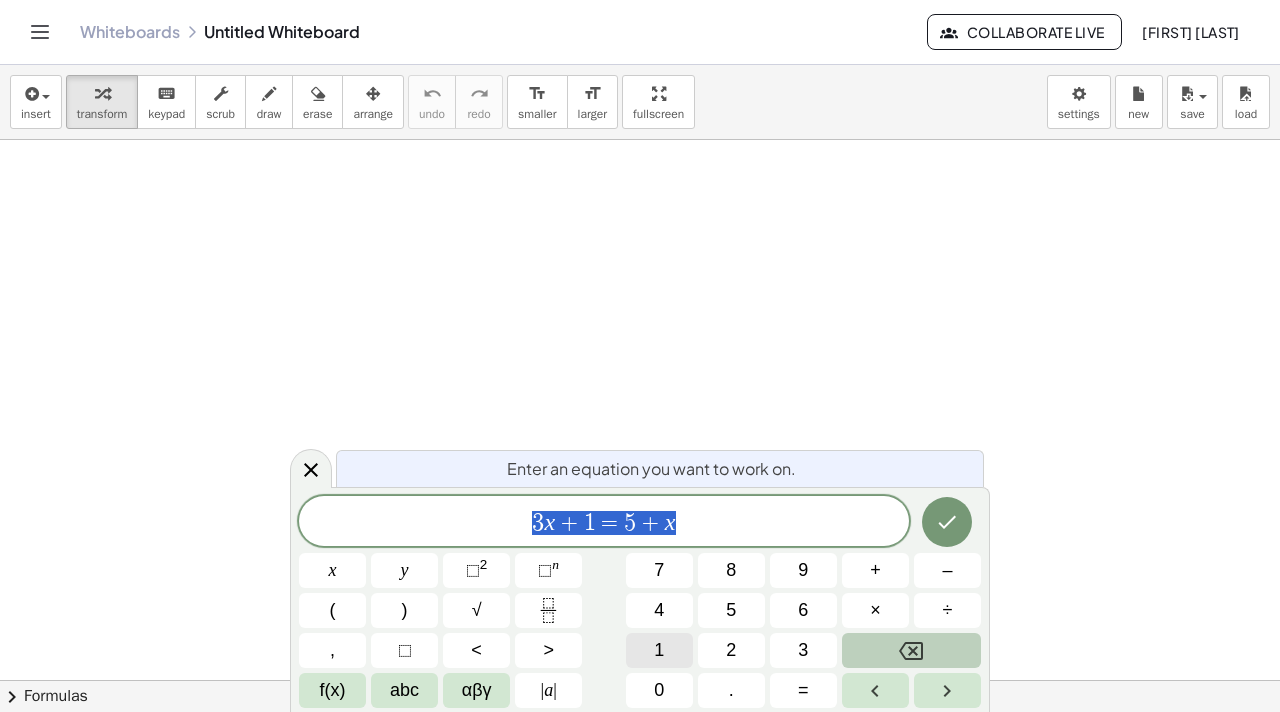 click on "1" at bounding box center (659, 650) 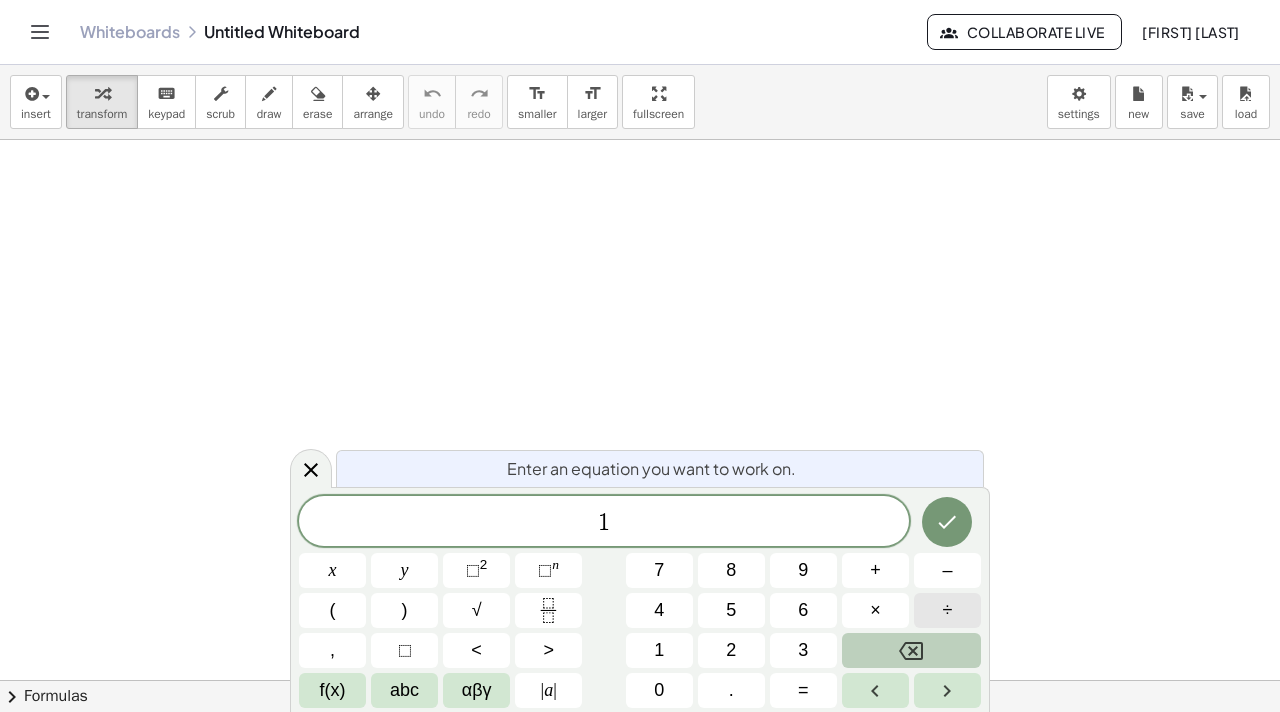 click on "÷" at bounding box center [947, 610] 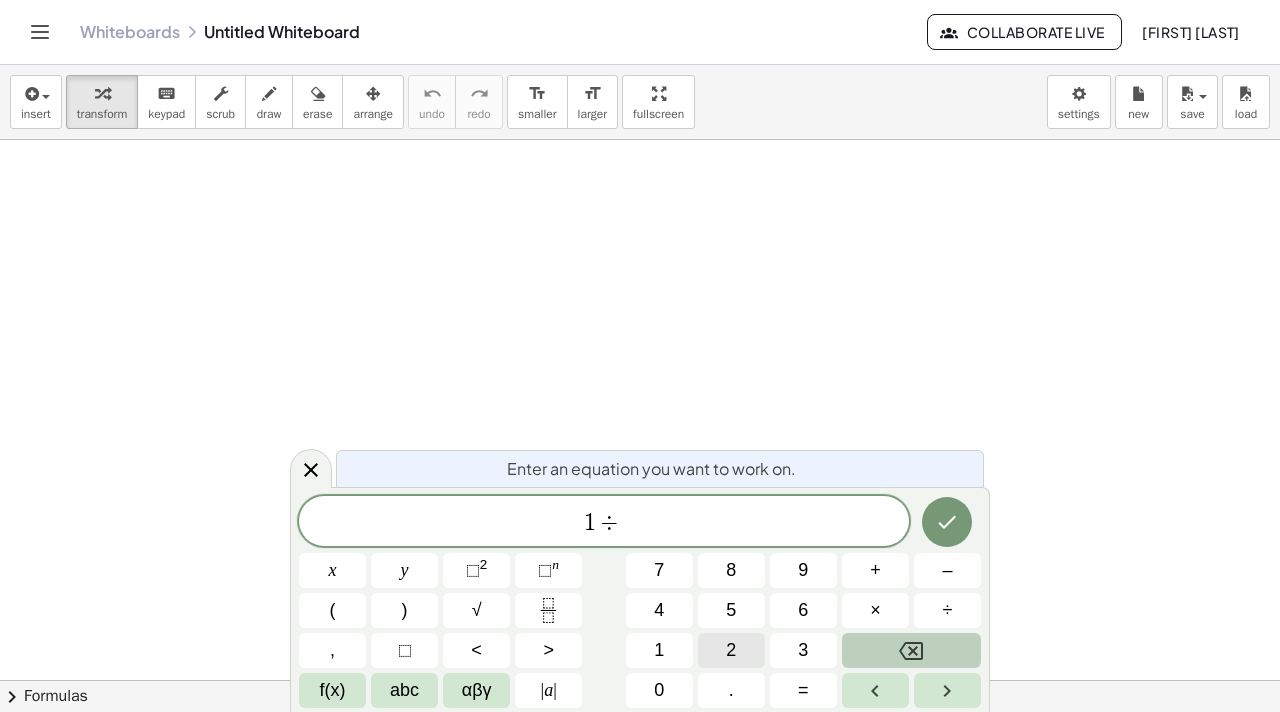 click on "2" at bounding box center (731, 650) 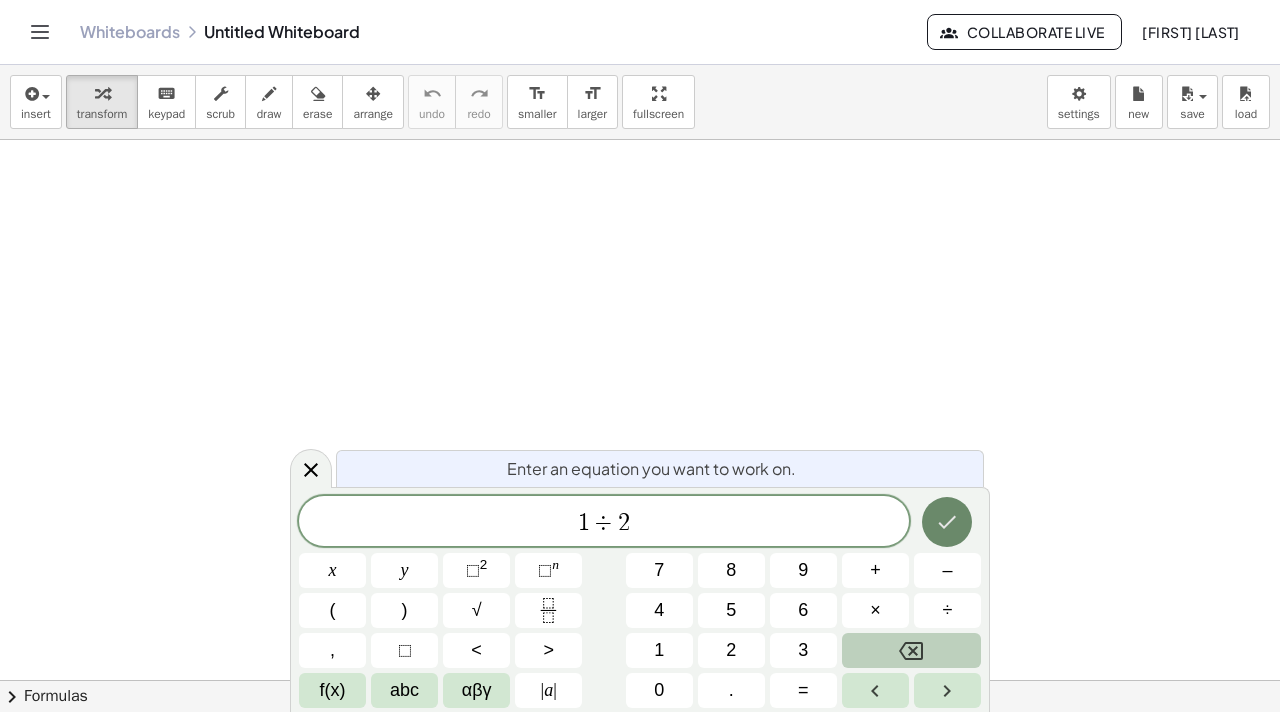 click 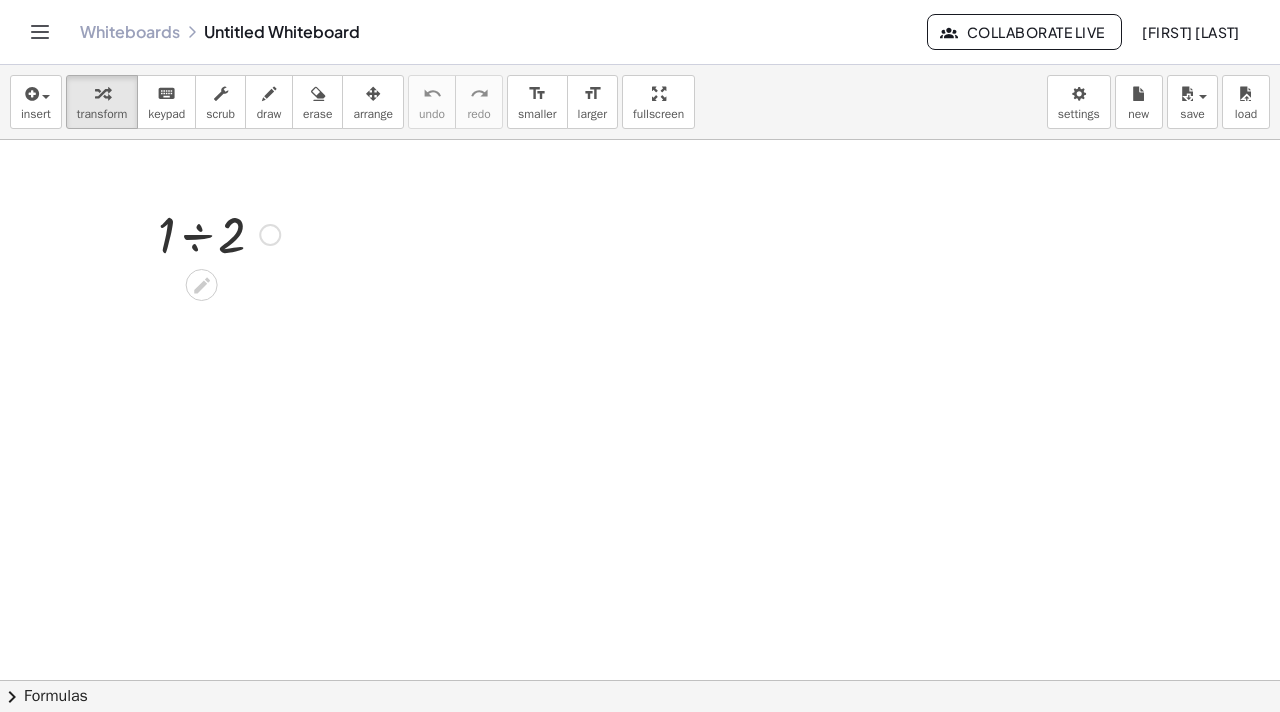 click at bounding box center (219, 233) 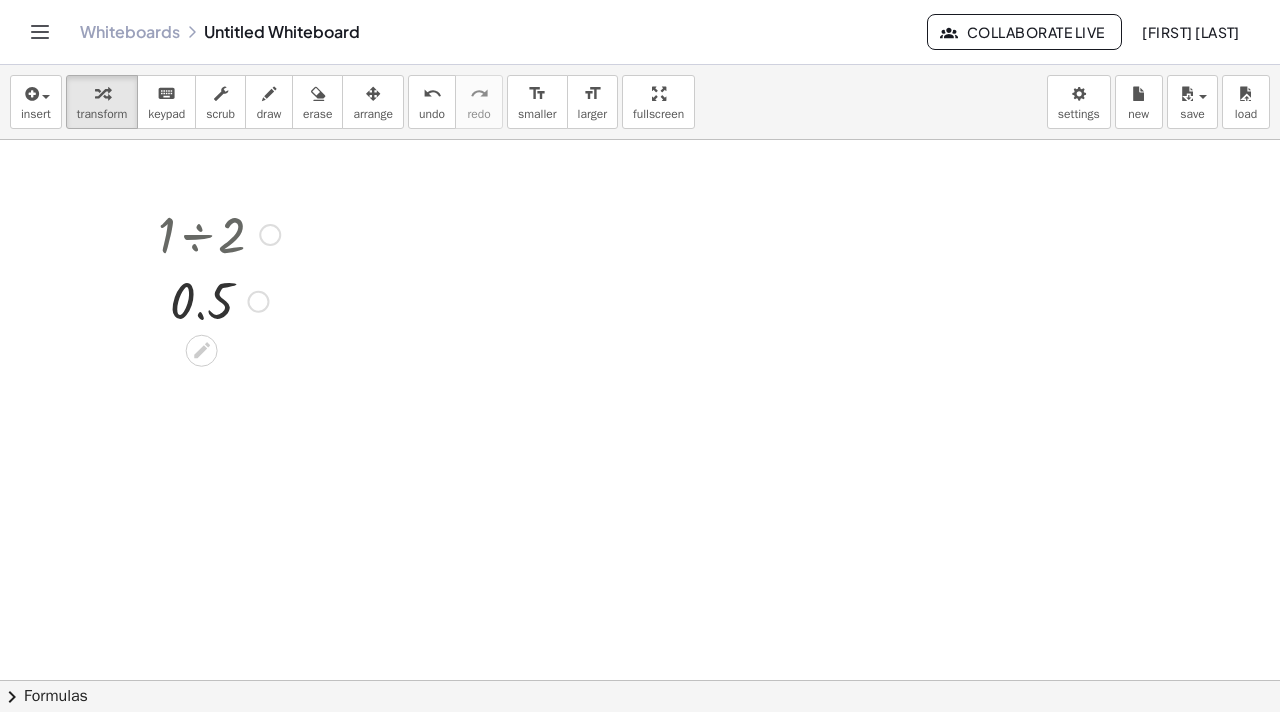 click at bounding box center (219, 300) 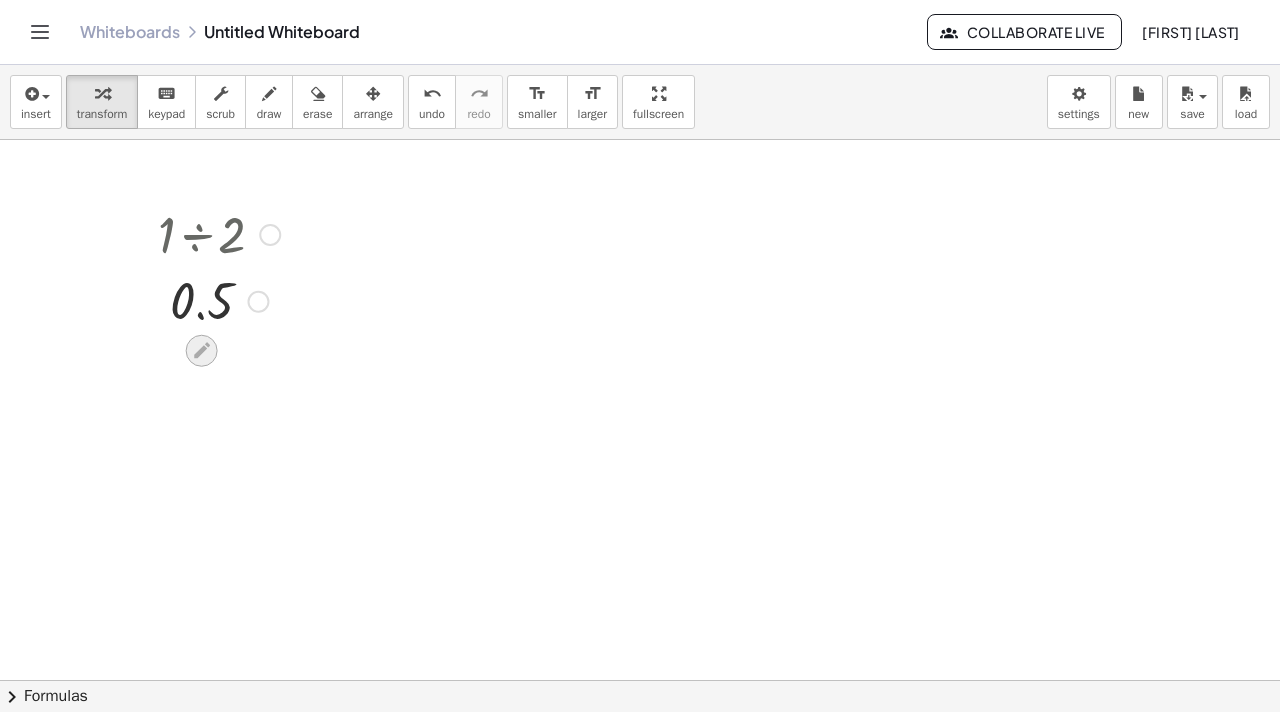 click 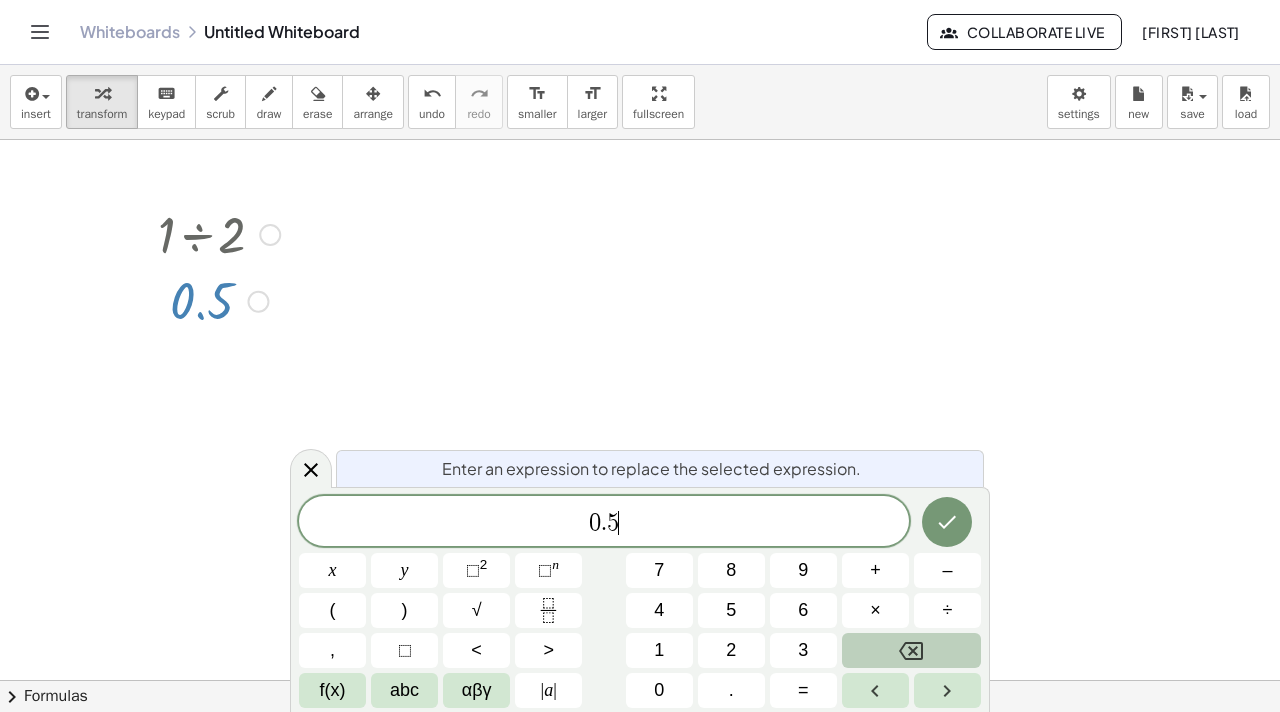 click on "0 . 5 ​" at bounding box center (604, 523) 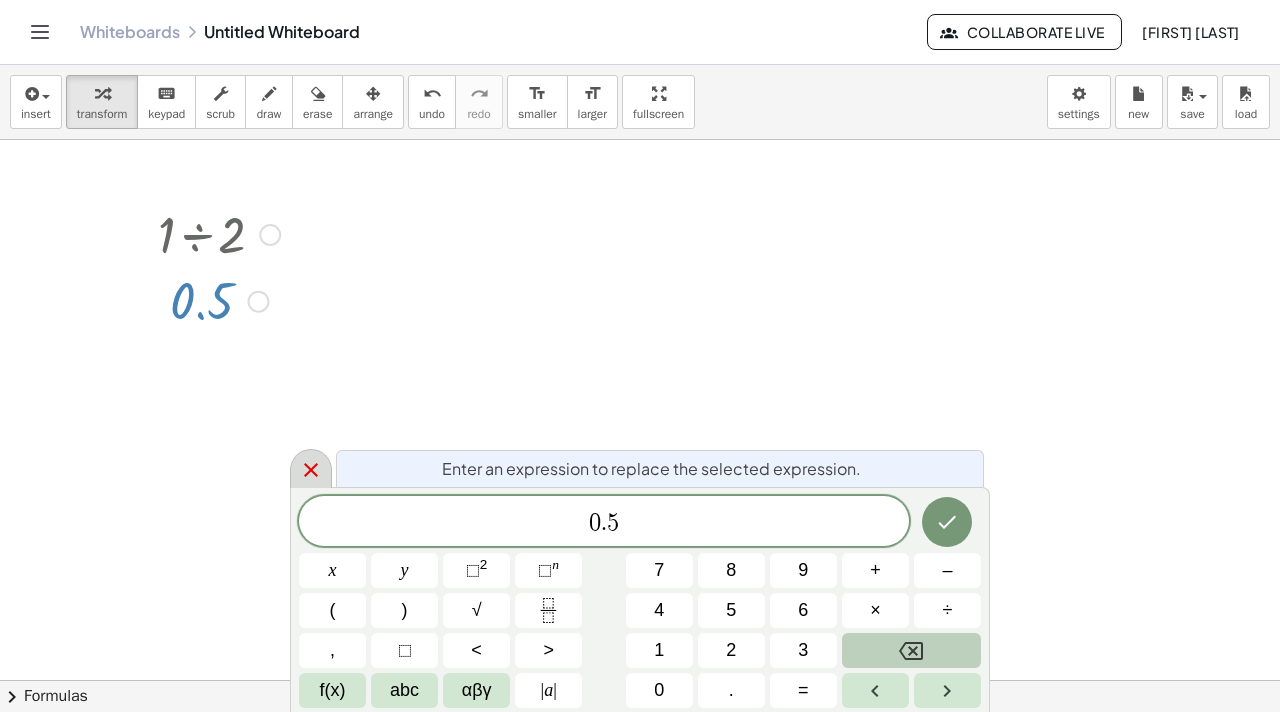 click 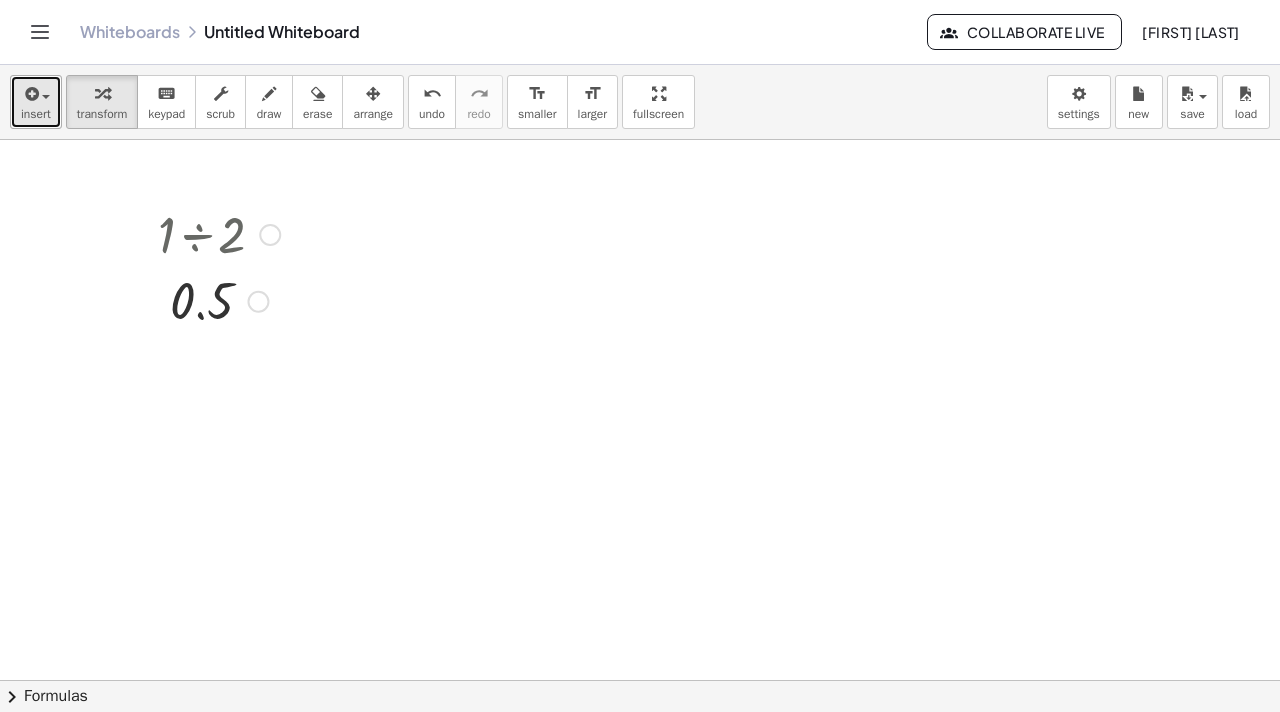 click at bounding box center (36, 93) 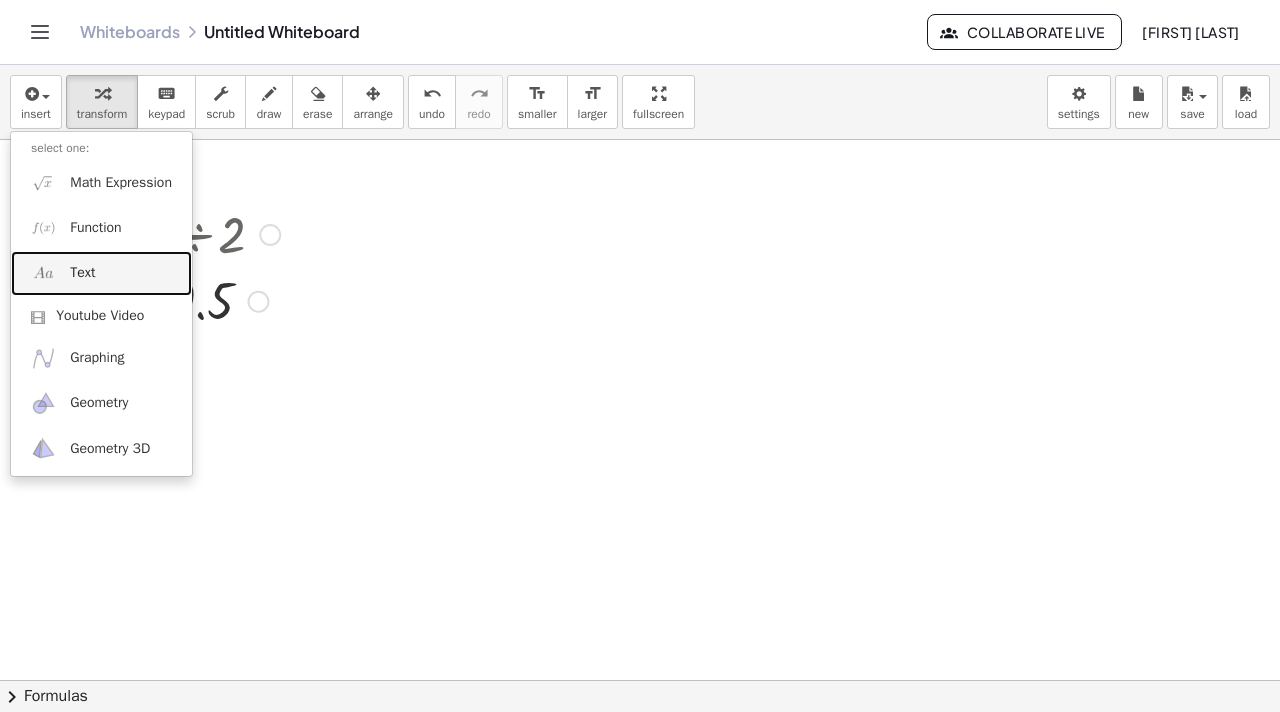 click on "Text" at bounding box center (101, 273) 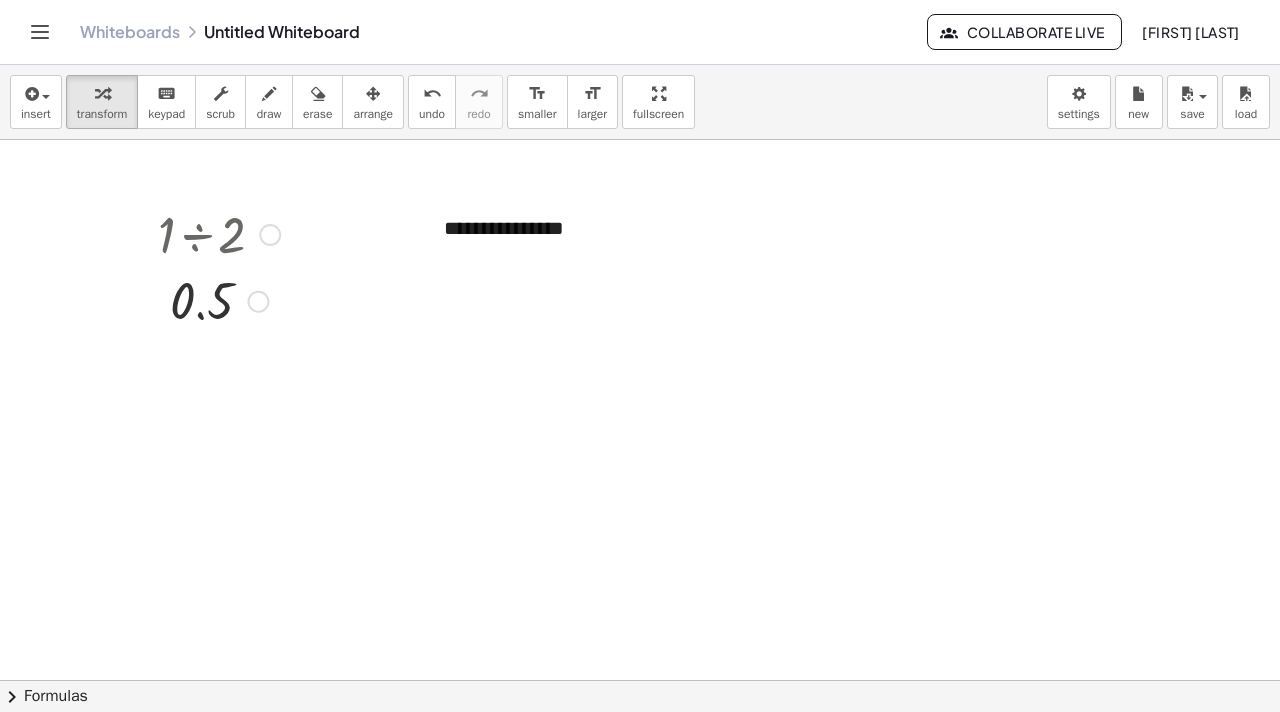 type 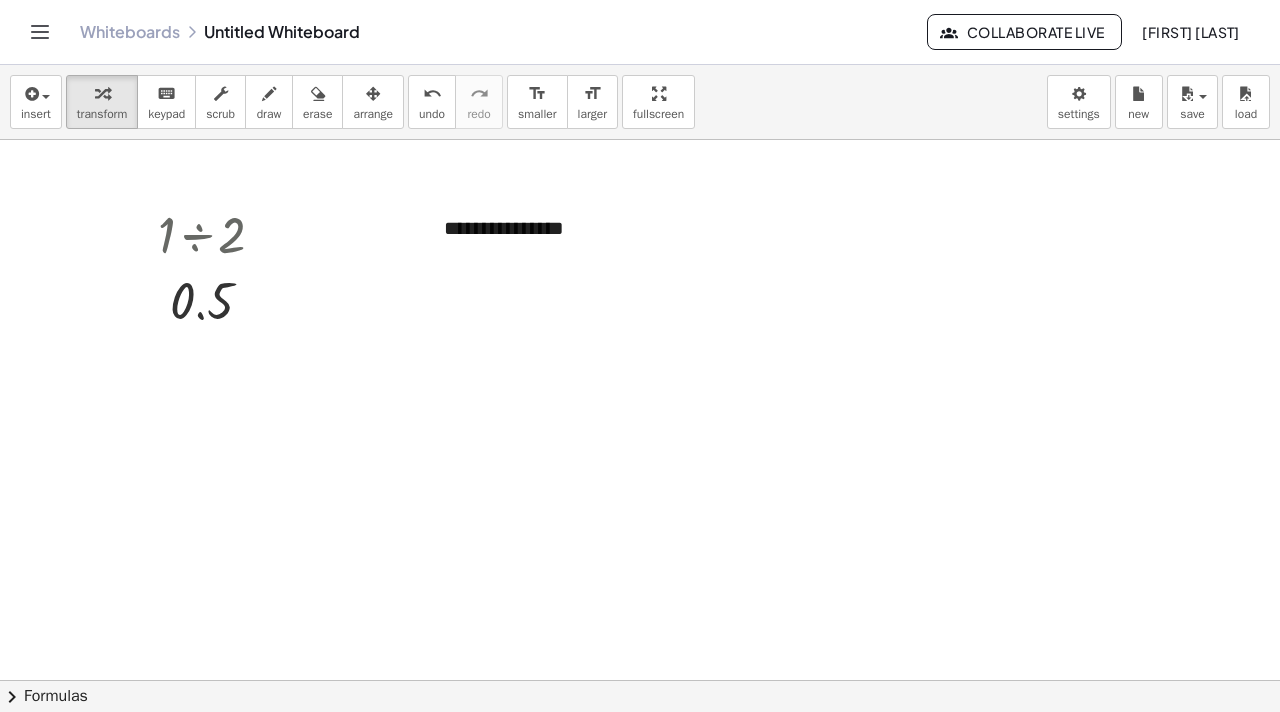 click on "insert select one: Math Expression Function Text Youtube Video Graphing Geometry Geometry 3D transform keyboard keypad scrub draw erase arrange undo undo redo redo format_size smaller format_size larger fullscreen load   save new settings" at bounding box center [640, 102] 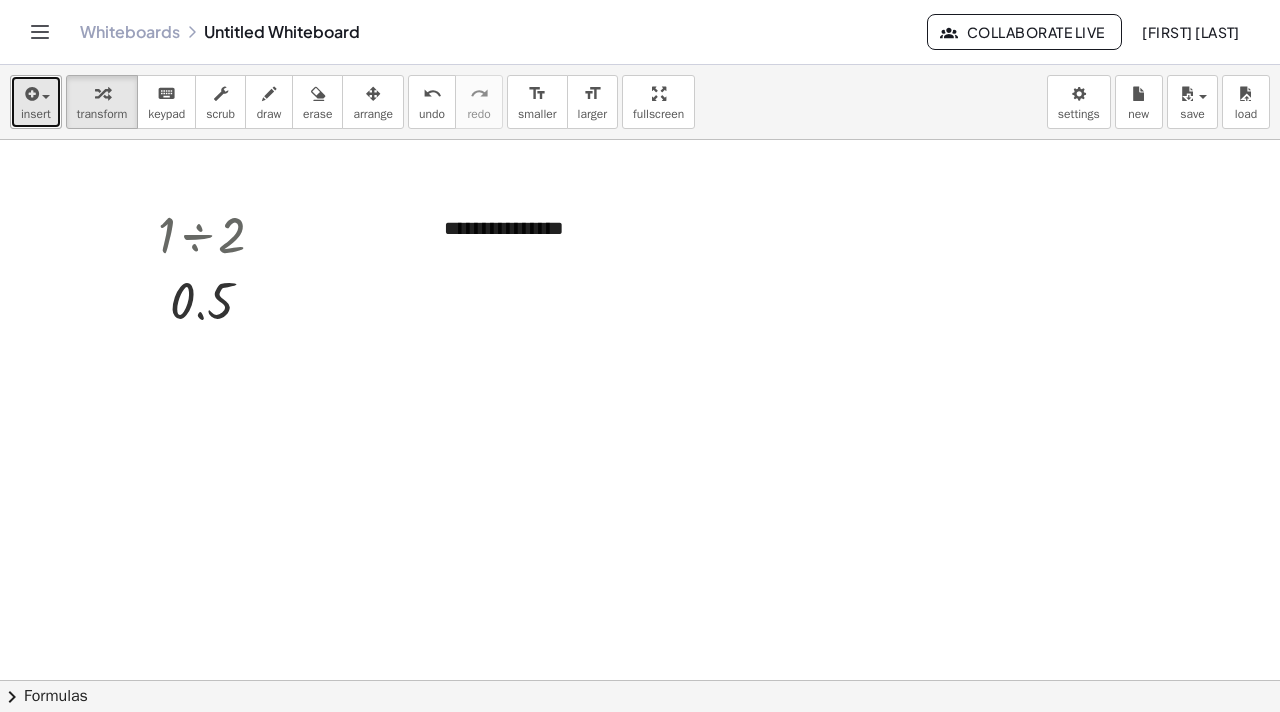 click at bounding box center (30, 94) 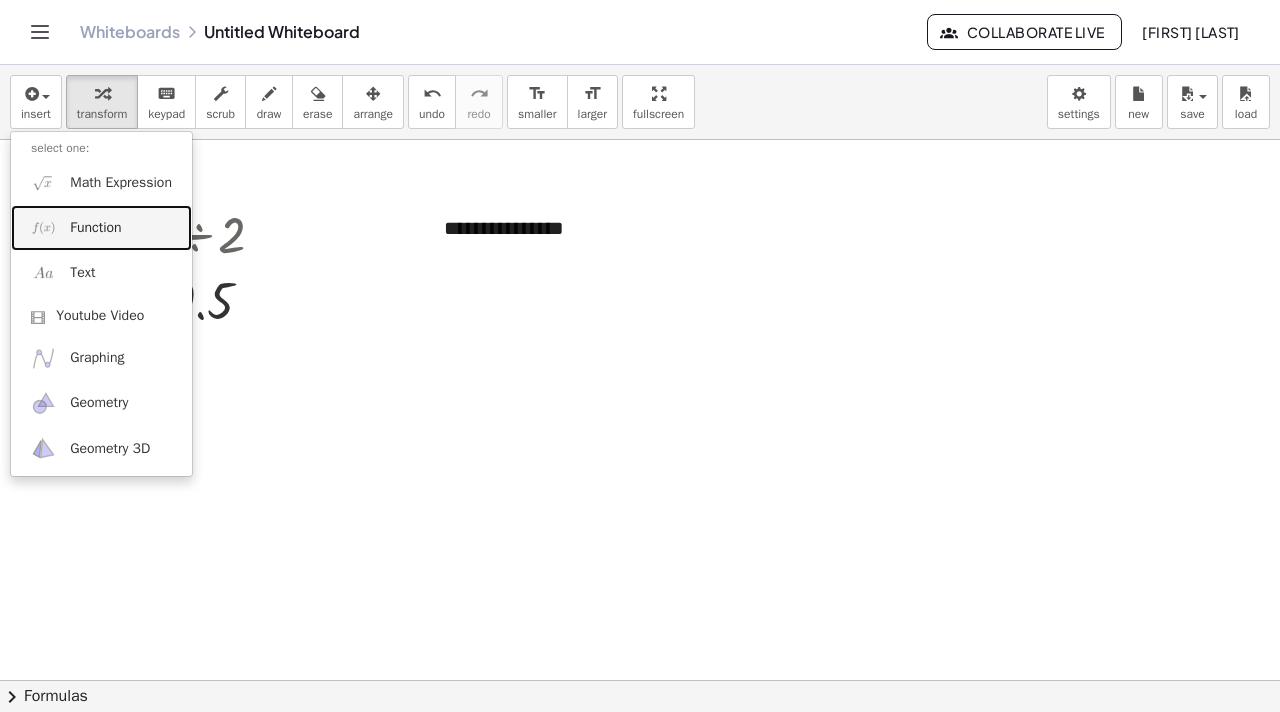 click on "Function" at bounding box center (95, 228) 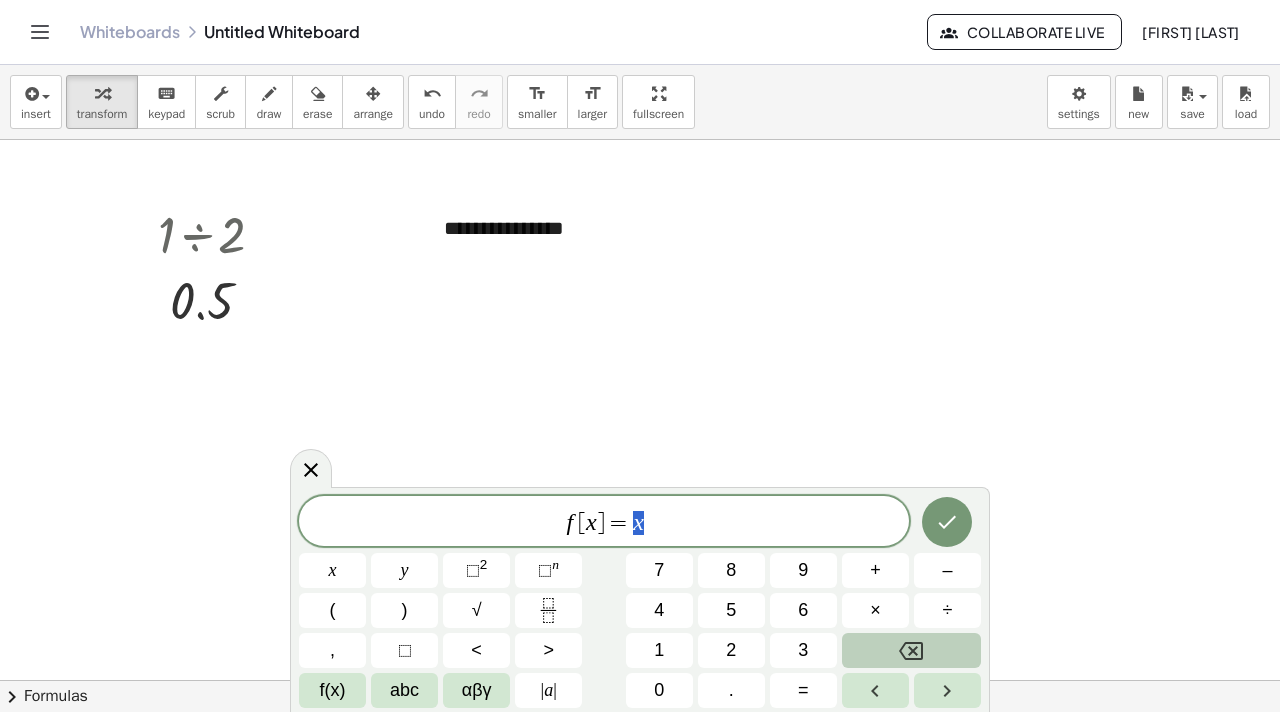 click on "f [ x ] = x" at bounding box center [604, 523] 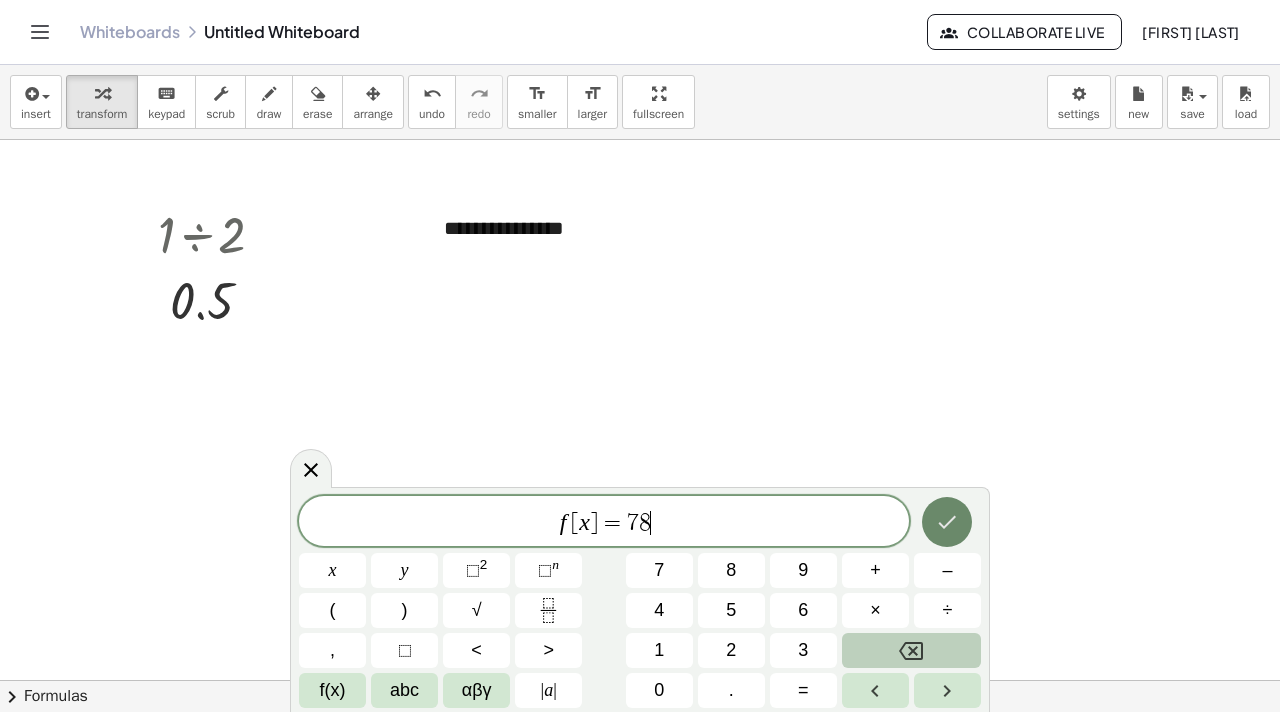 click 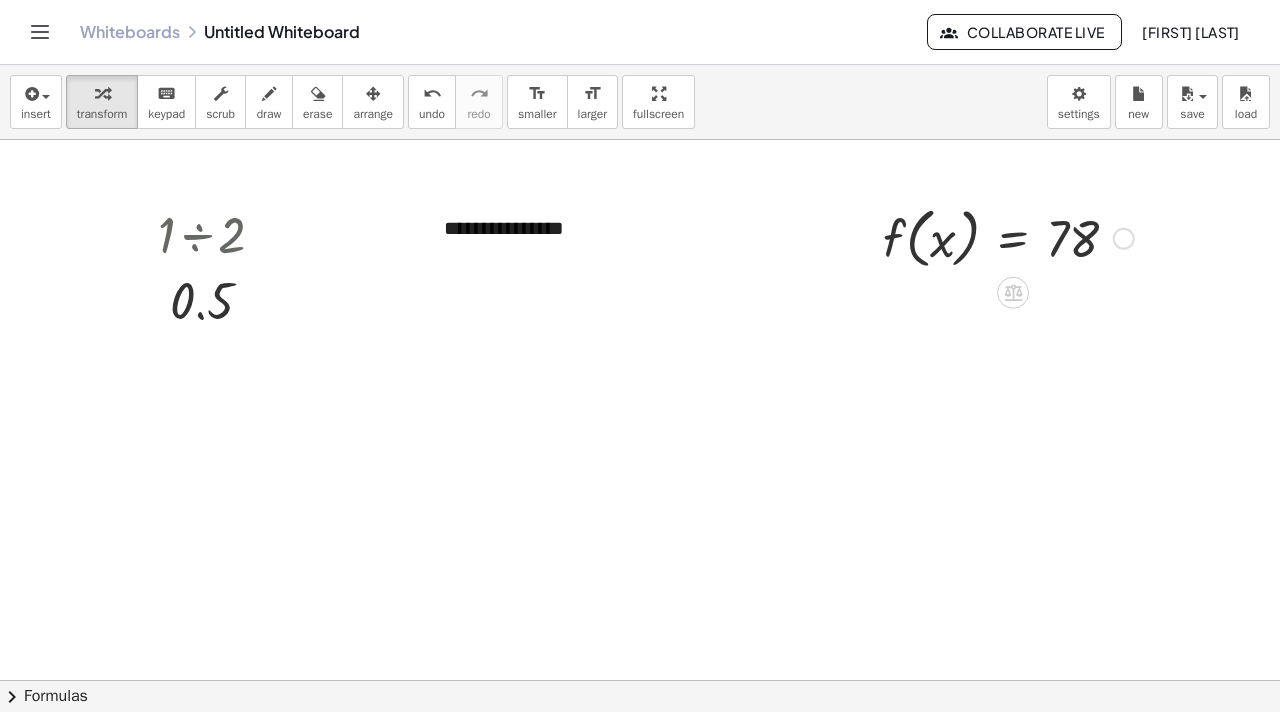 click at bounding box center (1008, 237) 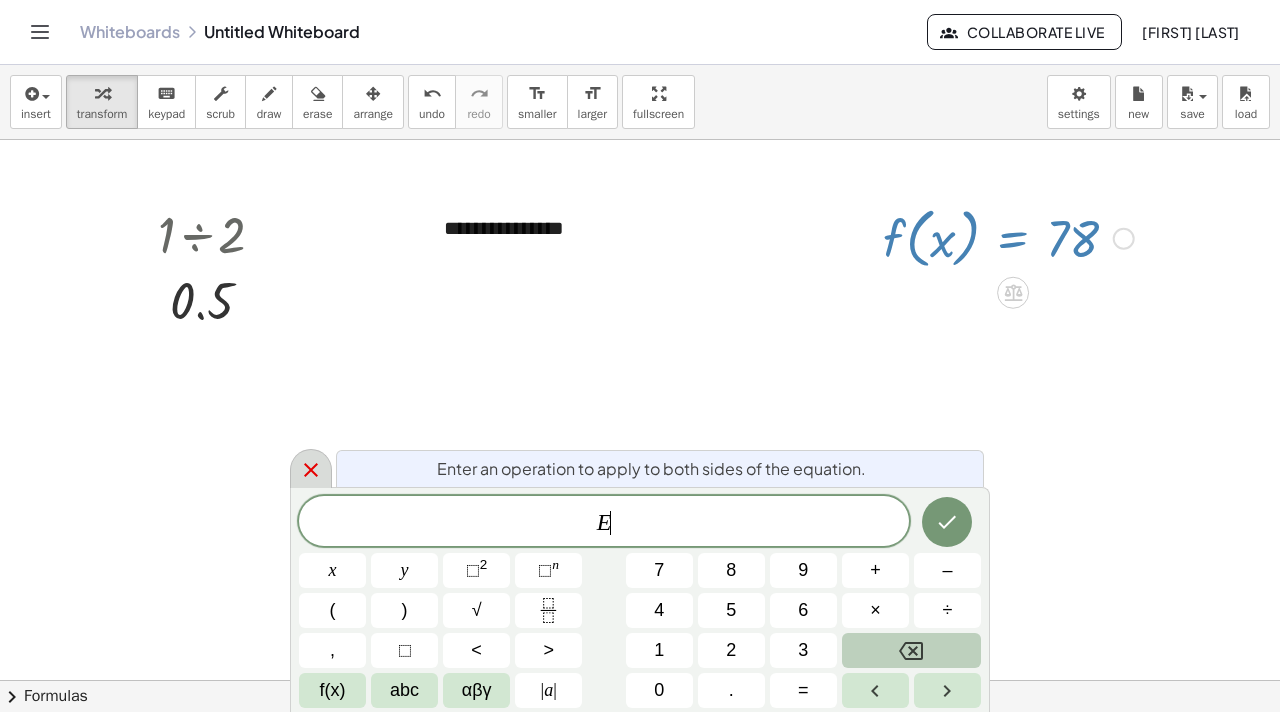 click at bounding box center [311, 468] 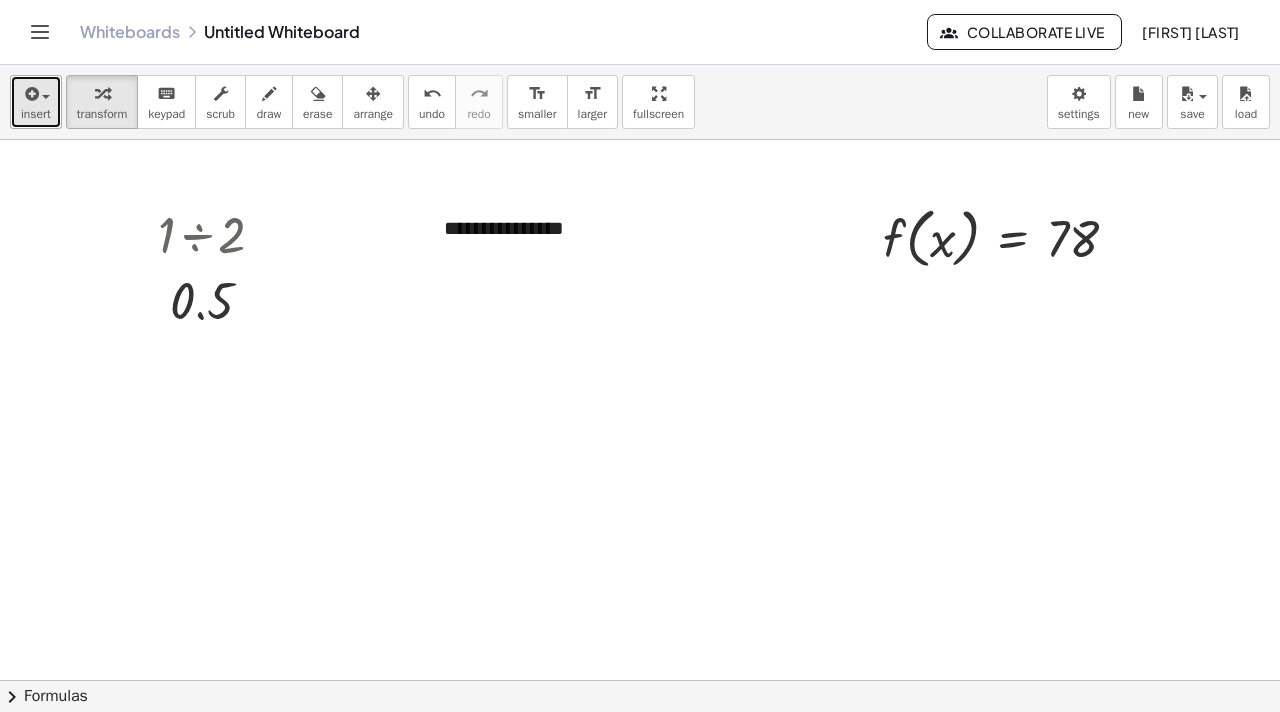 click on "insert" at bounding box center [36, 102] 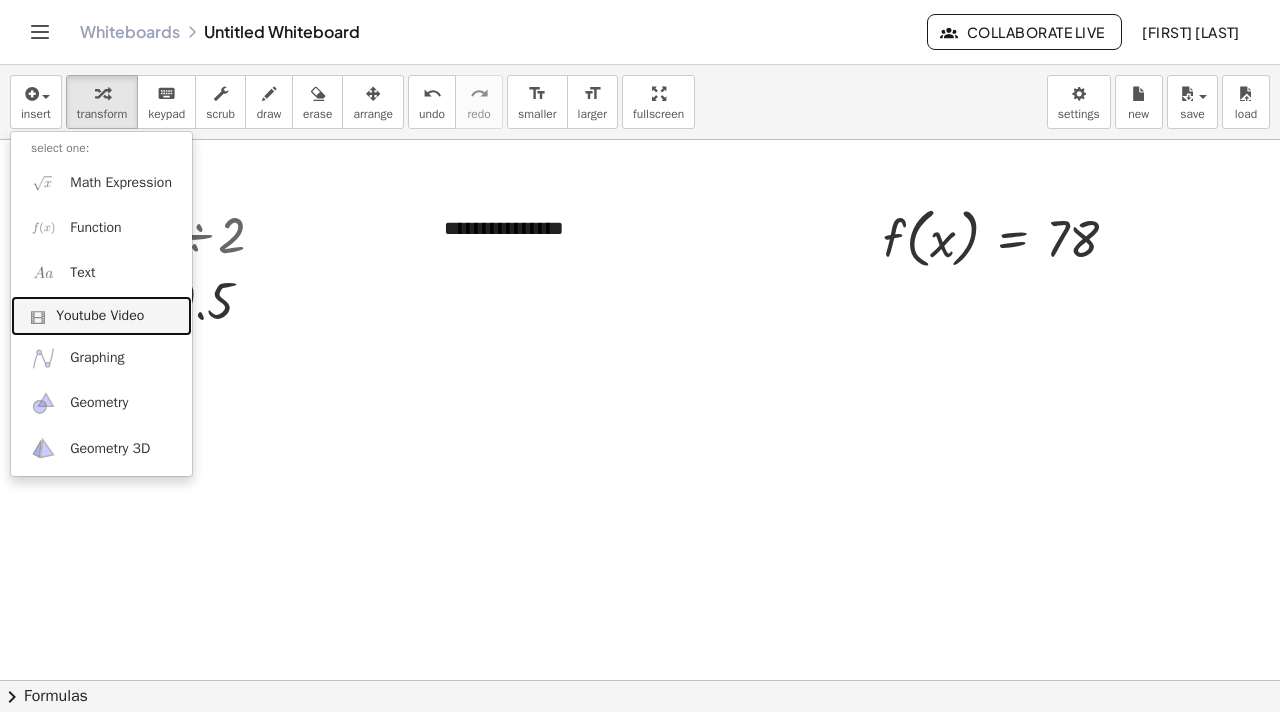click on "Youtube Video" at bounding box center (101, 316) 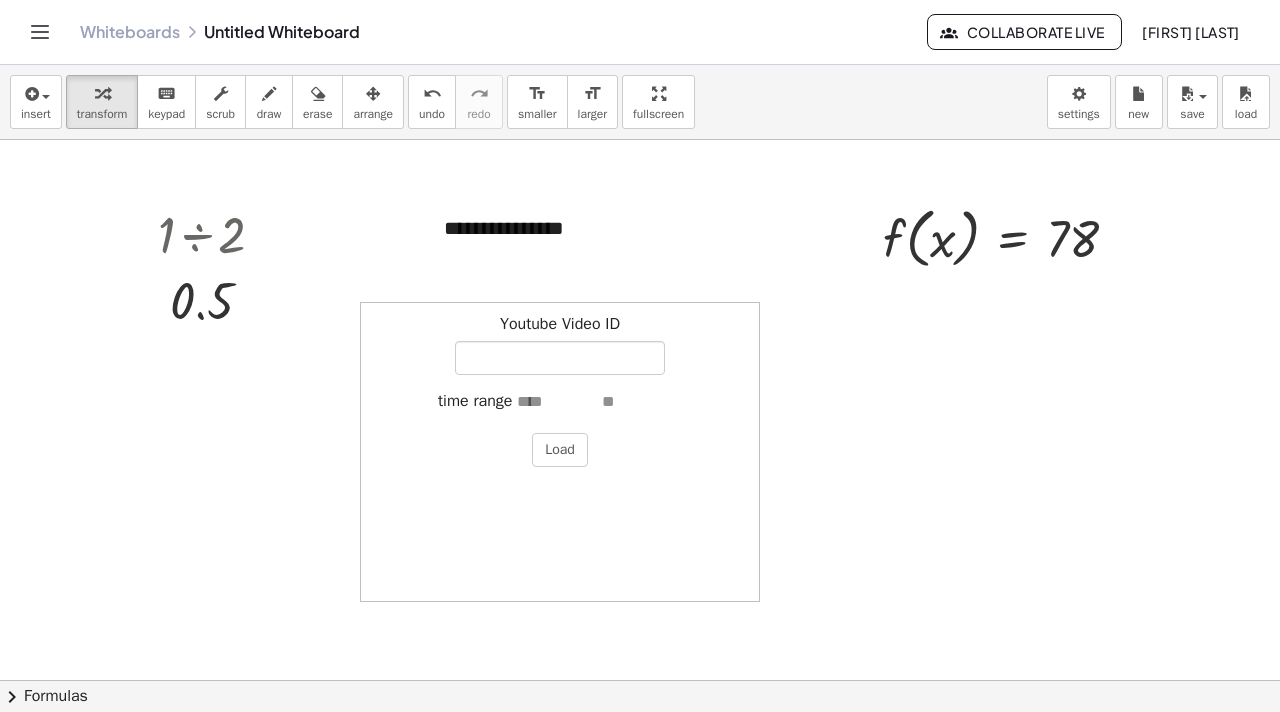 click at bounding box center [557, 402] 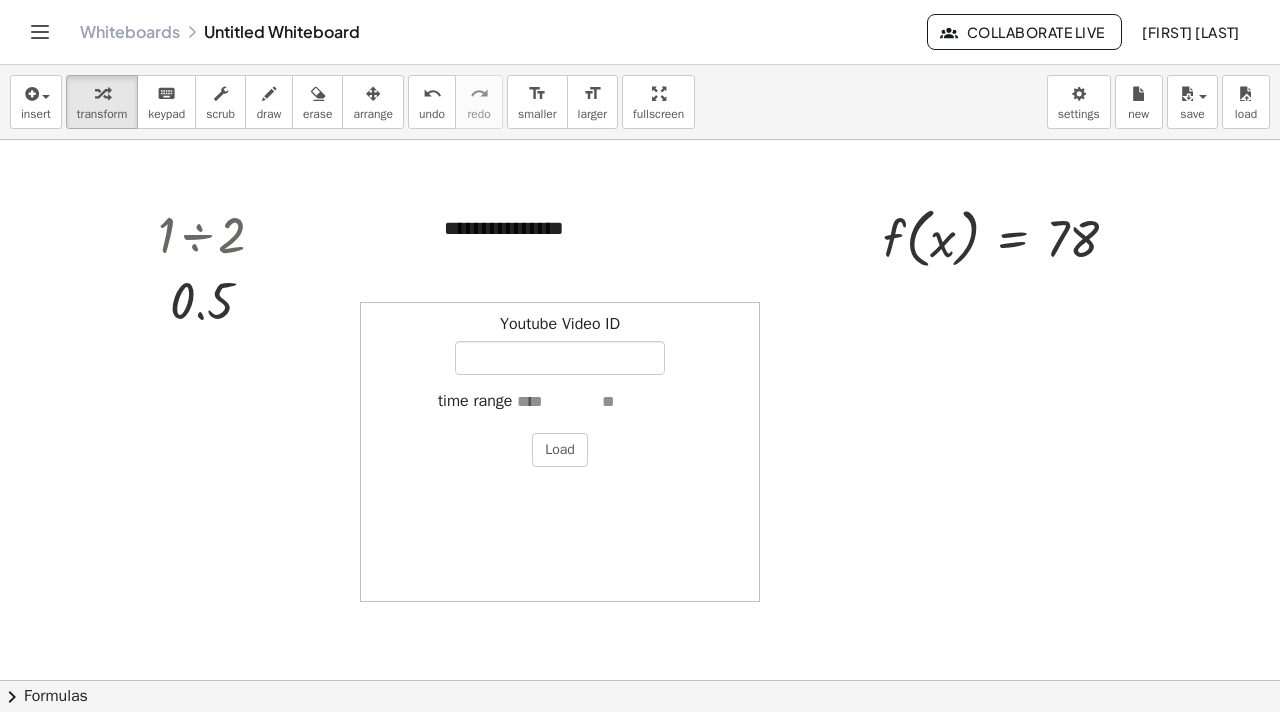 type on "*" 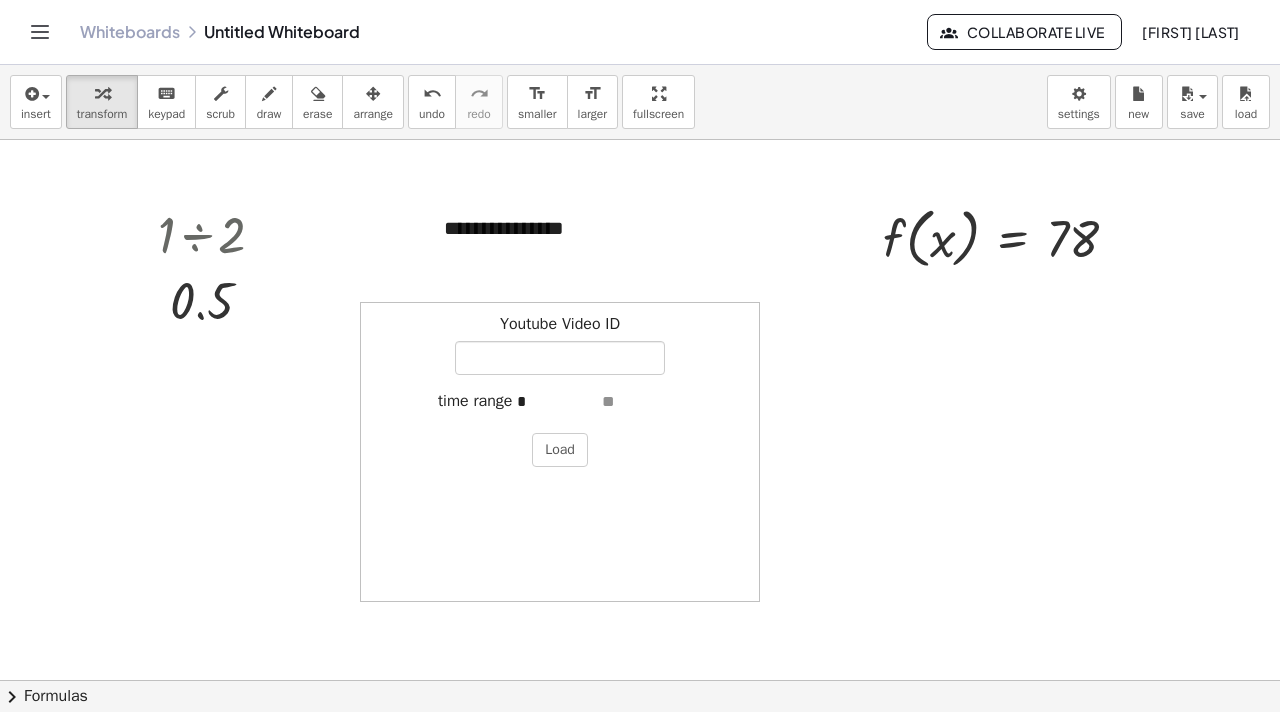 click at bounding box center (642, 402) 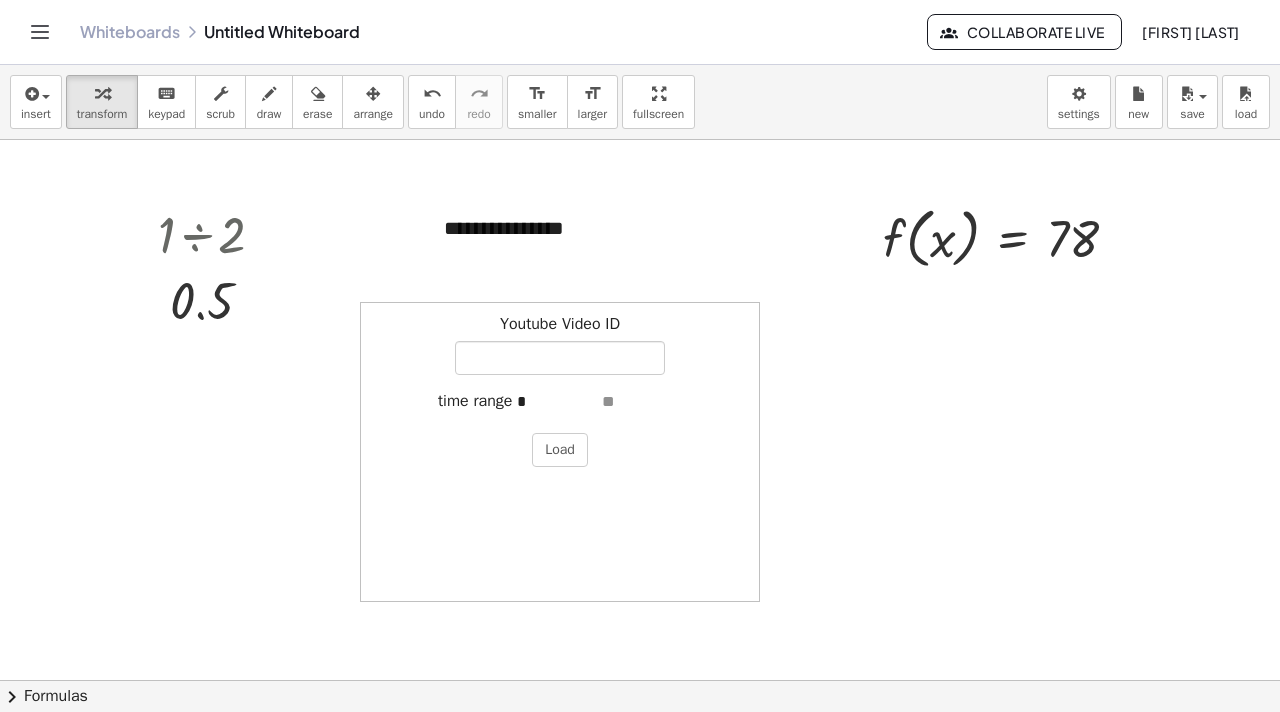 type on "***" 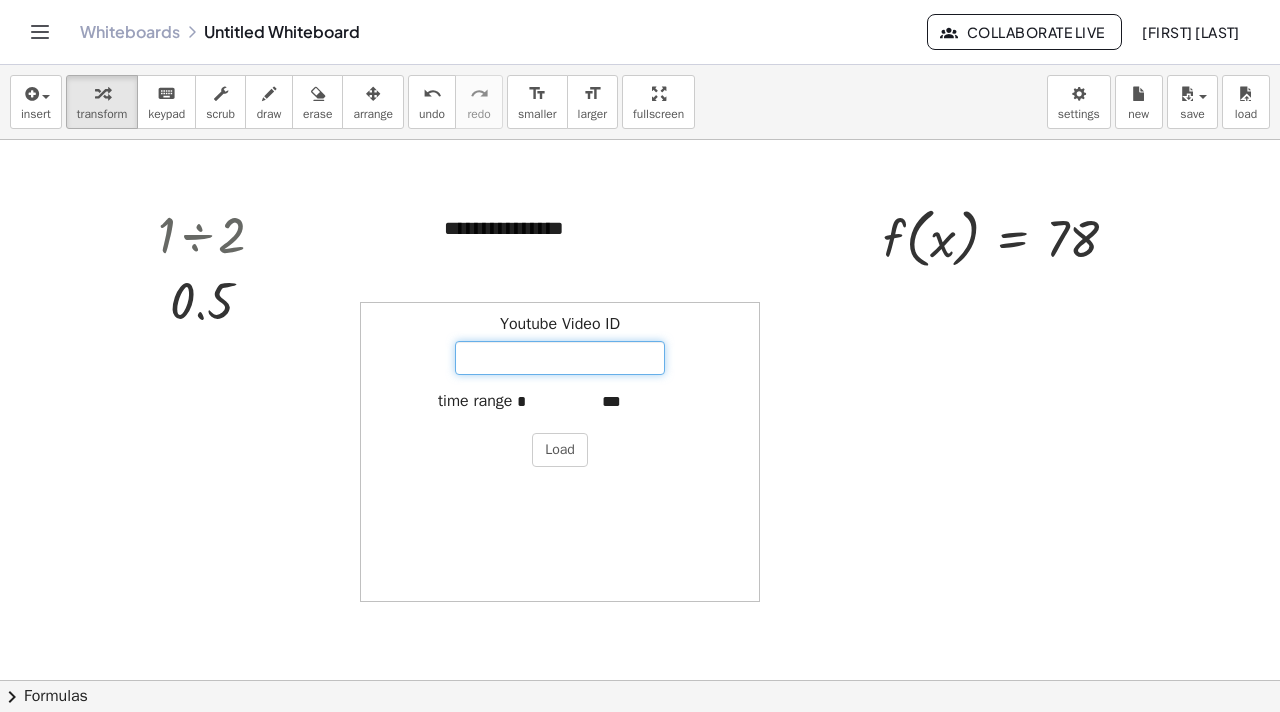click on "Youtube Video ID" at bounding box center (560, 358) 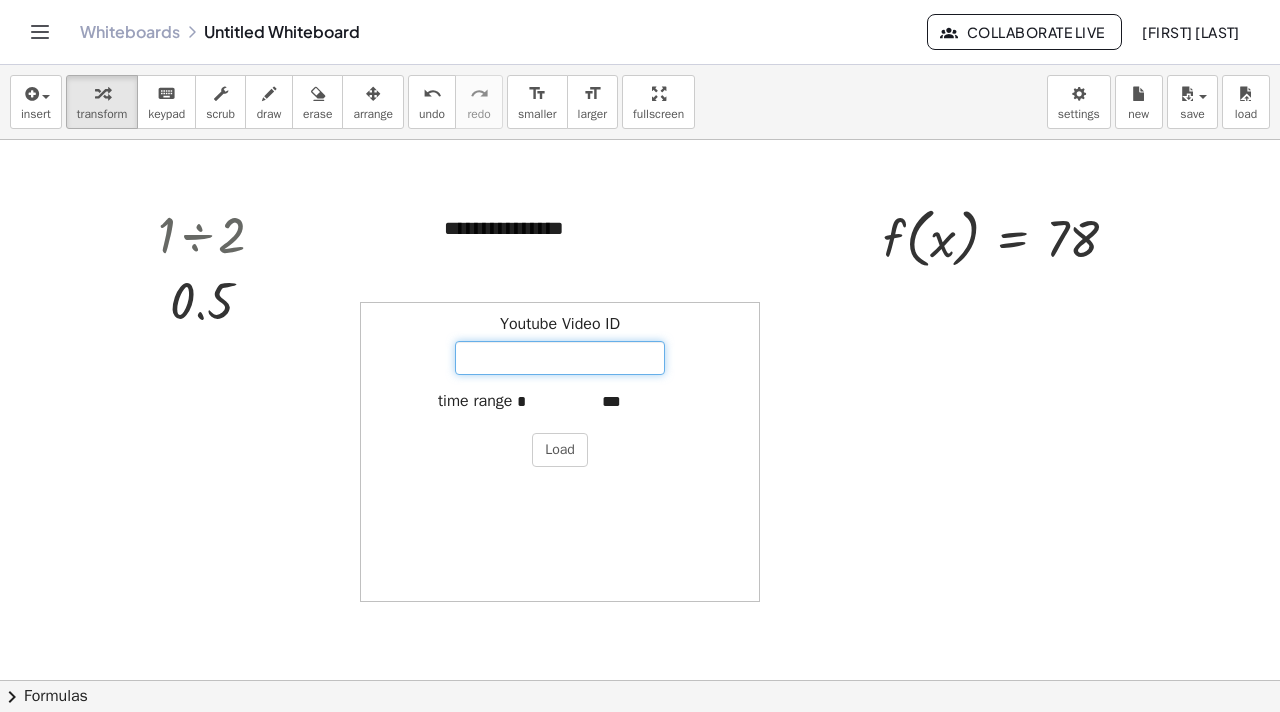 paste on "**********" 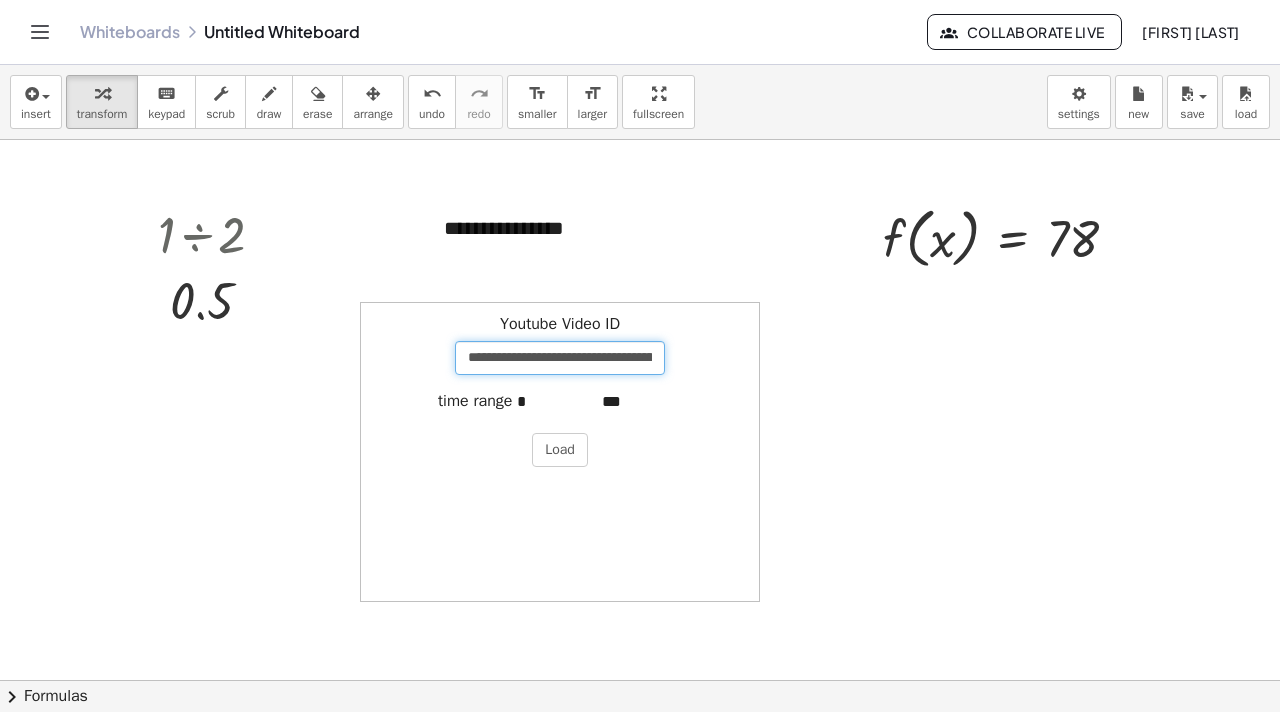 scroll, scrollTop: 0, scrollLeft: 139, axis: horizontal 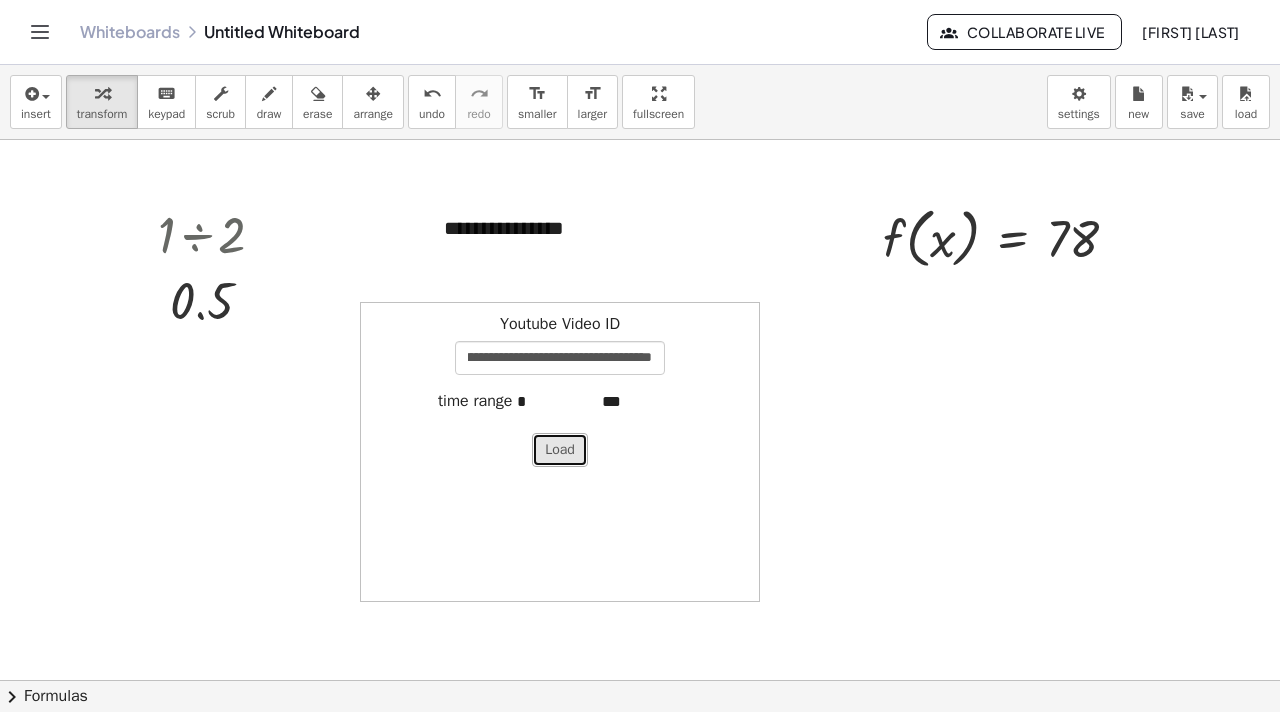 click on "Load" at bounding box center [560, 450] 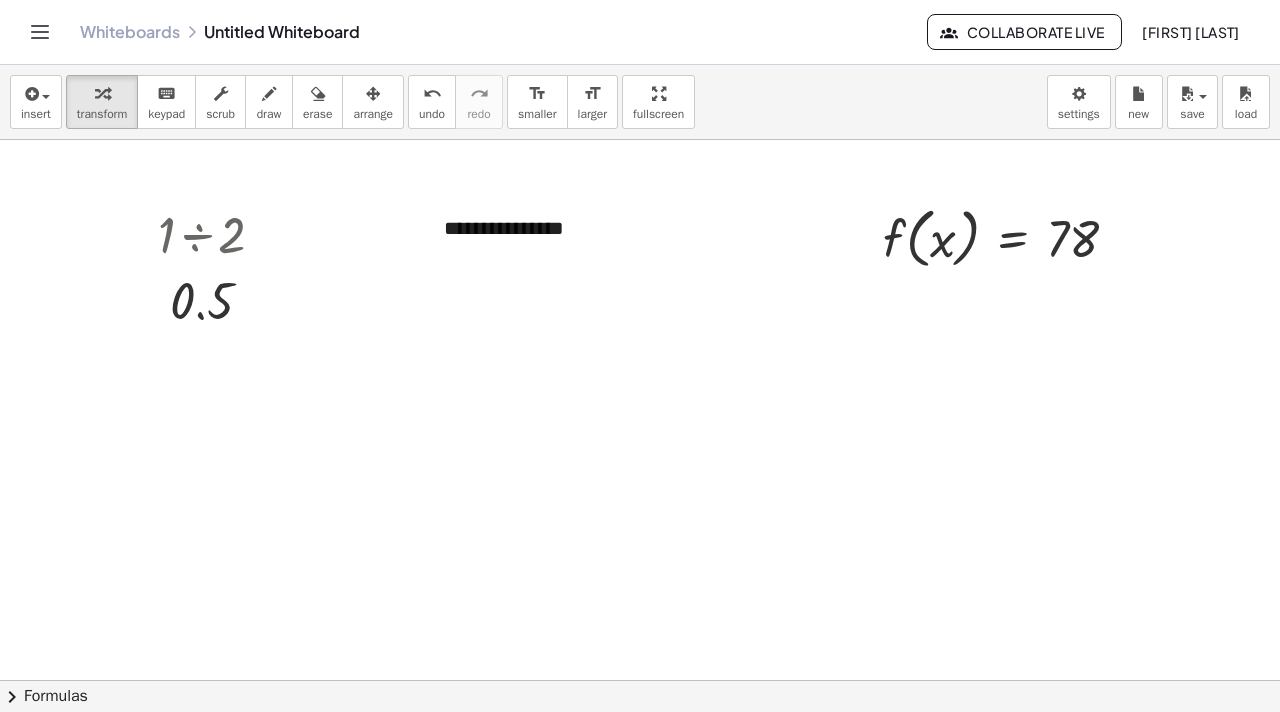 click at bounding box center (560, 452) 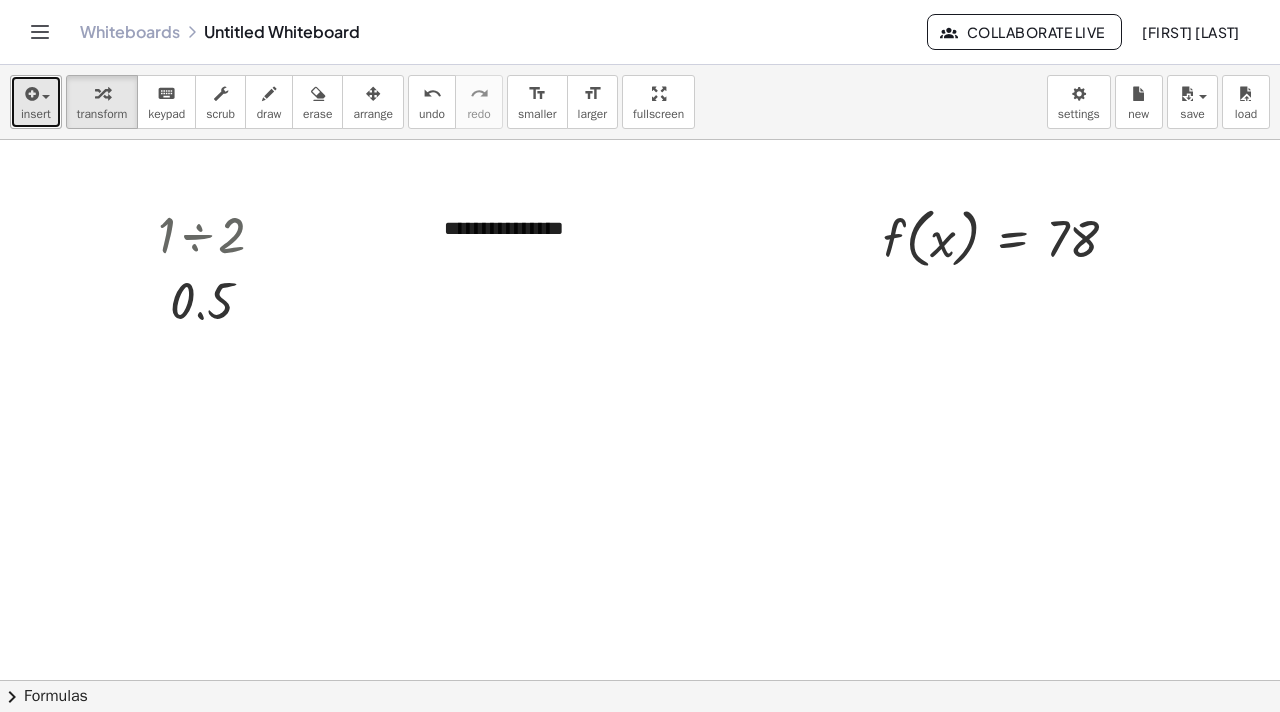 click at bounding box center (30, 94) 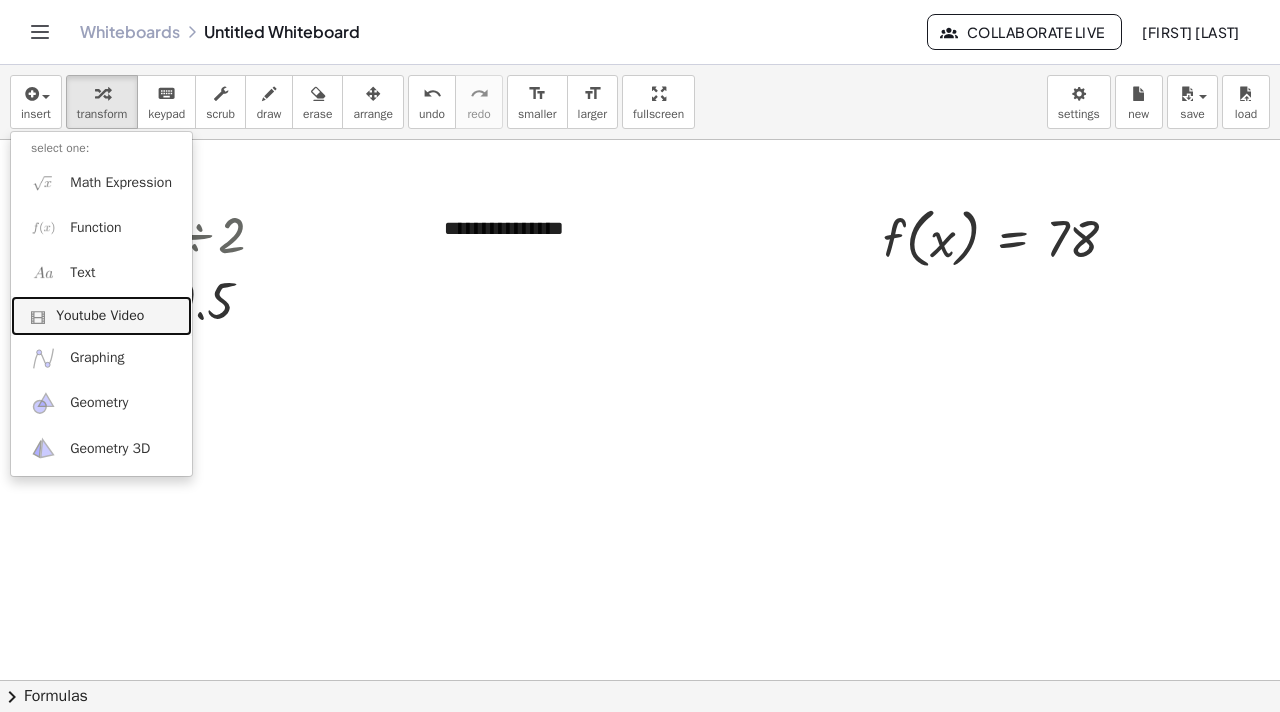 click on "Youtube Video" at bounding box center [101, 316] 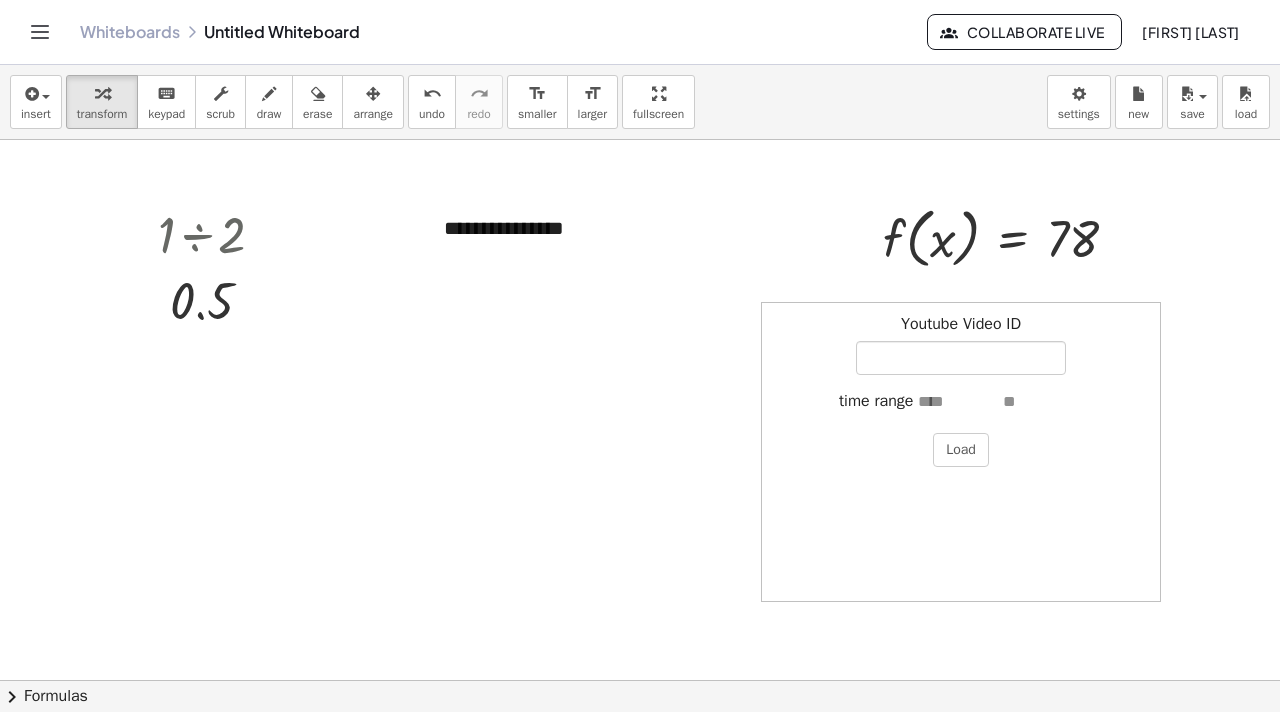 click at bounding box center (958, 402) 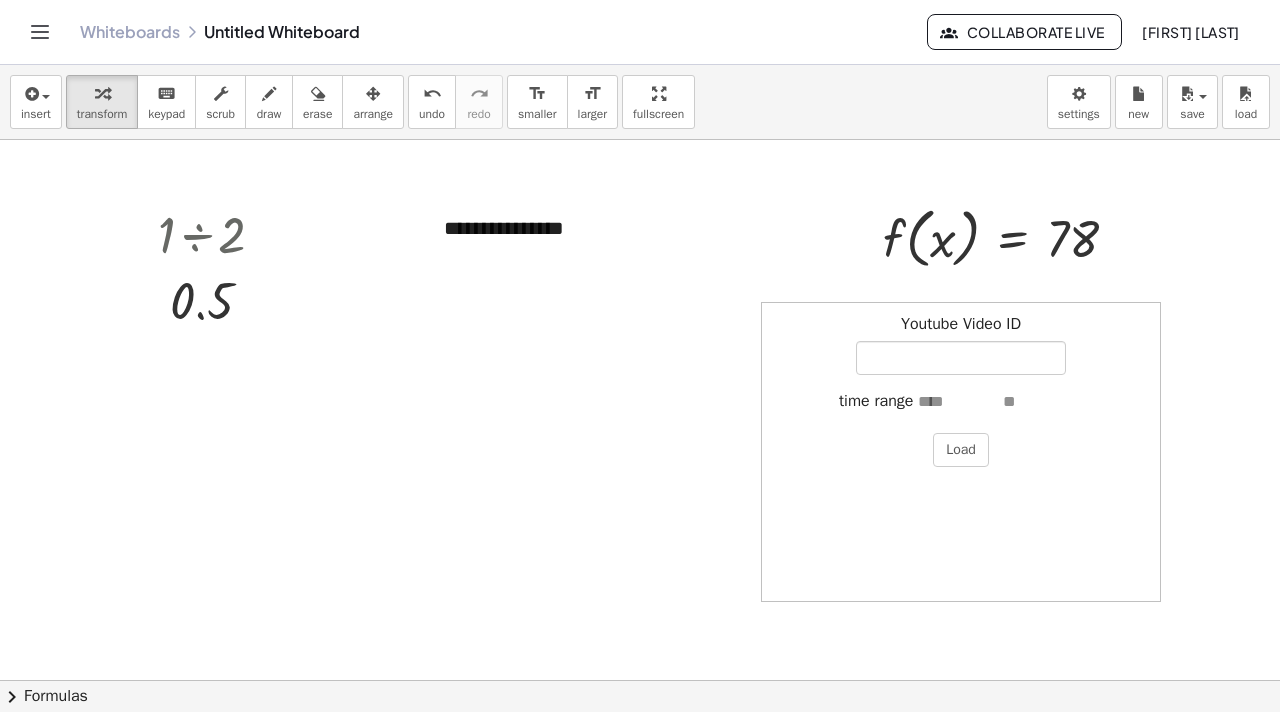 type on "*" 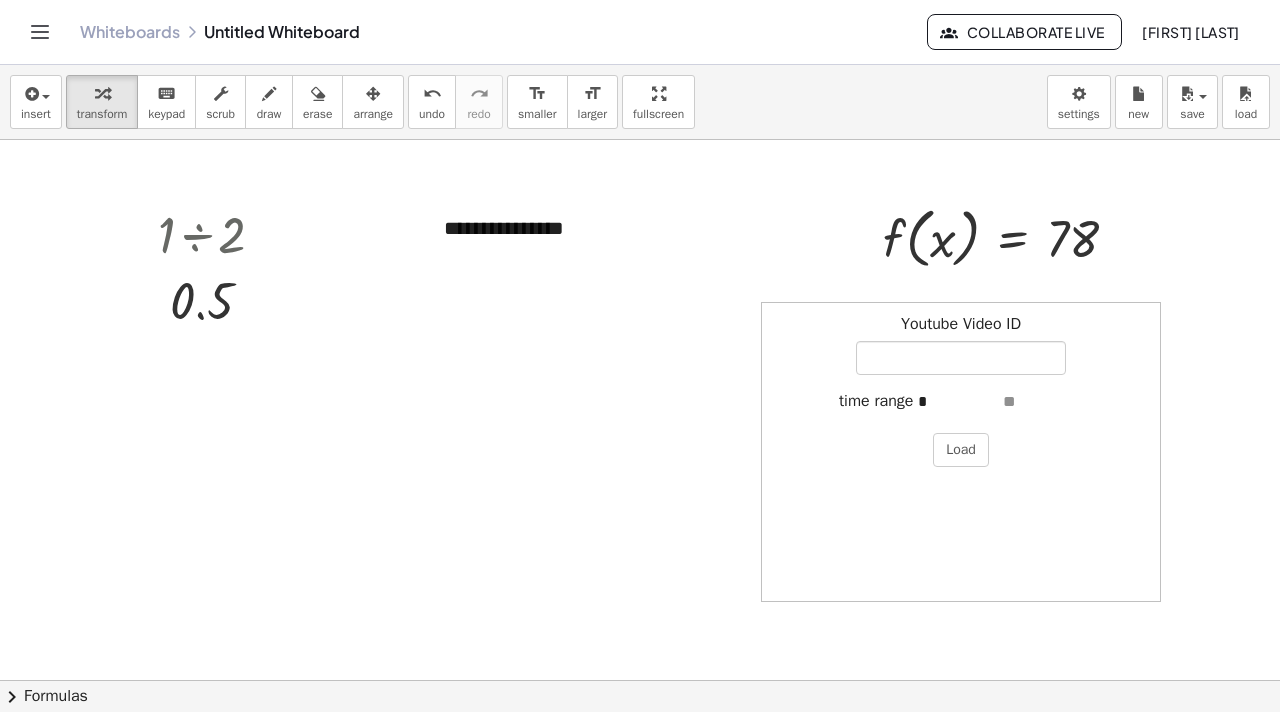 click on "Youtube Video ID
time range
*
Load" at bounding box center [961, 452] 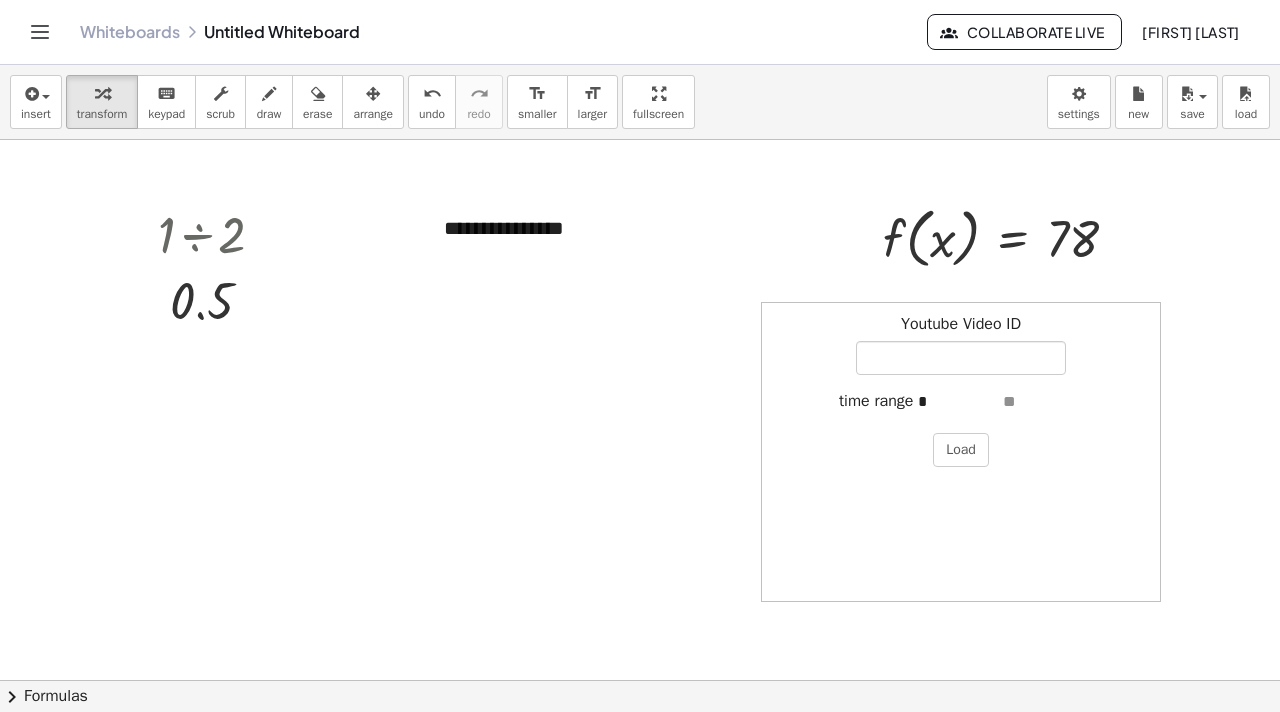type on "***" 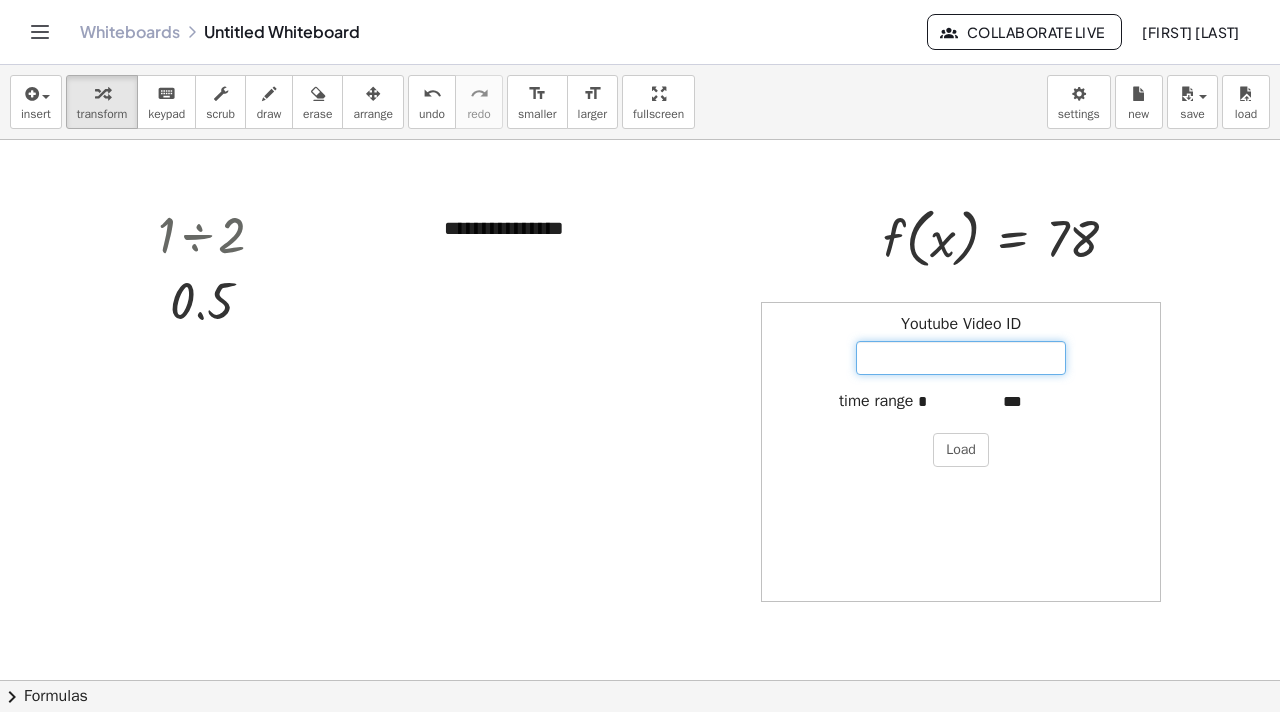 click on "Youtube Video ID" at bounding box center [961, 358] 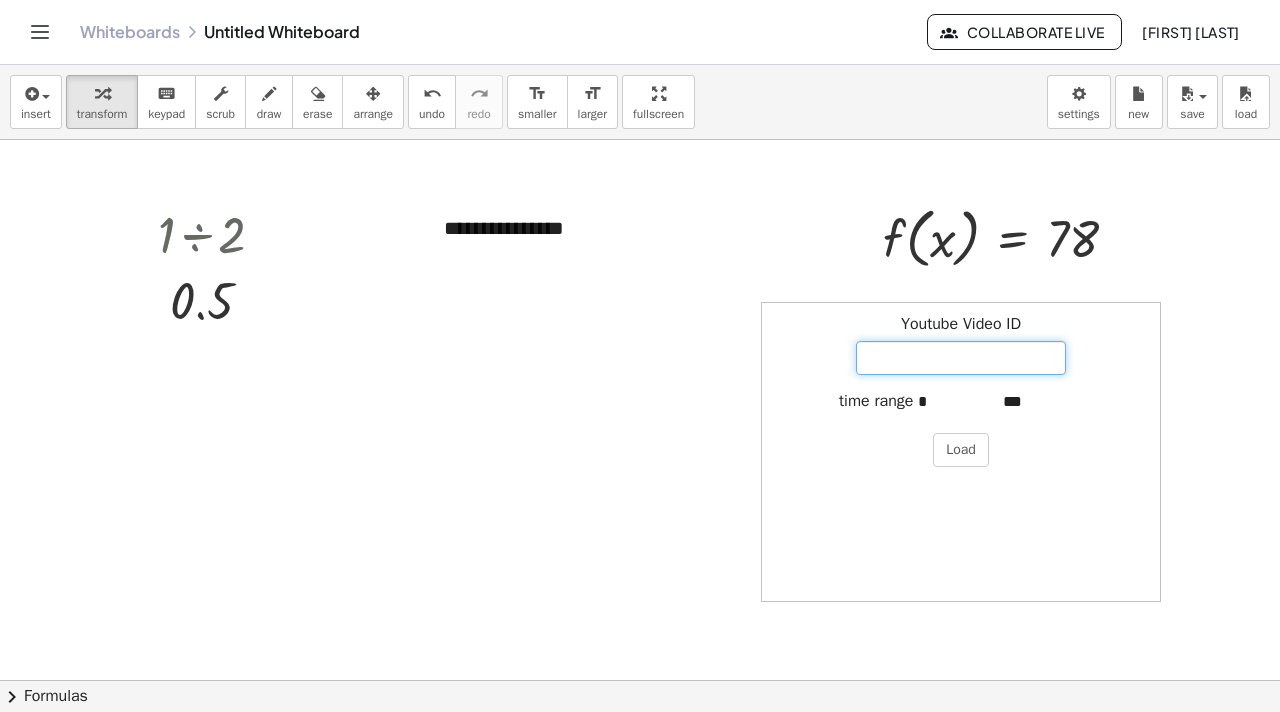 paste on "**********" 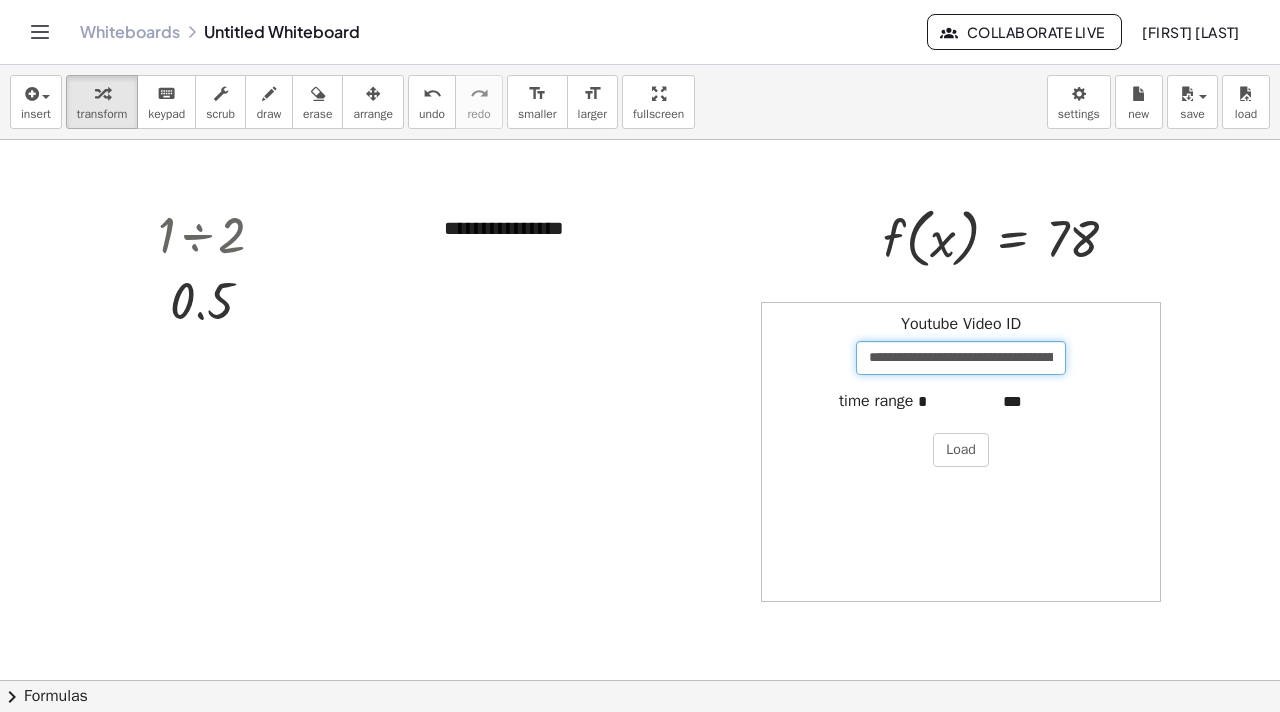 scroll, scrollTop: 0, scrollLeft: 139, axis: horizontal 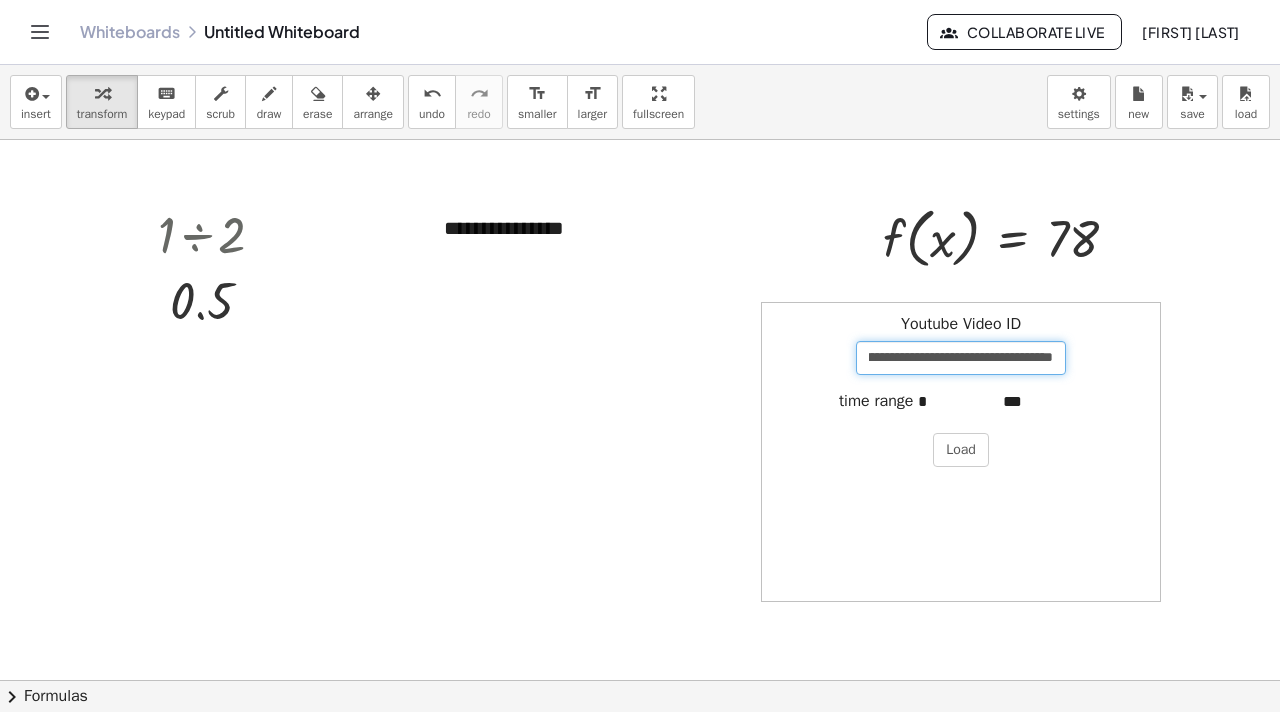 type on "**********" 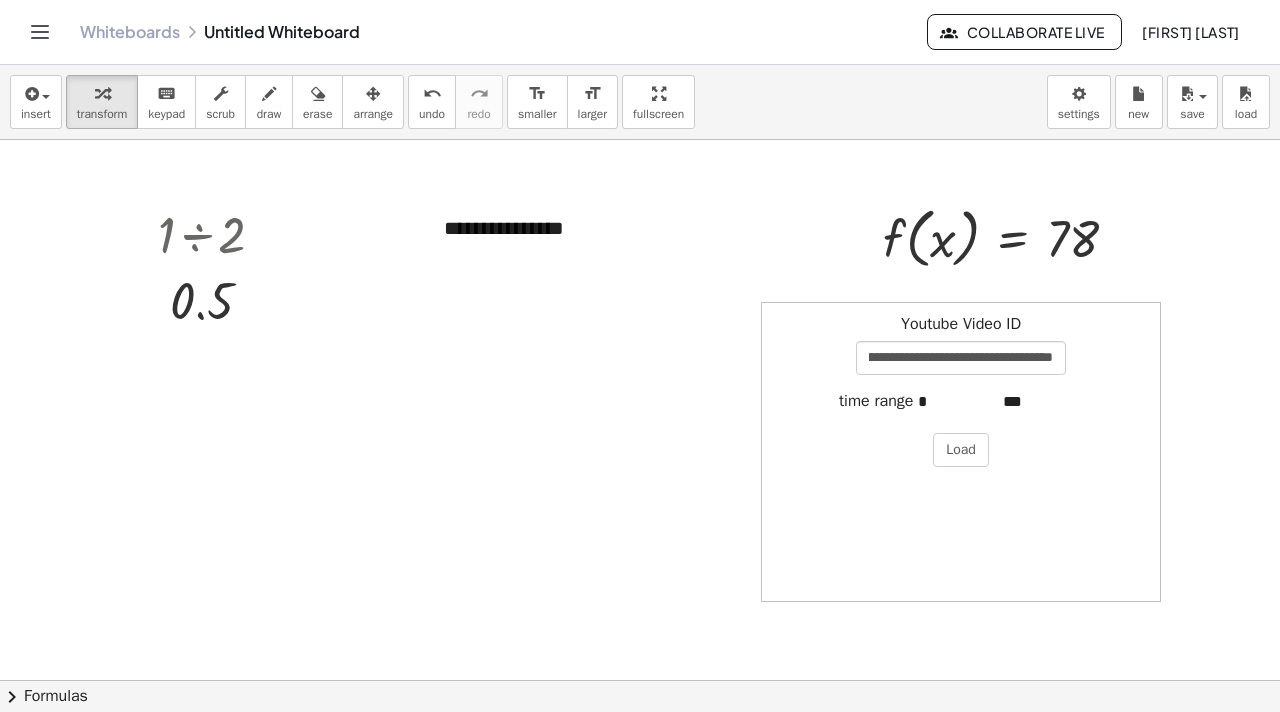 click on "**********" at bounding box center [961, 452] 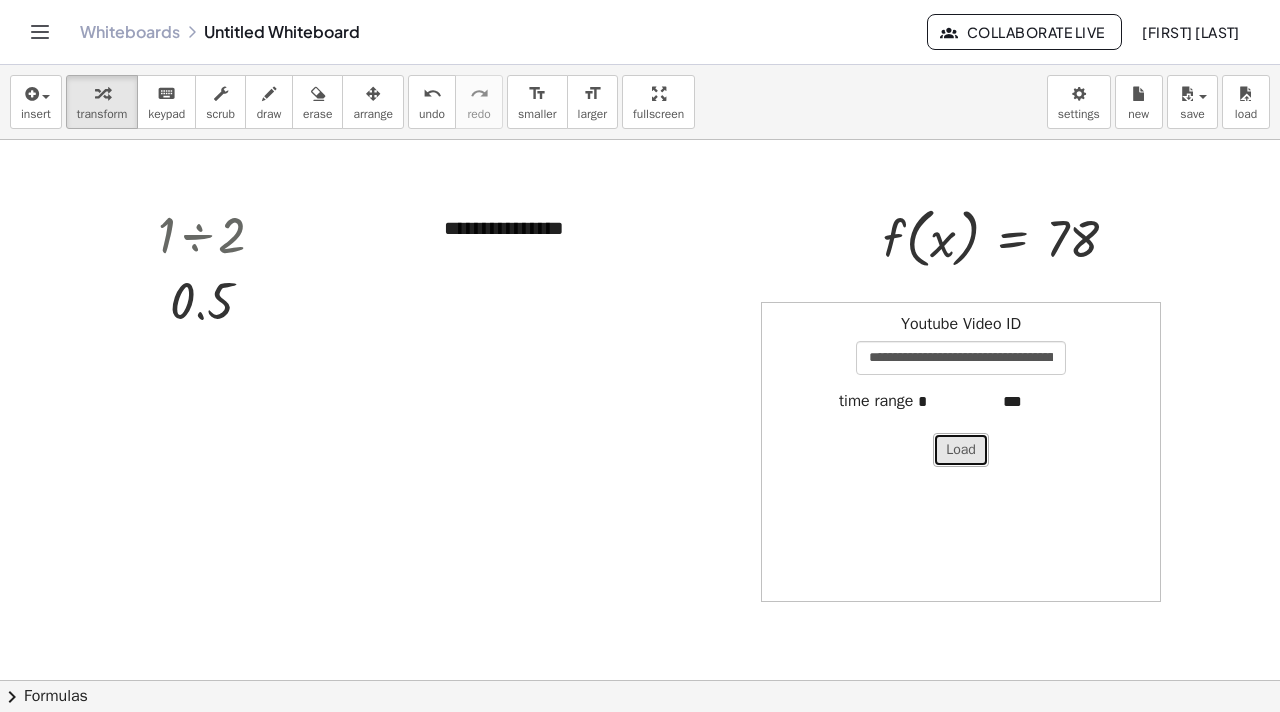 click on "Load" at bounding box center [961, 450] 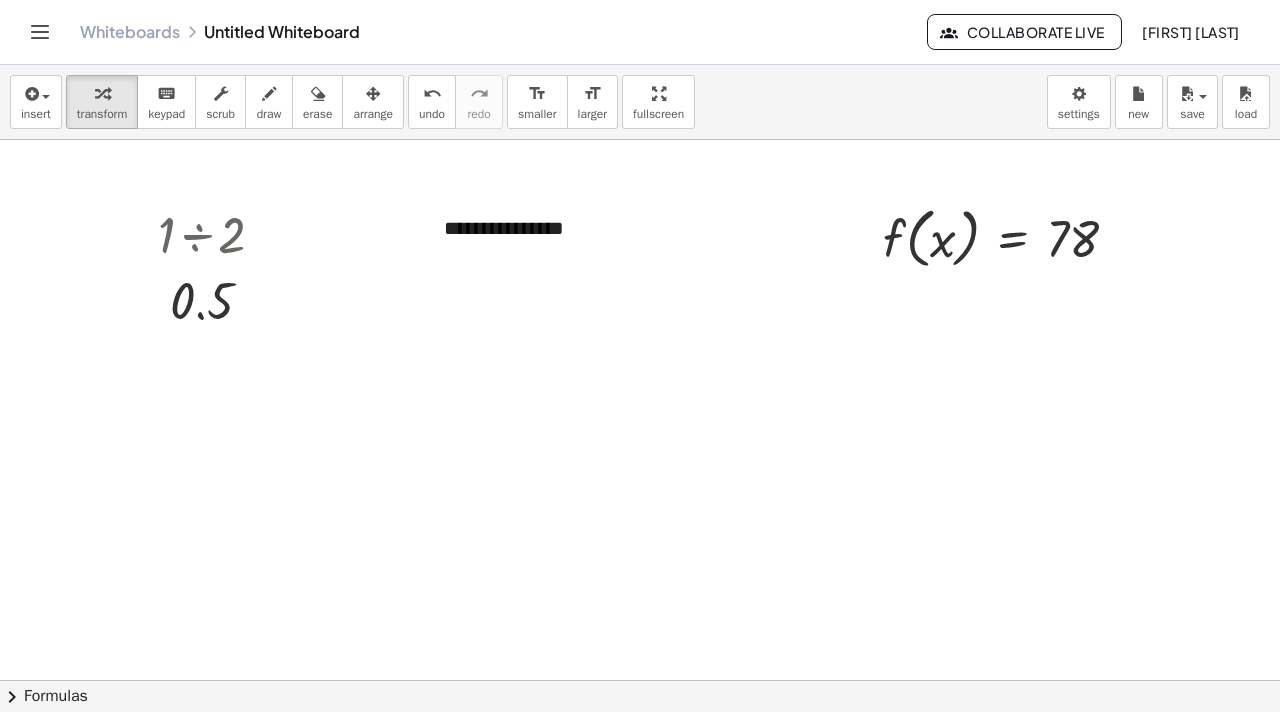 click at bounding box center [961, 452] 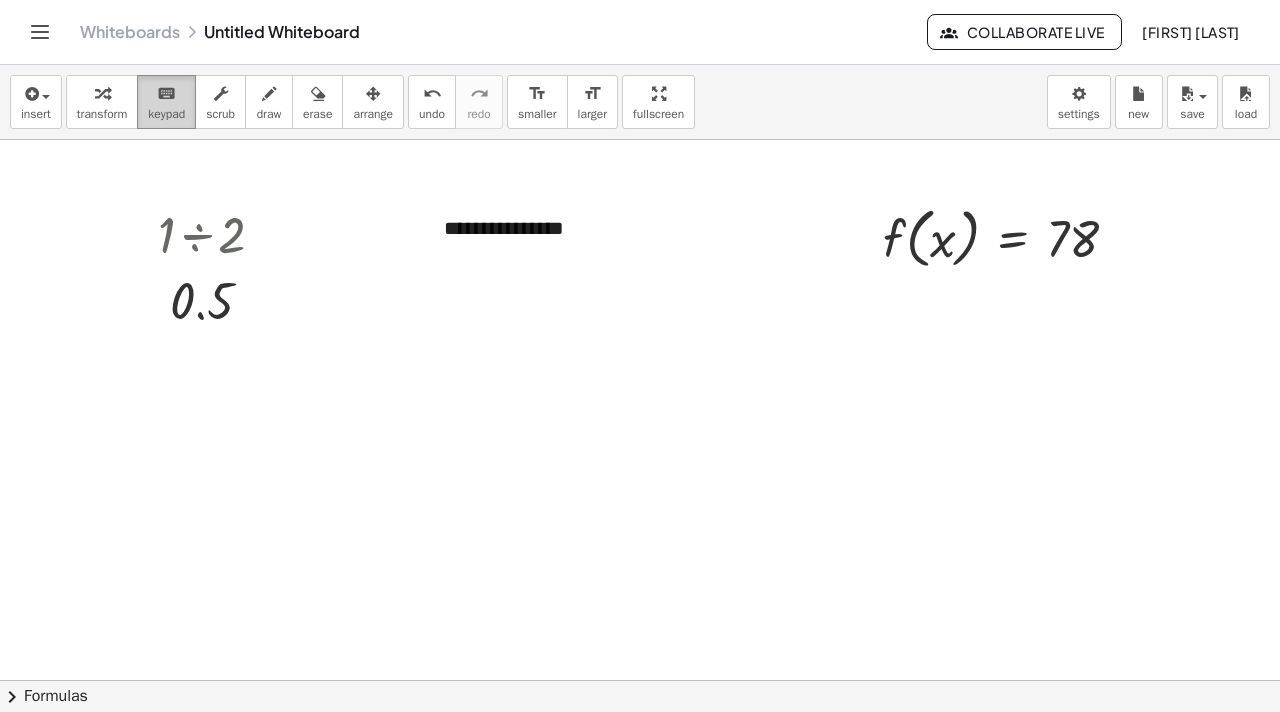 click on "keyboard" at bounding box center (166, 94) 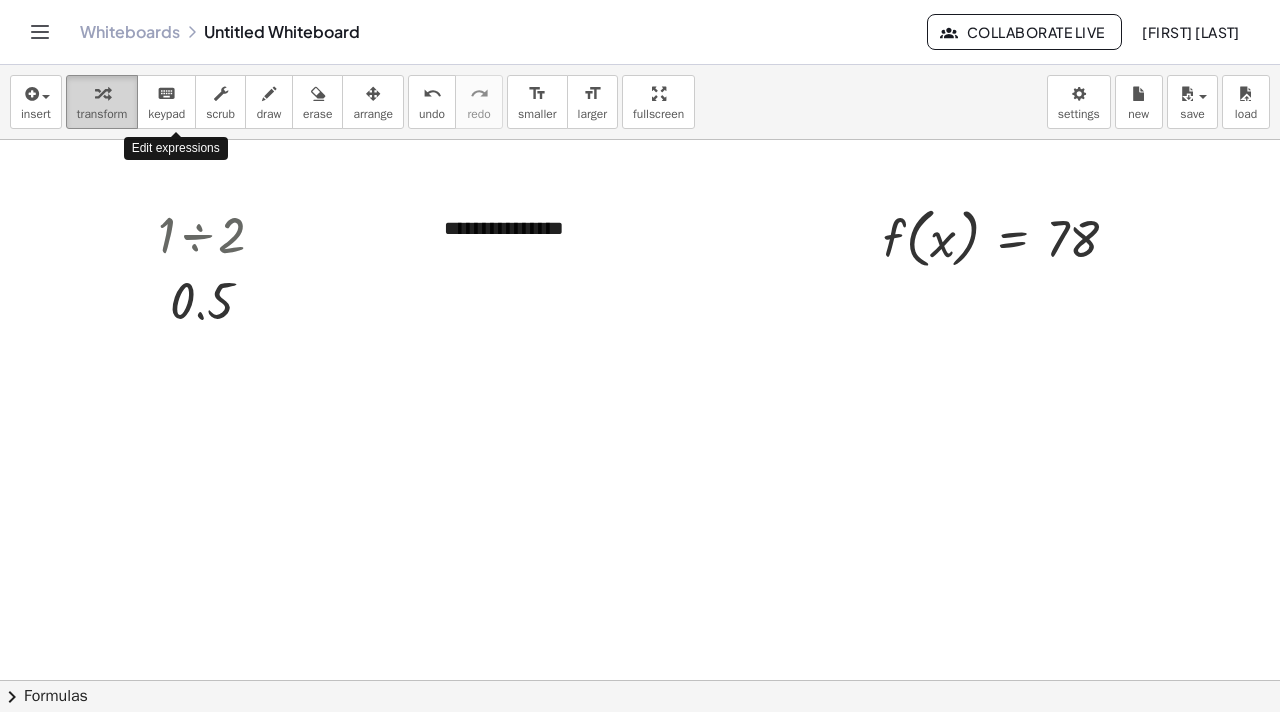 click at bounding box center (102, 93) 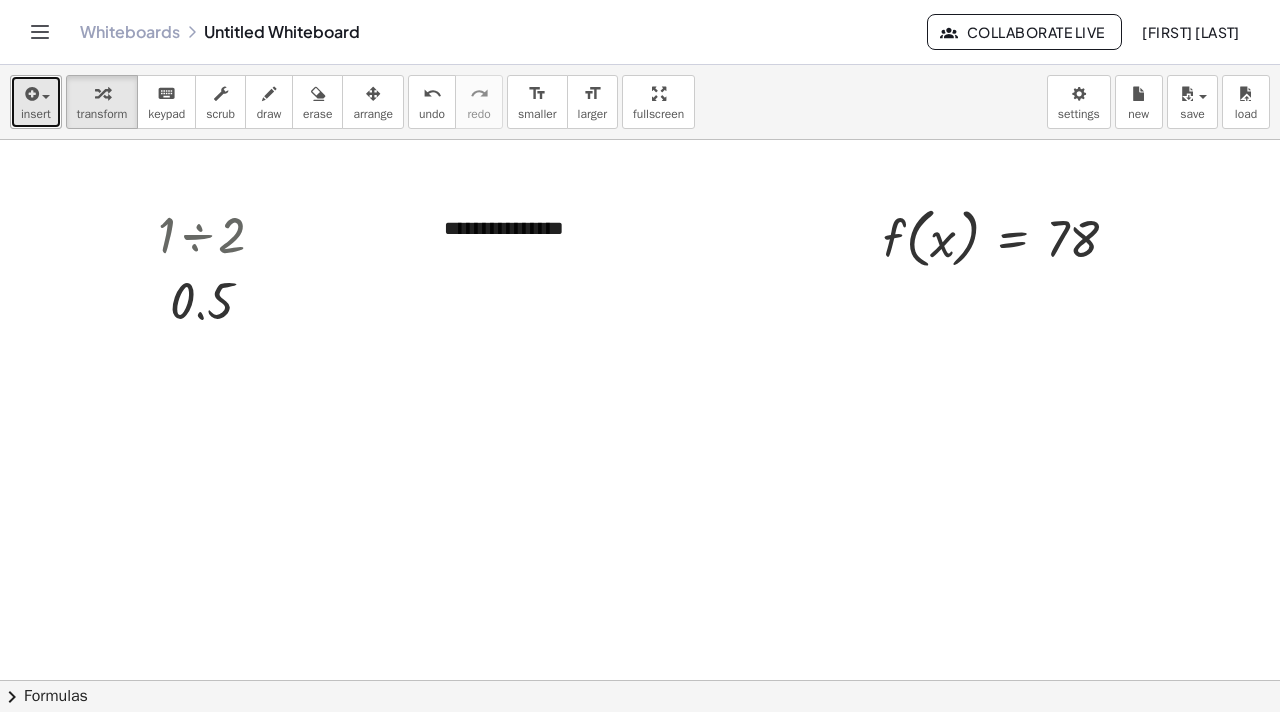 click on "insert" at bounding box center [36, 102] 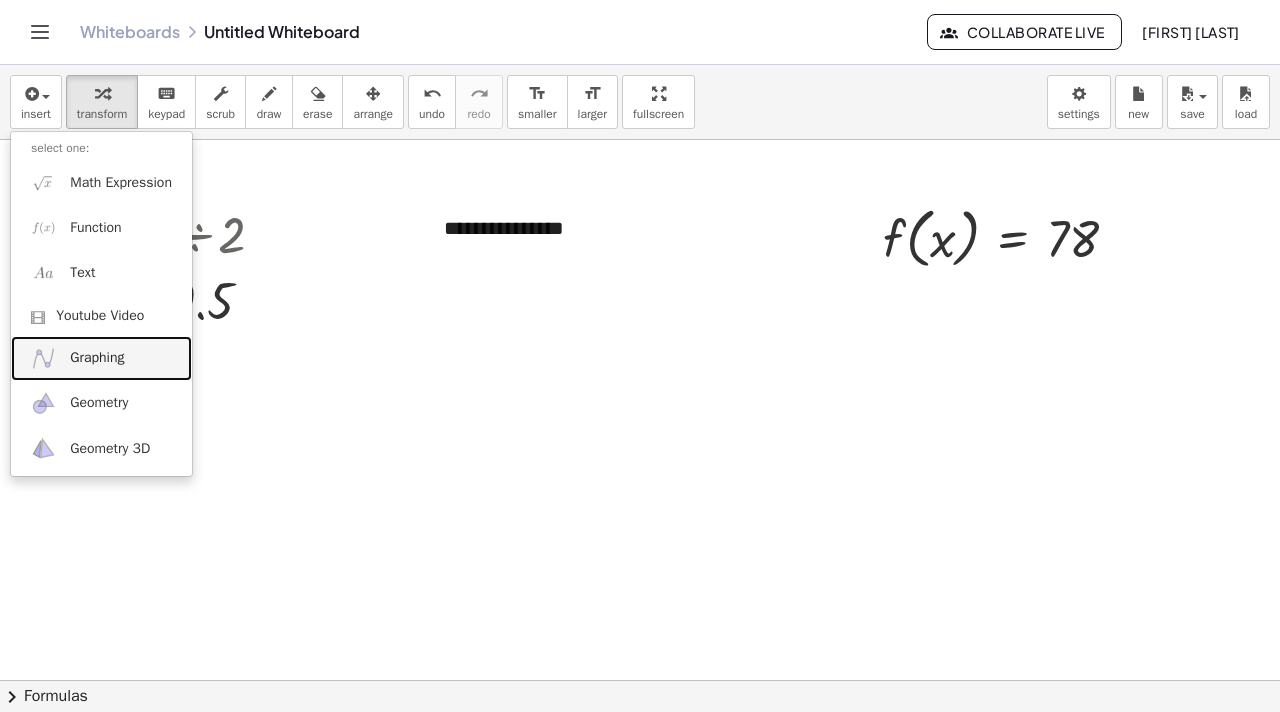 click on "Graphing" at bounding box center [97, 358] 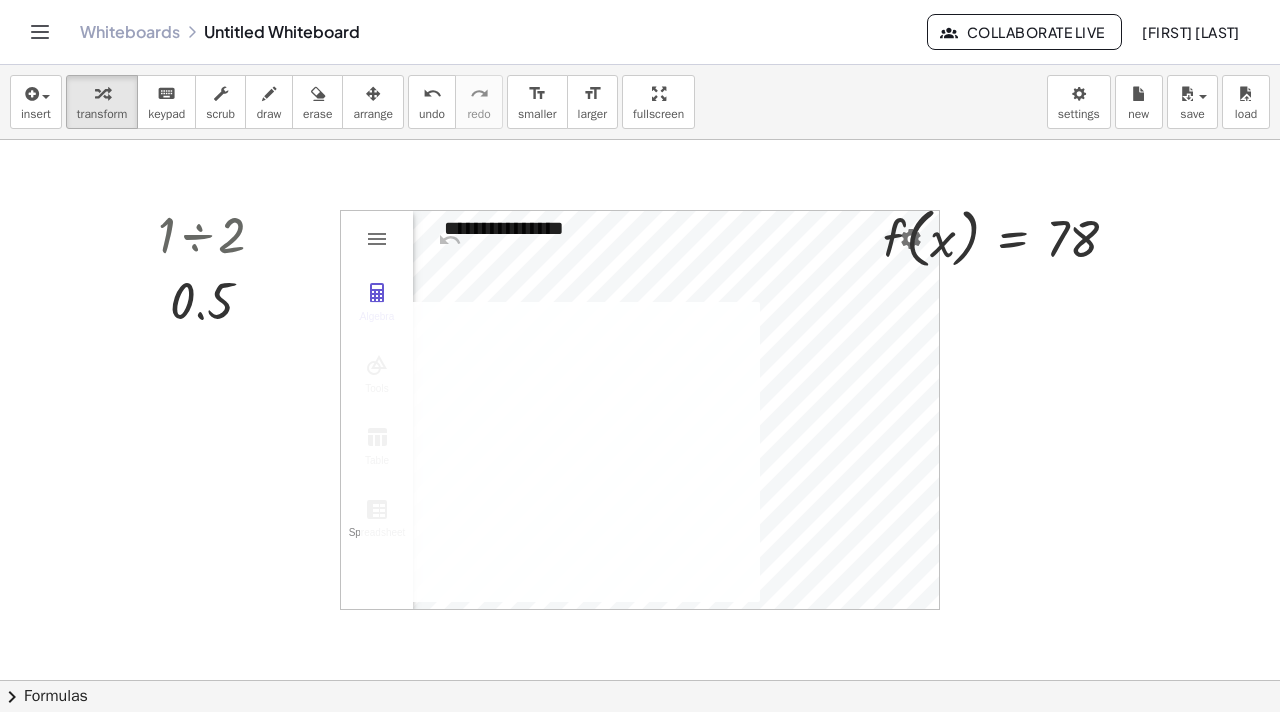 drag, startPoint x: 350, startPoint y: 352, endPoint x: 526, endPoint y: 421, distance: 189.04233 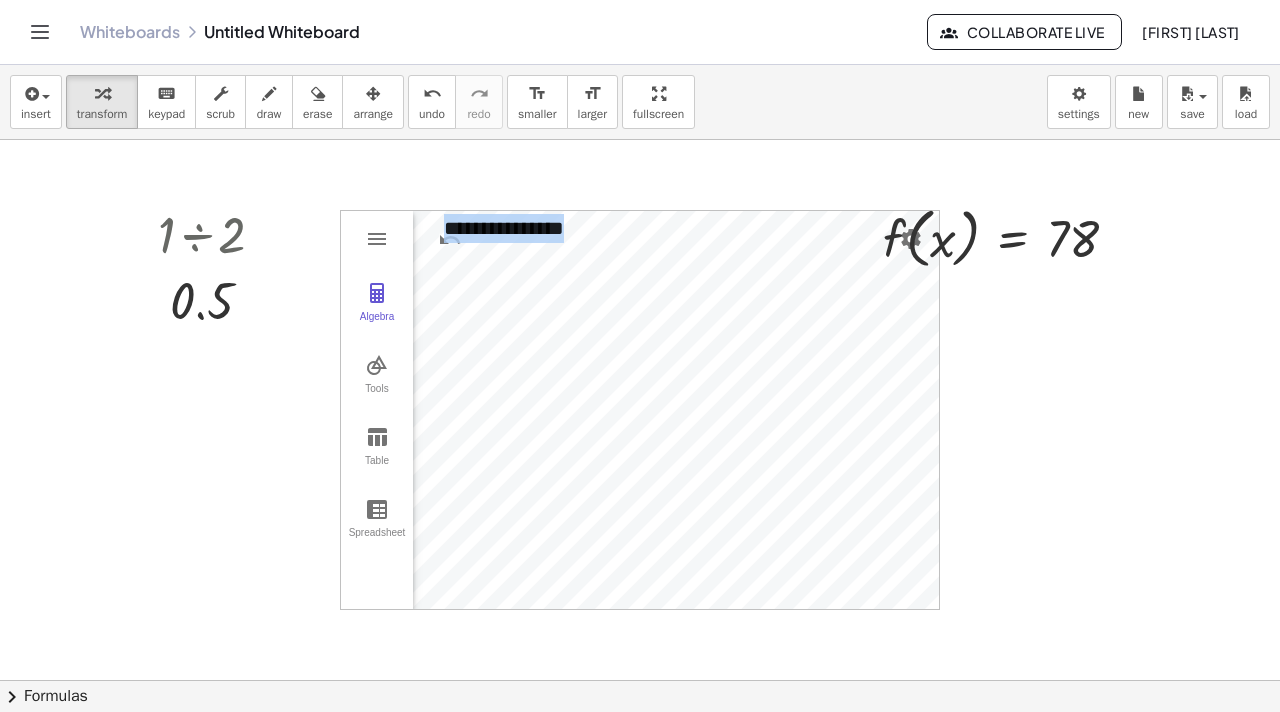 drag, startPoint x: 711, startPoint y: 259, endPoint x: 739, endPoint y: 302, distance: 51.312767 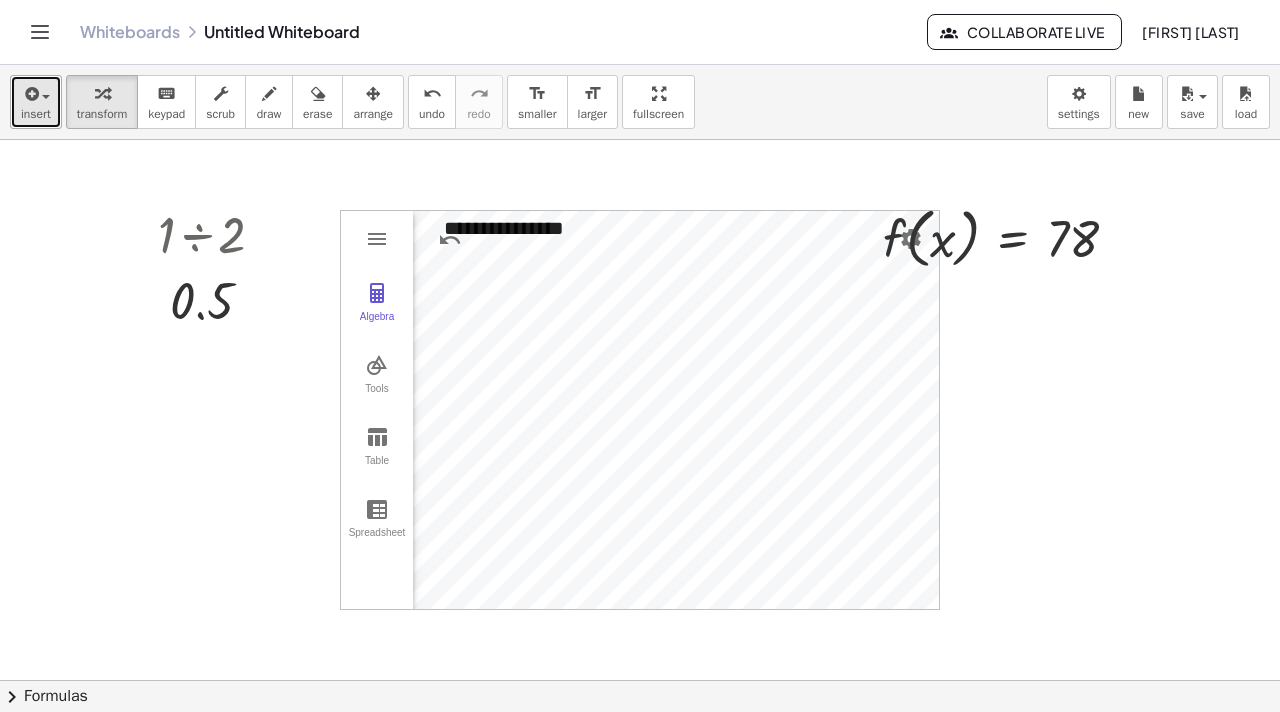 click at bounding box center [30, 94] 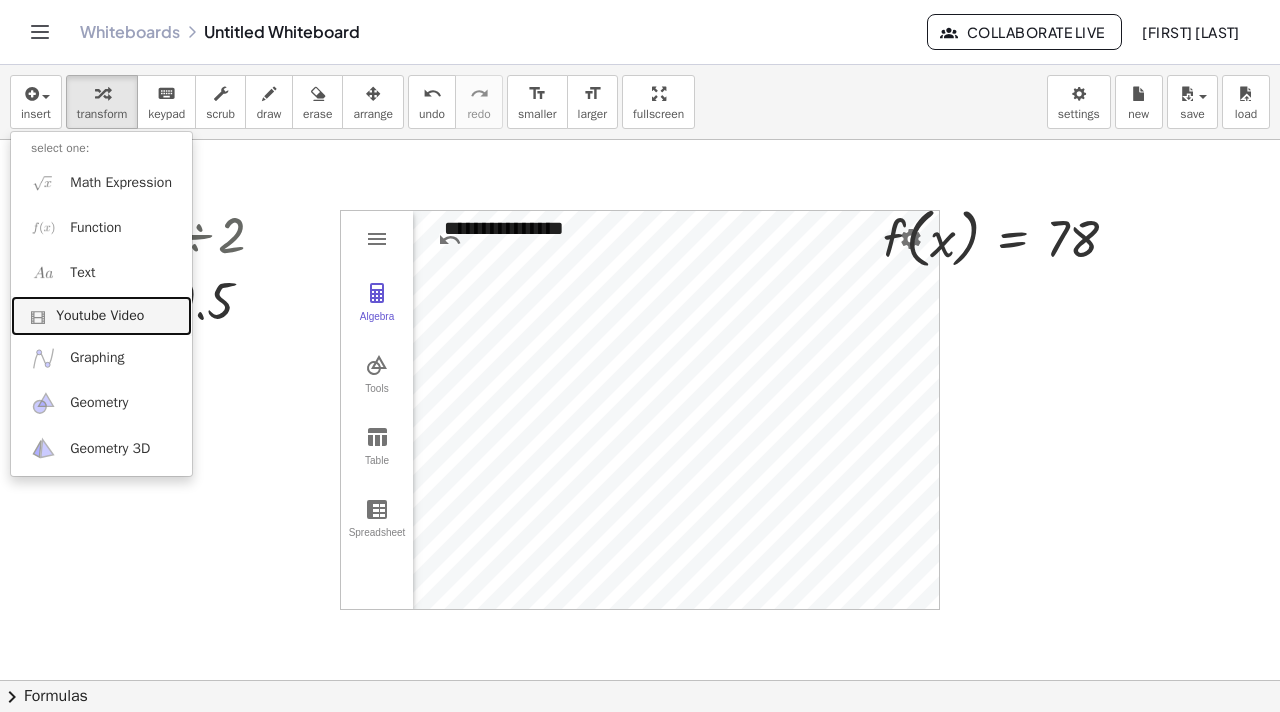 click on "Youtube Video" at bounding box center (100, 316) 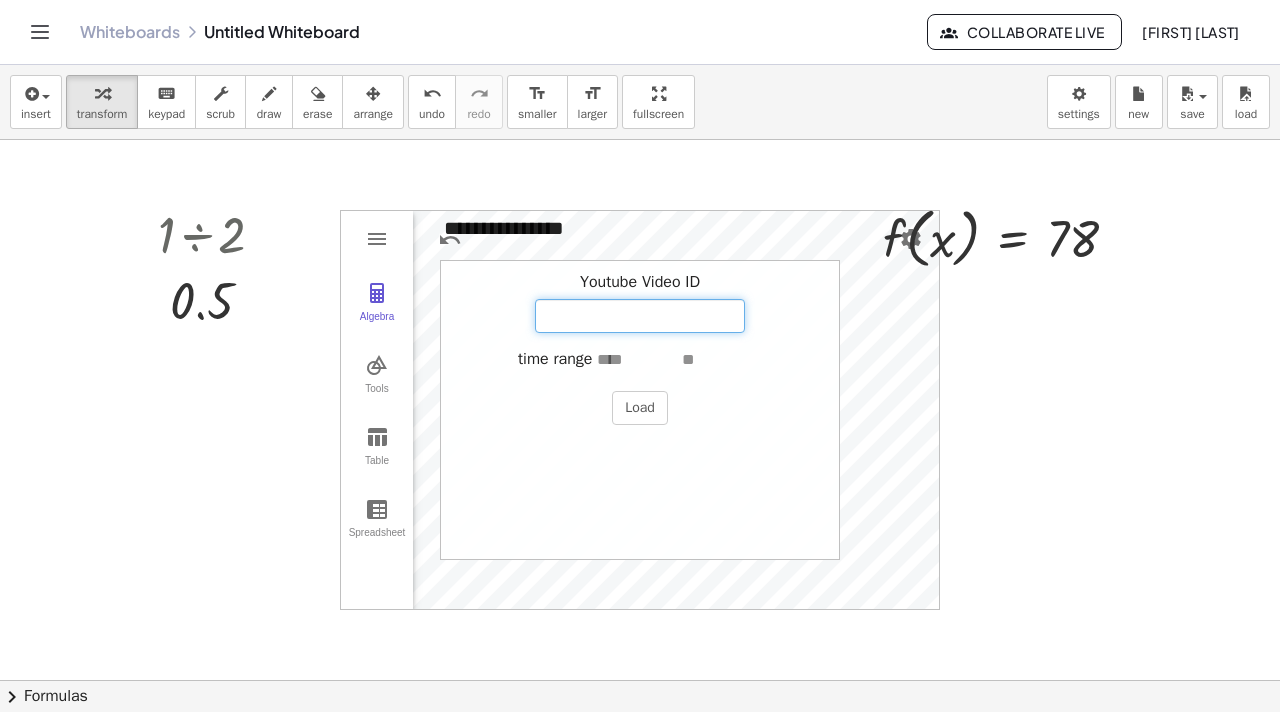 click on "Youtube Video ID" at bounding box center [640, 316] 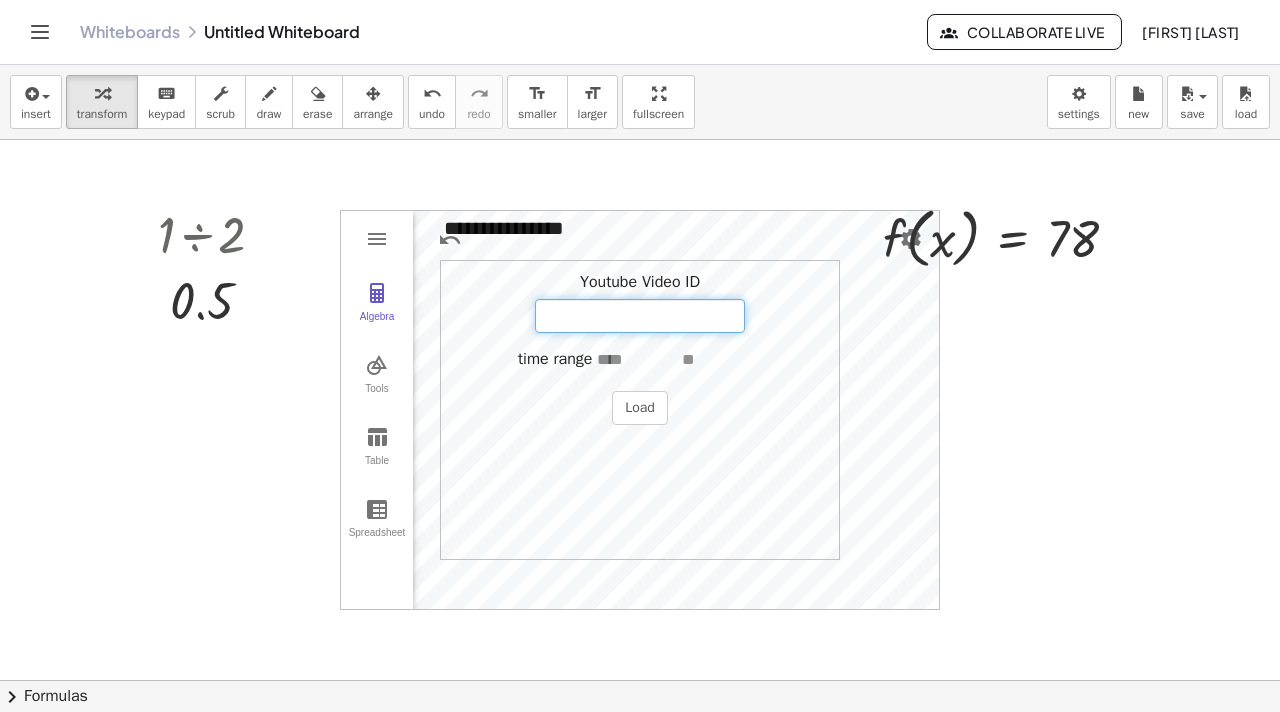 paste on "**********" 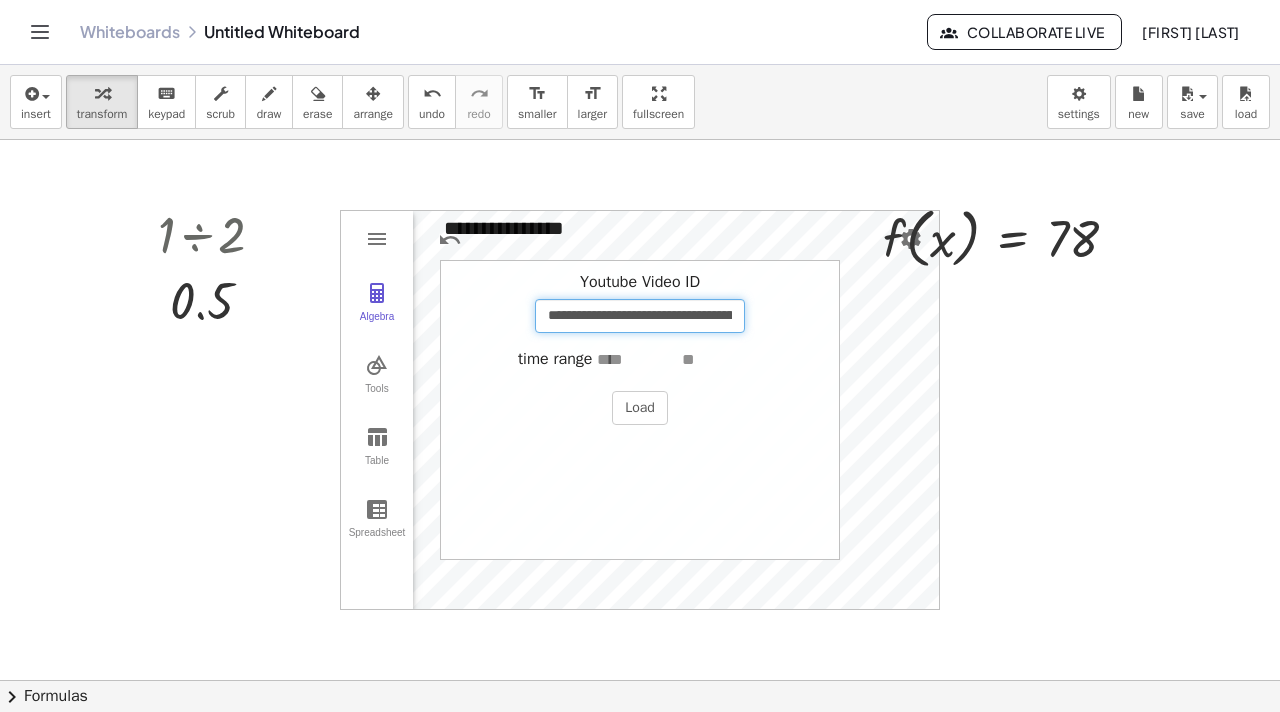 scroll, scrollTop: 0, scrollLeft: 139, axis: horizontal 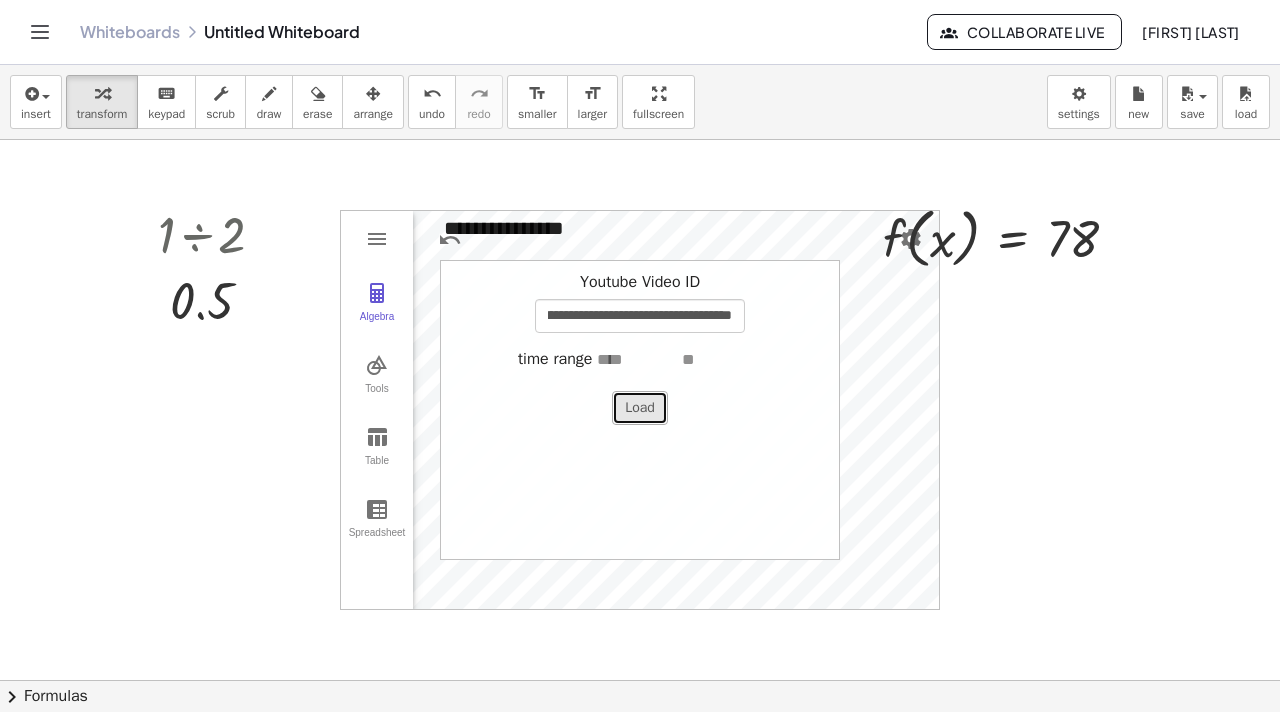 click on "Load" at bounding box center (640, 408) 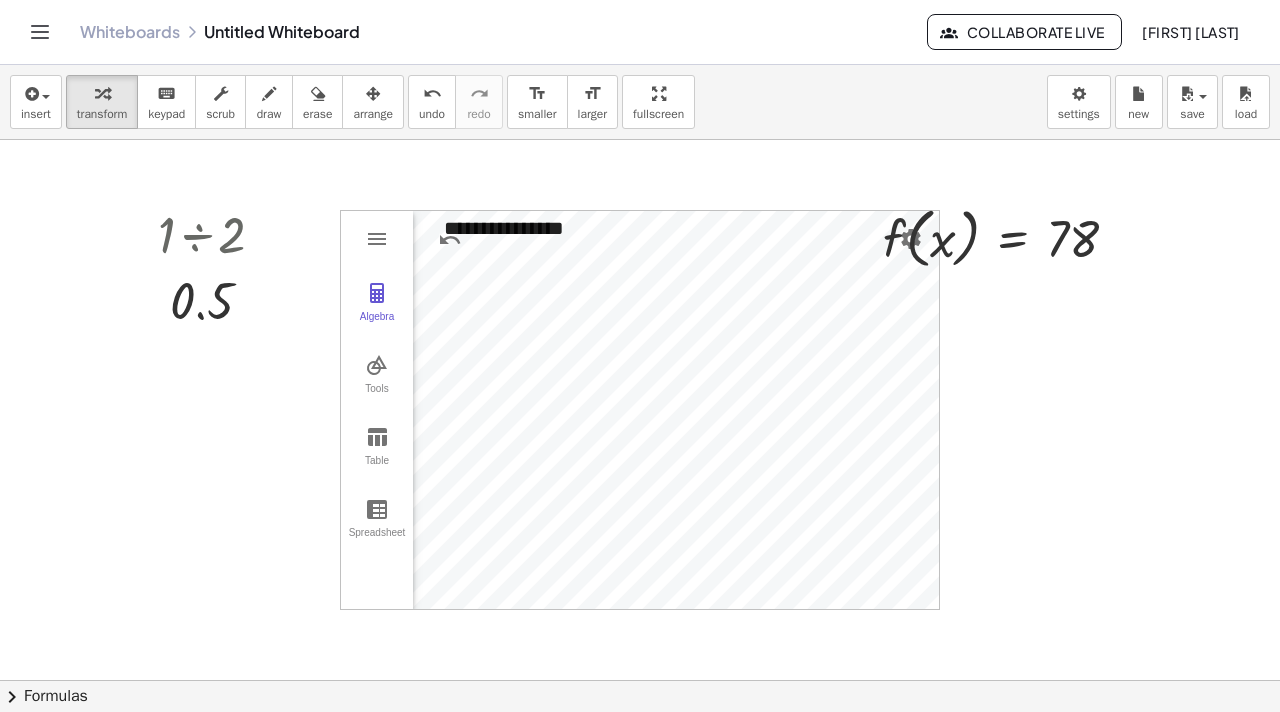click on "insert select one: Math Expression Function Text Youtube Video Graphing Geometry Geometry 3D transform keyboard keypad scrub draw erase arrange undo undo redo redo format_size smaller format_size larger fullscreen load   save new settings" at bounding box center [640, 102] 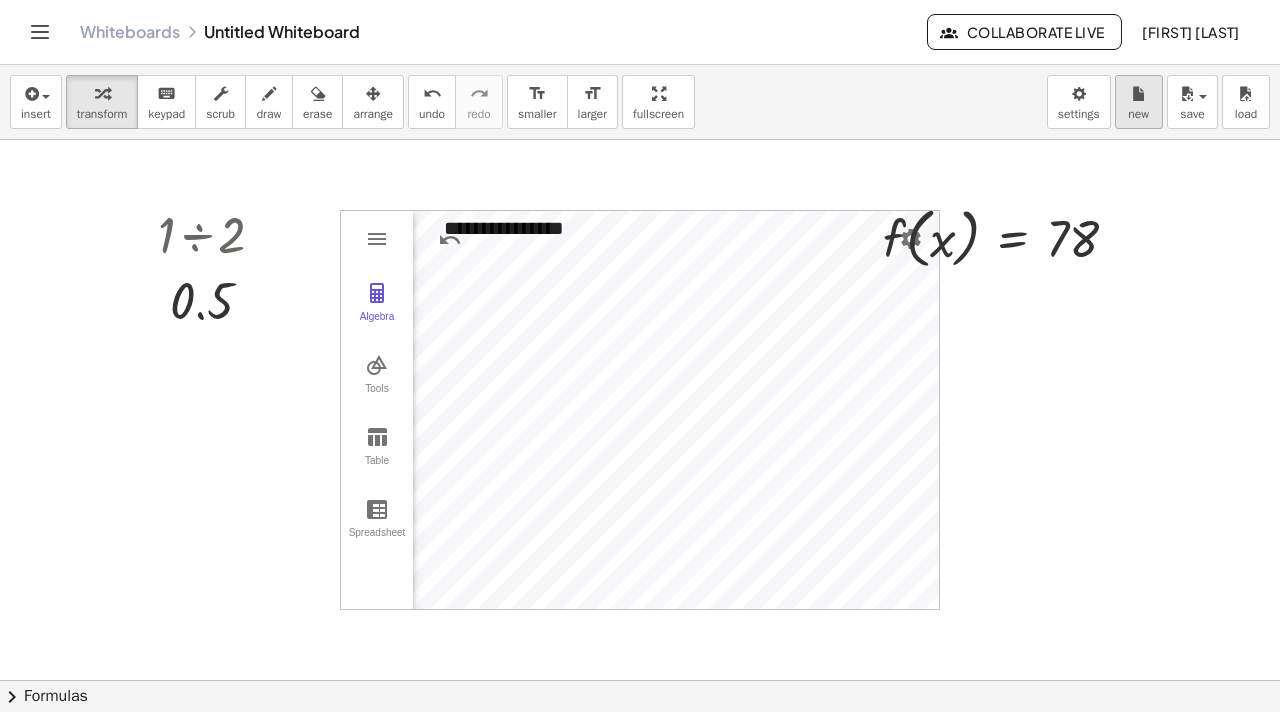 click on "**********" at bounding box center [640, 356] 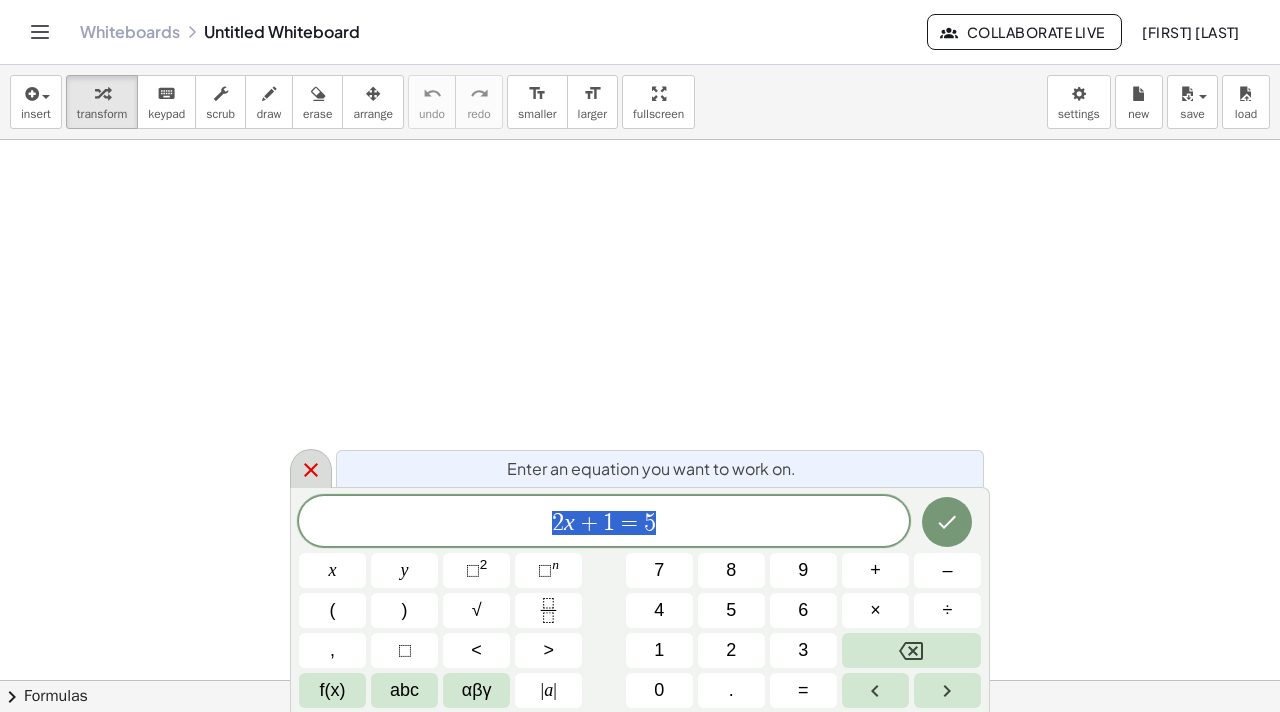 scroll, scrollTop: 0, scrollLeft: 0, axis: both 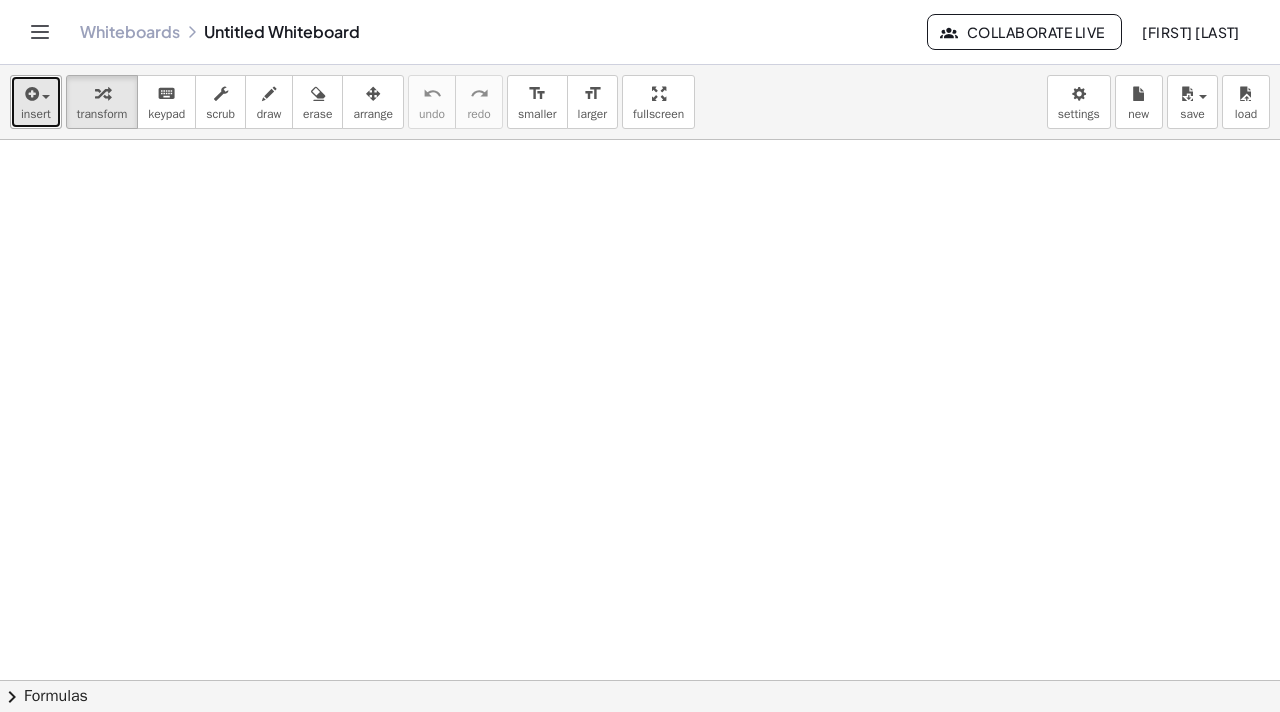 click on "insert" at bounding box center (36, 102) 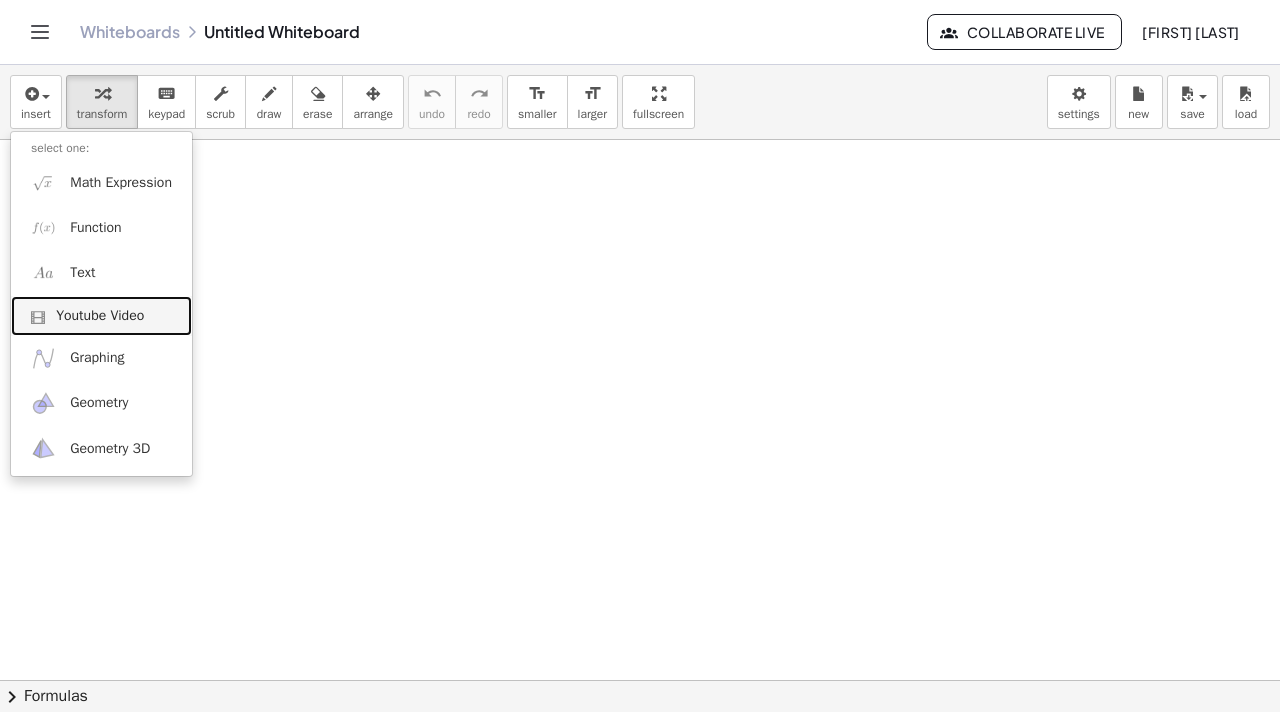 click on "Youtube Video" at bounding box center [101, 316] 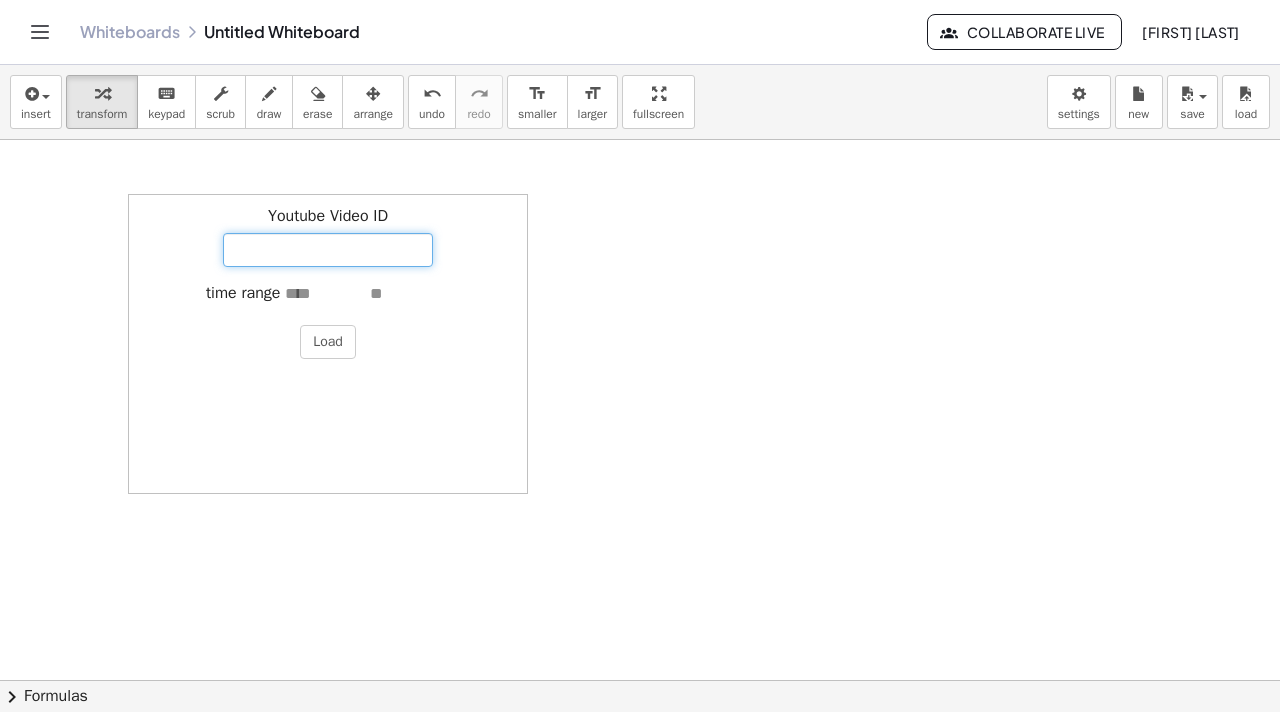 click on "Youtube Video ID" at bounding box center [328, 250] 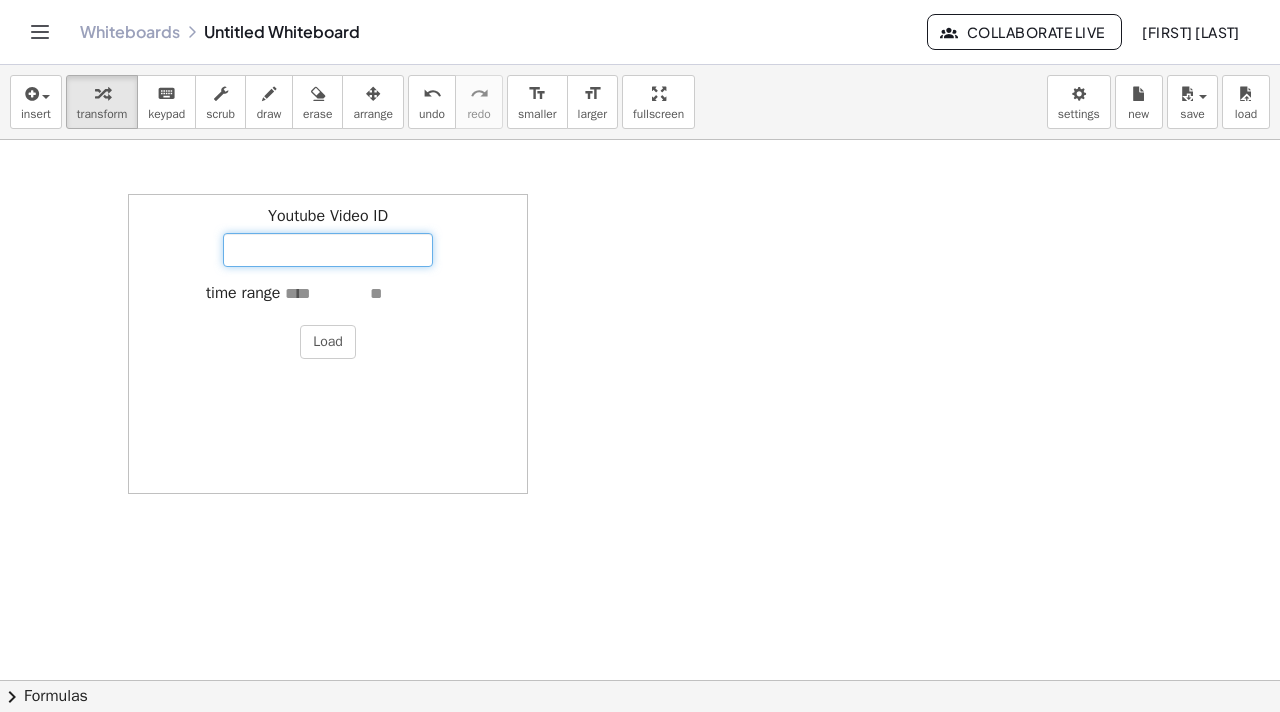 paste on "**********" 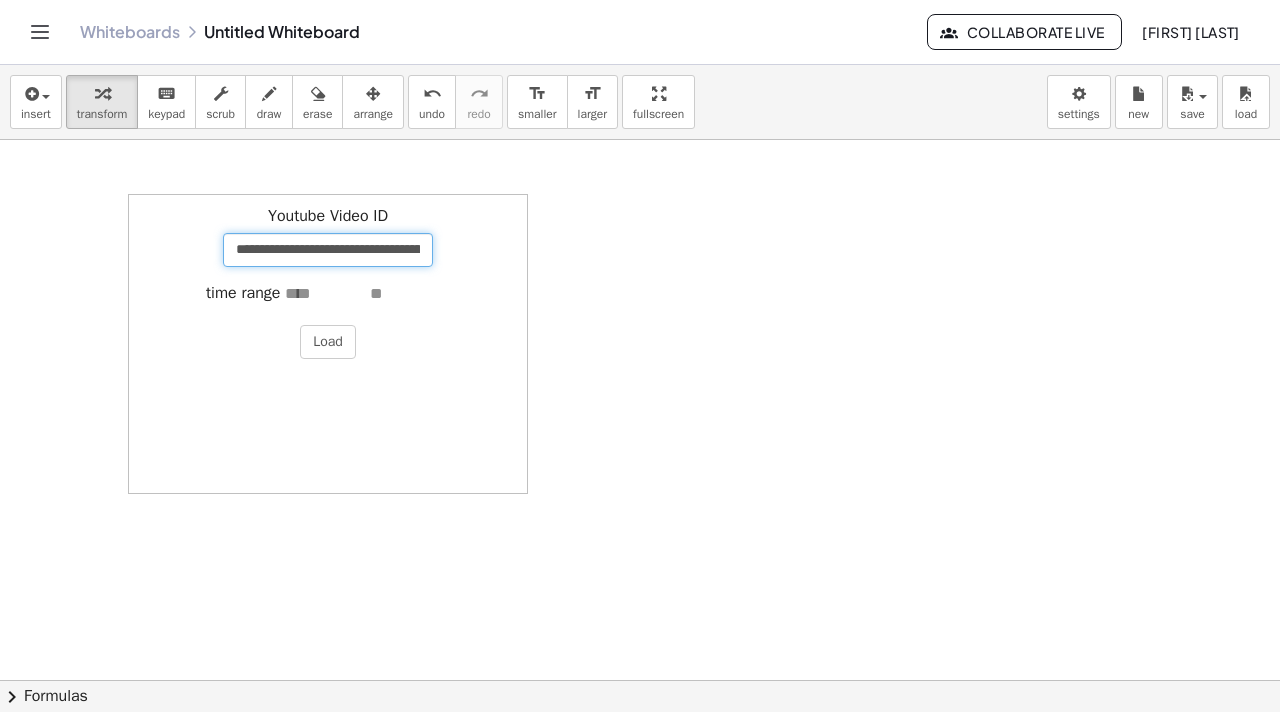 scroll, scrollTop: 0, scrollLeft: 139, axis: horizontal 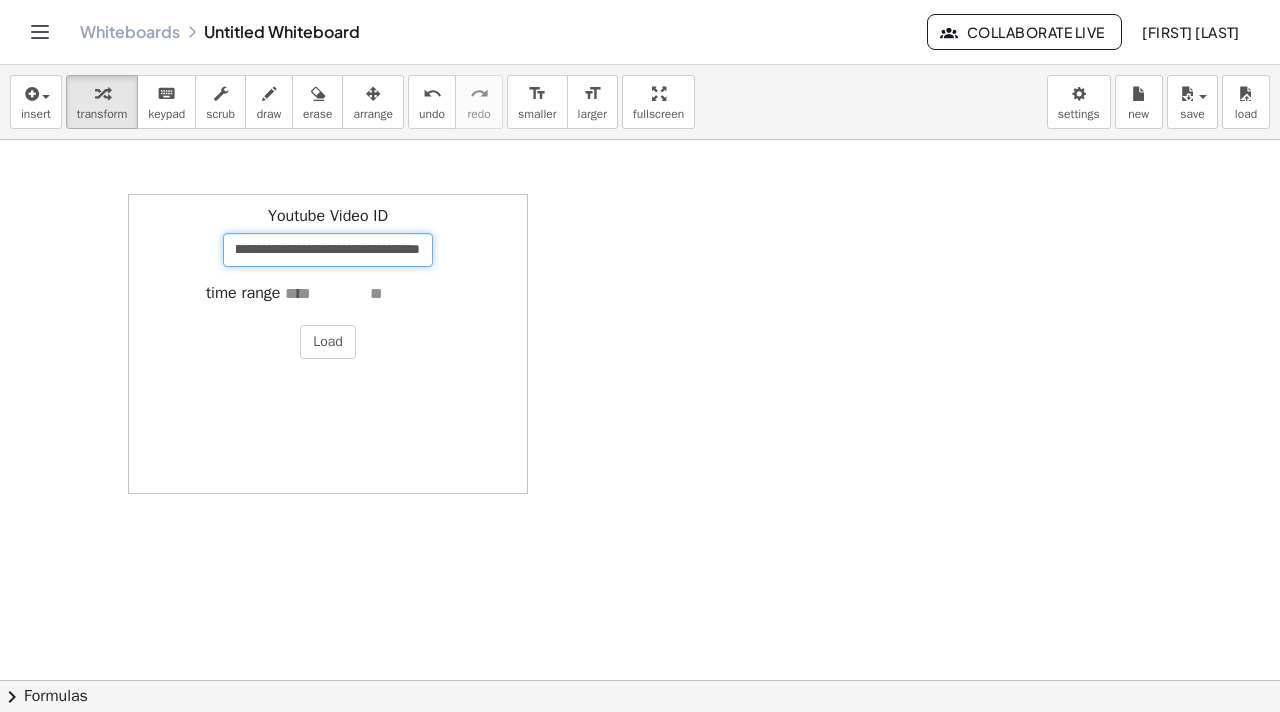 type on "**********" 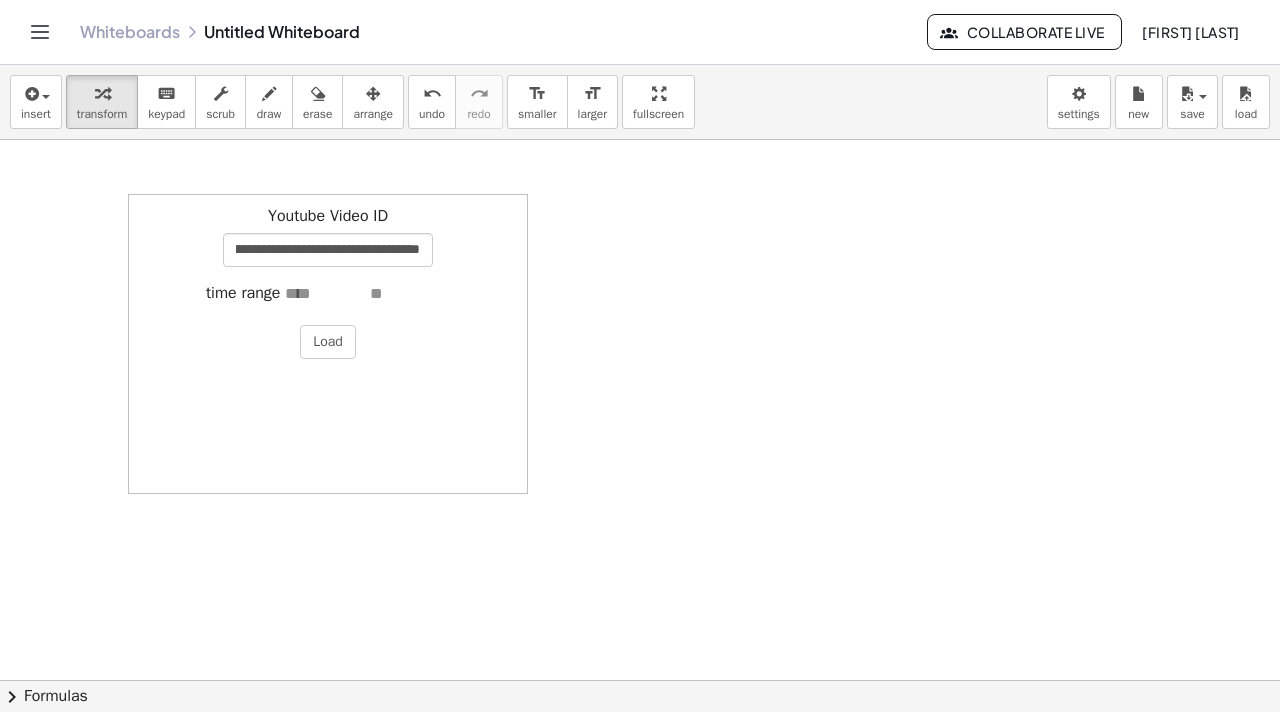 click at bounding box center (325, 294) 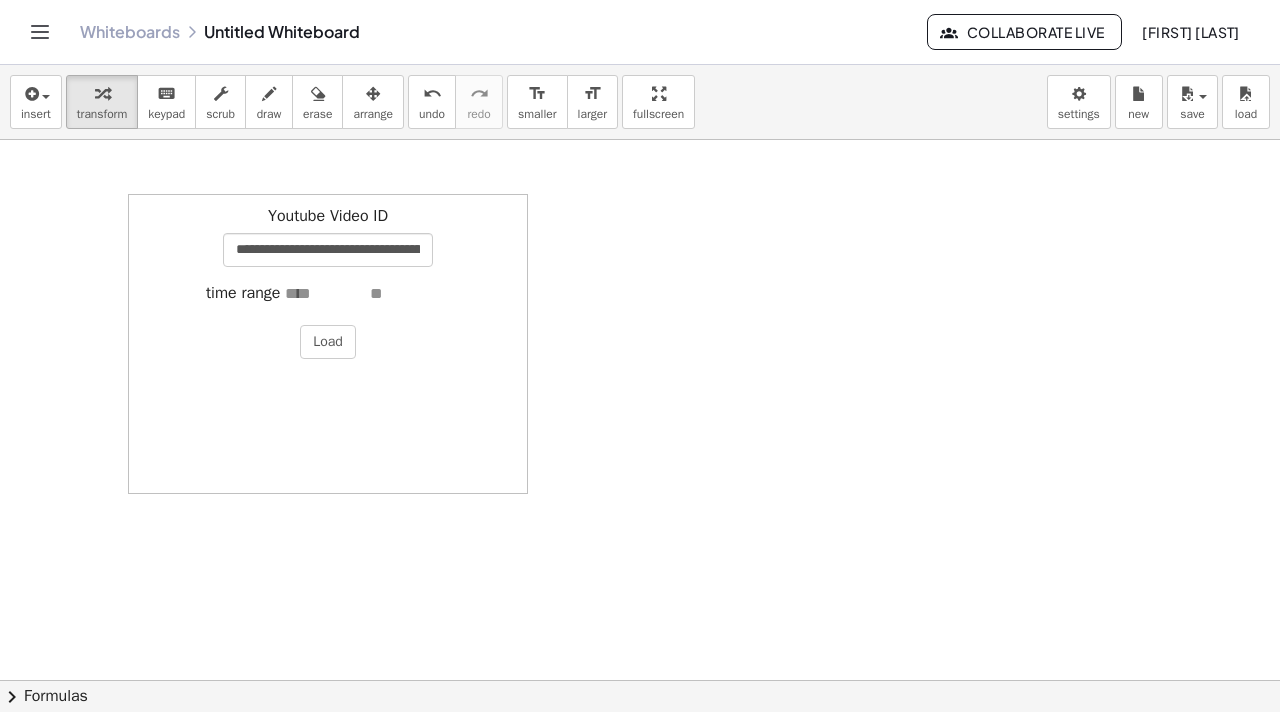 type on "*" 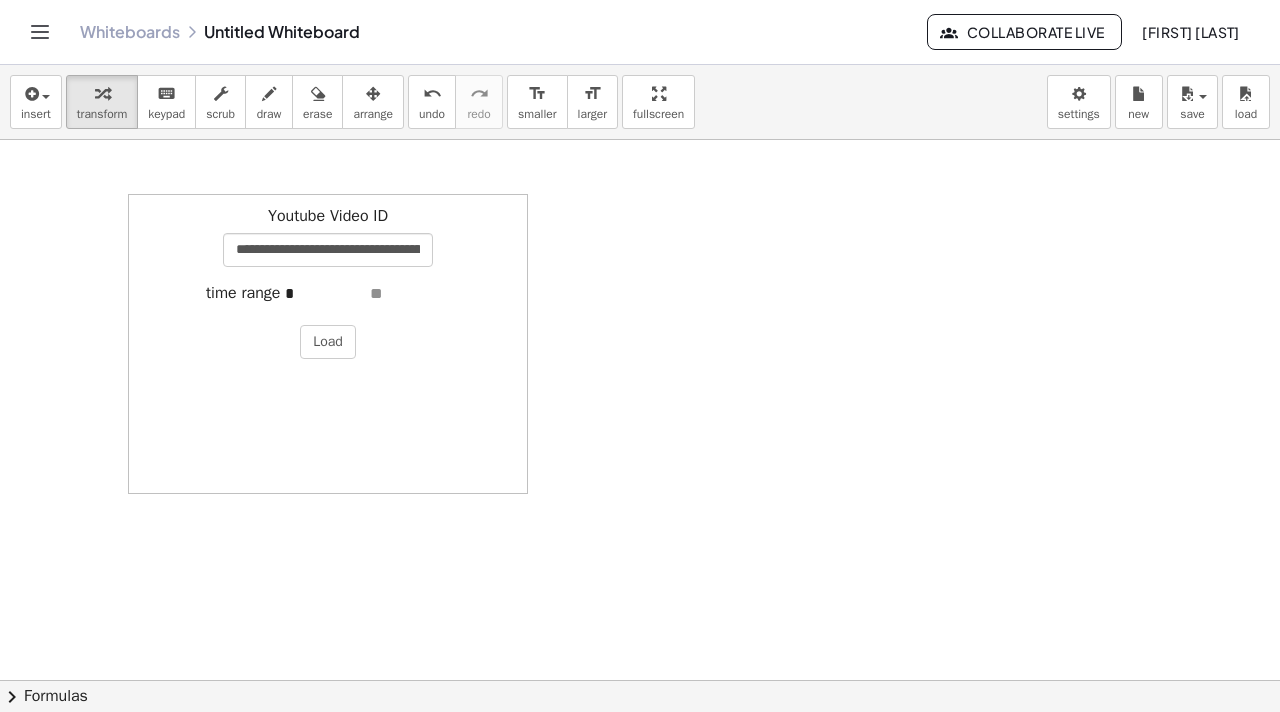 click at bounding box center [410, 294] 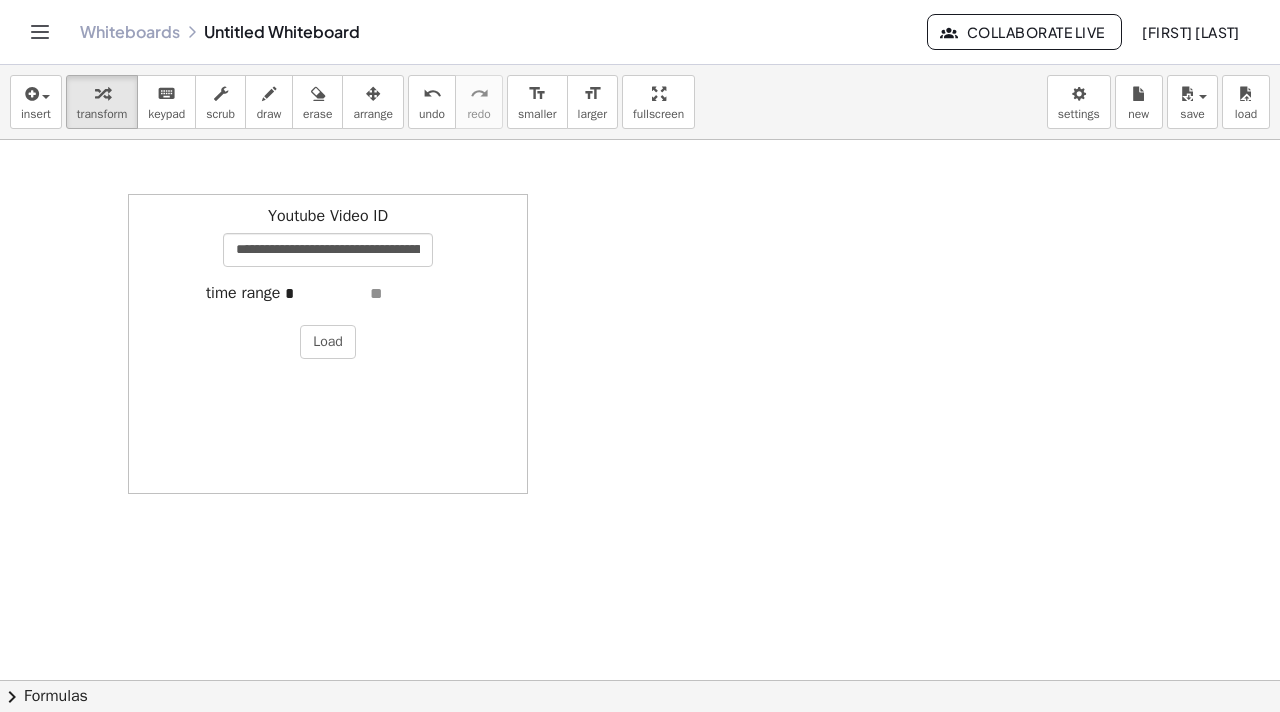 type on "***" 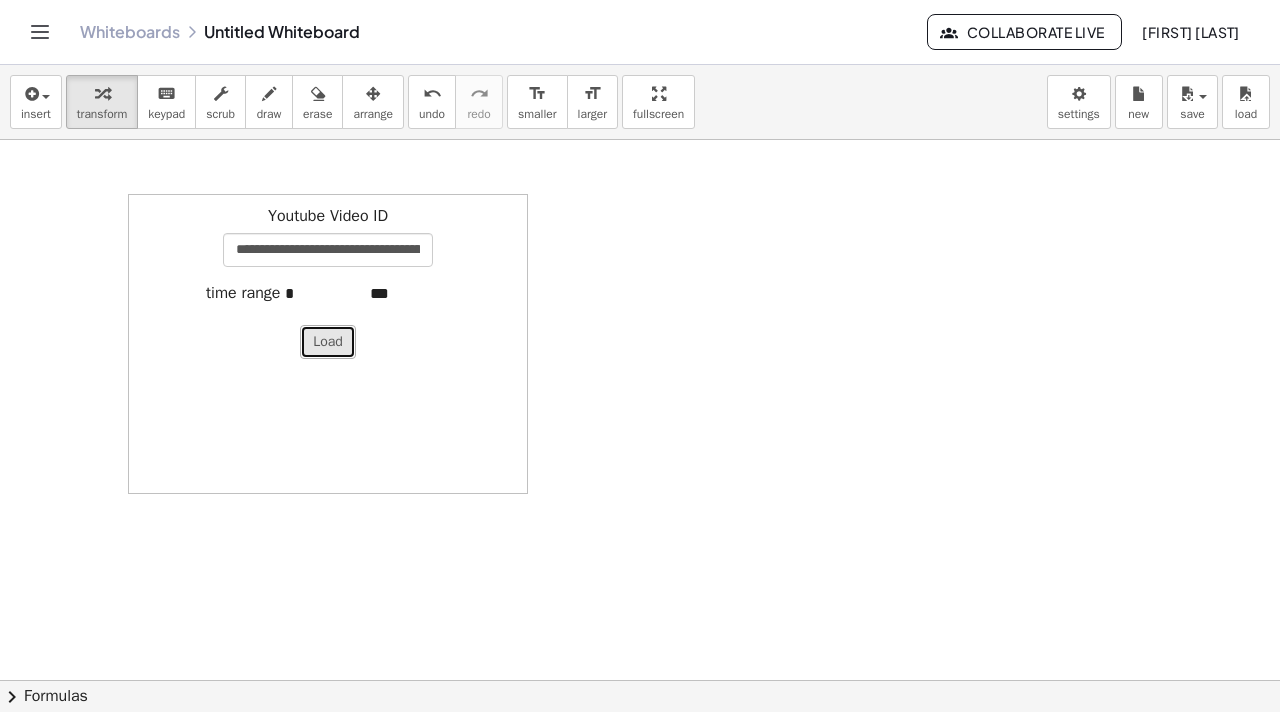 click on "Load" at bounding box center (328, 342) 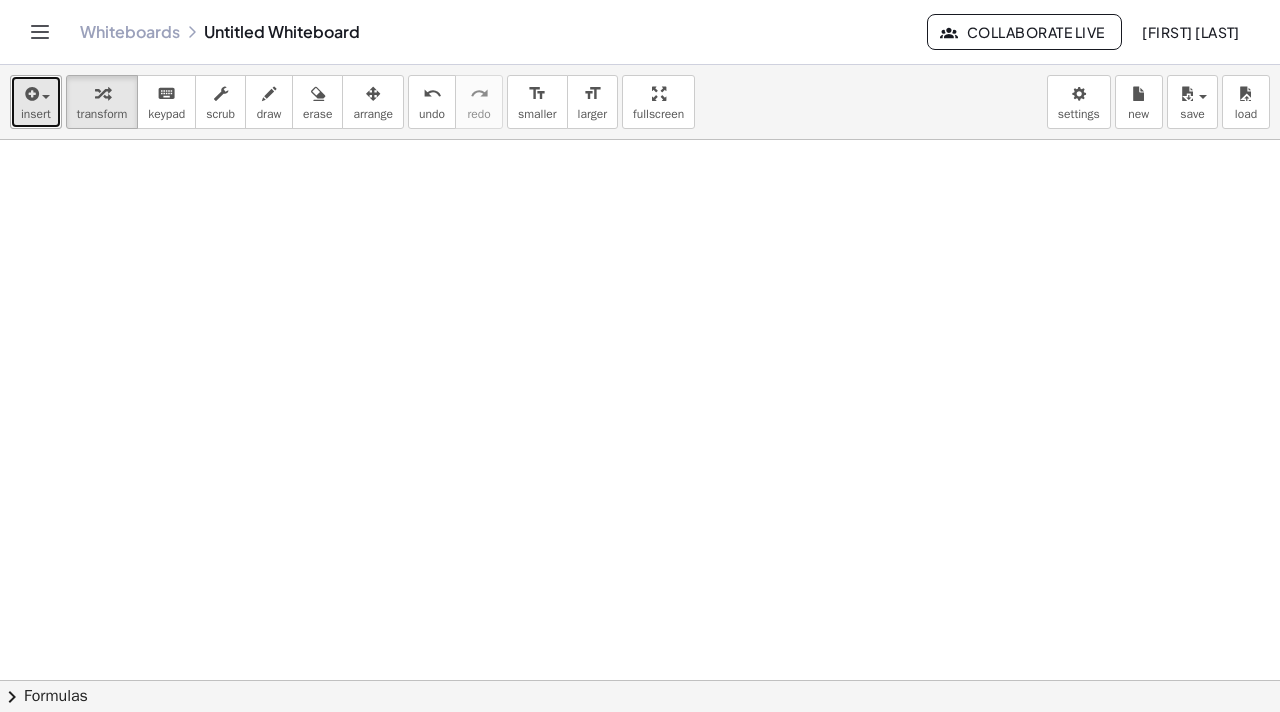 click at bounding box center [36, 93] 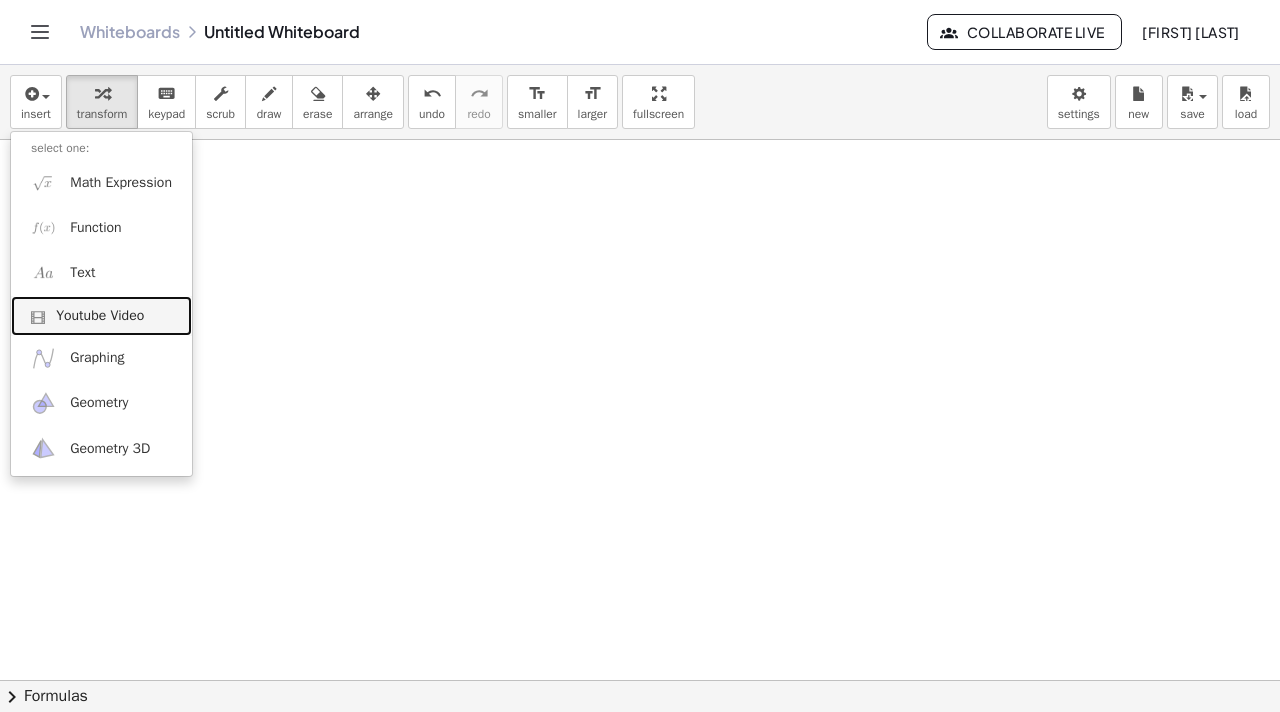 click on "Youtube Video" at bounding box center [100, 316] 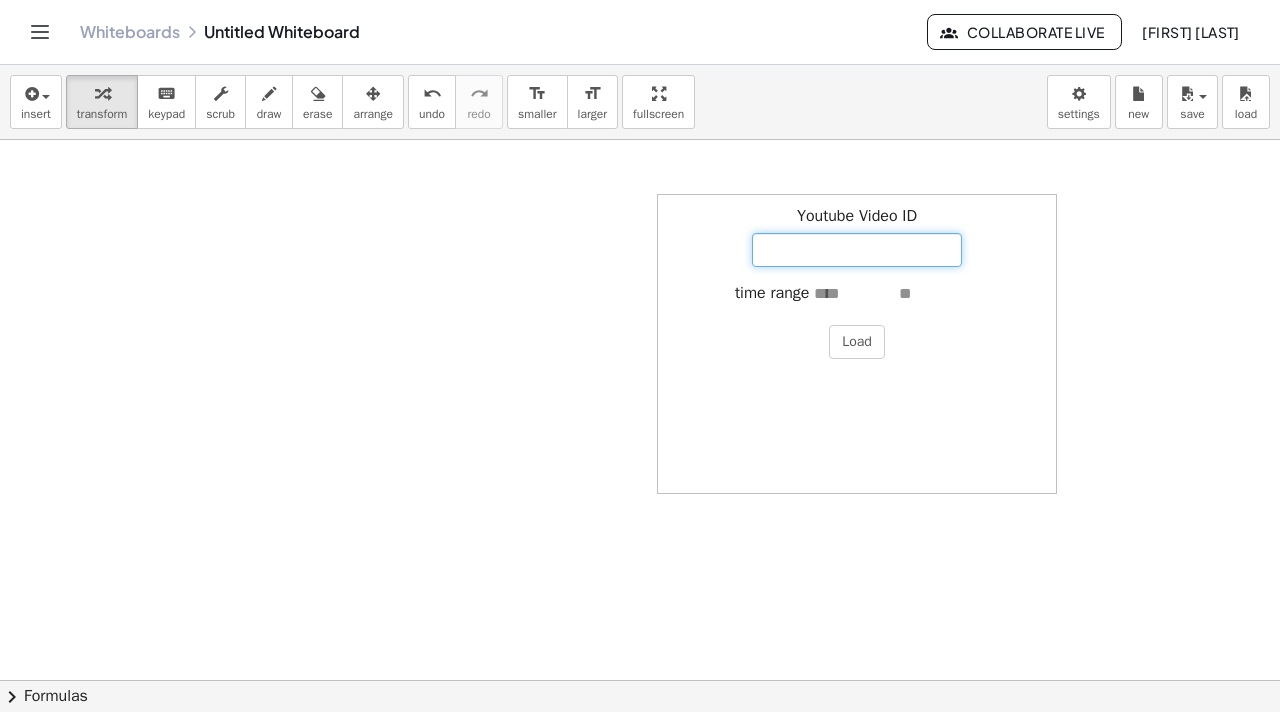 click on "Youtube Video ID" at bounding box center [857, 250] 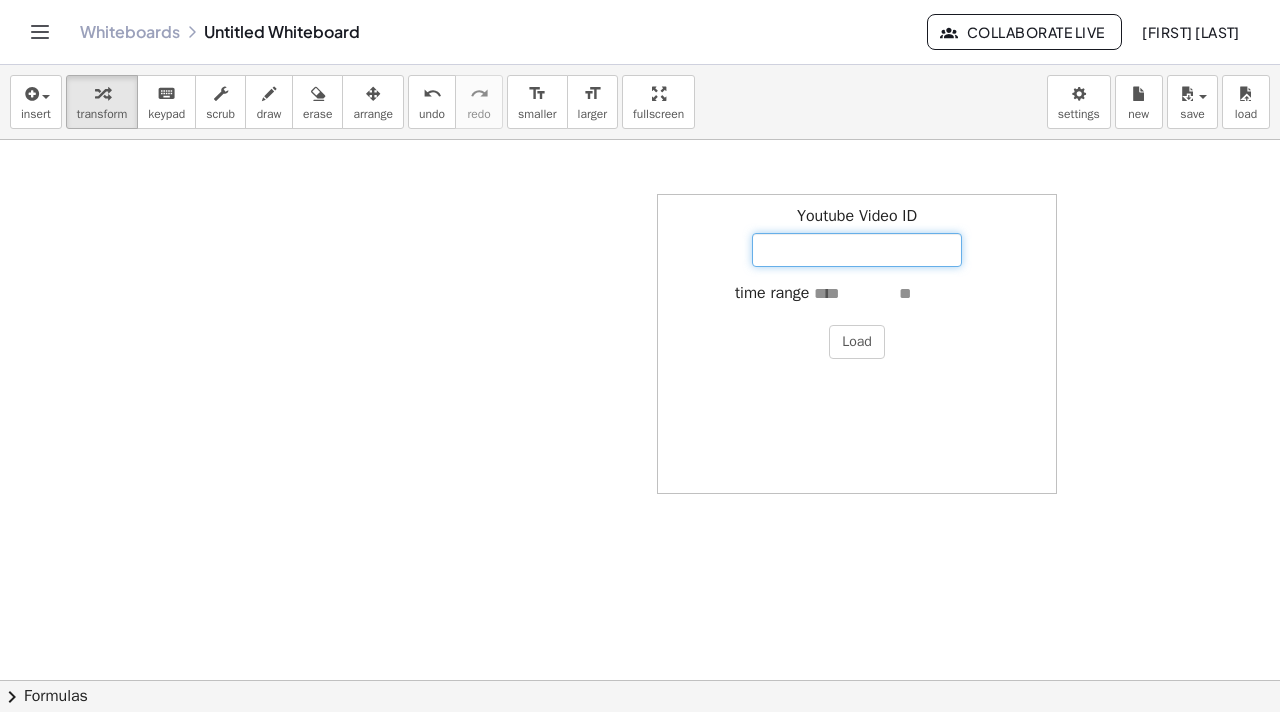 paste on "**********" 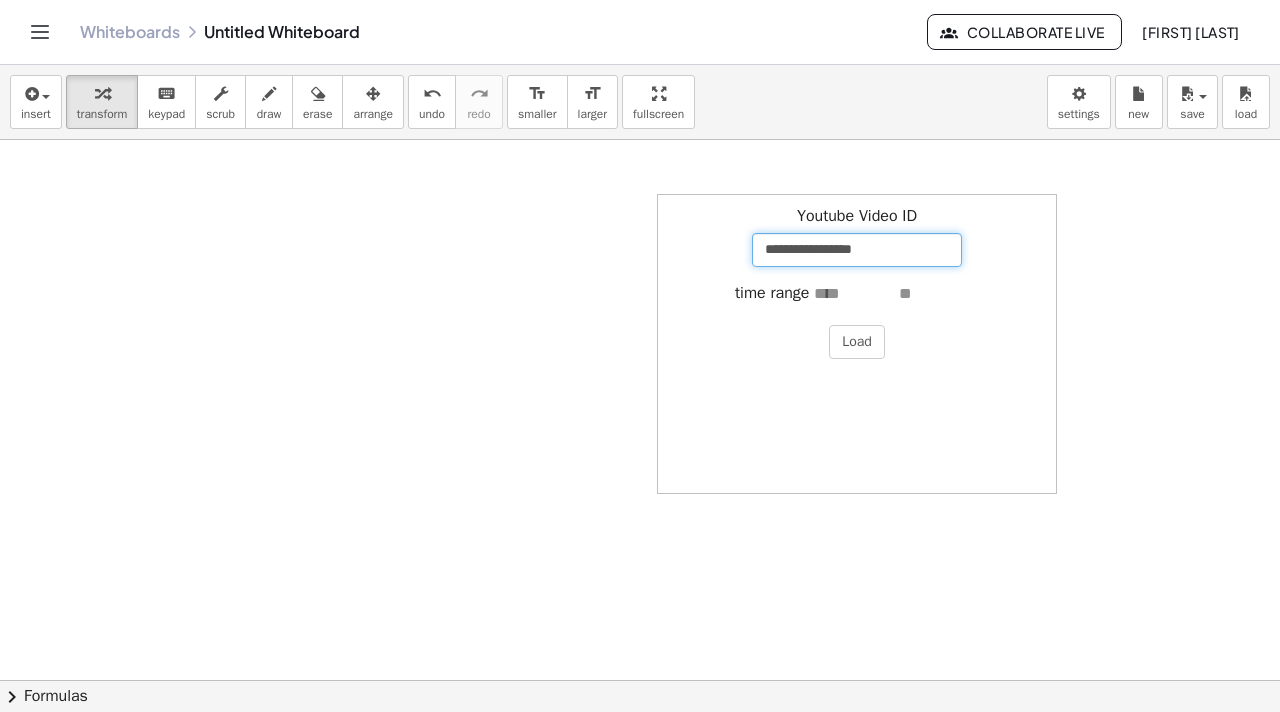 type on "**********" 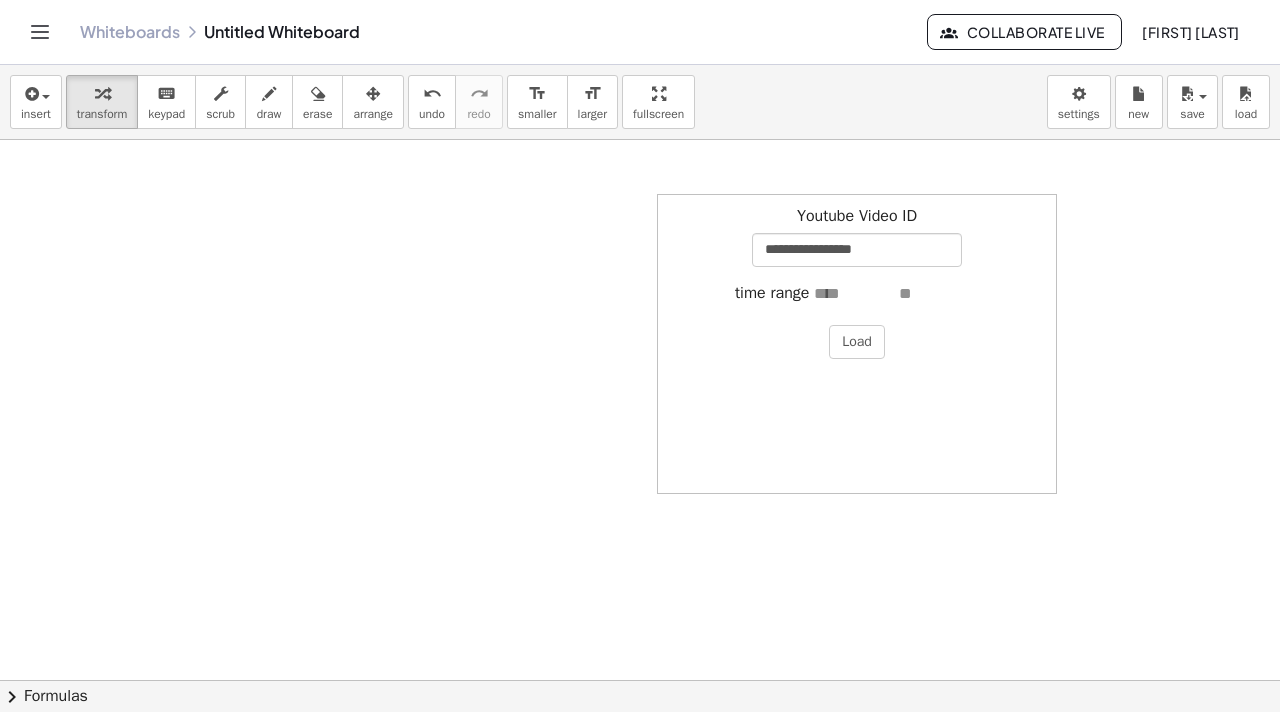 click at bounding box center [854, 294] 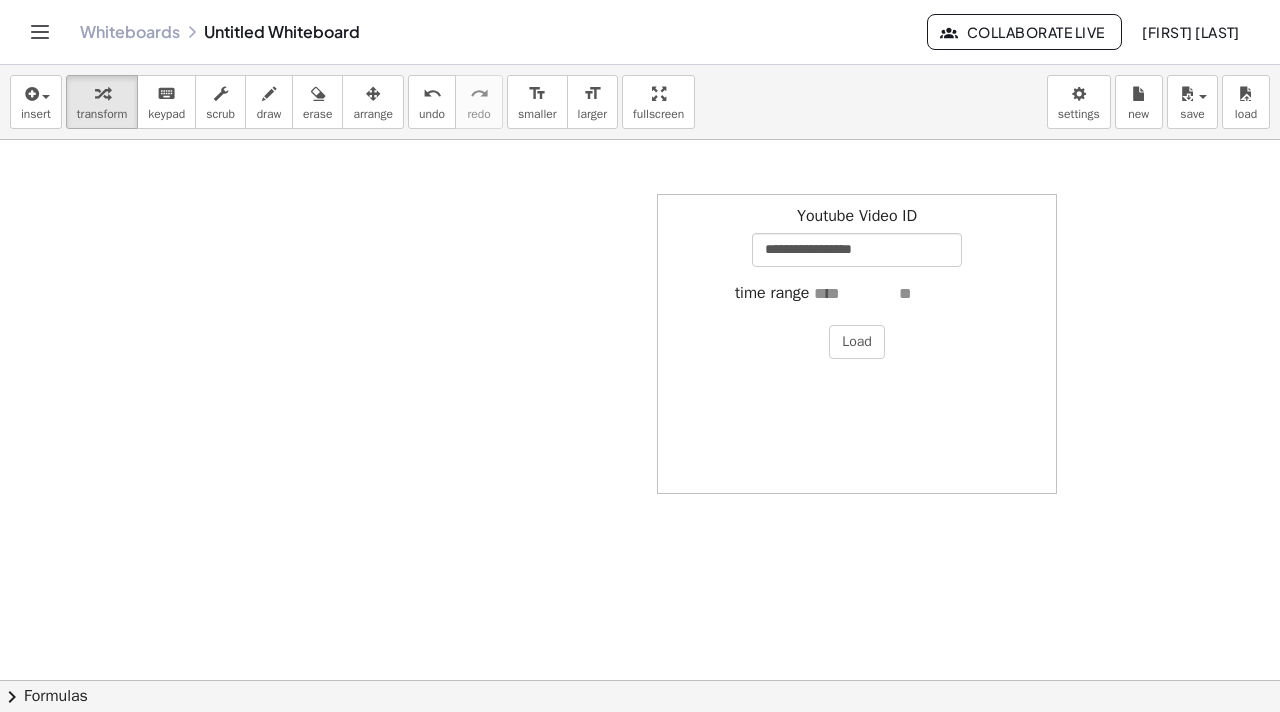 type on "*" 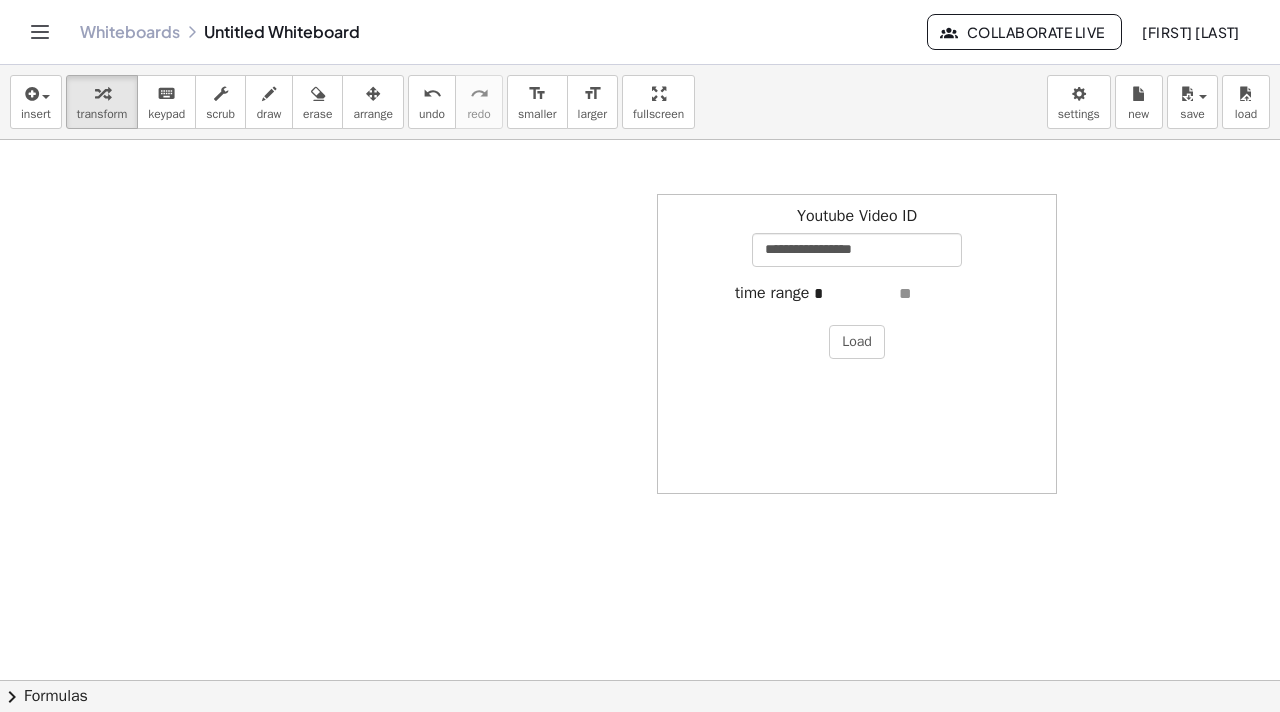 click at bounding box center [939, 294] 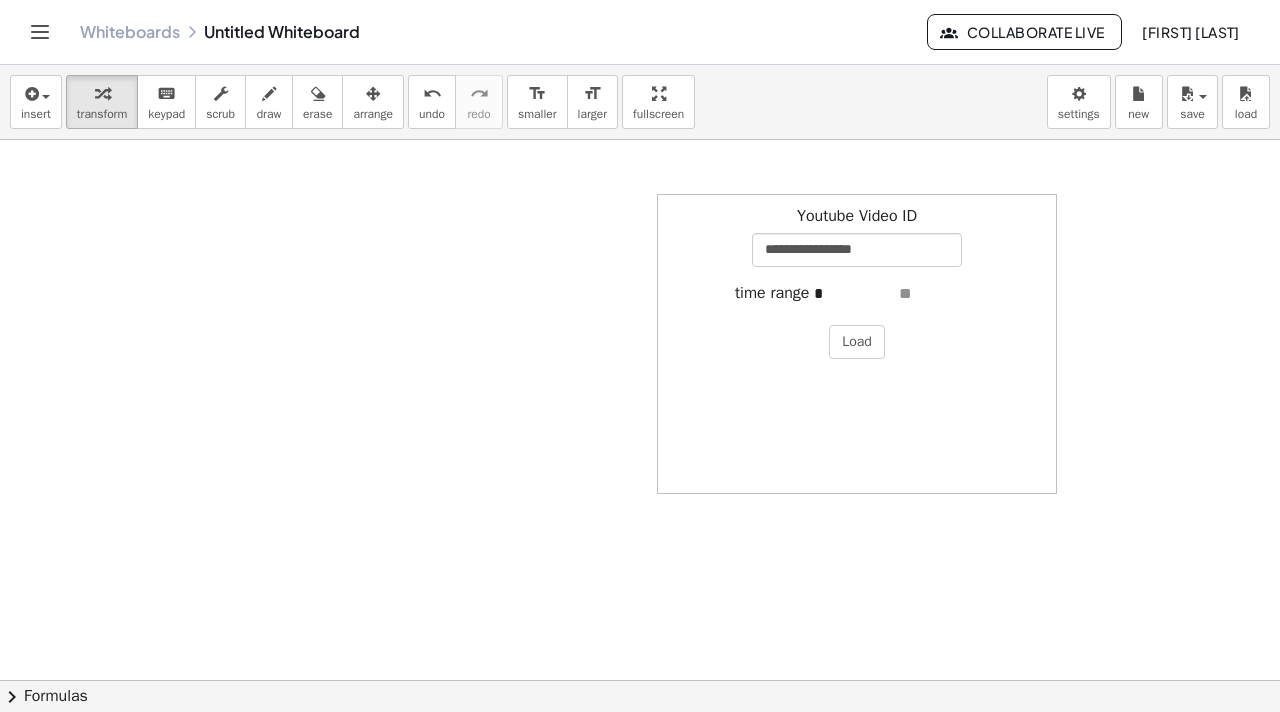 type on "***" 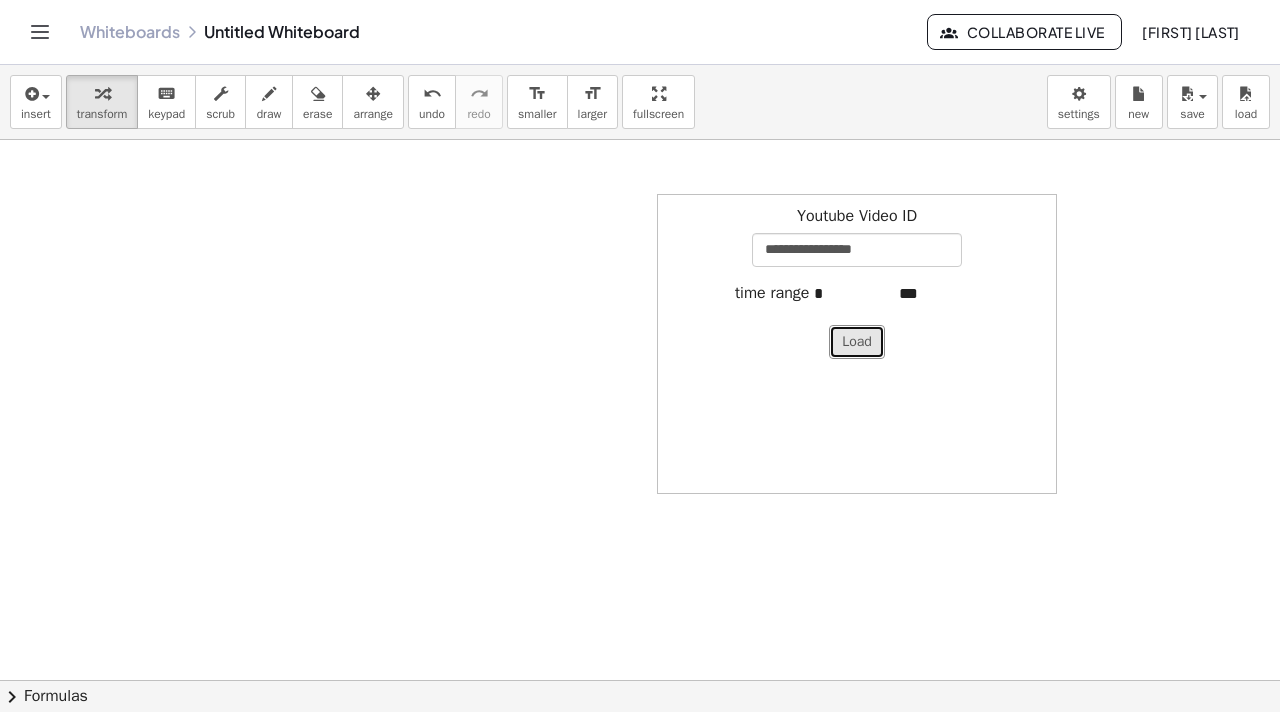 click on "Load" at bounding box center [857, 342] 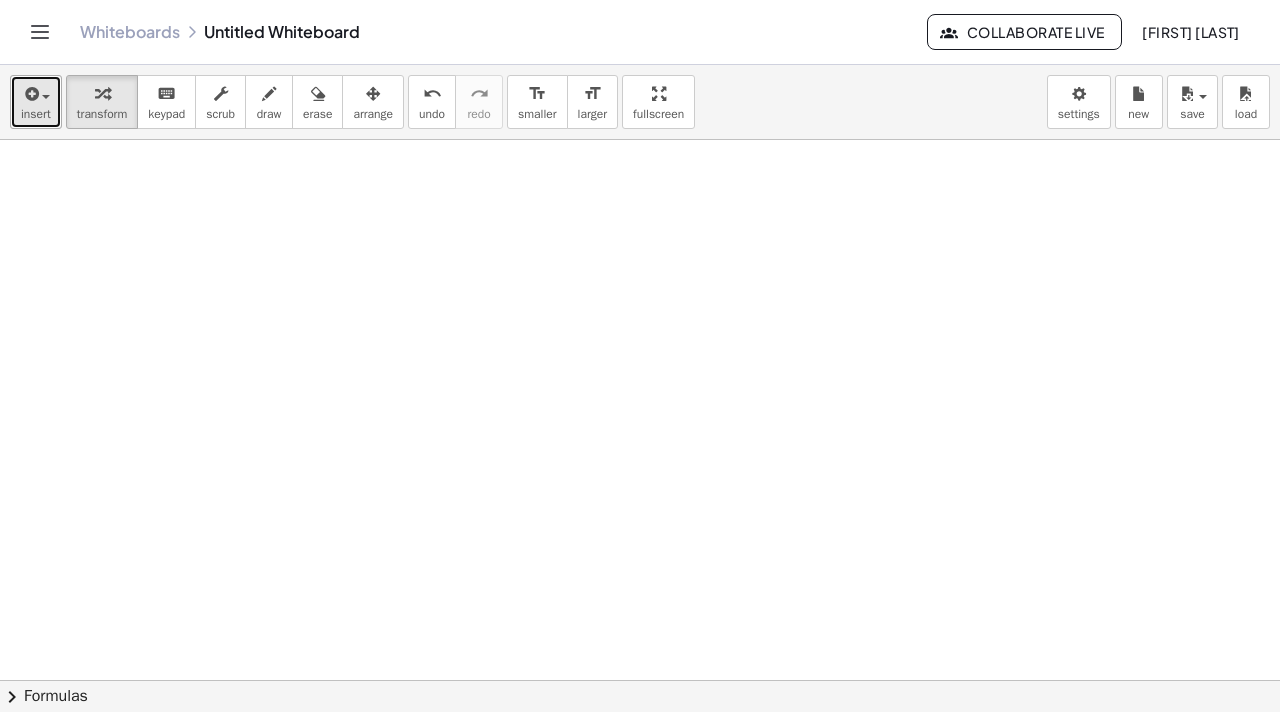 click at bounding box center (30, 94) 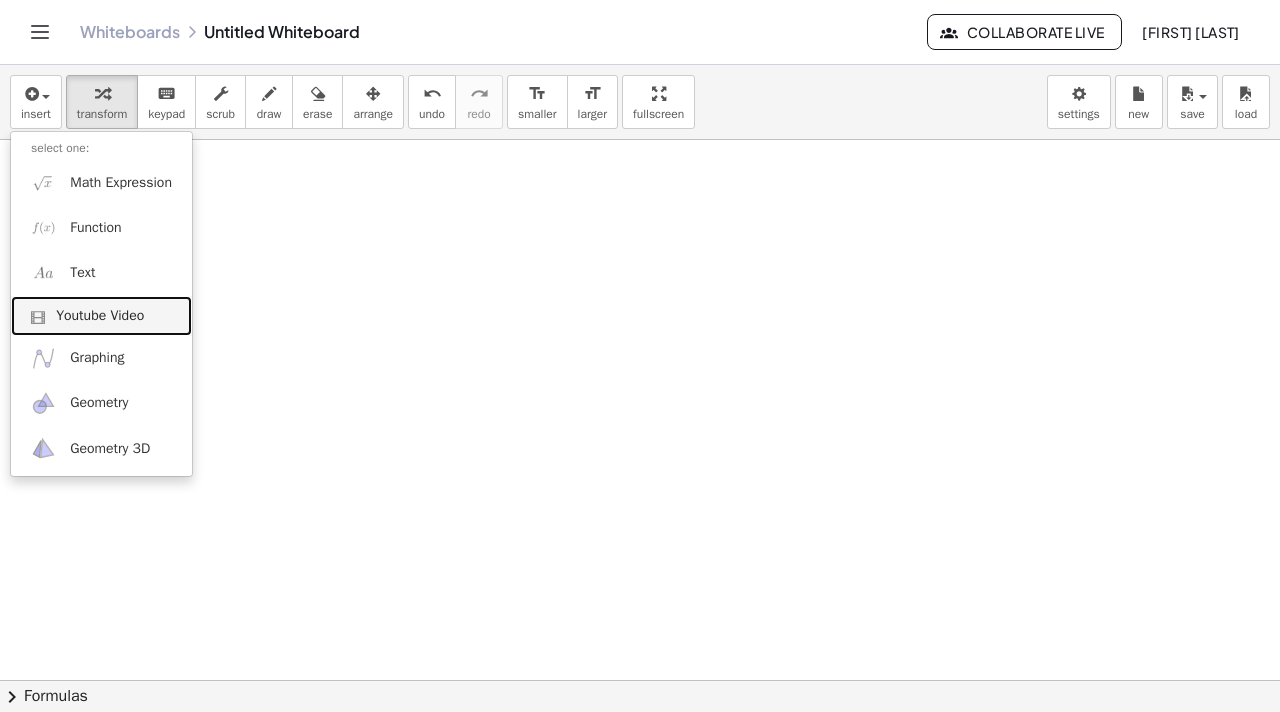 click on "Youtube Video" at bounding box center (100, 316) 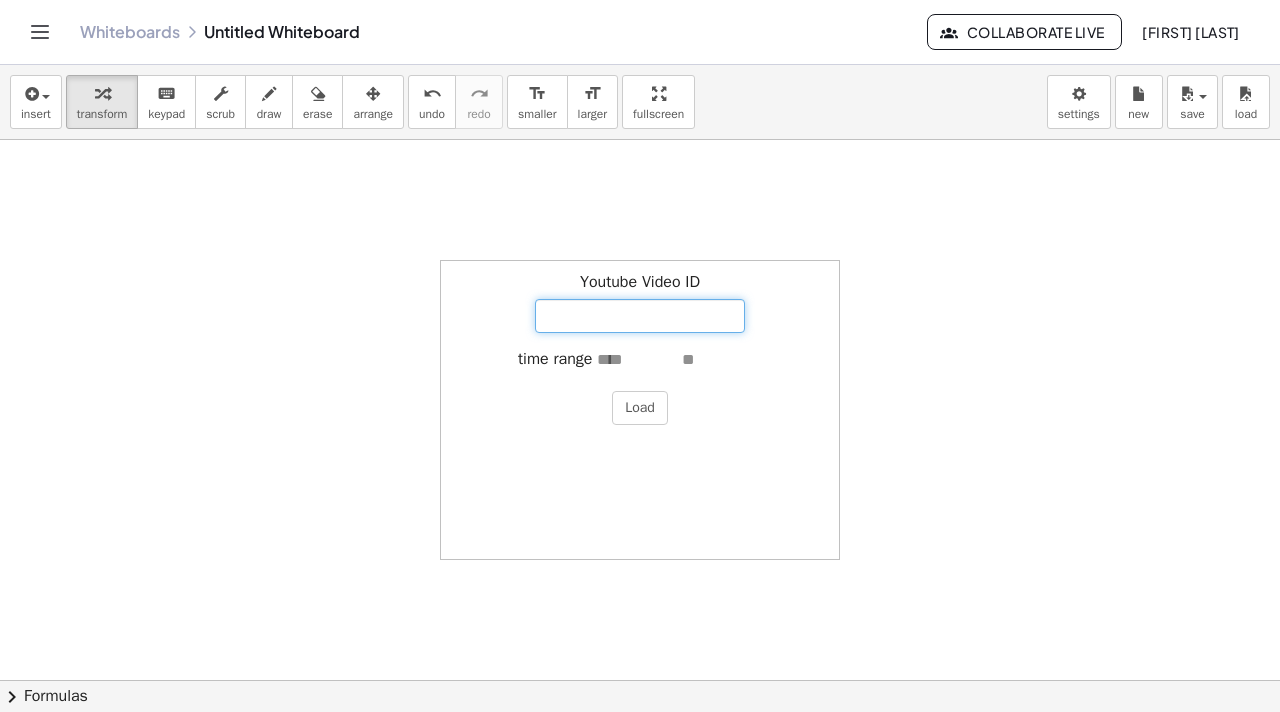 click on "Youtube Video ID" at bounding box center [640, 316] 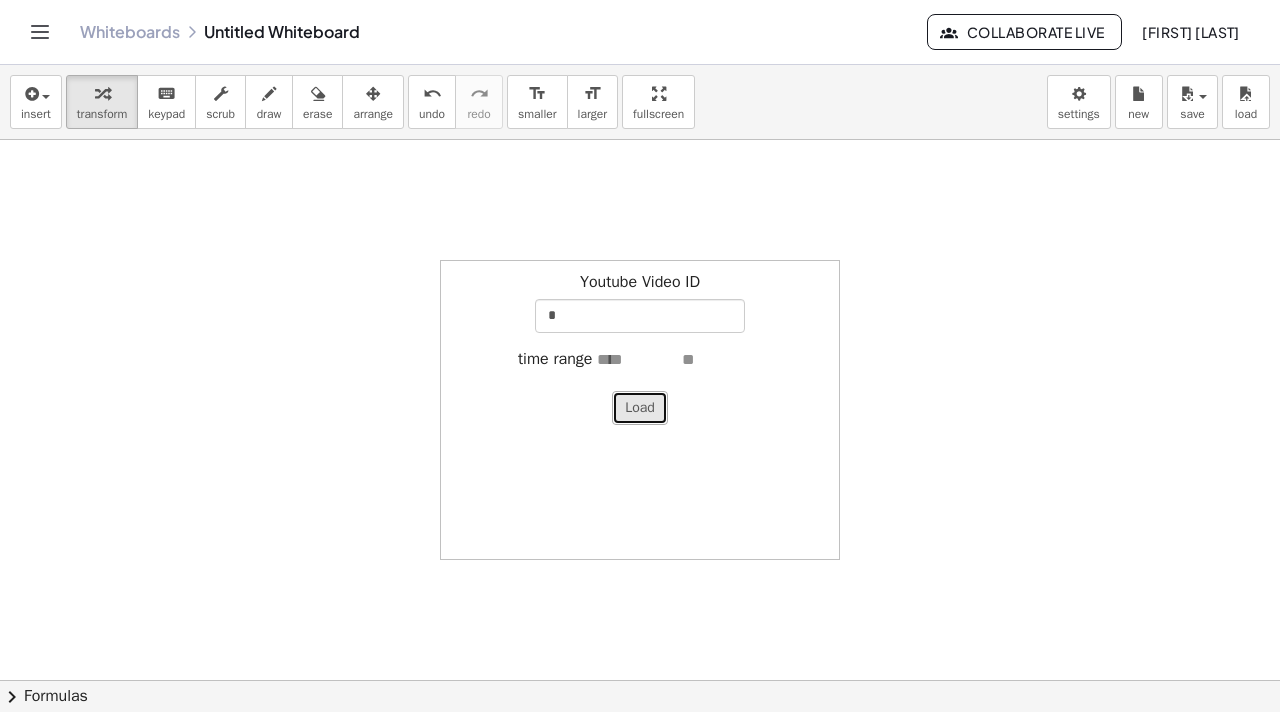 click on "Load" at bounding box center [640, 408] 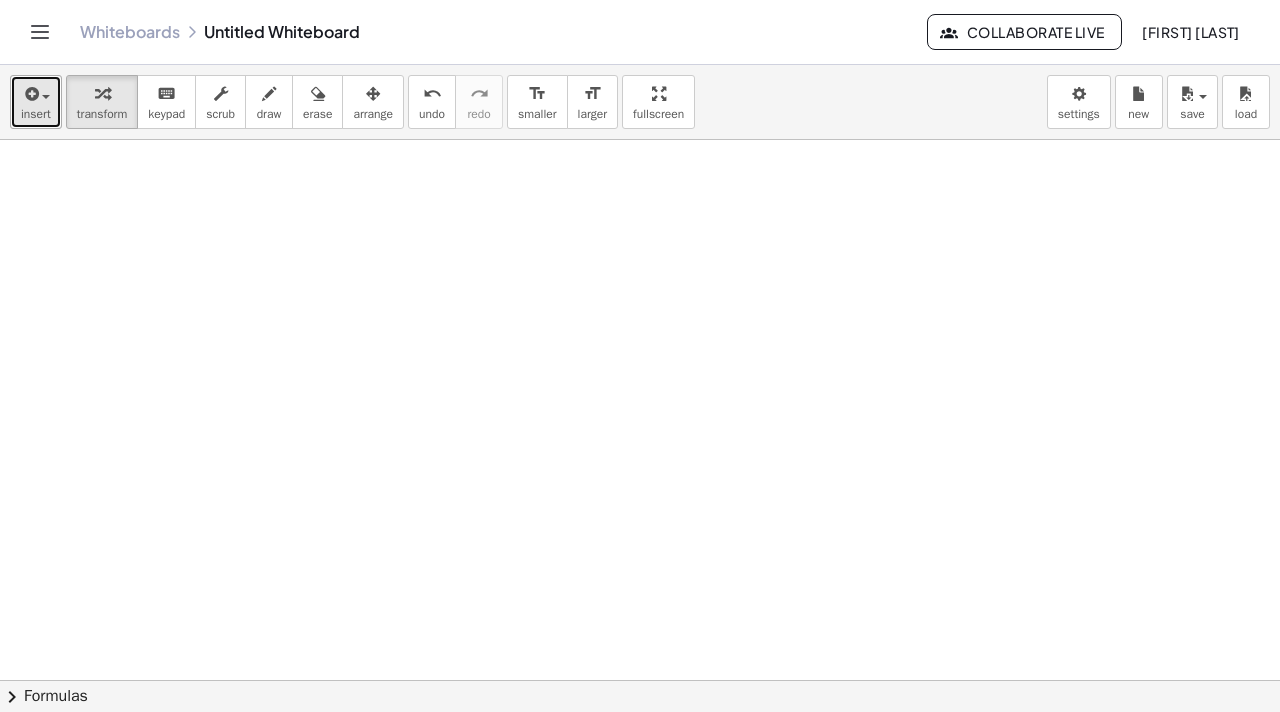 click on "insert" at bounding box center (36, 114) 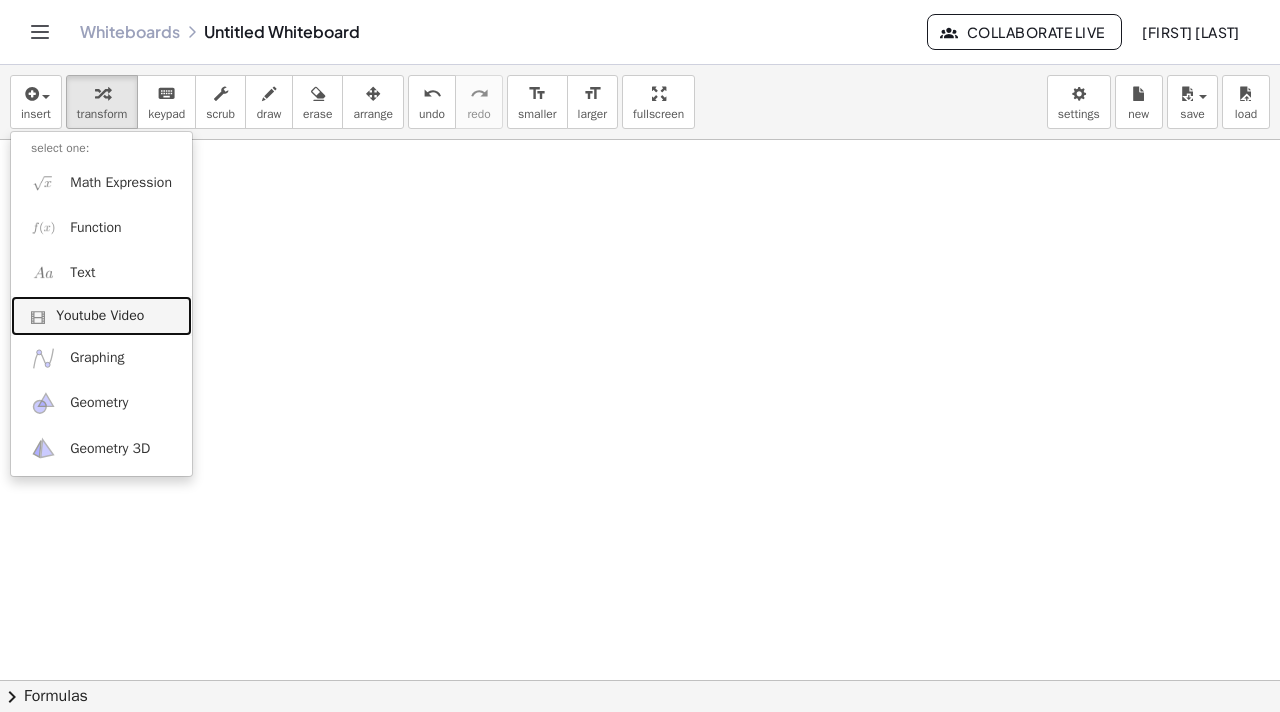 click on "Youtube Video" at bounding box center [100, 316] 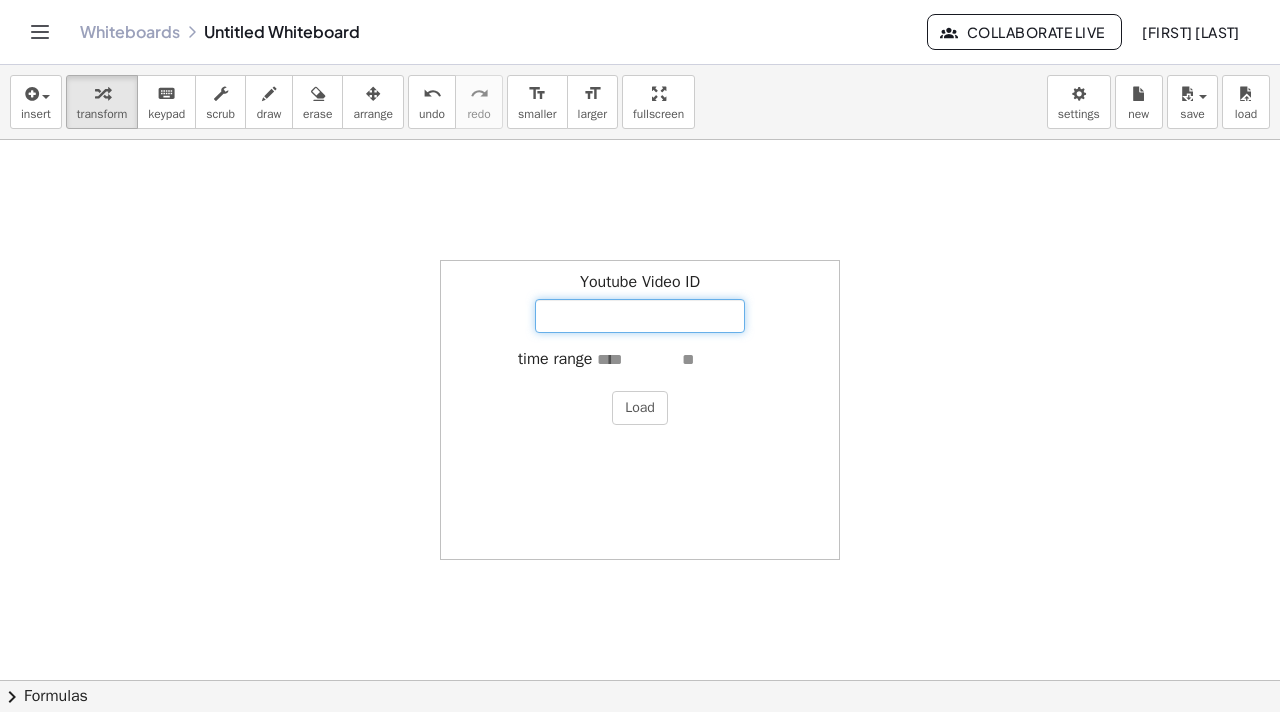 click on "Youtube Video ID" at bounding box center [640, 316] 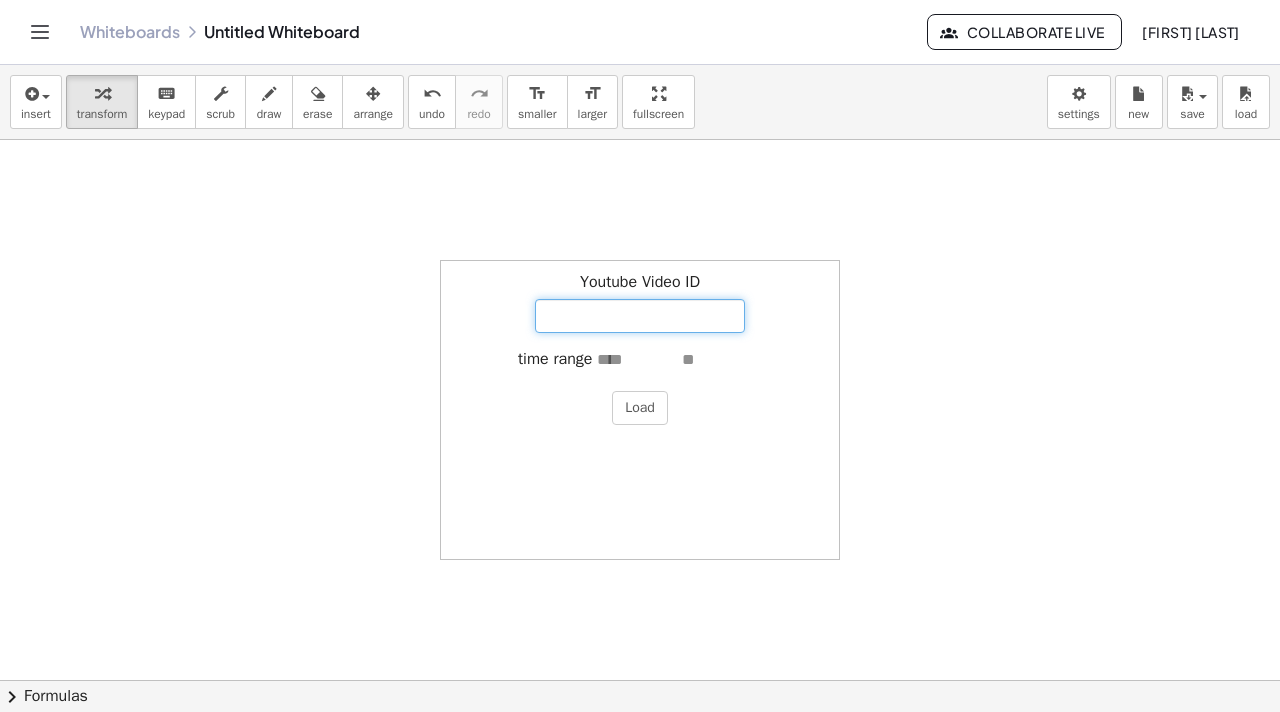 paste on "**********" 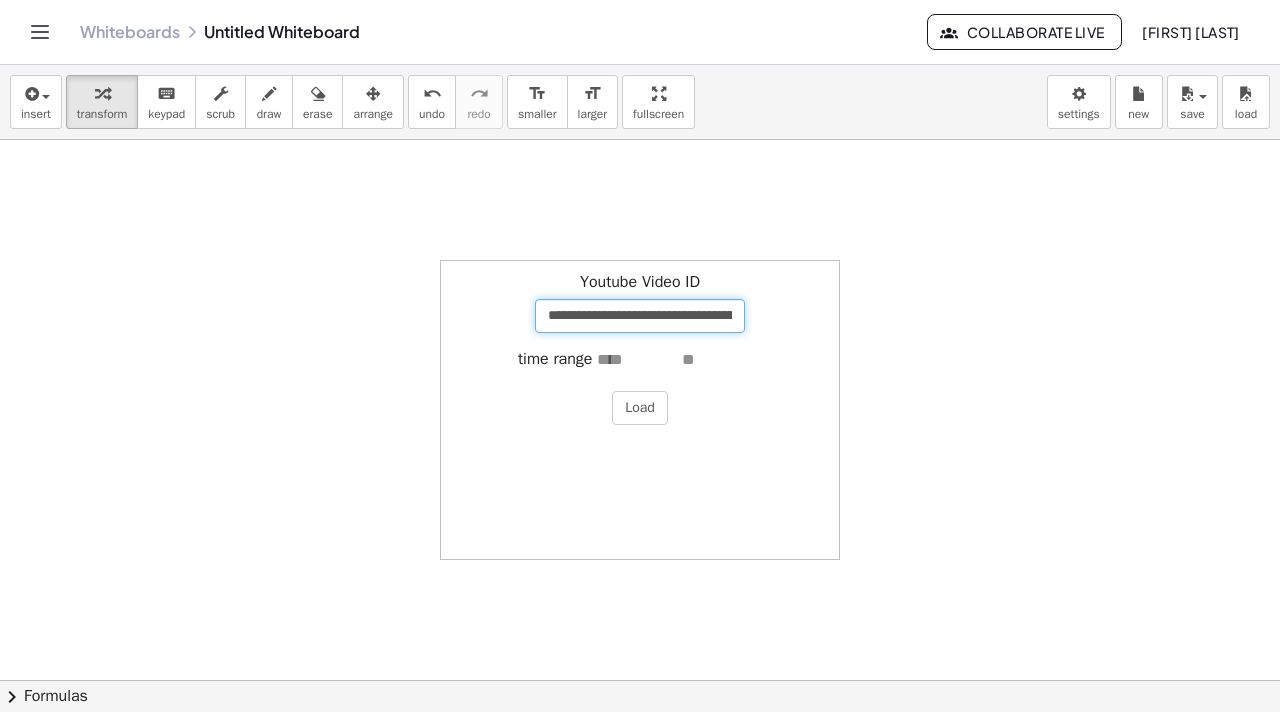 scroll, scrollTop: 0, scrollLeft: 139, axis: horizontal 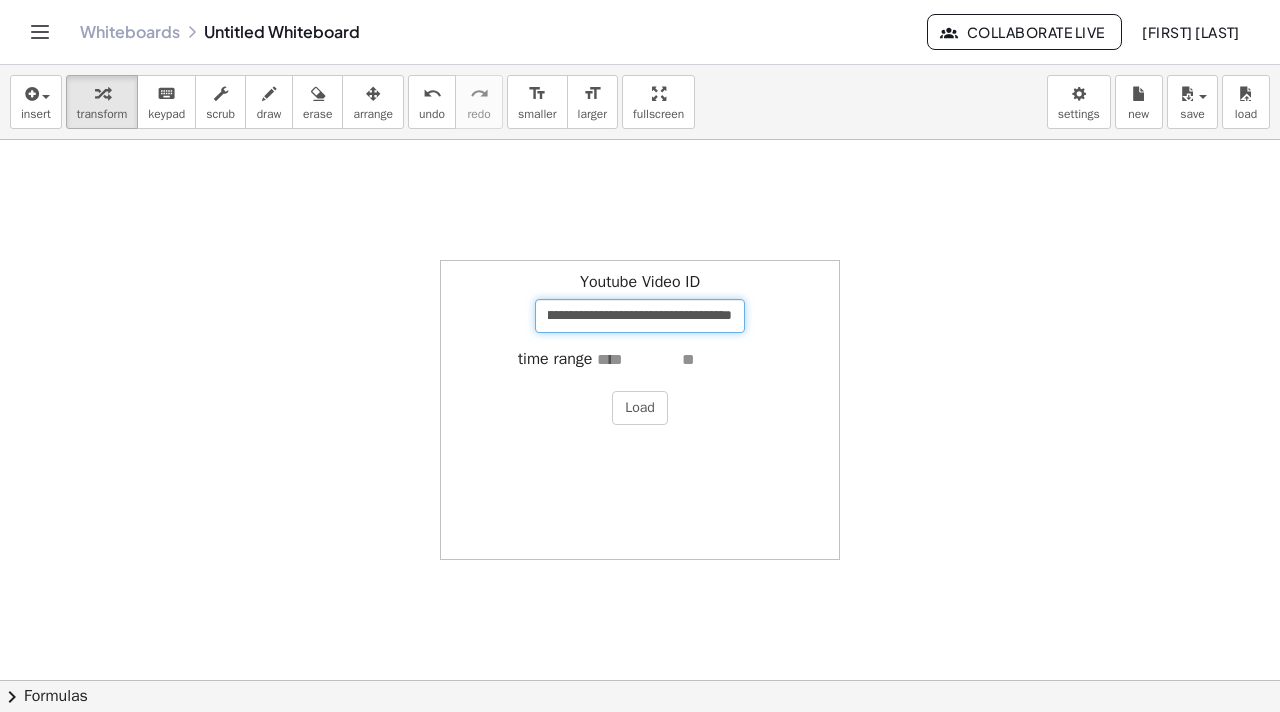 type on "**********" 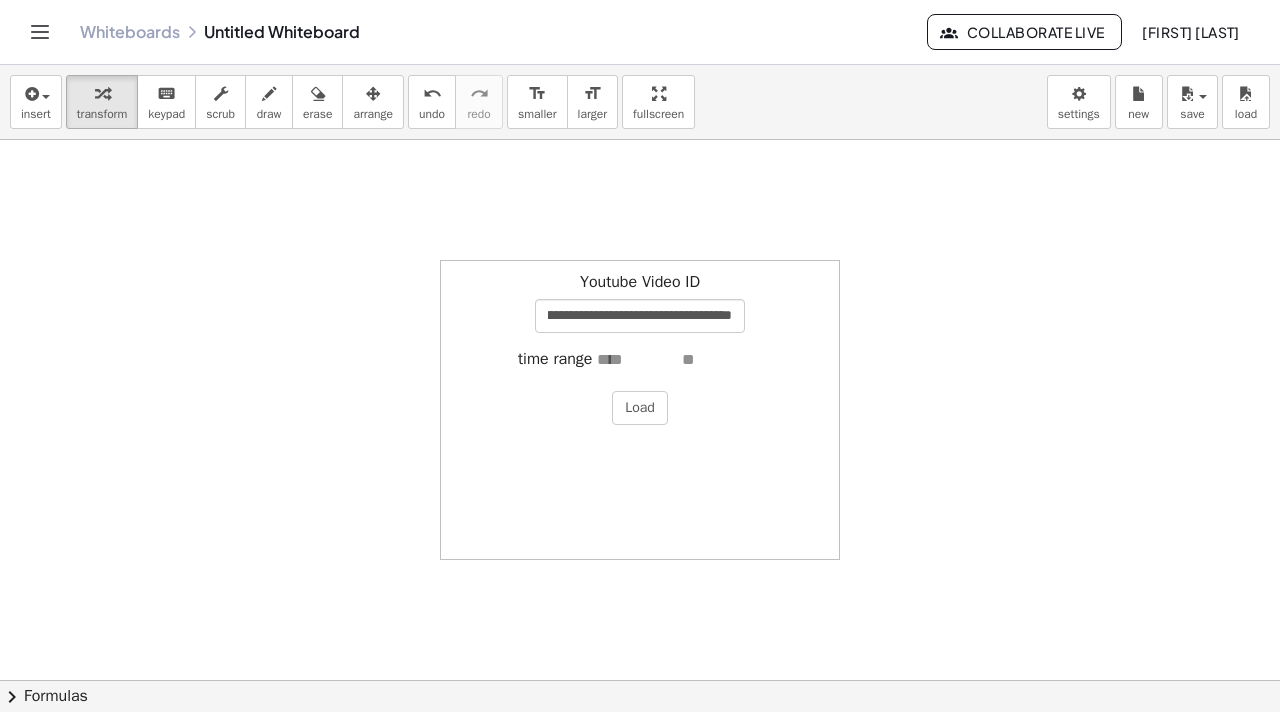 click at bounding box center [637, 360] 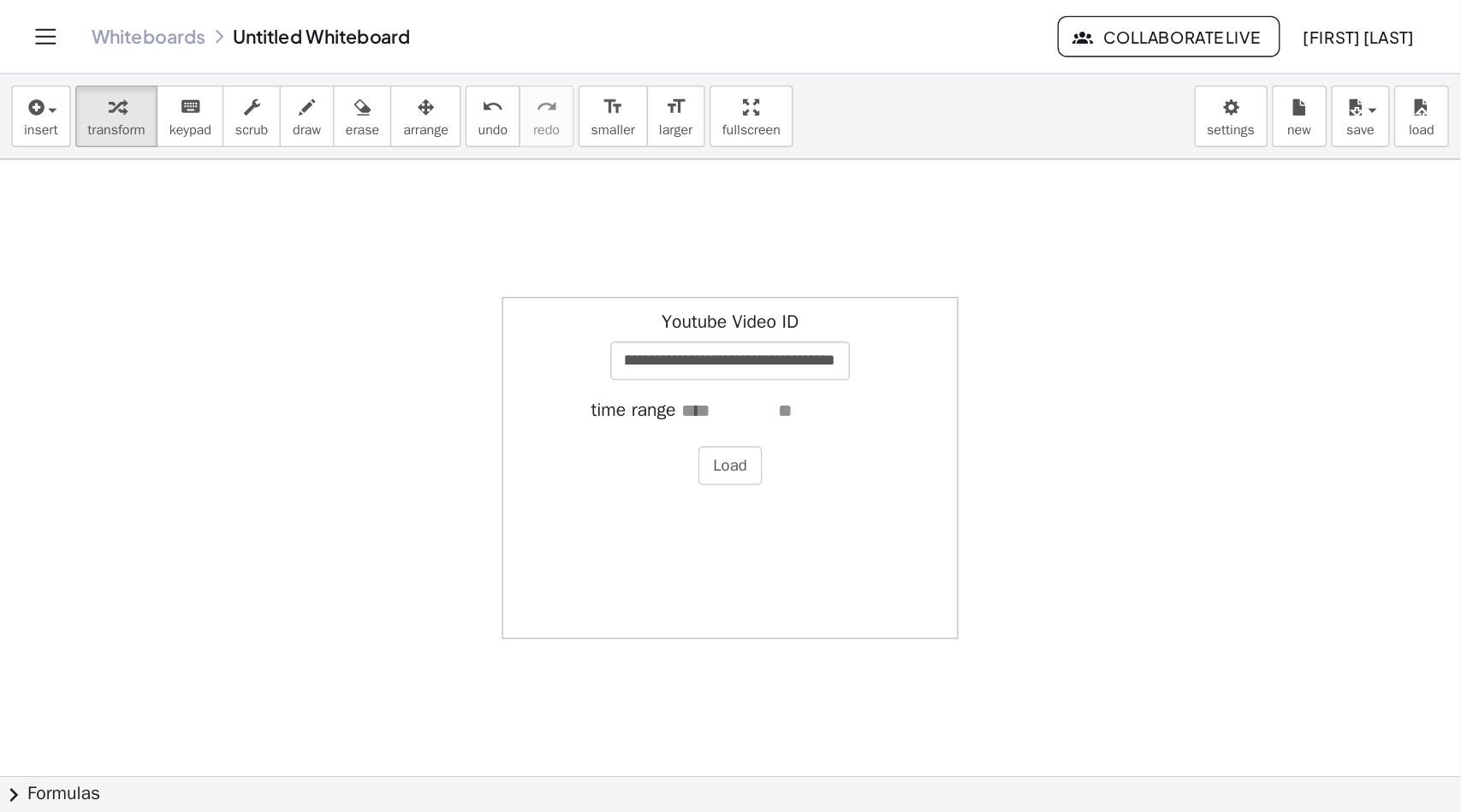 scroll, scrollTop: 0, scrollLeft: 0, axis: both 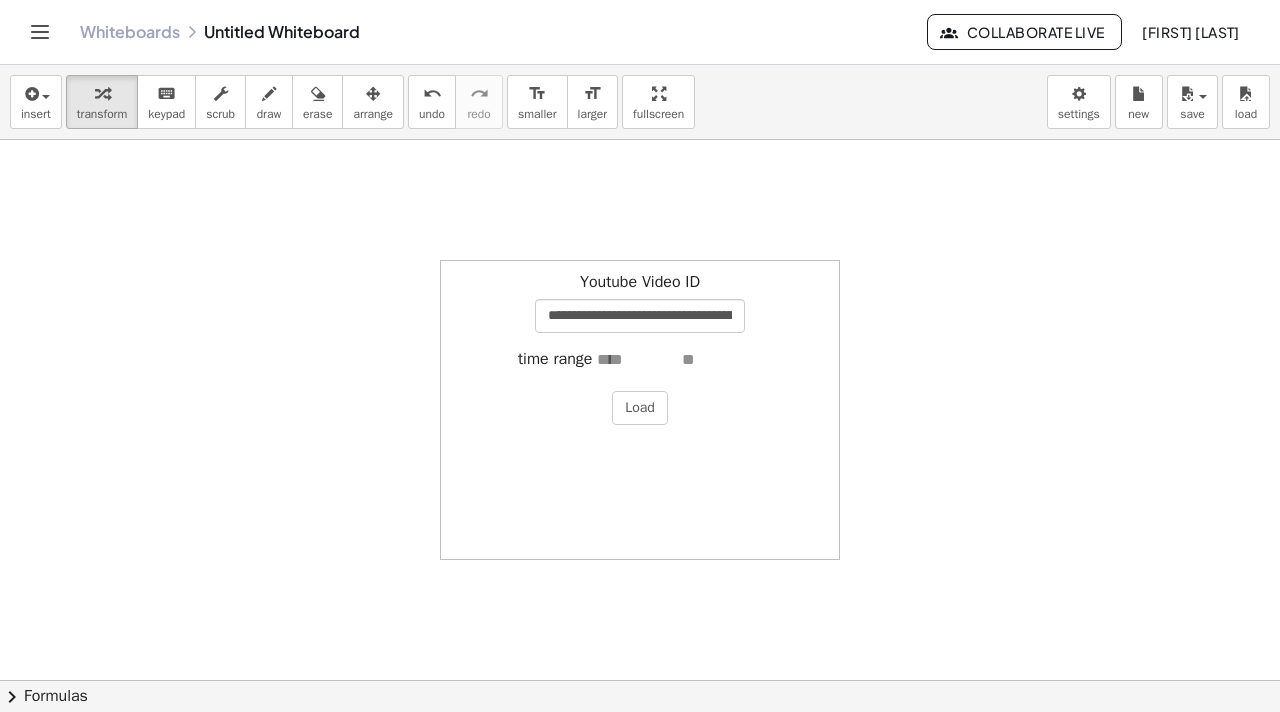type on "*" 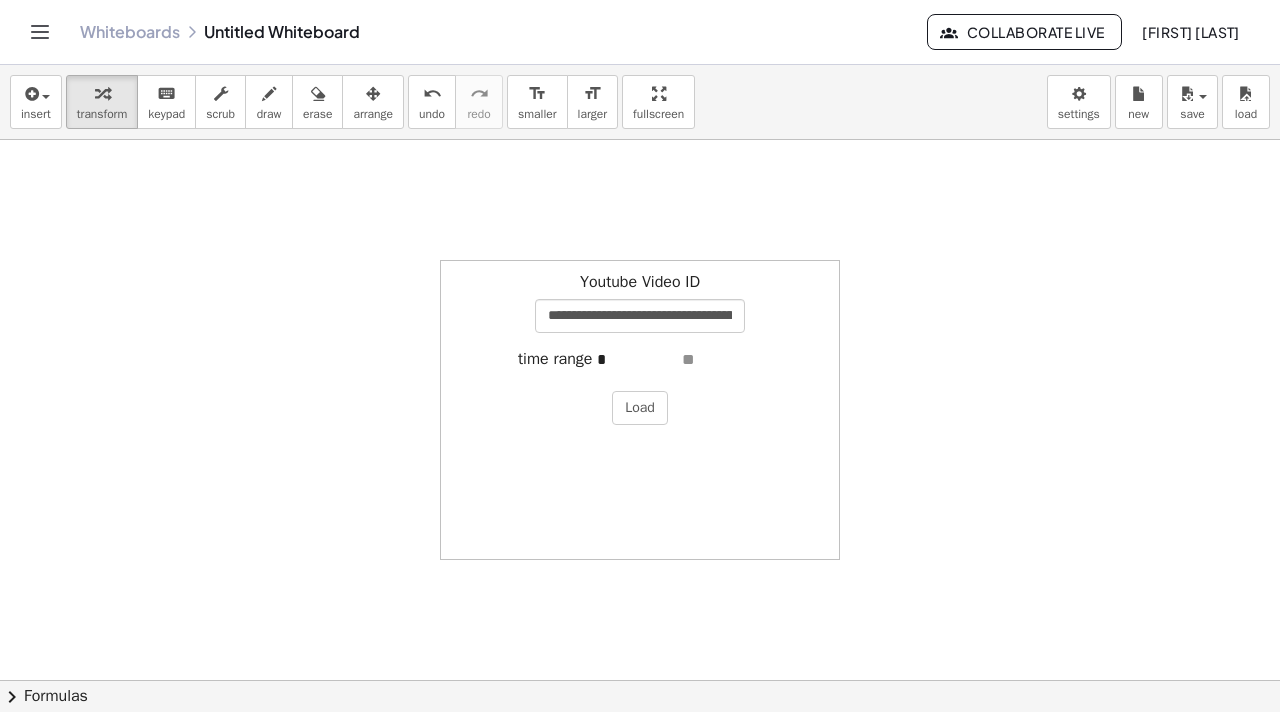 click at bounding box center (722, 360) 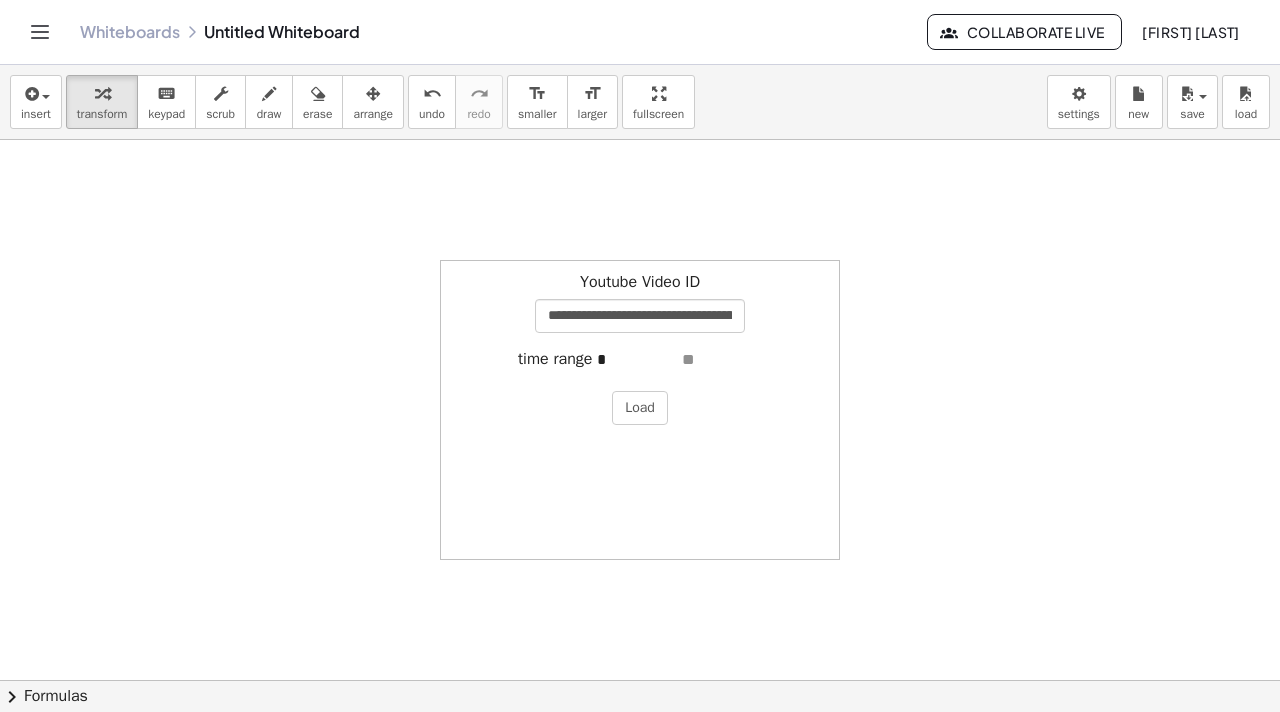 type on "***" 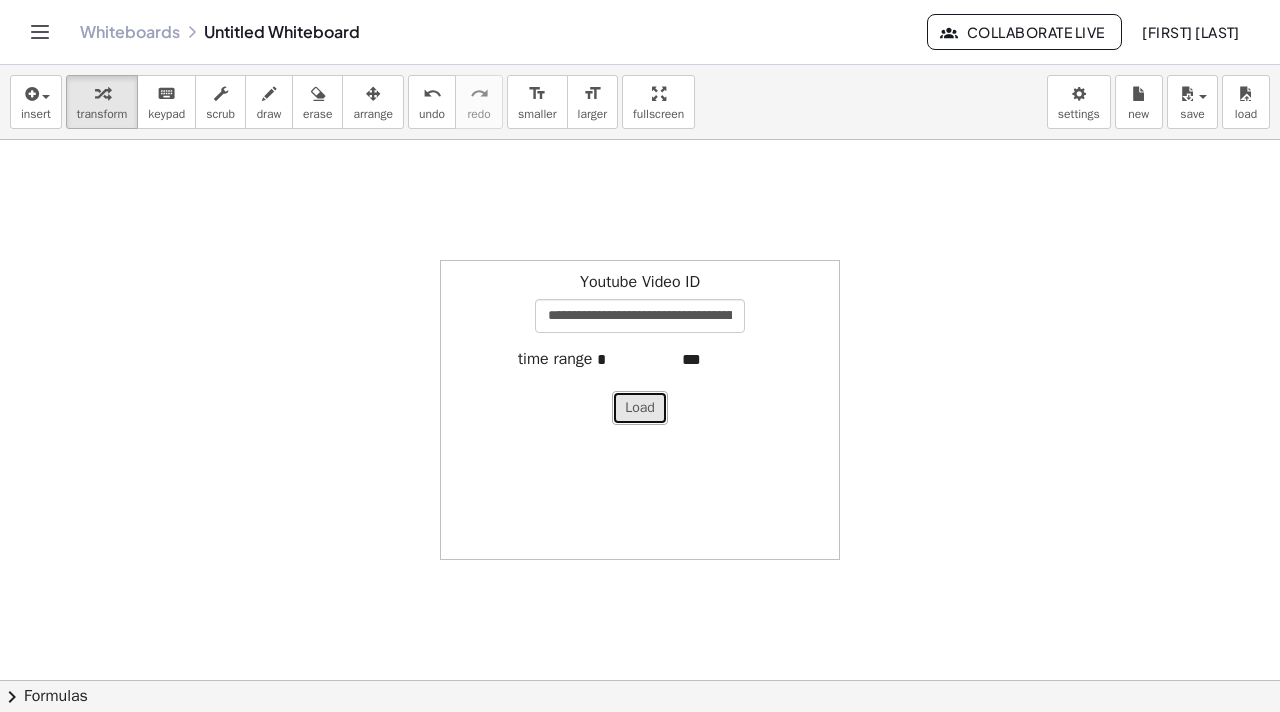 click on "Load" at bounding box center [640, 408] 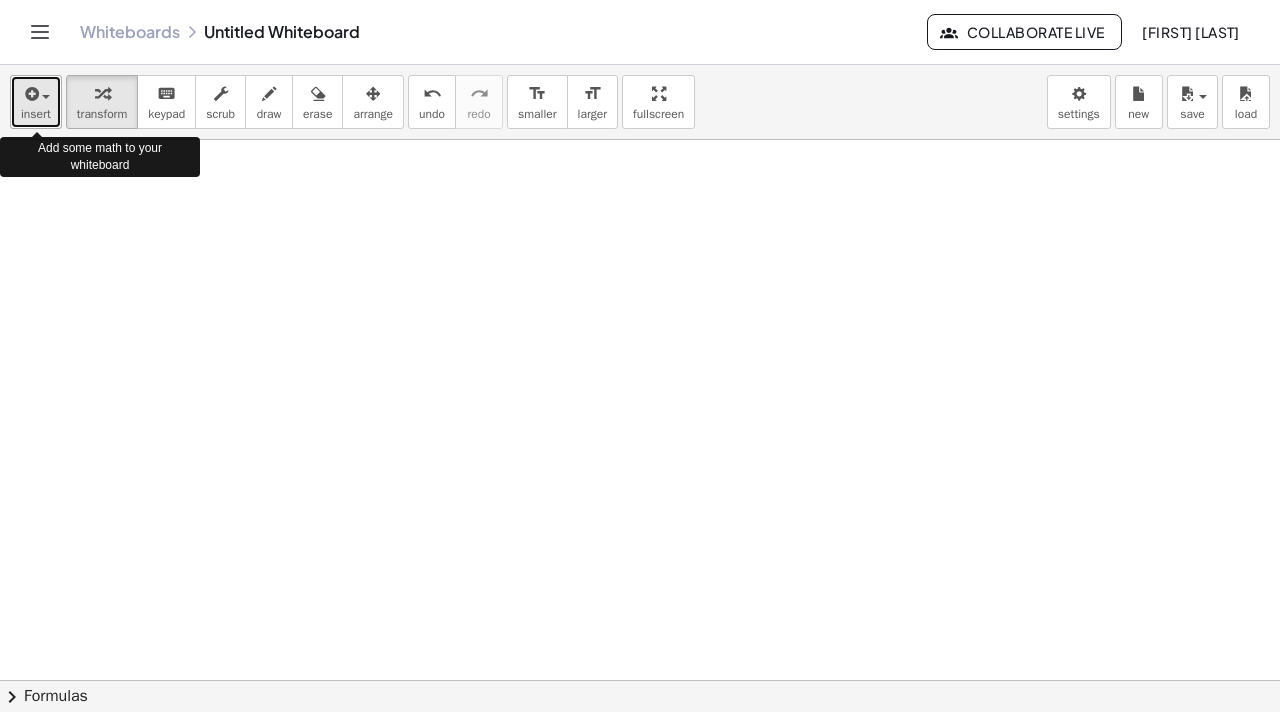 click on "insert" at bounding box center (36, 102) 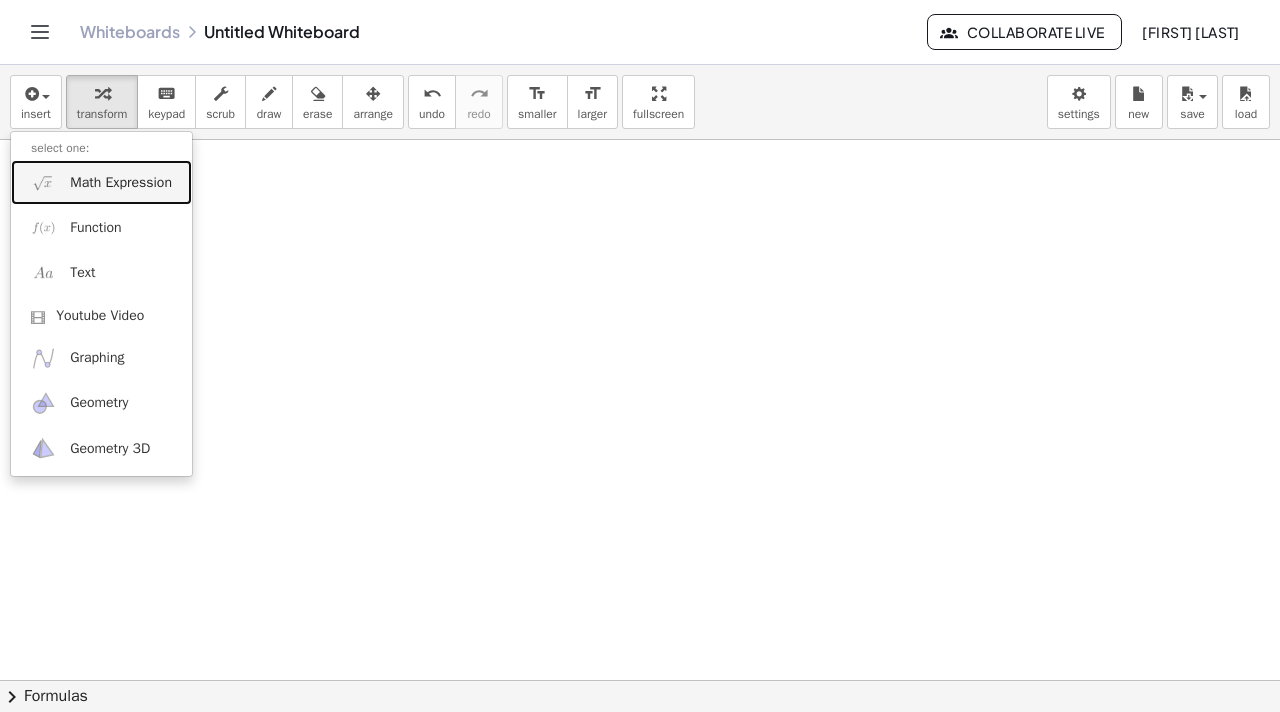 click on "Math Expression" at bounding box center (121, 183) 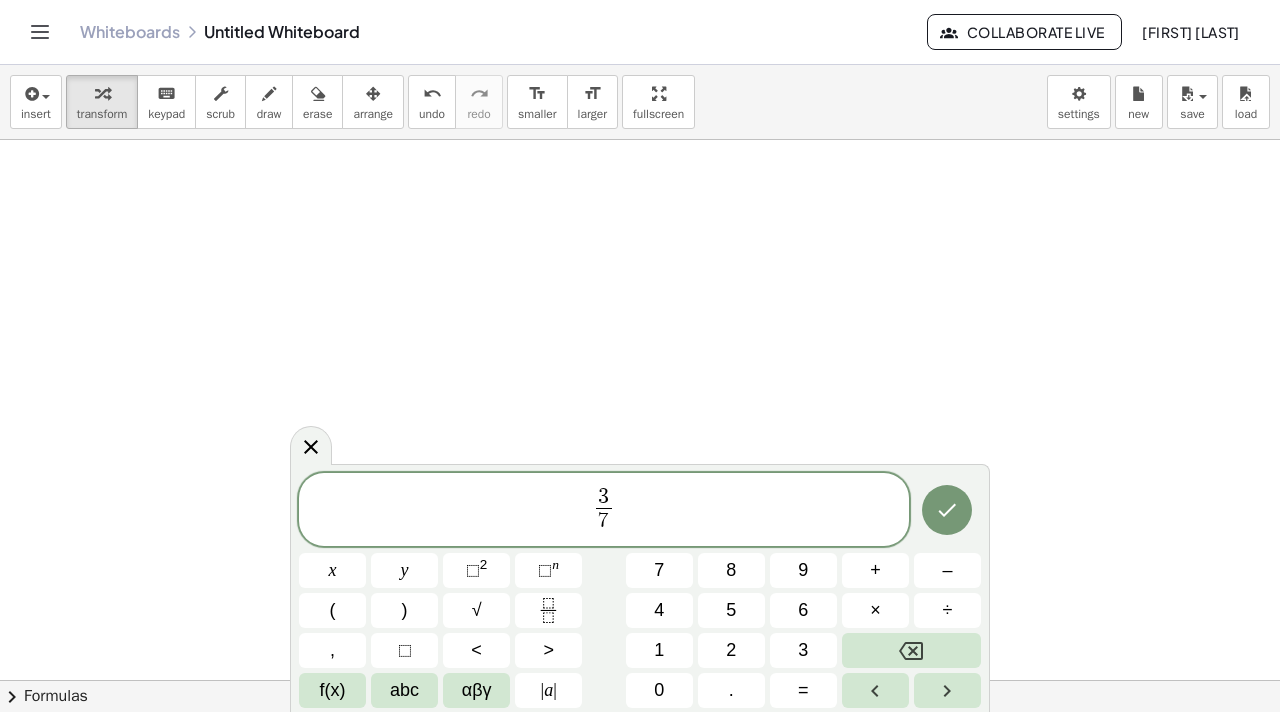 click on "3 7 ​ ​" at bounding box center (604, 511) 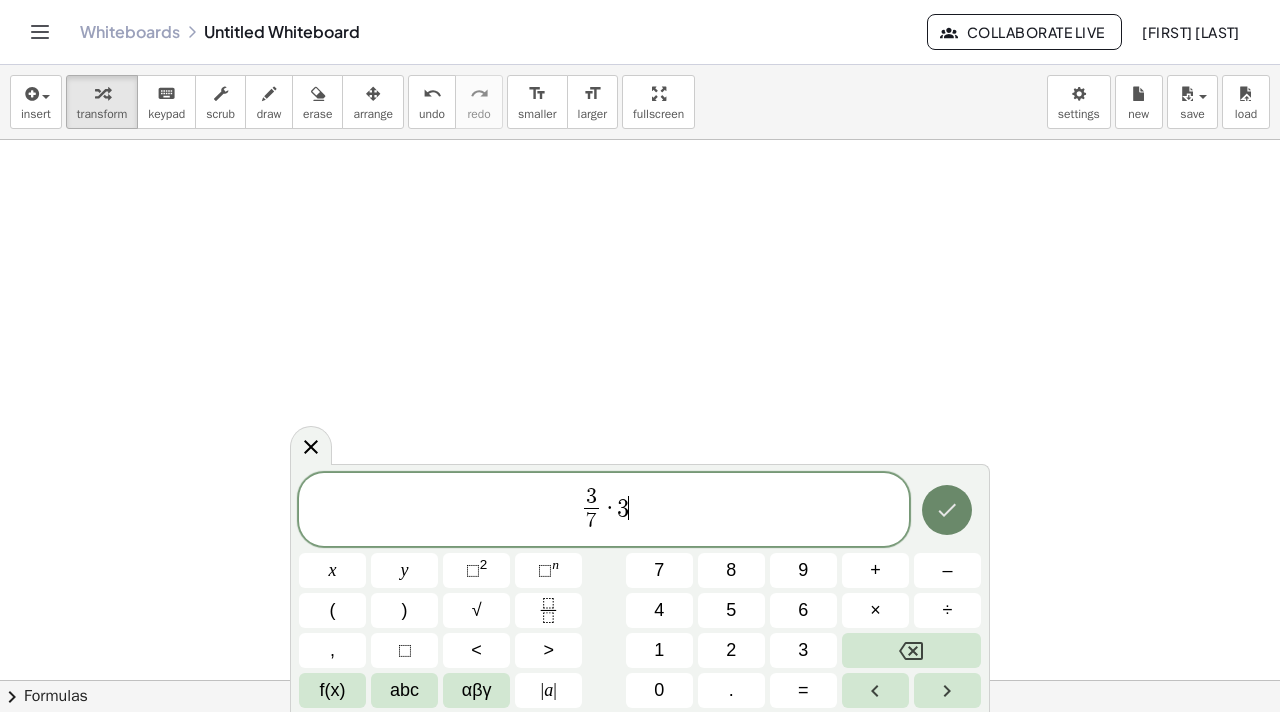 click 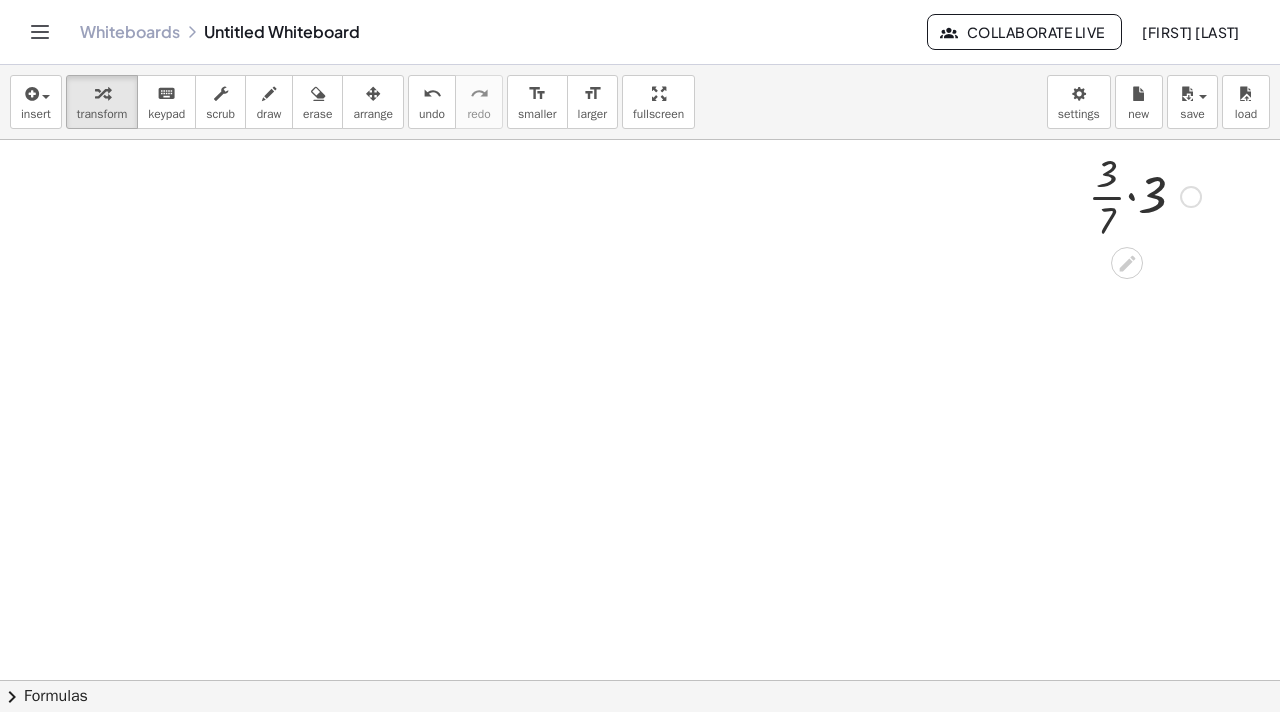 click at bounding box center [1144, 195] 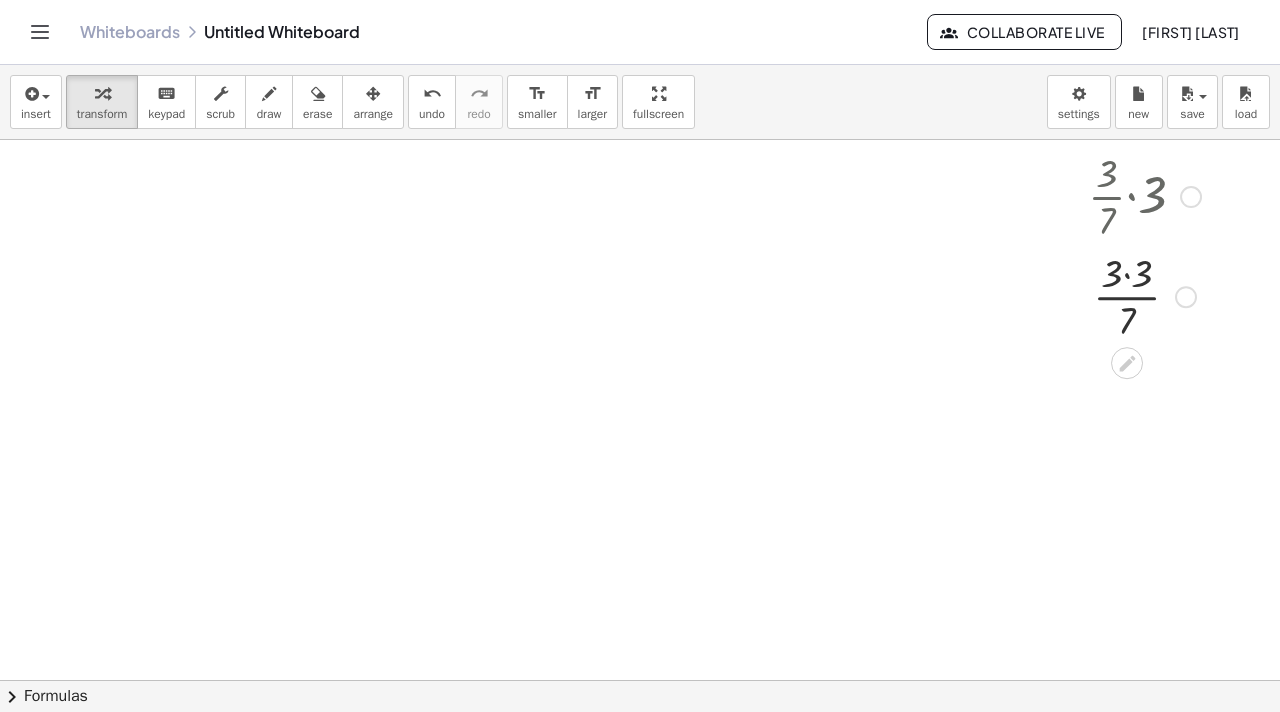 click at bounding box center (1144, 295) 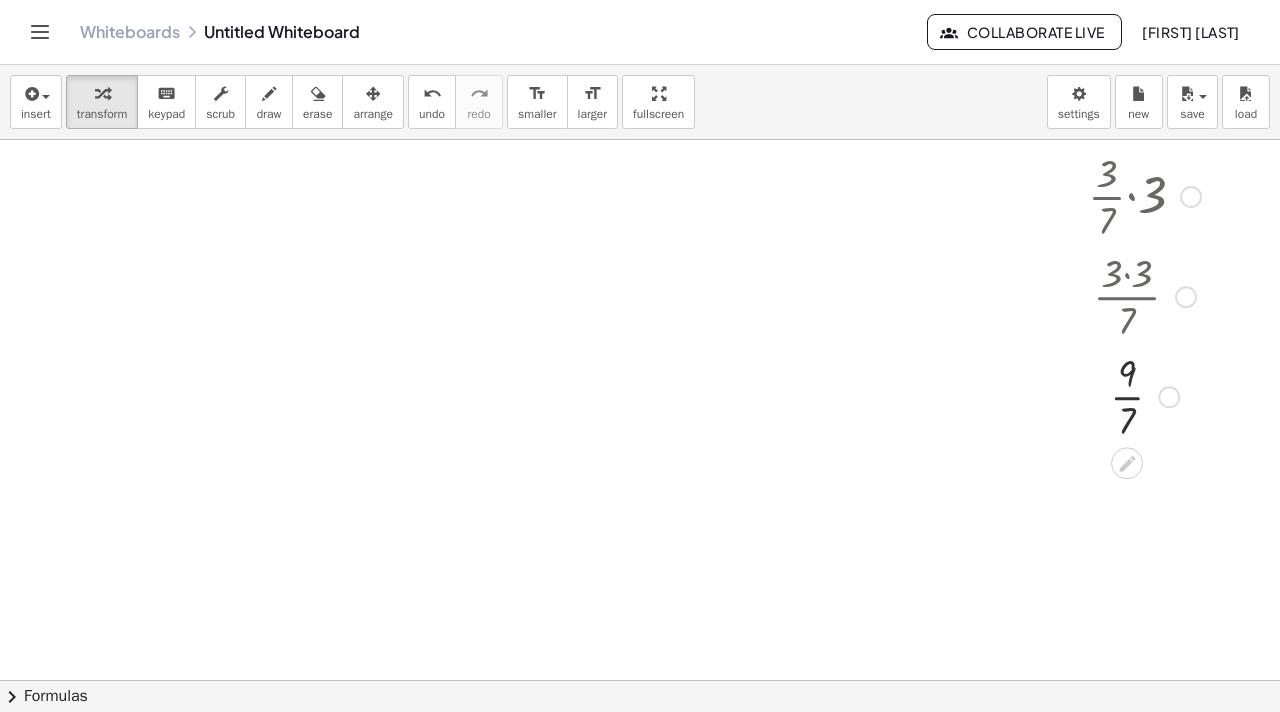 click at bounding box center (1144, 195) 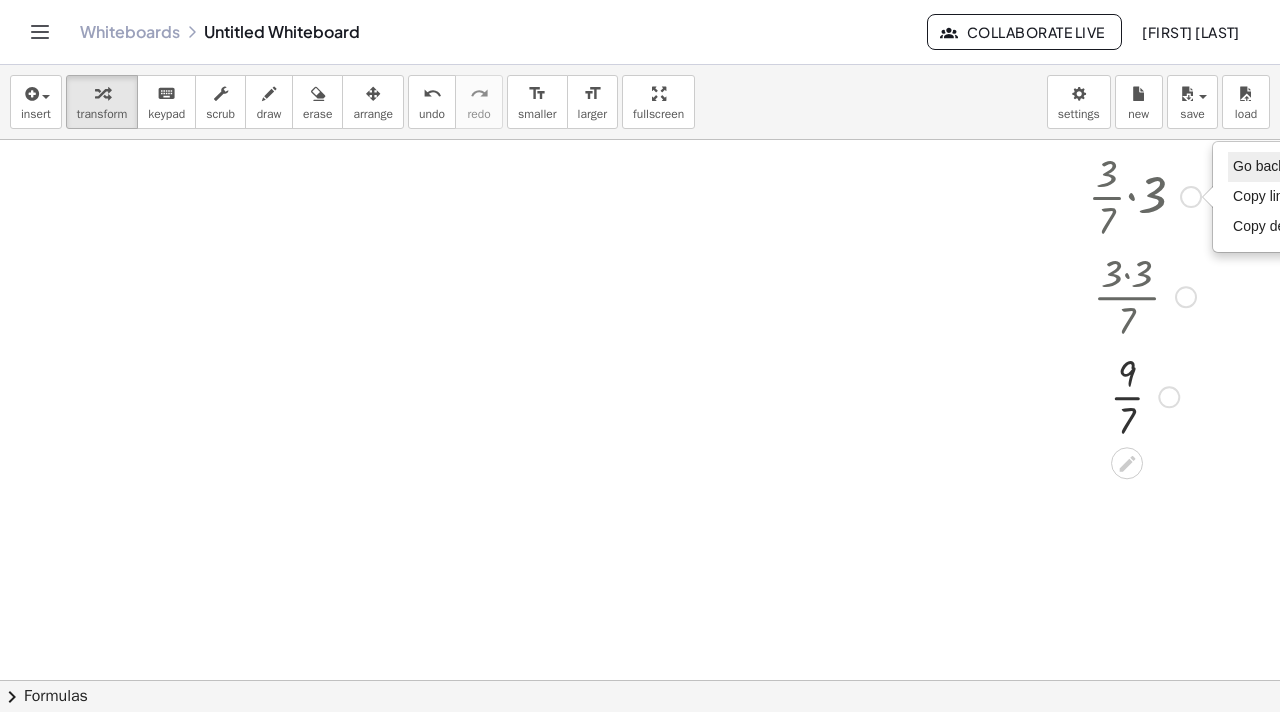 click on "Go back to this line" at bounding box center (1292, 166) 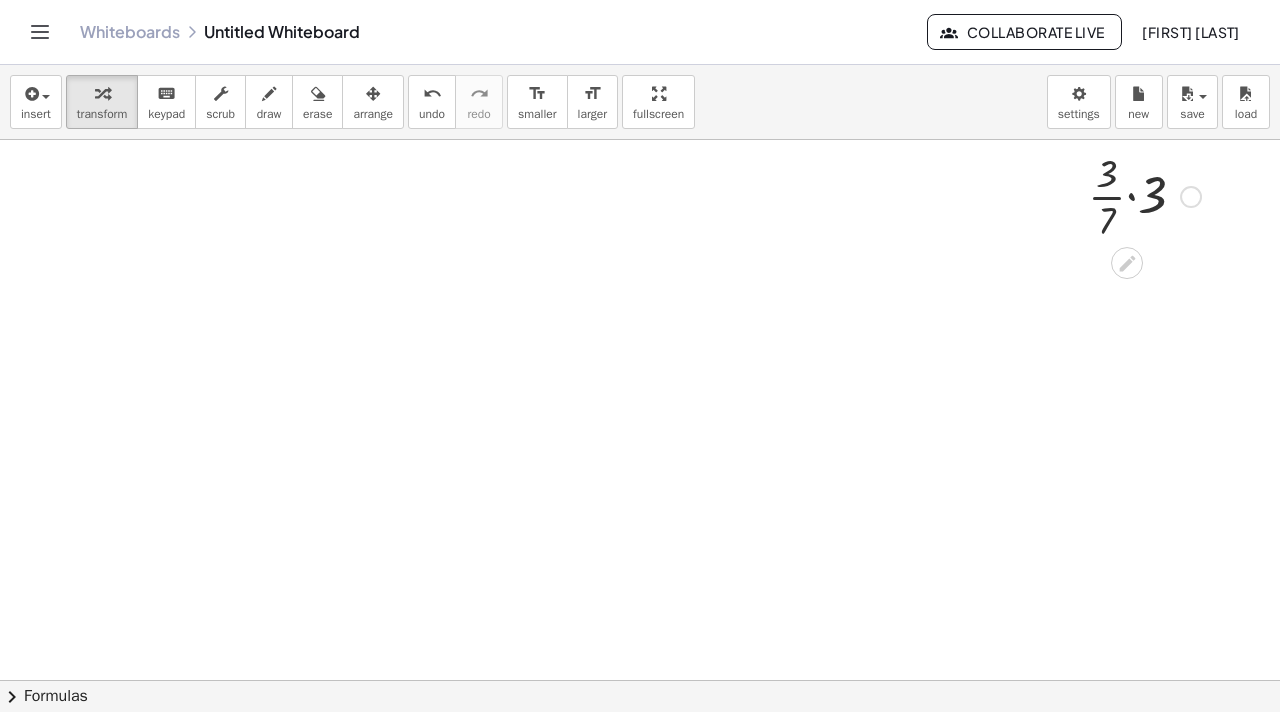 click at bounding box center (1144, 195) 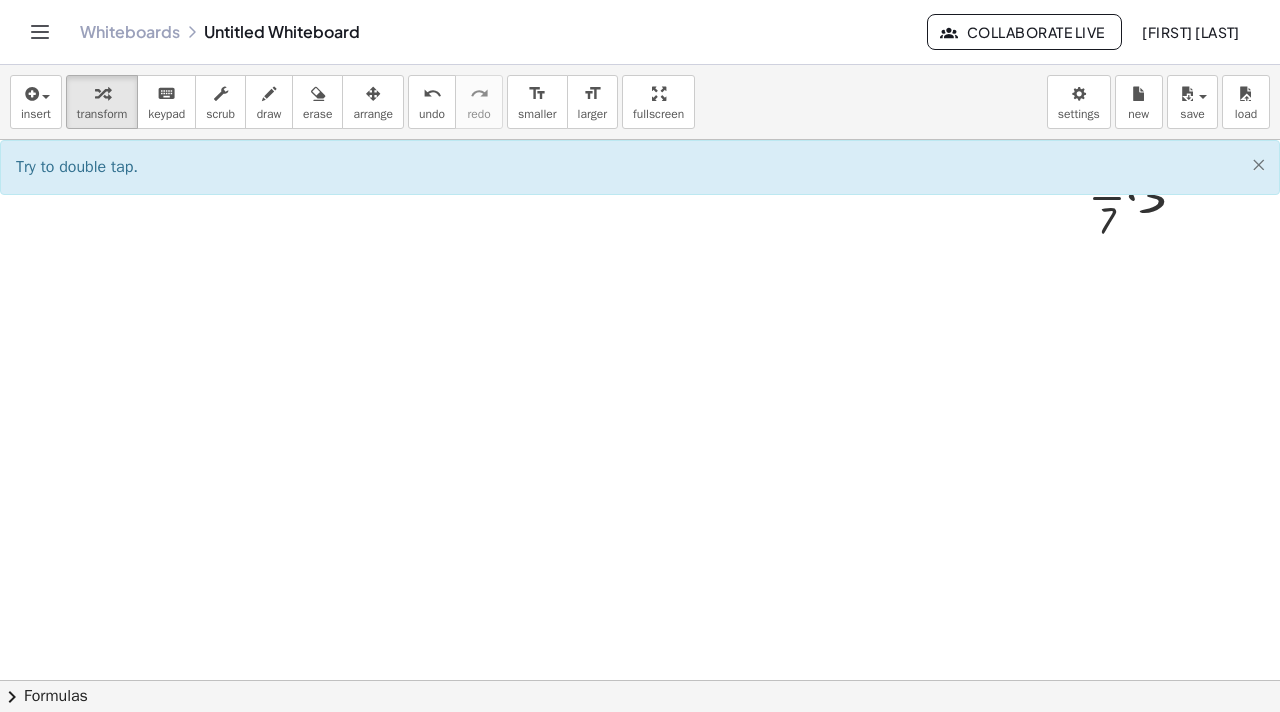 click on "×" at bounding box center (1258, 164) 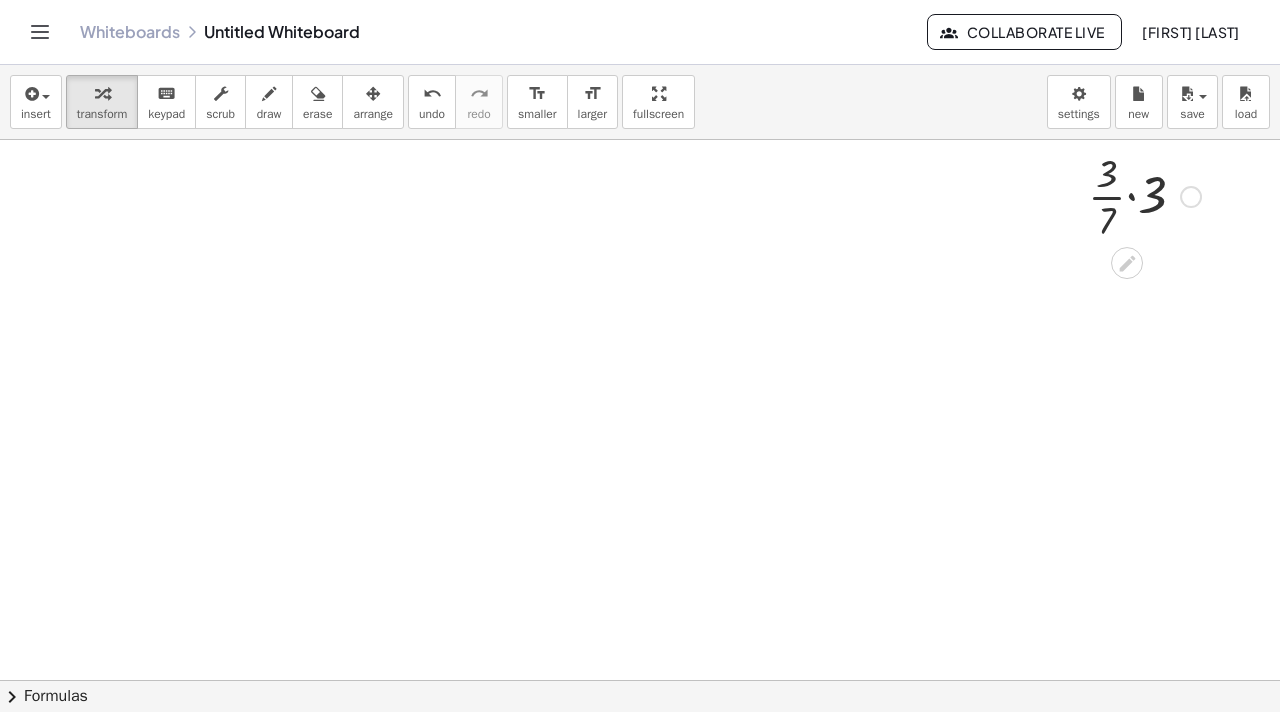 click at bounding box center (1144, 195) 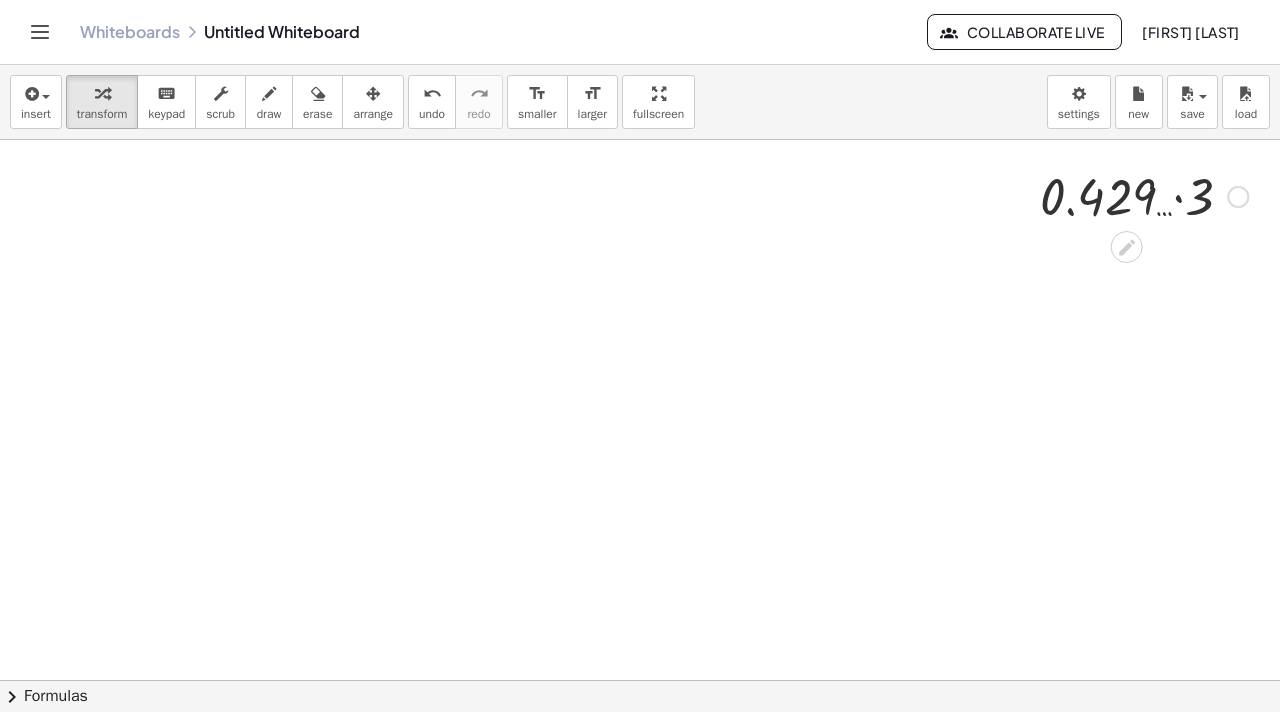 click on "· · 3 0.429 … Go back to this line Copy line as LaTeX Copy derivation as LaTeX" at bounding box center (1127, 197) 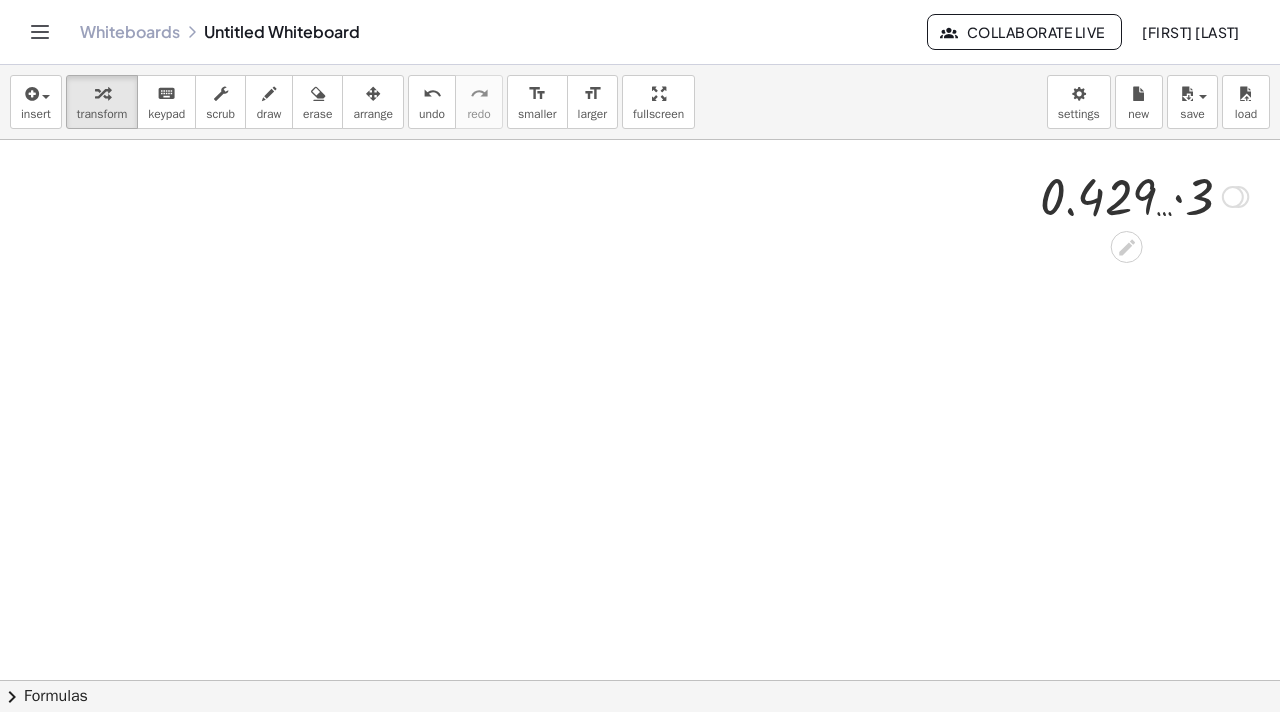 click on "Transform line Copy line as LaTeX Copy derivation as LaTeX Expand new lines: On" at bounding box center (1233, 197) 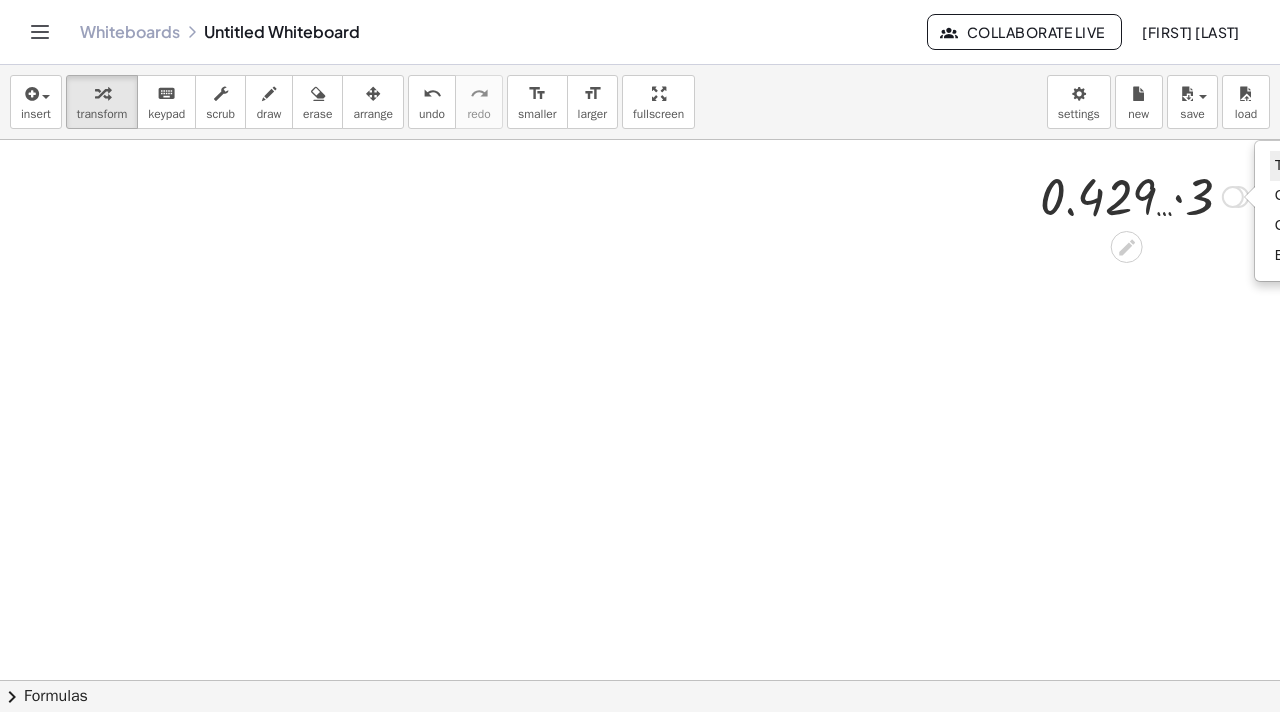 click on "Transform line" at bounding box center [1355, 166] 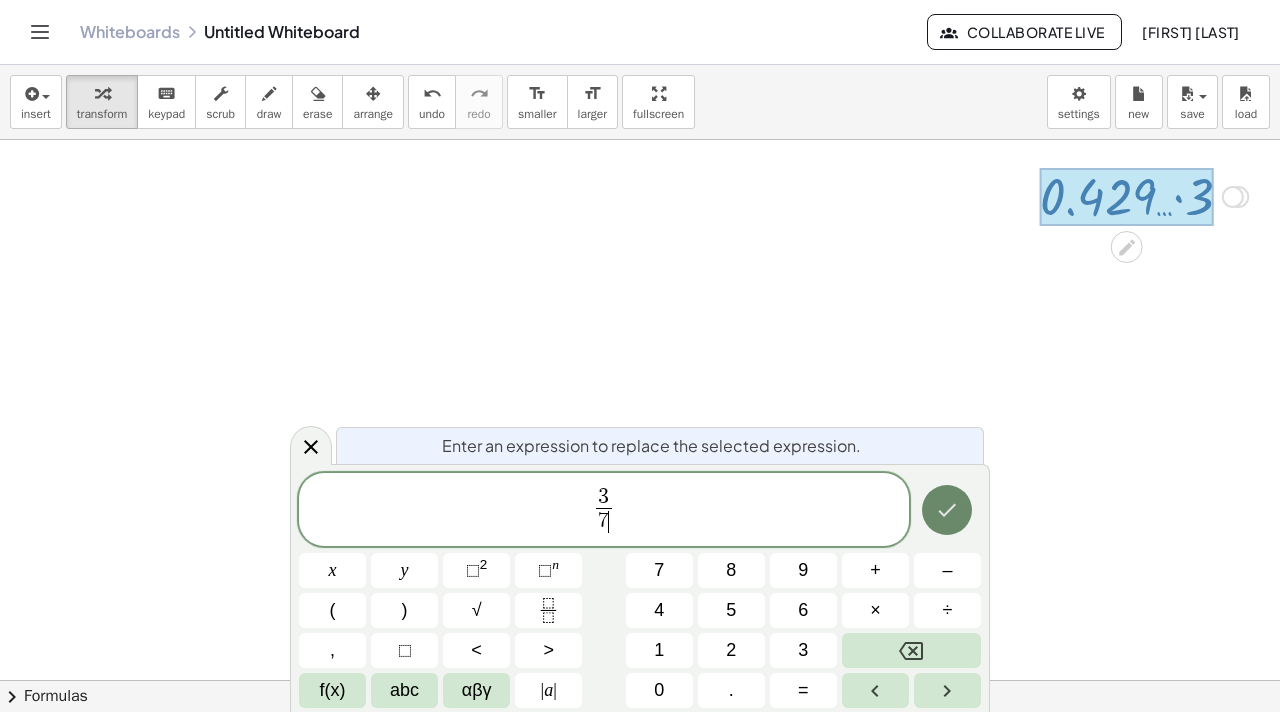 click 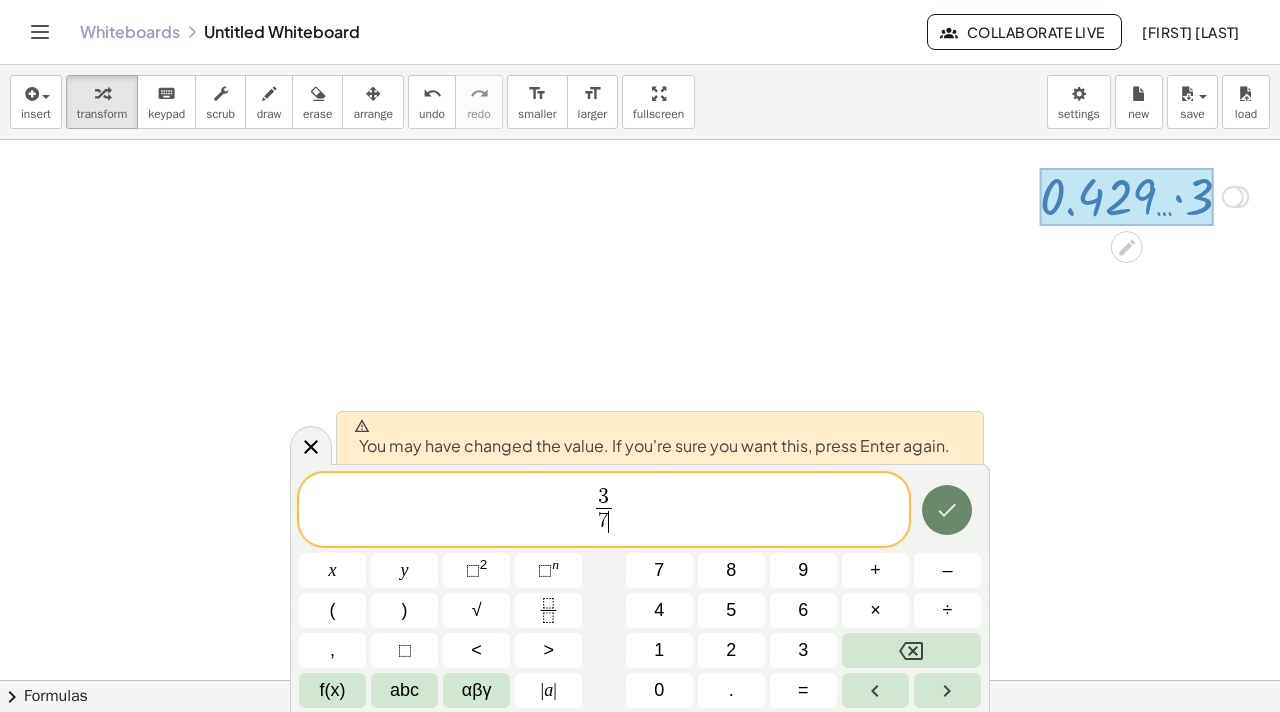 click 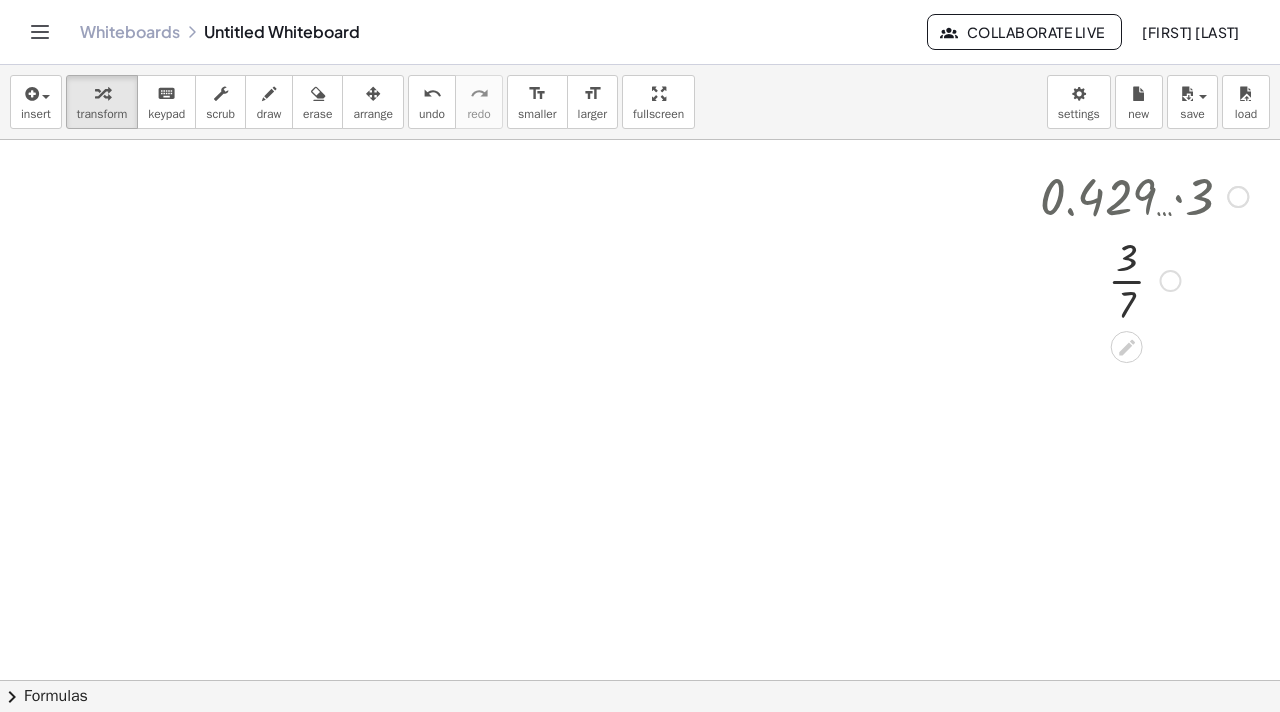 click at bounding box center (1144, 279) 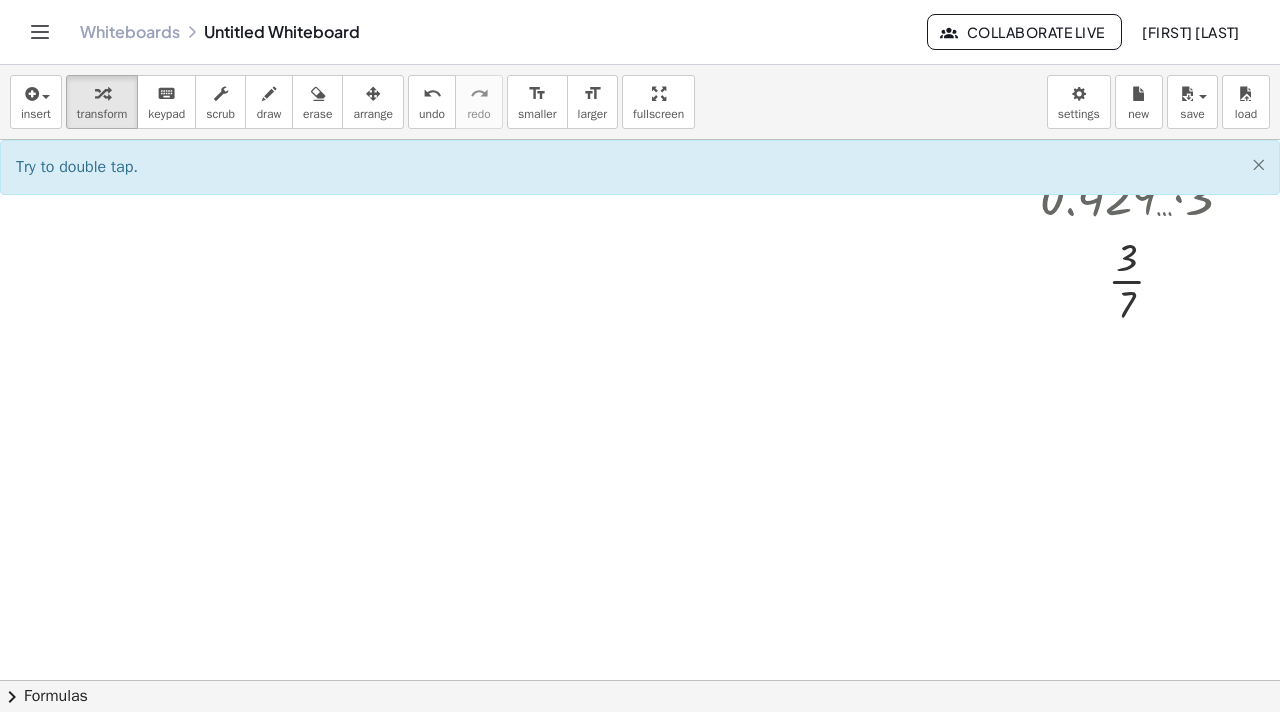 click on "×" at bounding box center [1258, 164] 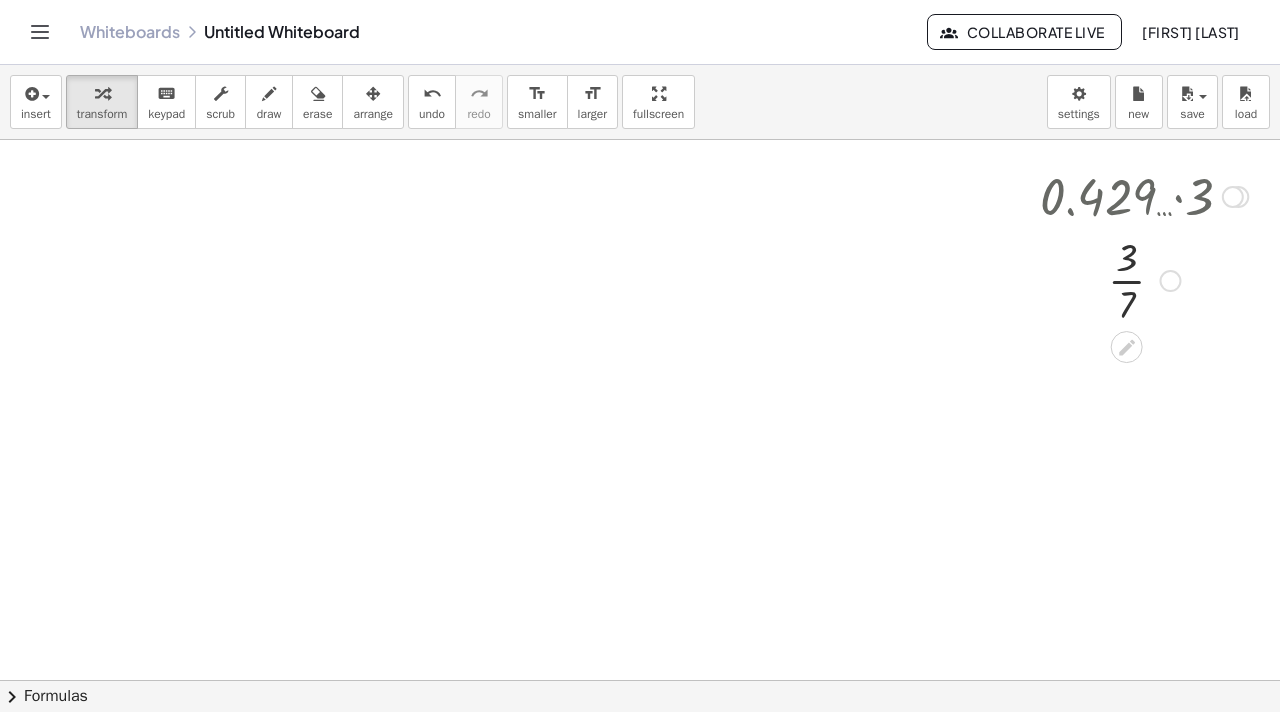 click at bounding box center [1233, 197] 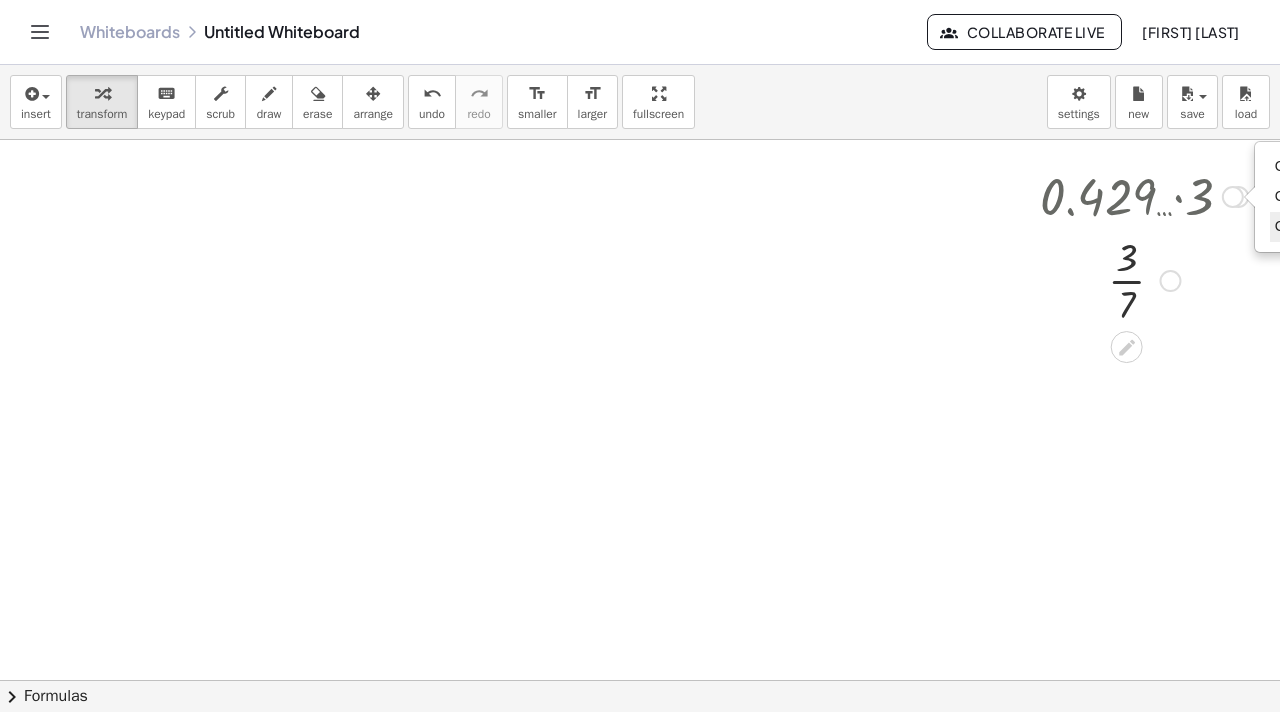 click on "Copy derivation as LaTeX" at bounding box center [1355, 226] 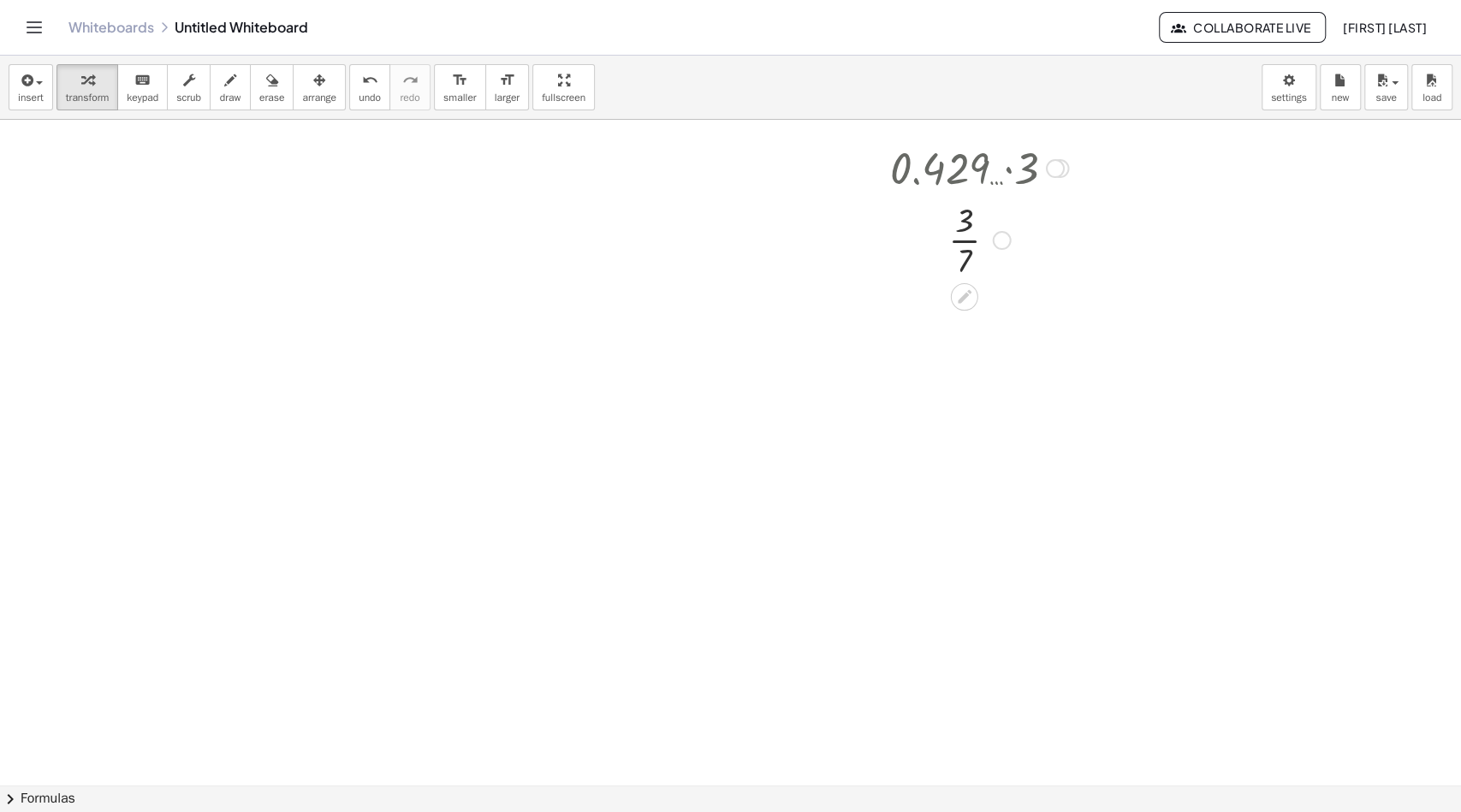 click at bounding box center [979, 167] 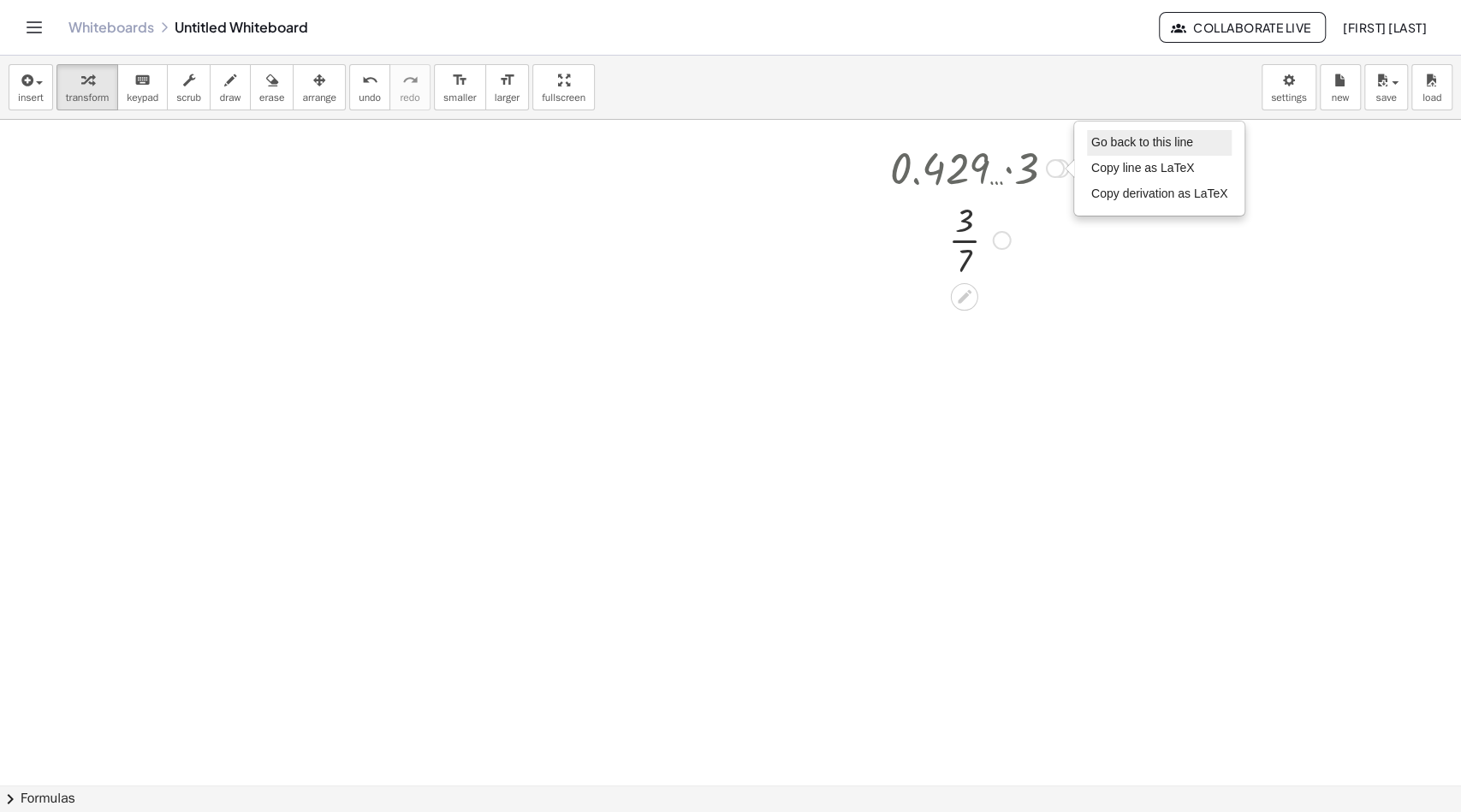 click on "Go back to this line" at bounding box center [1142, 142] 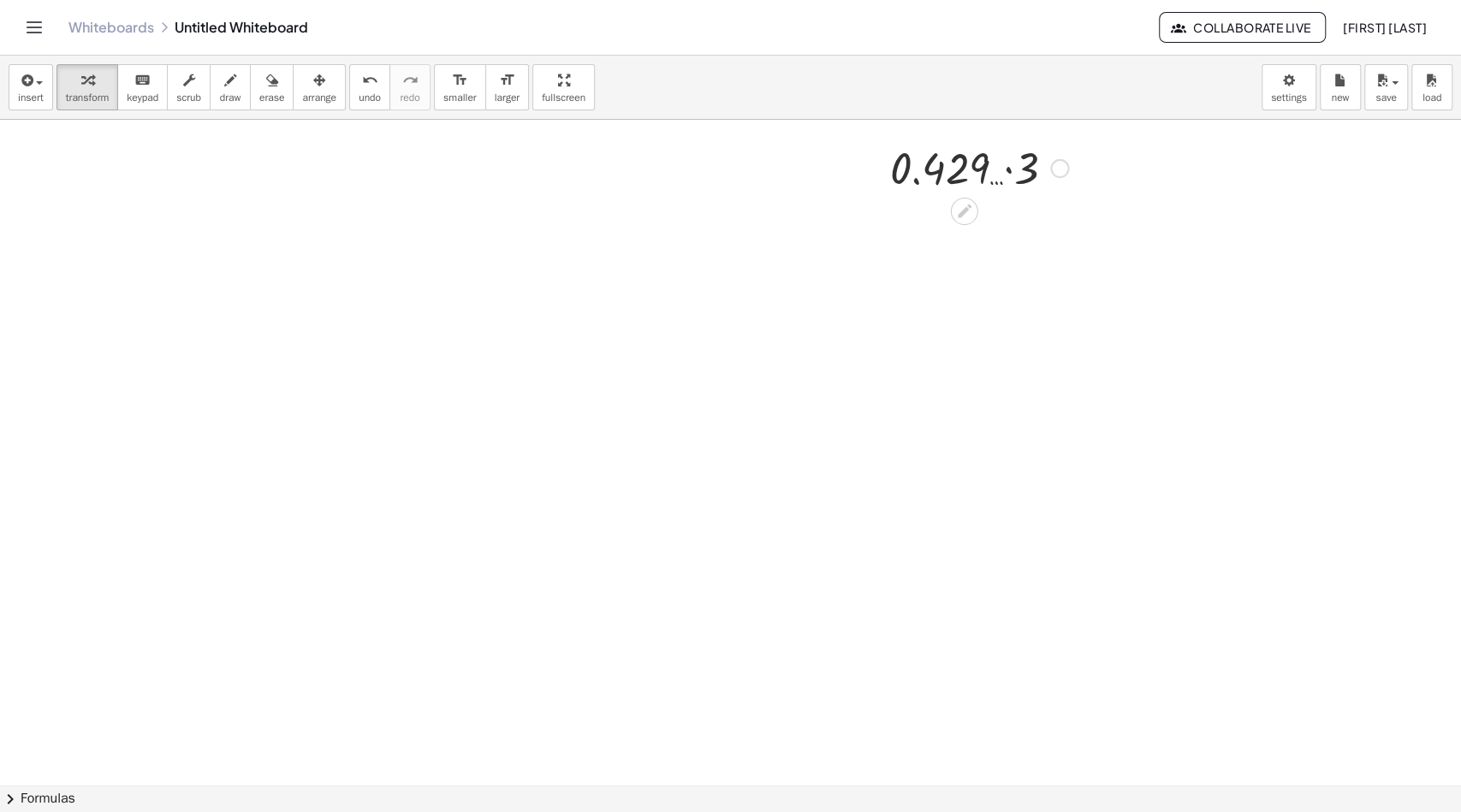 click on "· 0.429 … · 3 Go back to this line Copy line as LaTeX Copy derivation as LaTeX" at bounding box center [965, 169] 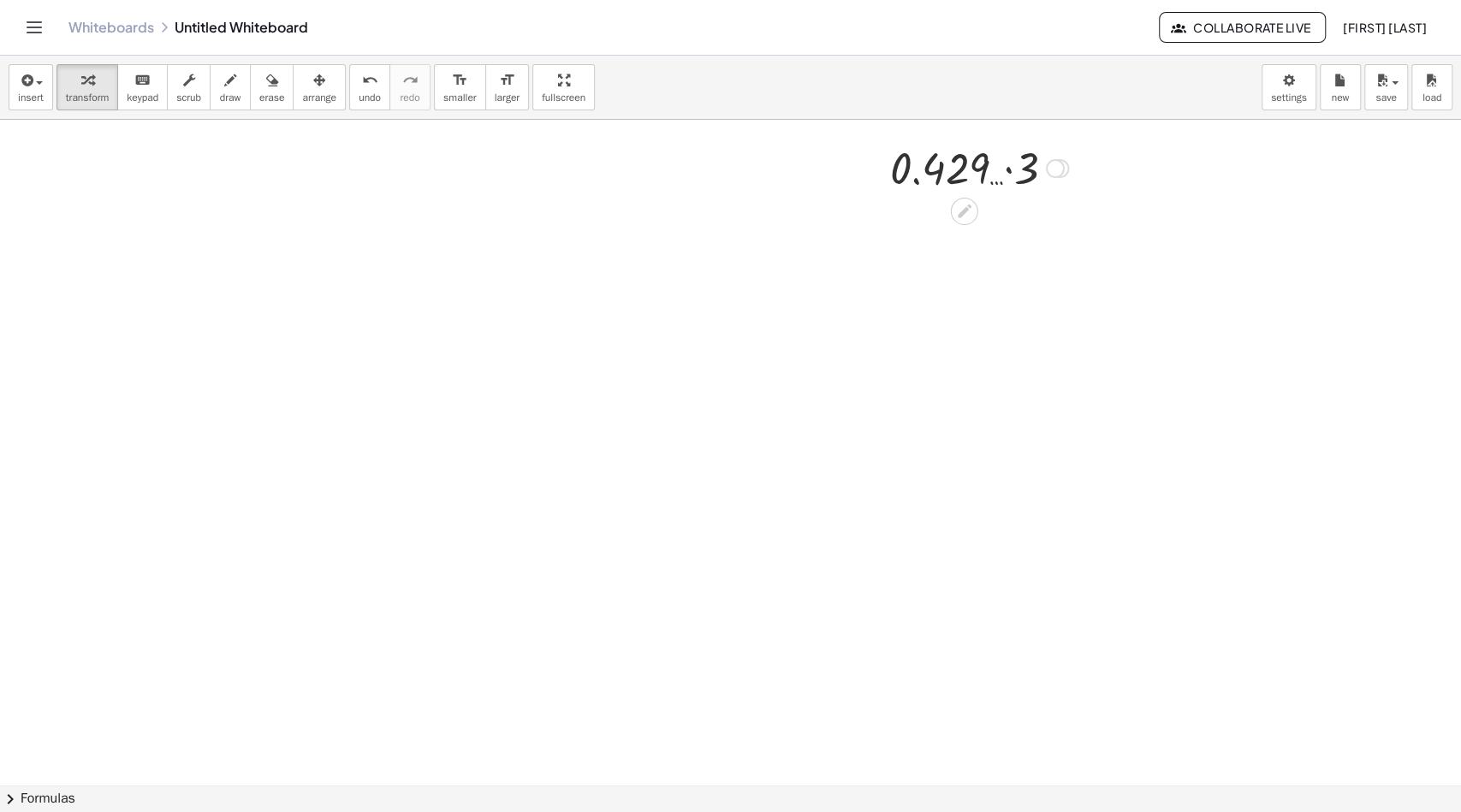 click on "Transform line Copy line as LaTeX Copy derivation as LaTeX Expand new lines: On" at bounding box center (1055, 169) 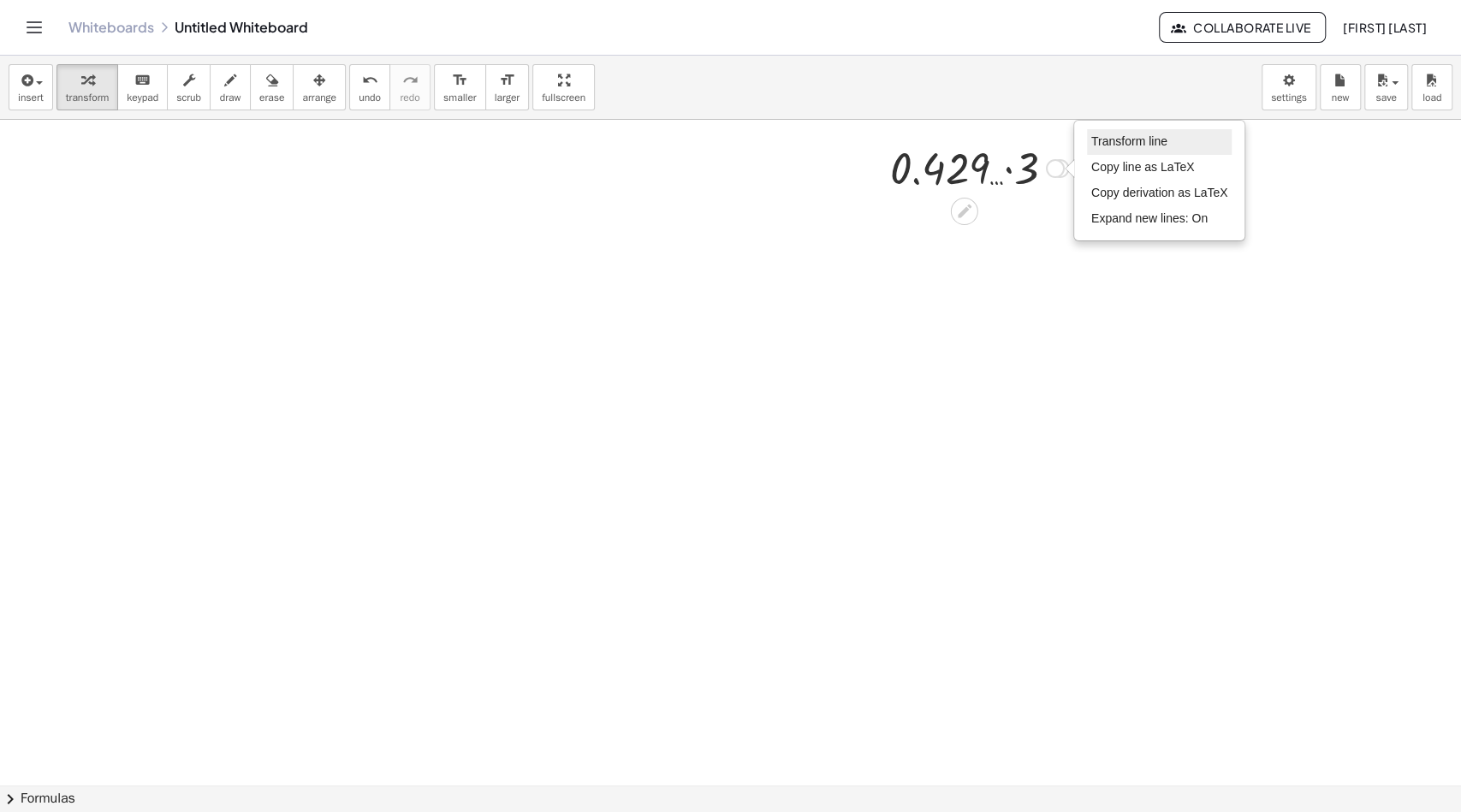 click on "Transform line" at bounding box center (1160, 142) 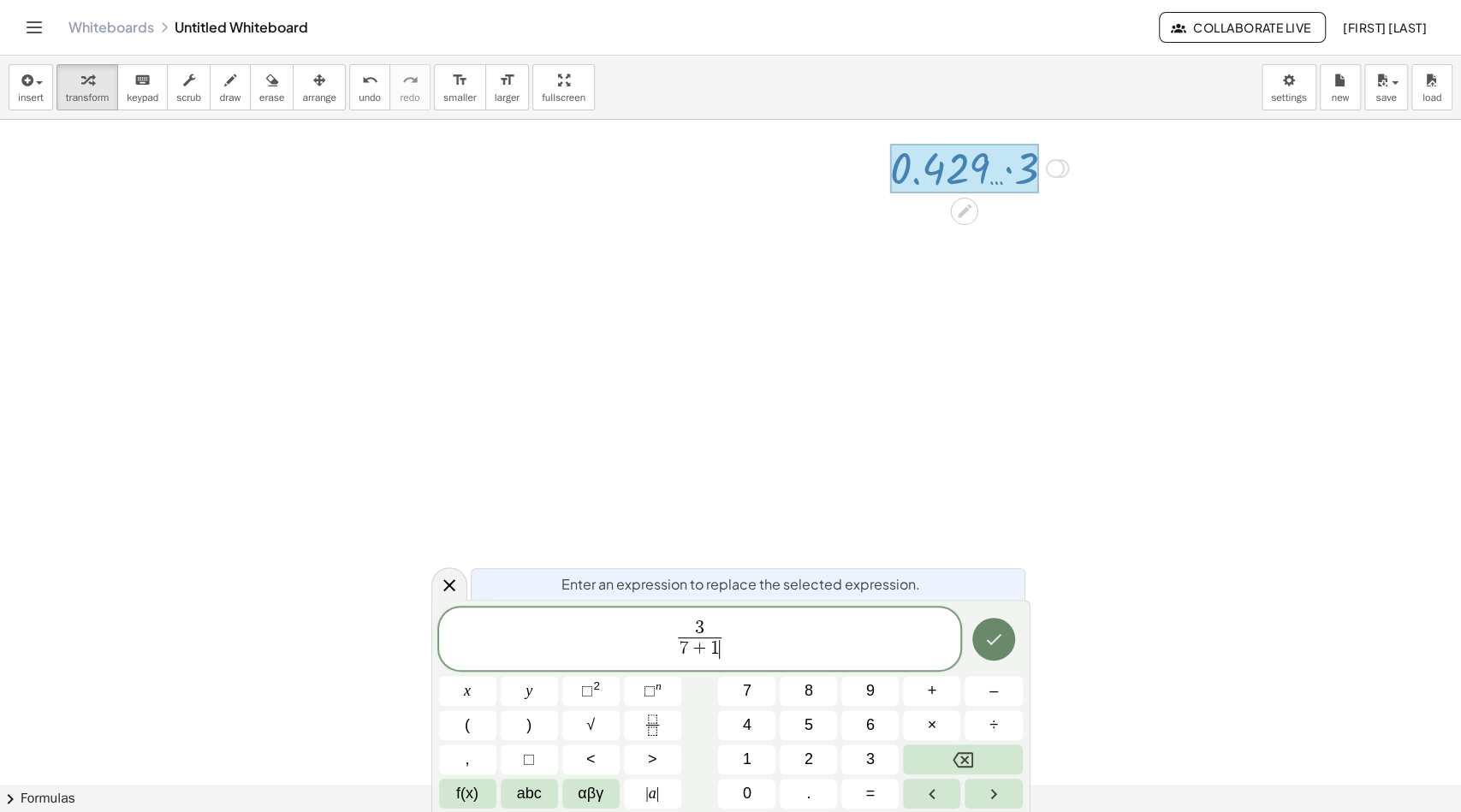 click 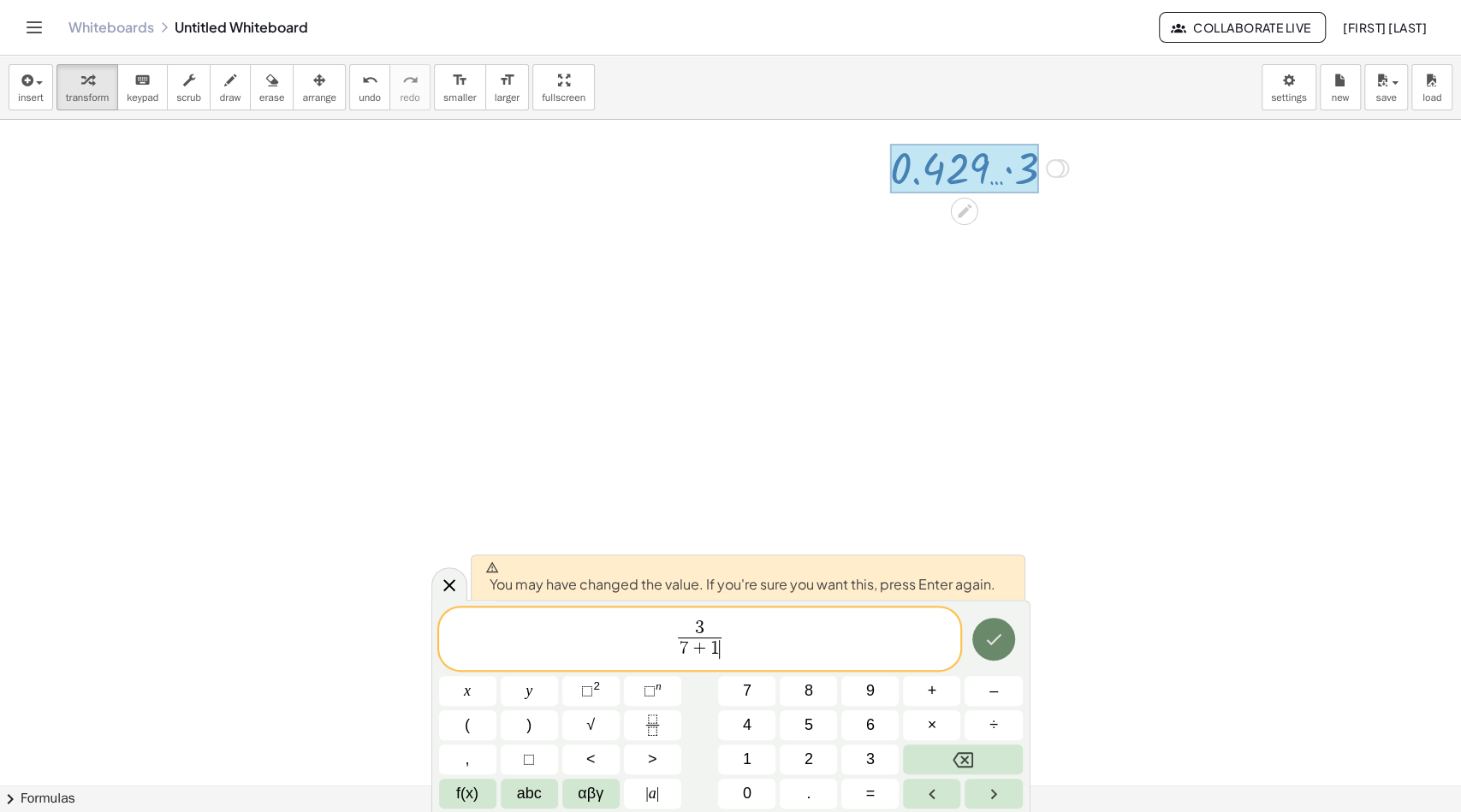 click 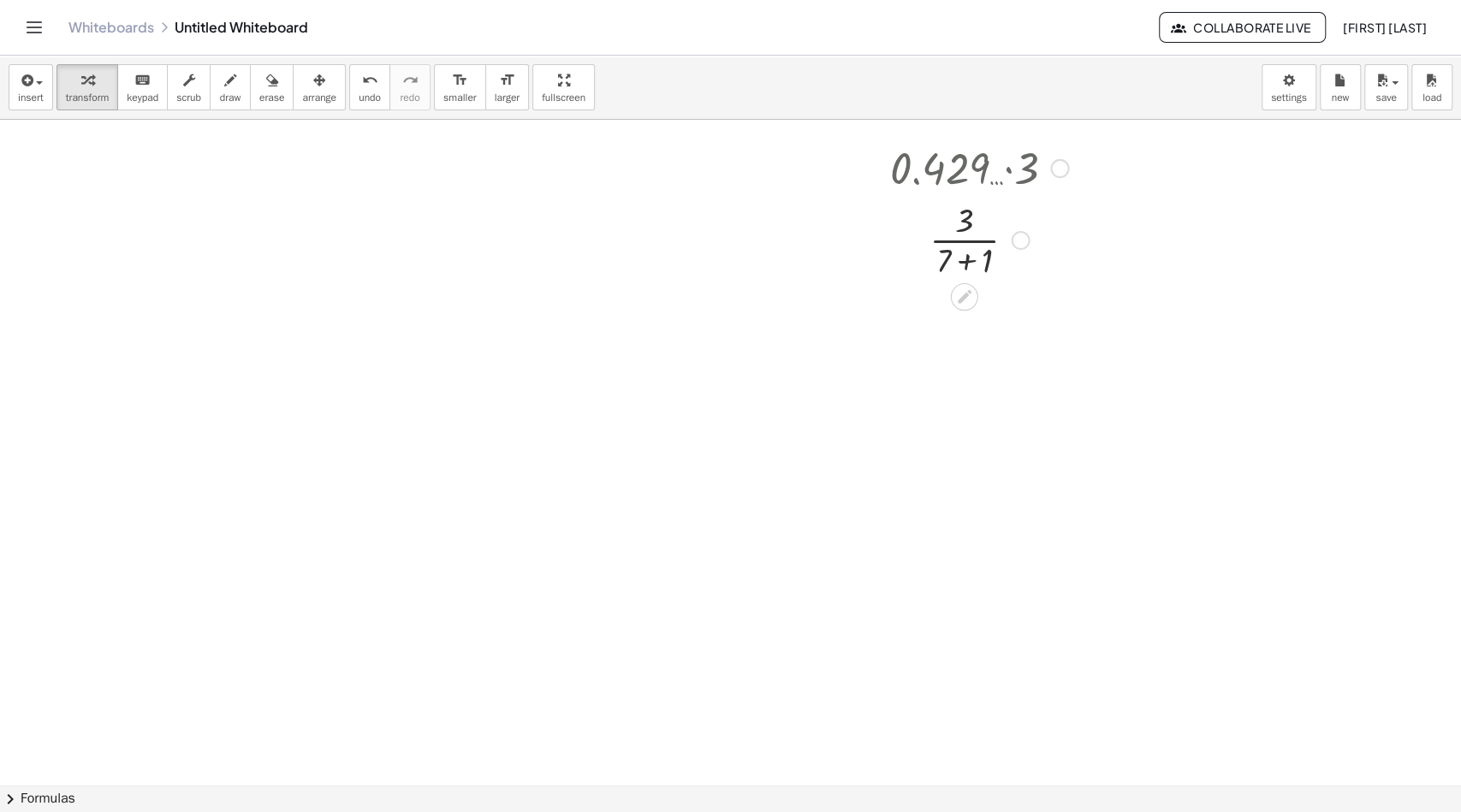 click at bounding box center (1060, 169) 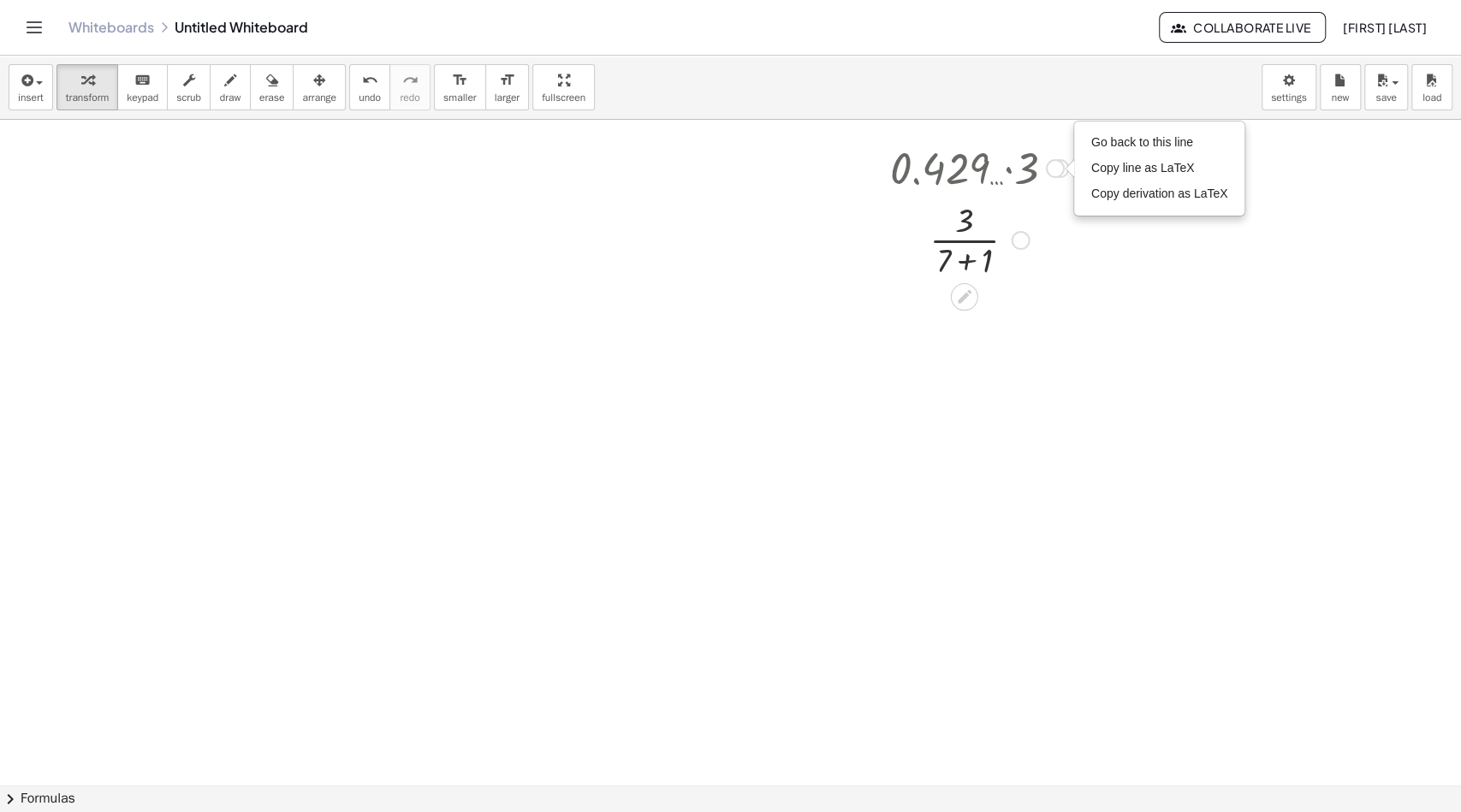 click at bounding box center (979, 167) 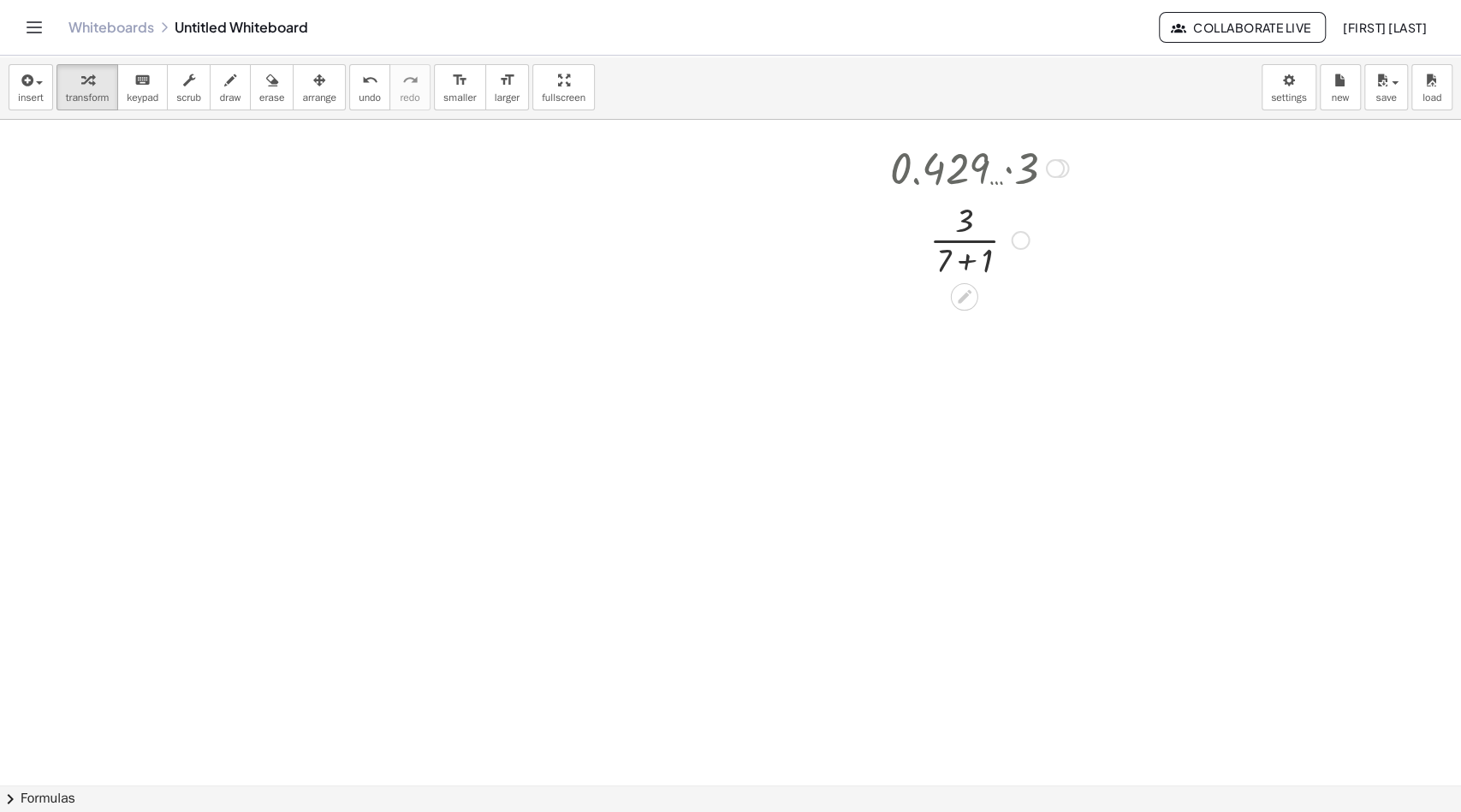 click at bounding box center (979, 167) 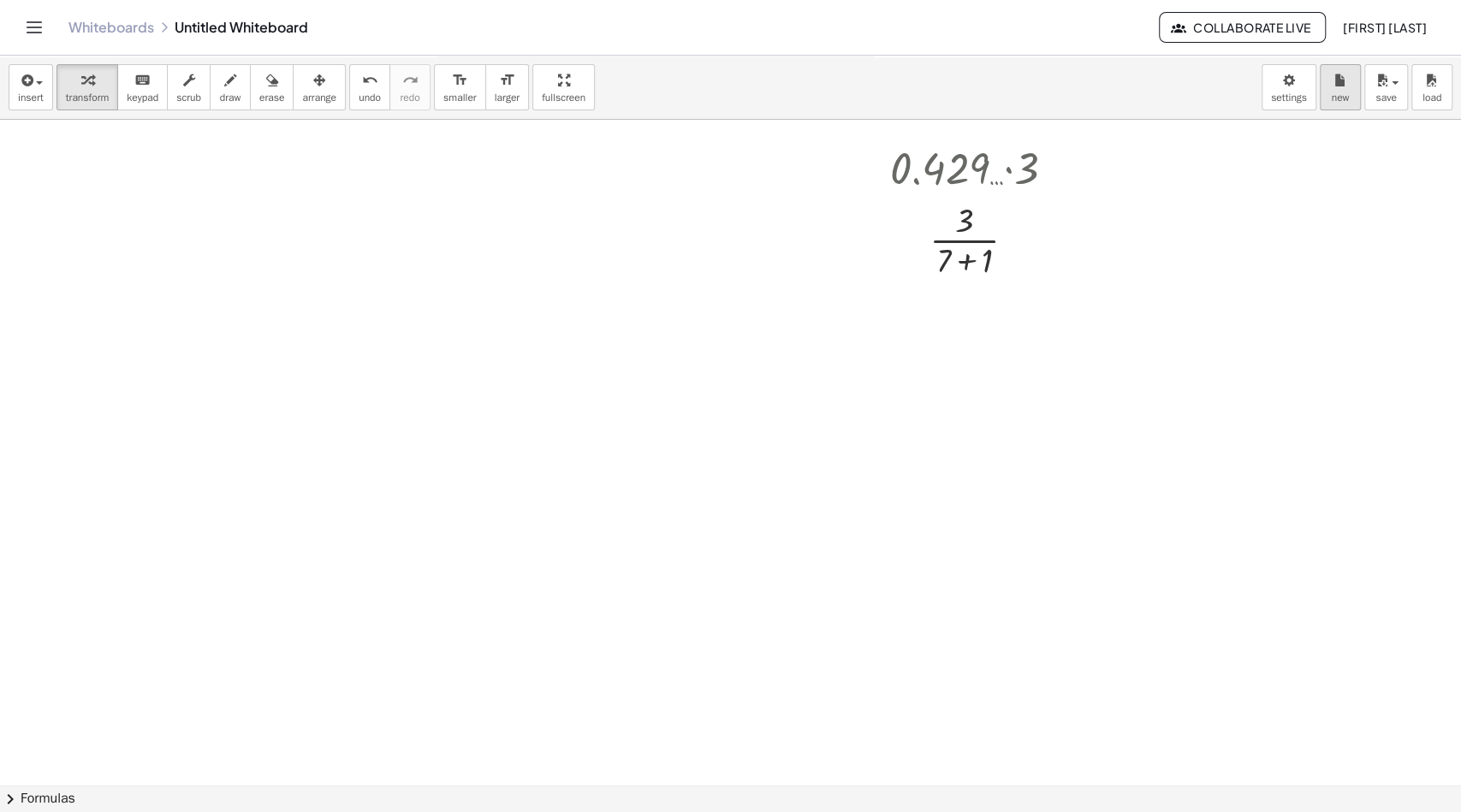 click on "Graspable Math Activities Whiteboards Classes Account v1.28.2 | Privacy policy © 2025 | Graspable, Inc. Whiteboards Untitled Whiteboard Collaborate Live  tuong tran   insert select one: Math Expression Function Text Youtube Video Graphing Geometry Geometry 3D transform keyboard keypad scrub draw erase arrange undo undo redo redo format_size smaller format_size larger fullscreen load   save new settings · · 3 · 7 · 3 · 0.429 … · 3 Go back to this line Copy line as LaTeX Copy derivation as LaTeX · 3 · ( + 7 + 1 ) Transform line Copy line as LaTeX Copy derivation as LaTeX Expand new lines: On Try to double tap. × chevron_right  Formulas
Drag one side of a formula onto a highlighted expression on the canvas to apply it.
Quadratic Formula
+ · a · x 2 + · b · x + c = 0
⇔
x = · ( − b ± 2 √ ( + b 2 − · 4 · a · c ) ) · 2 · a
+ x 2" at bounding box center [730, 406] 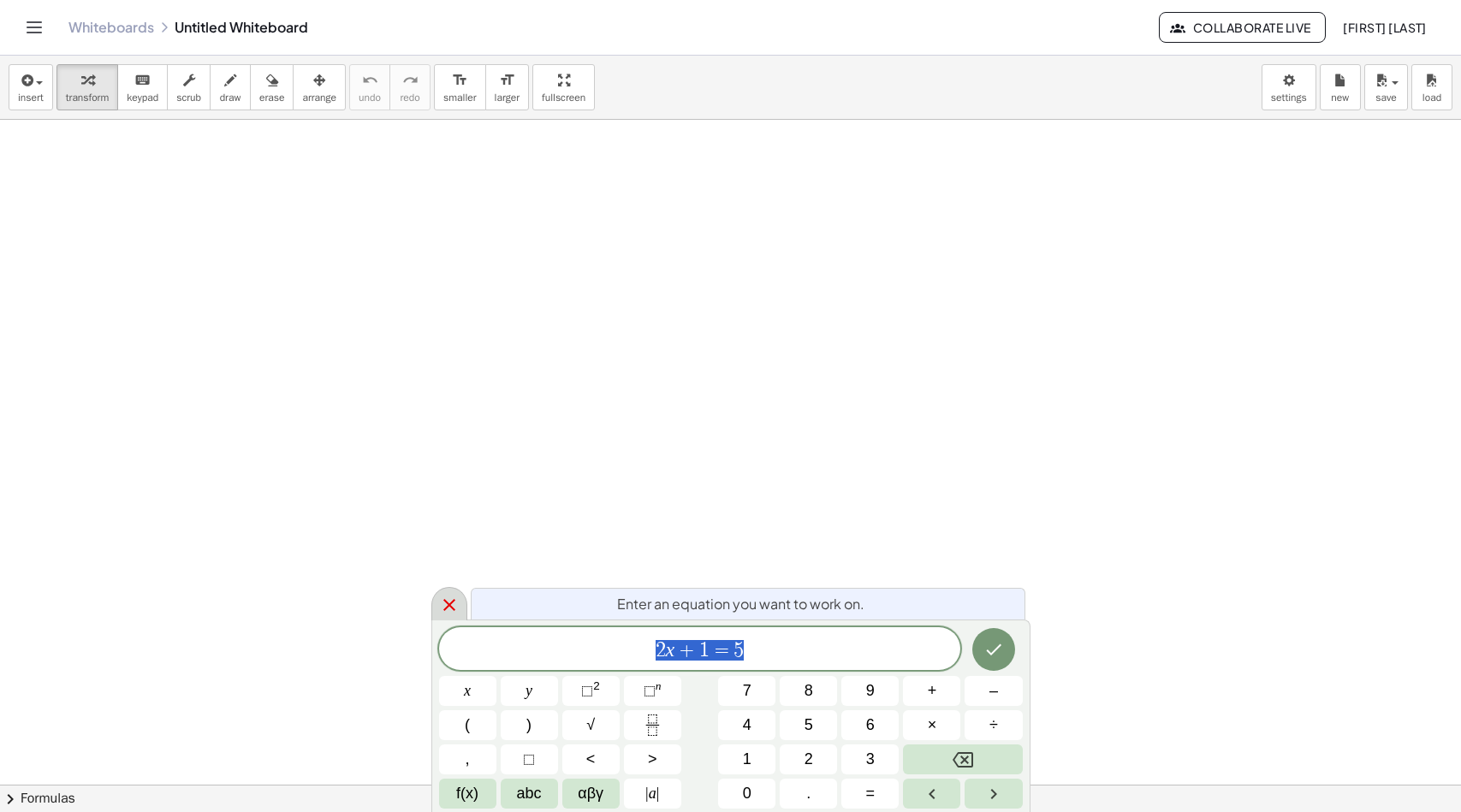 scroll, scrollTop: 0, scrollLeft: 0, axis: both 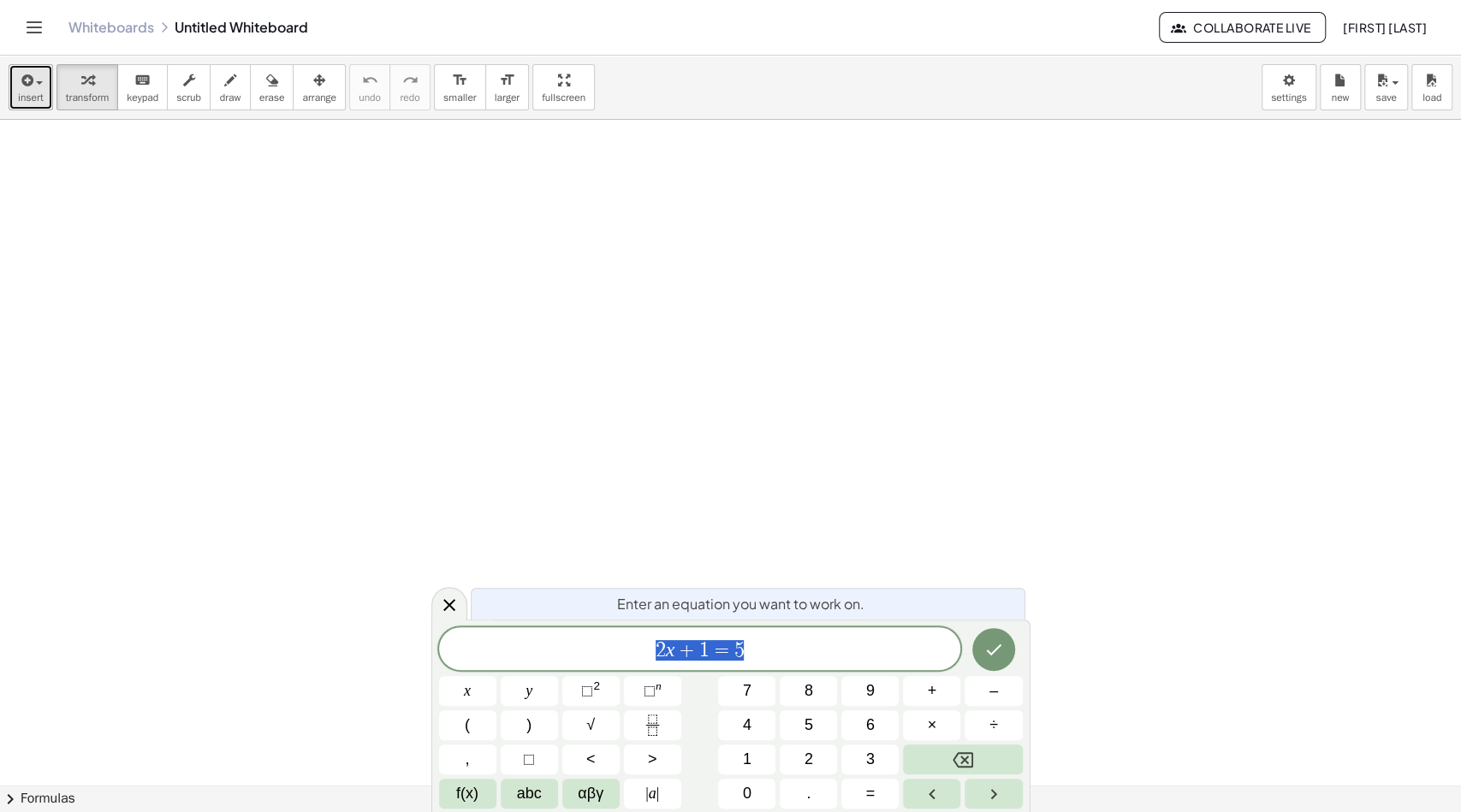click at bounding box center (26, 80) 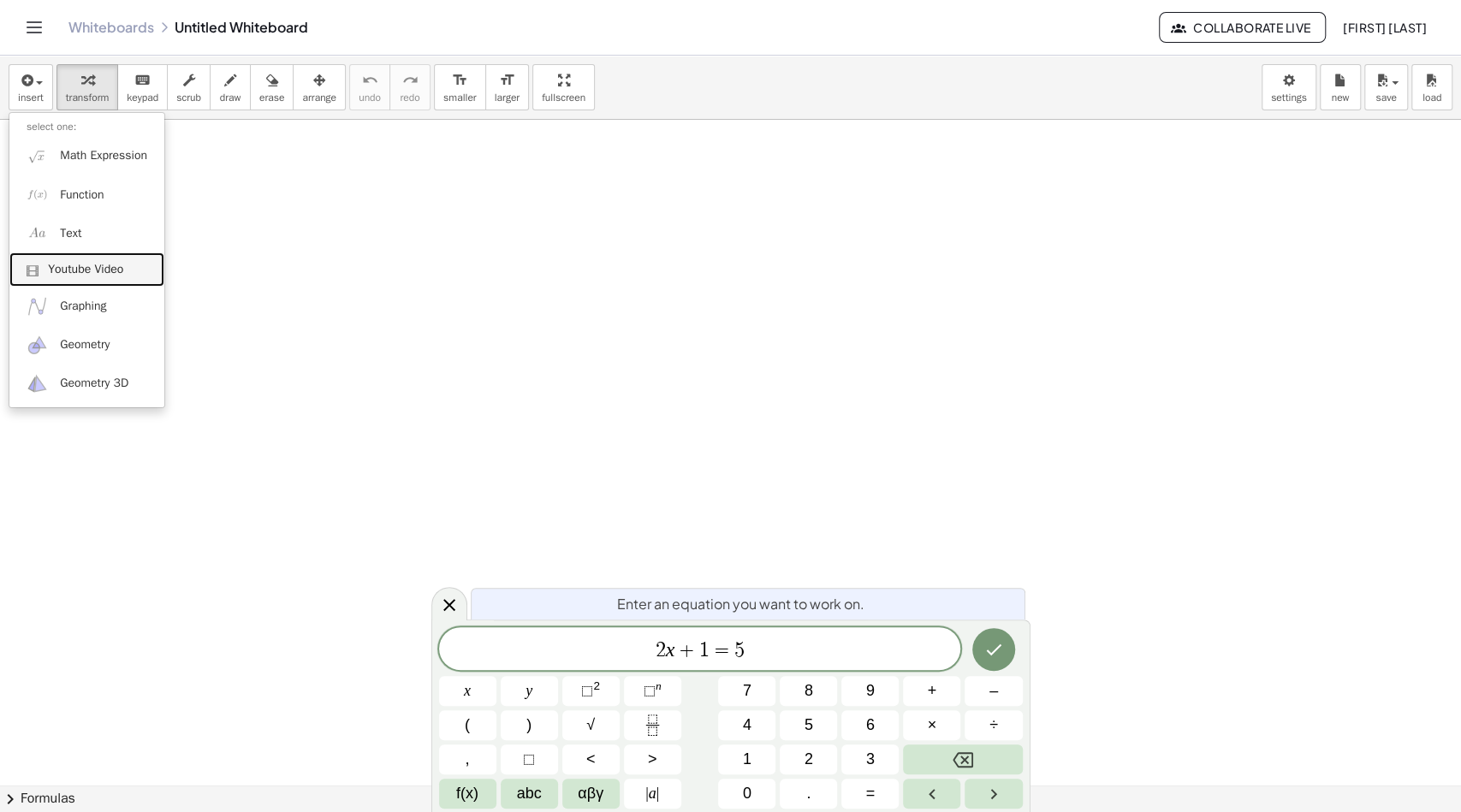 click on "Youtube Video" at bounding box center (86, 270) 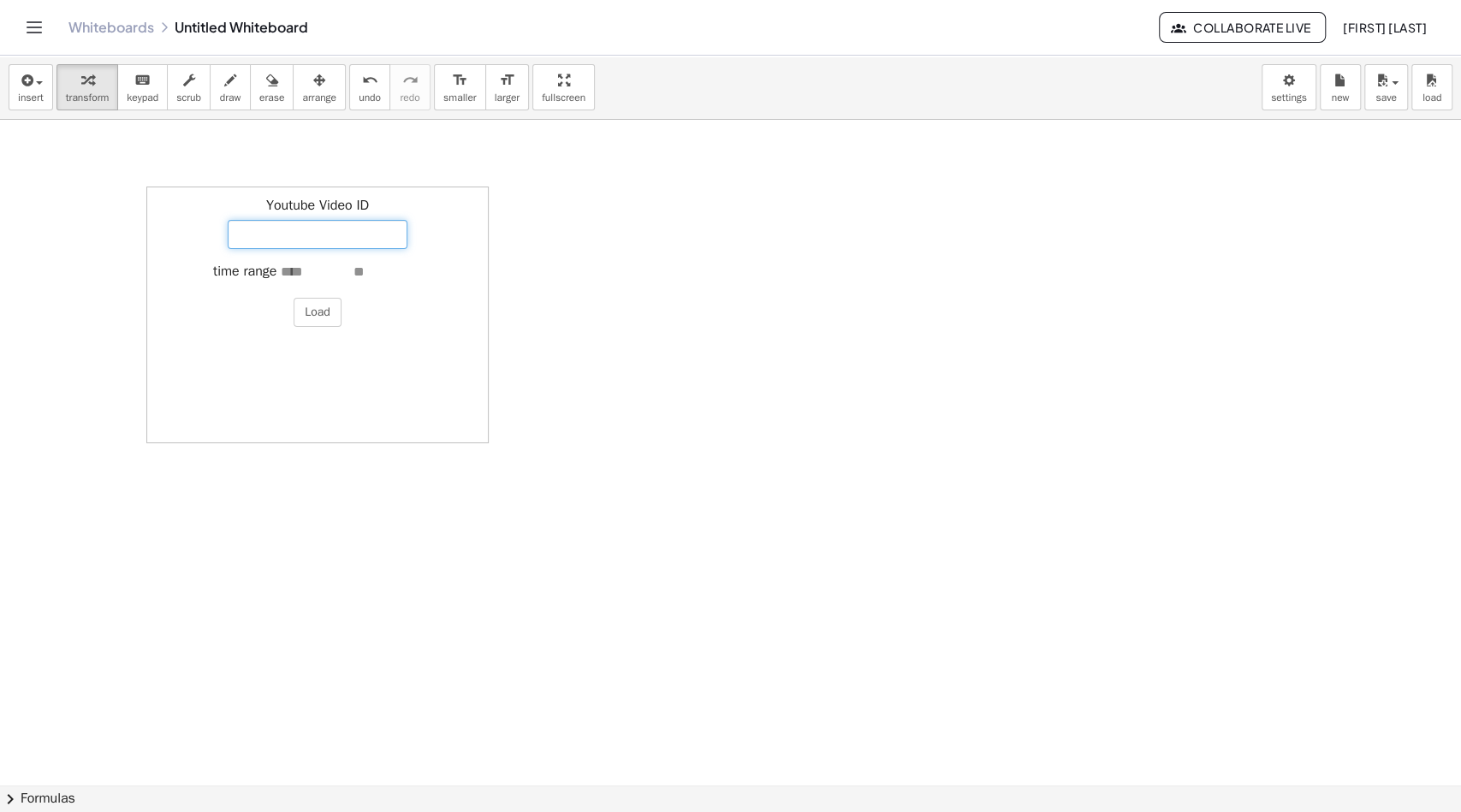 click on "Youtube Video ID" at bounding box center (318, 234) 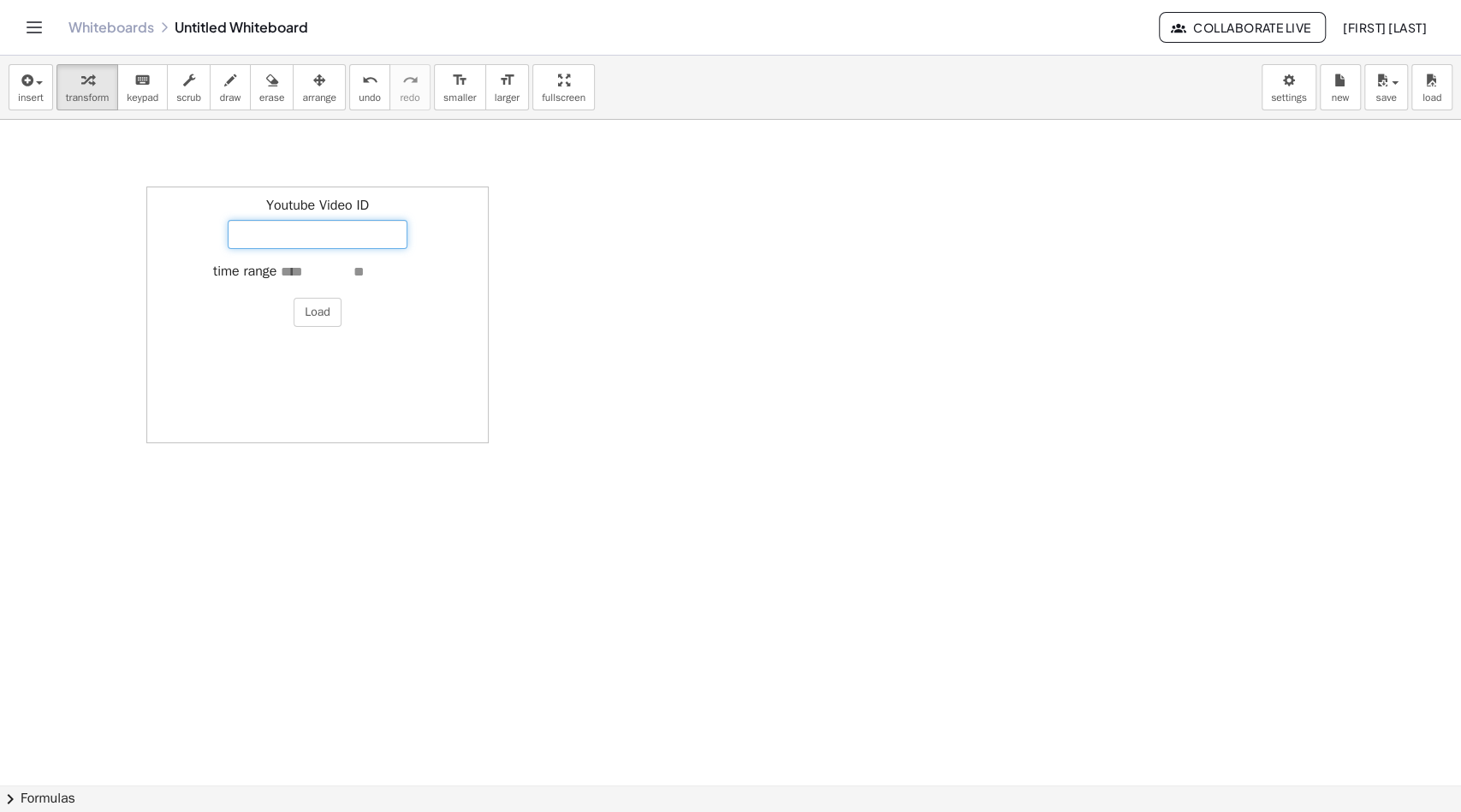 paste on "**********" 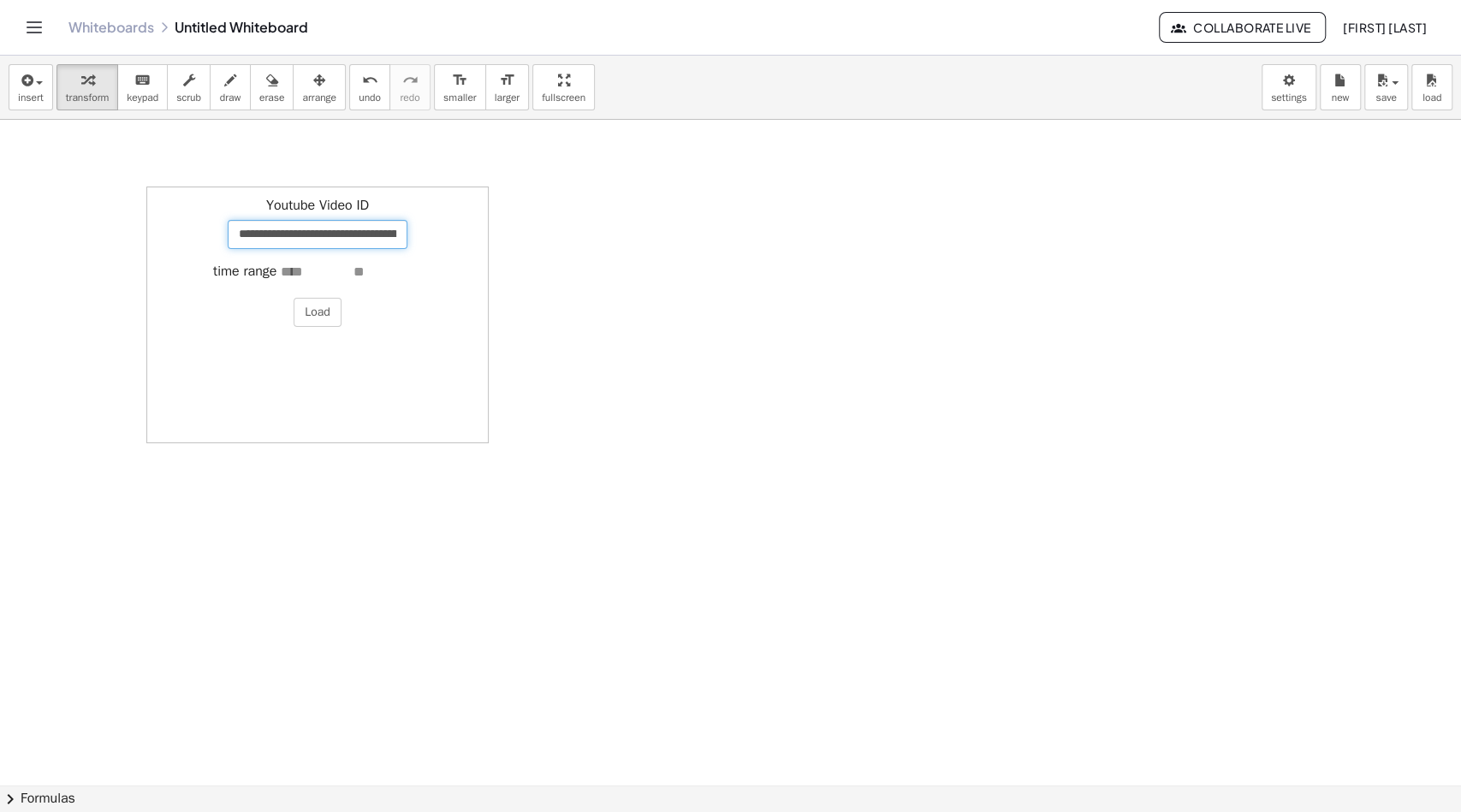 scroll, scrollTop: 0, scrollLeft: 324, axis: horizontal 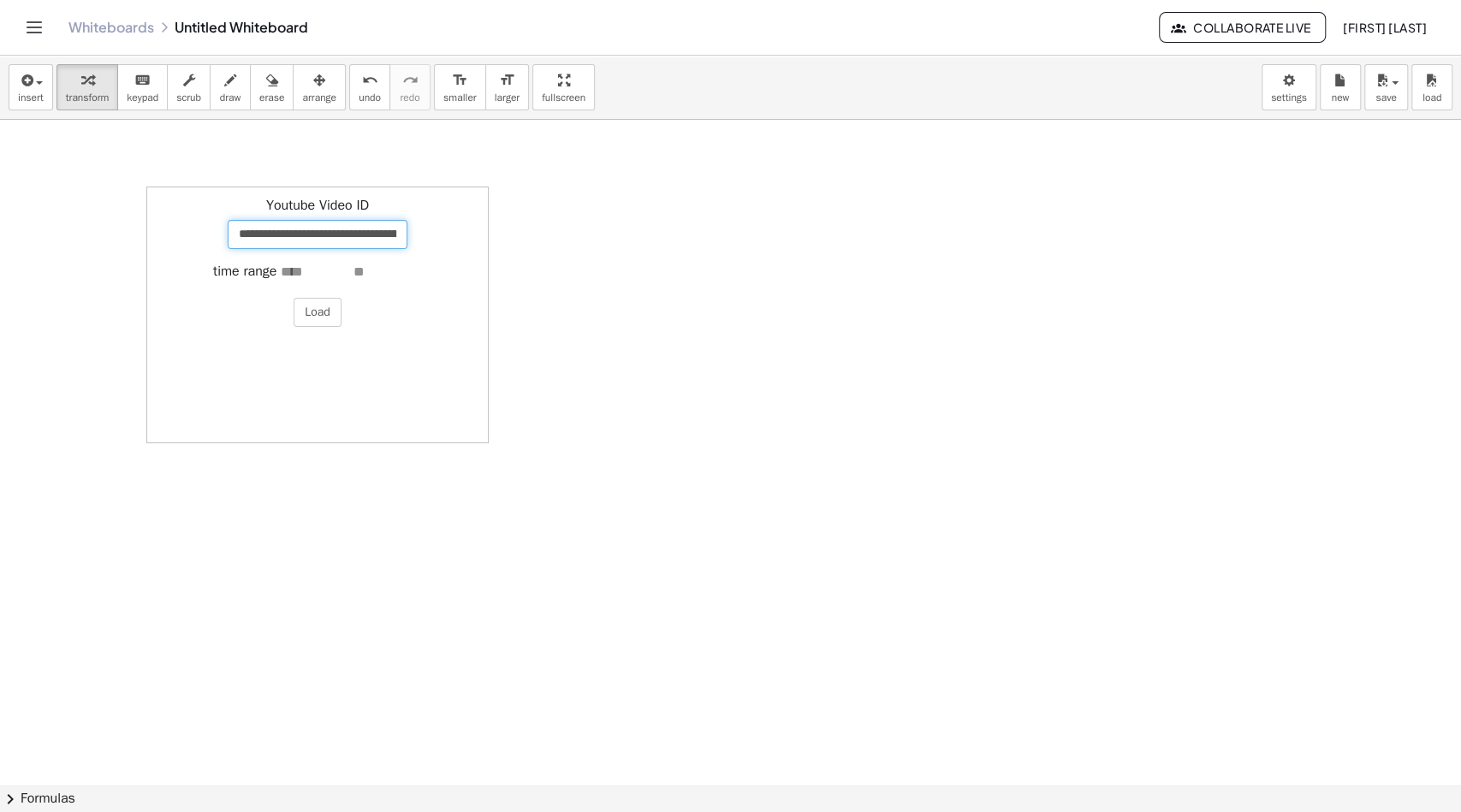 click on "**********" at bounding box center [318, 234] 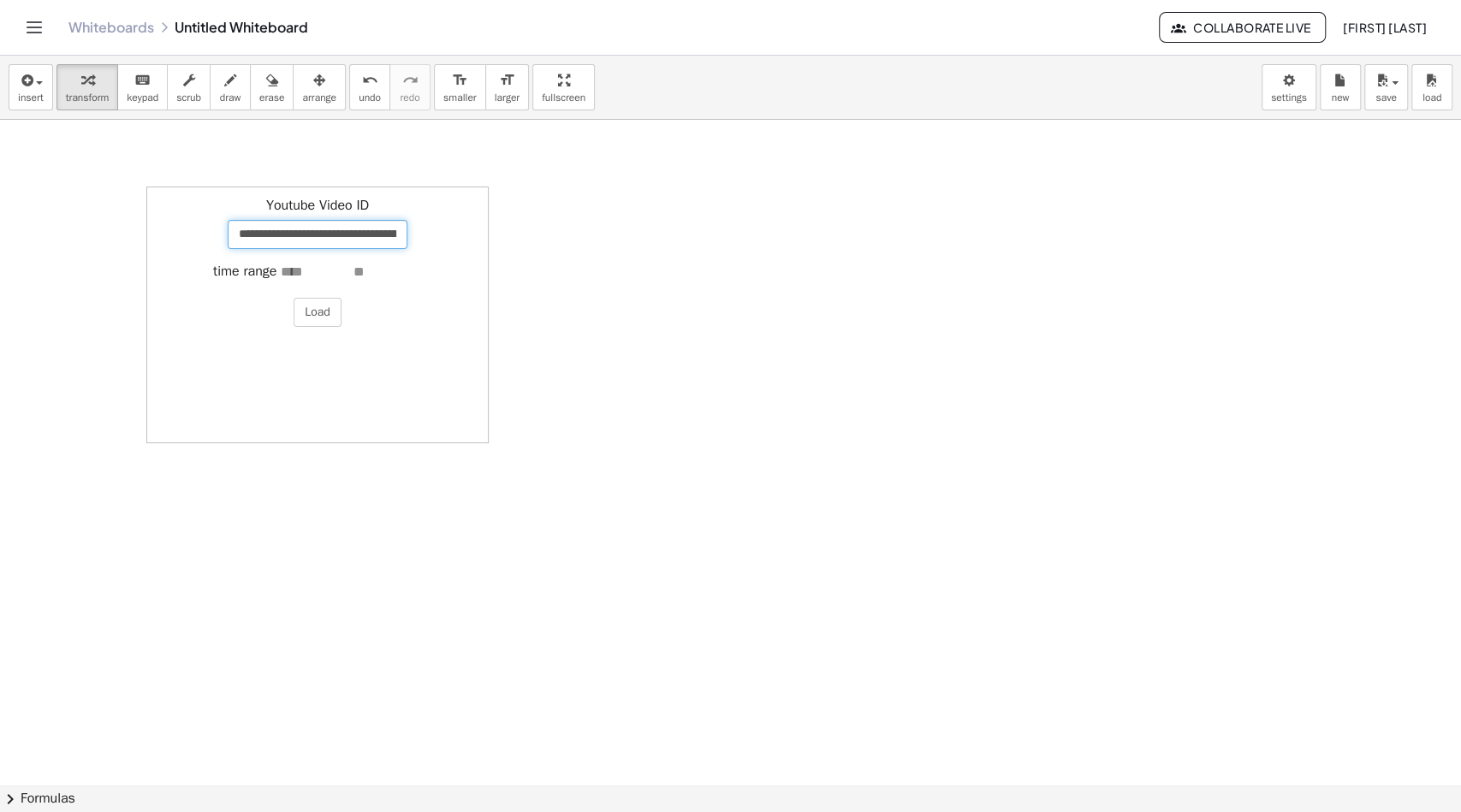scroll, scrollTop: 0, scrollLeft: 324, axis: horizontal 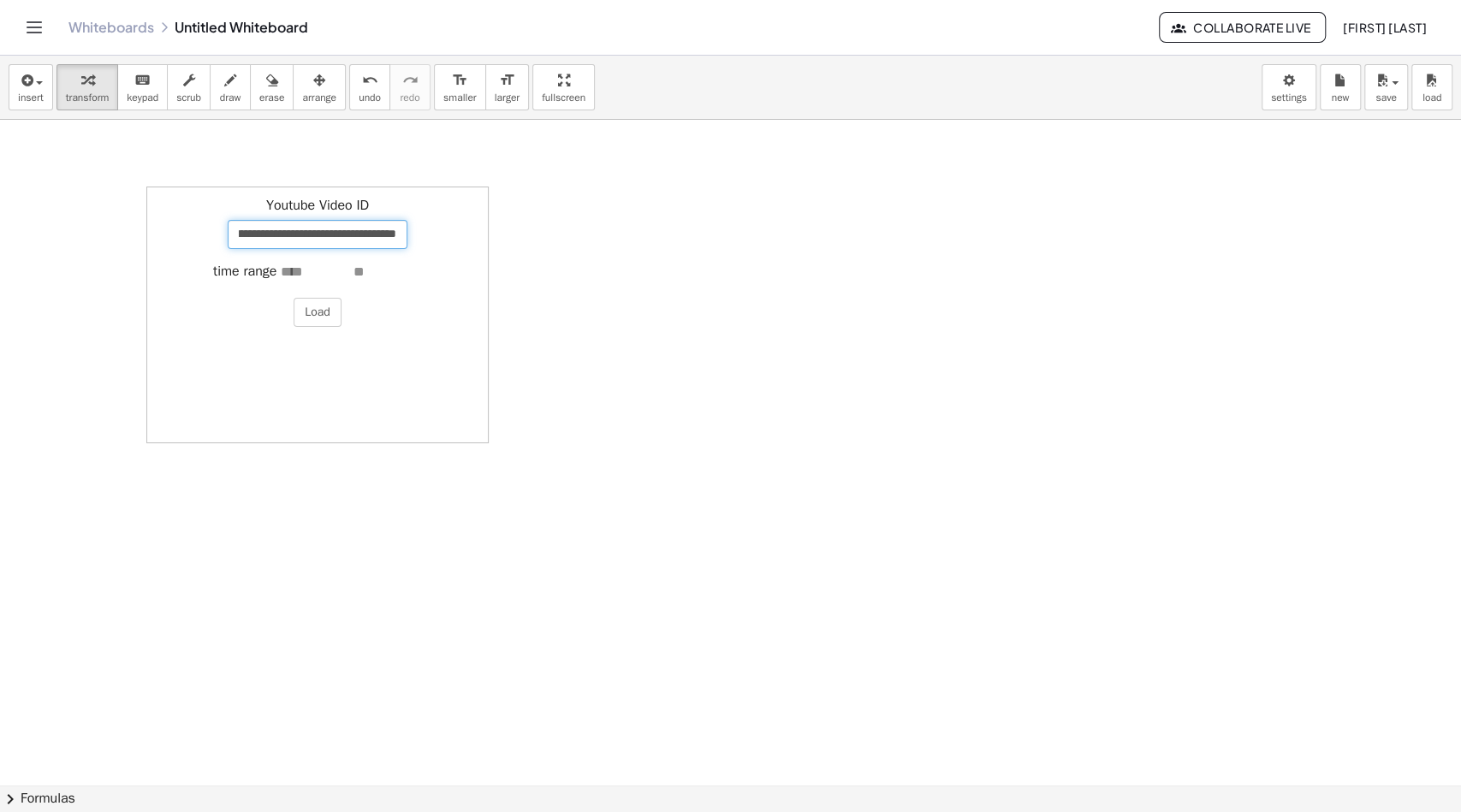 drag, startPoint x: 235, startPoint y: 233, endPoint x: 502, endPoint y: 230, distance: 267.01685 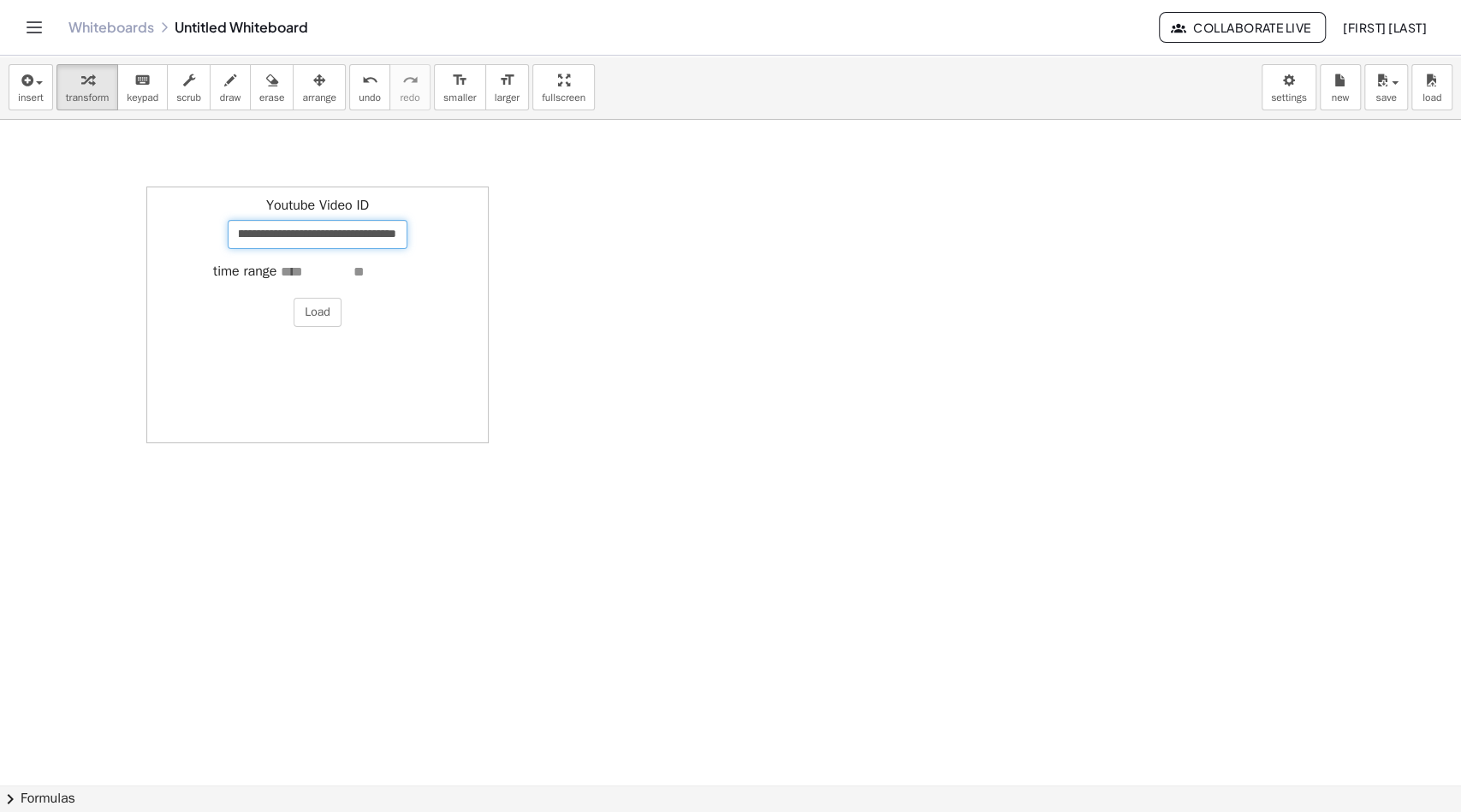 paste 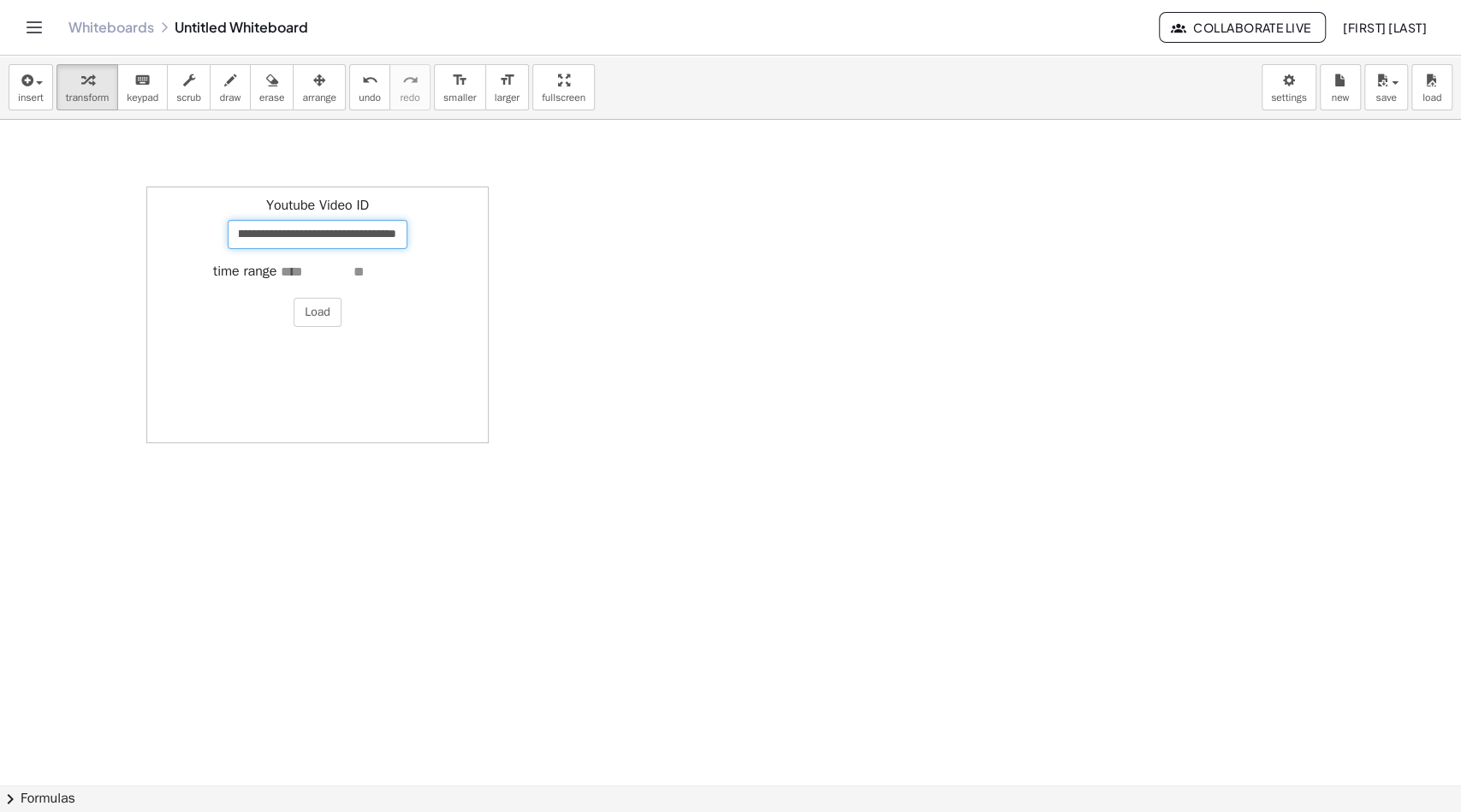 scroll, scrollTop: 0, scrollLeft: 118, axis: horizontal 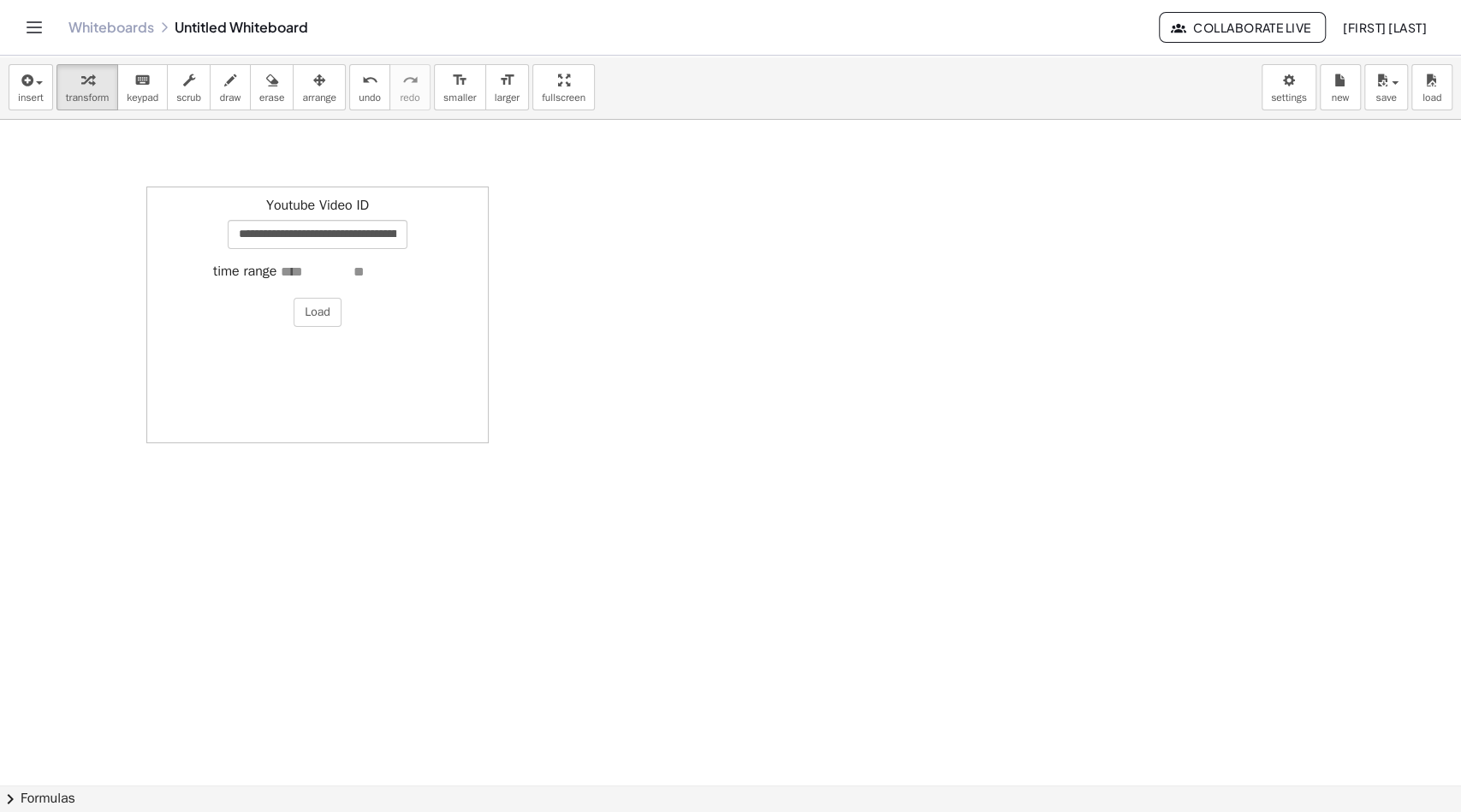 click on "time range" at bounding box center (318, 274) 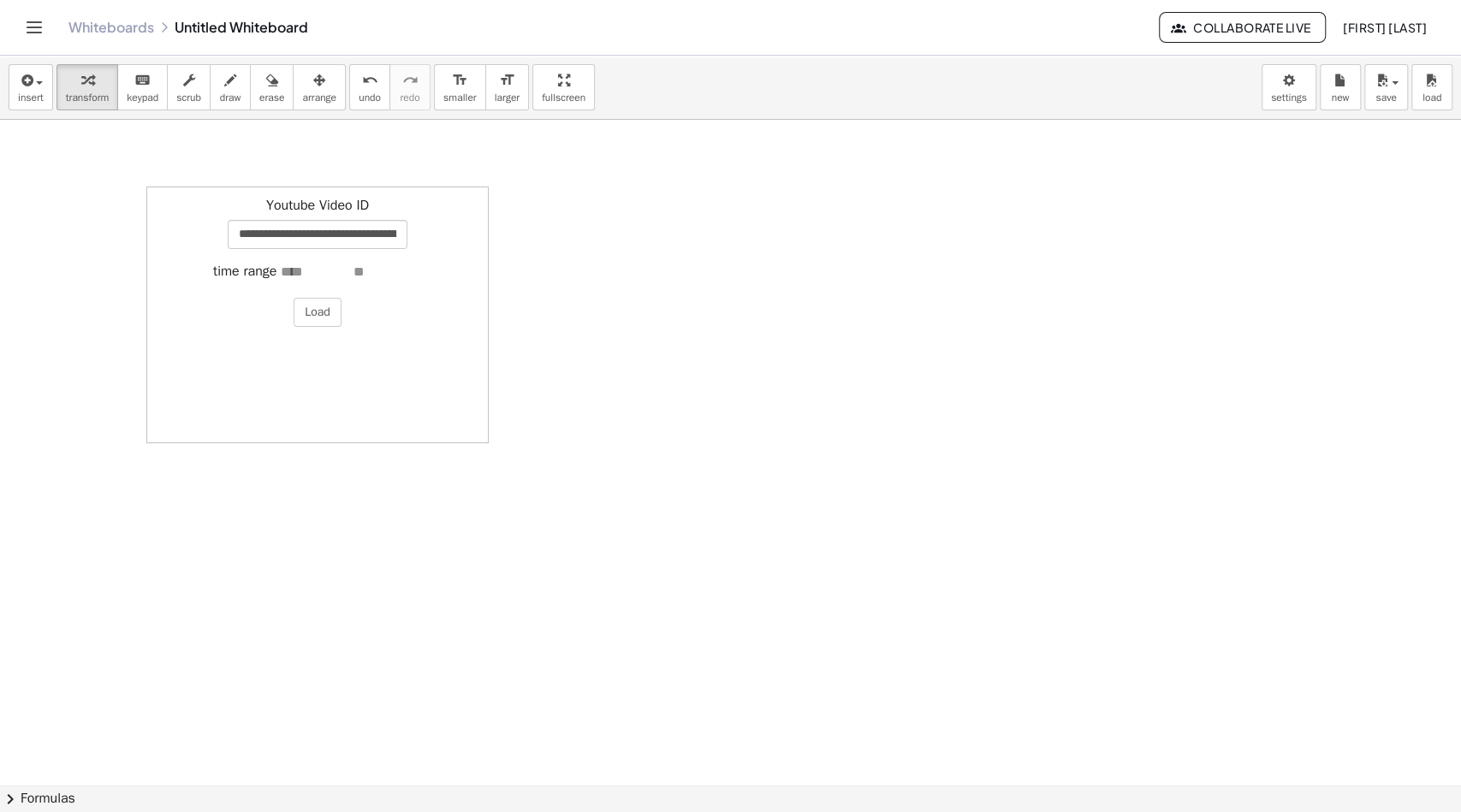 type on "*" 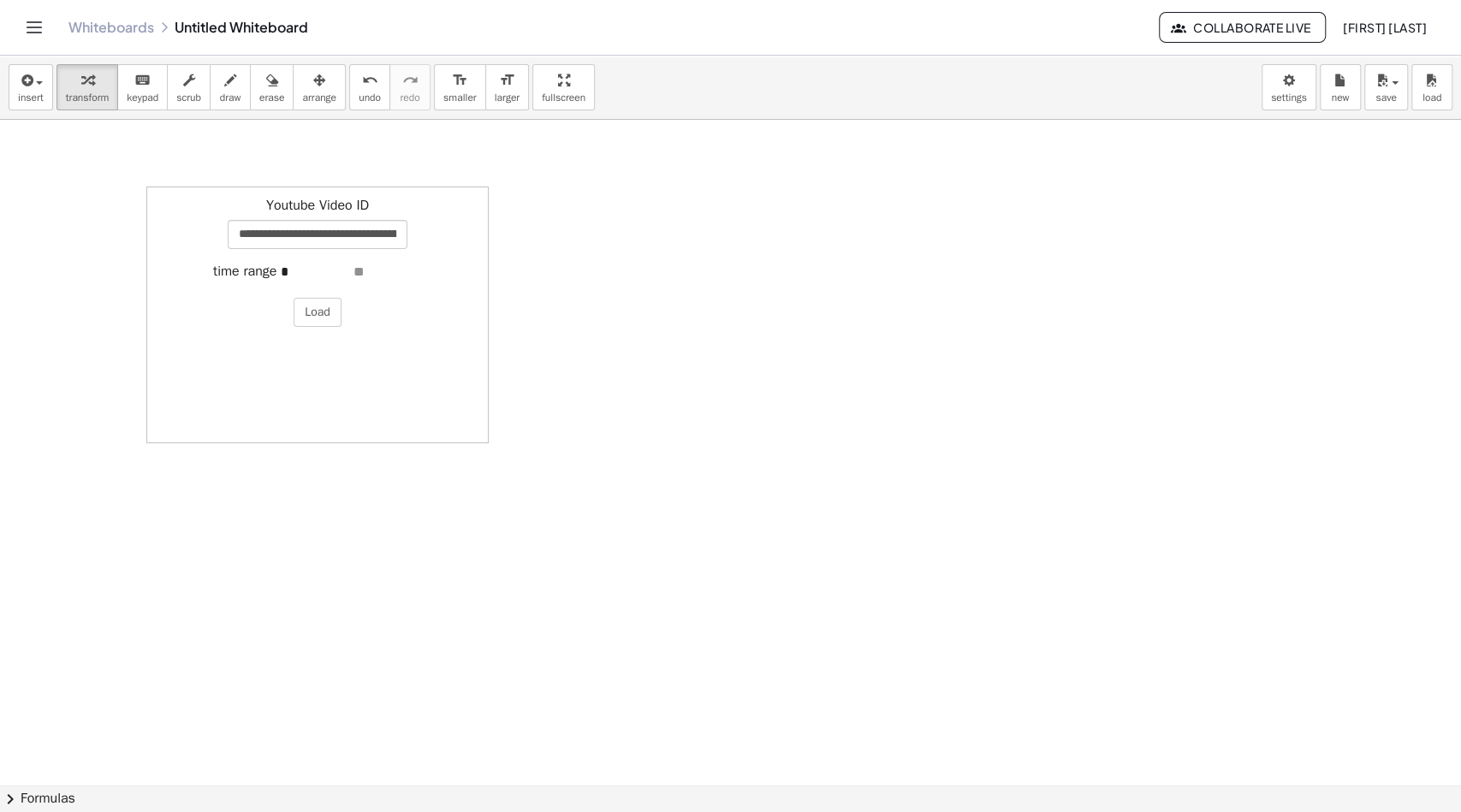 click at bounding box center (388, 272) 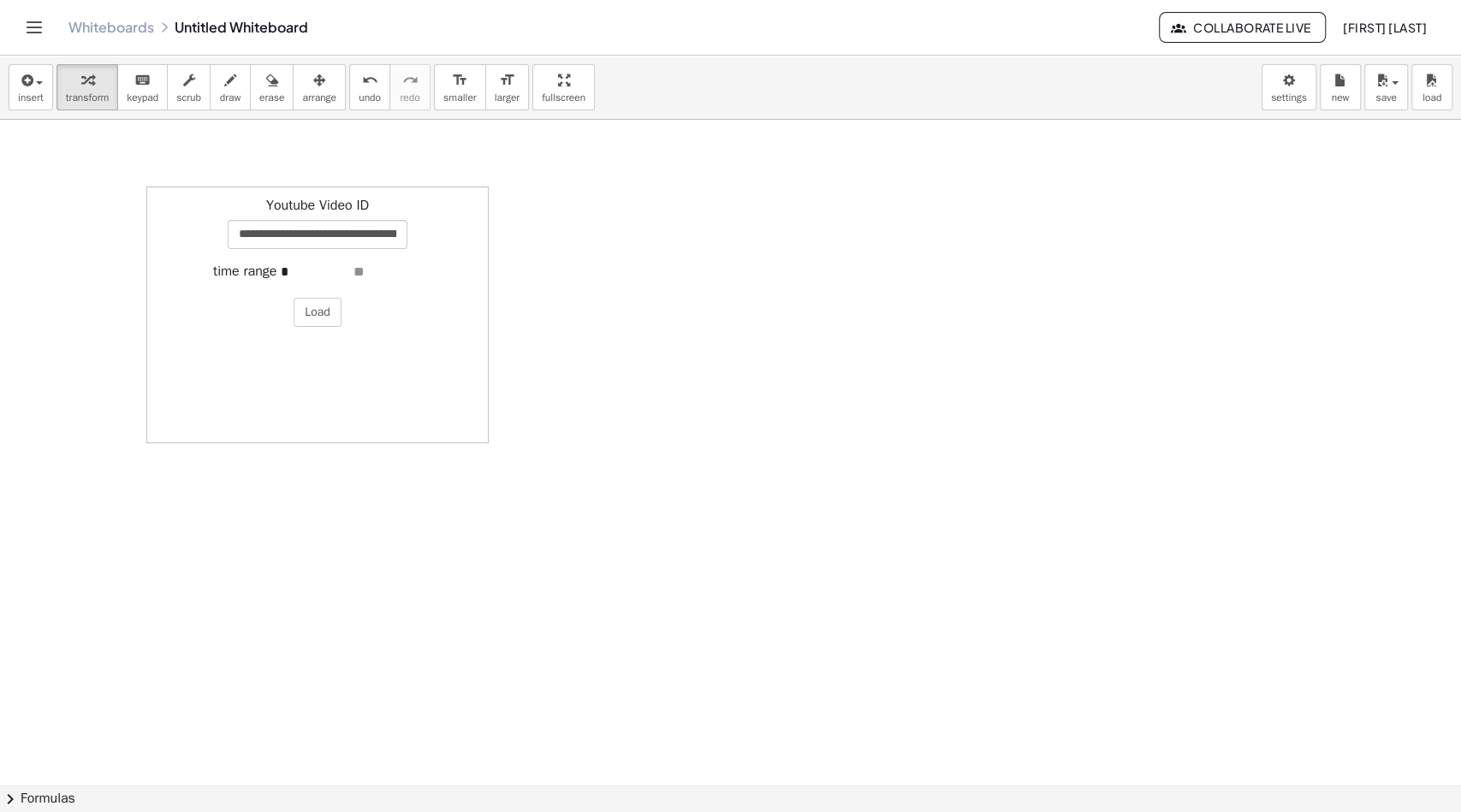 type on "***" 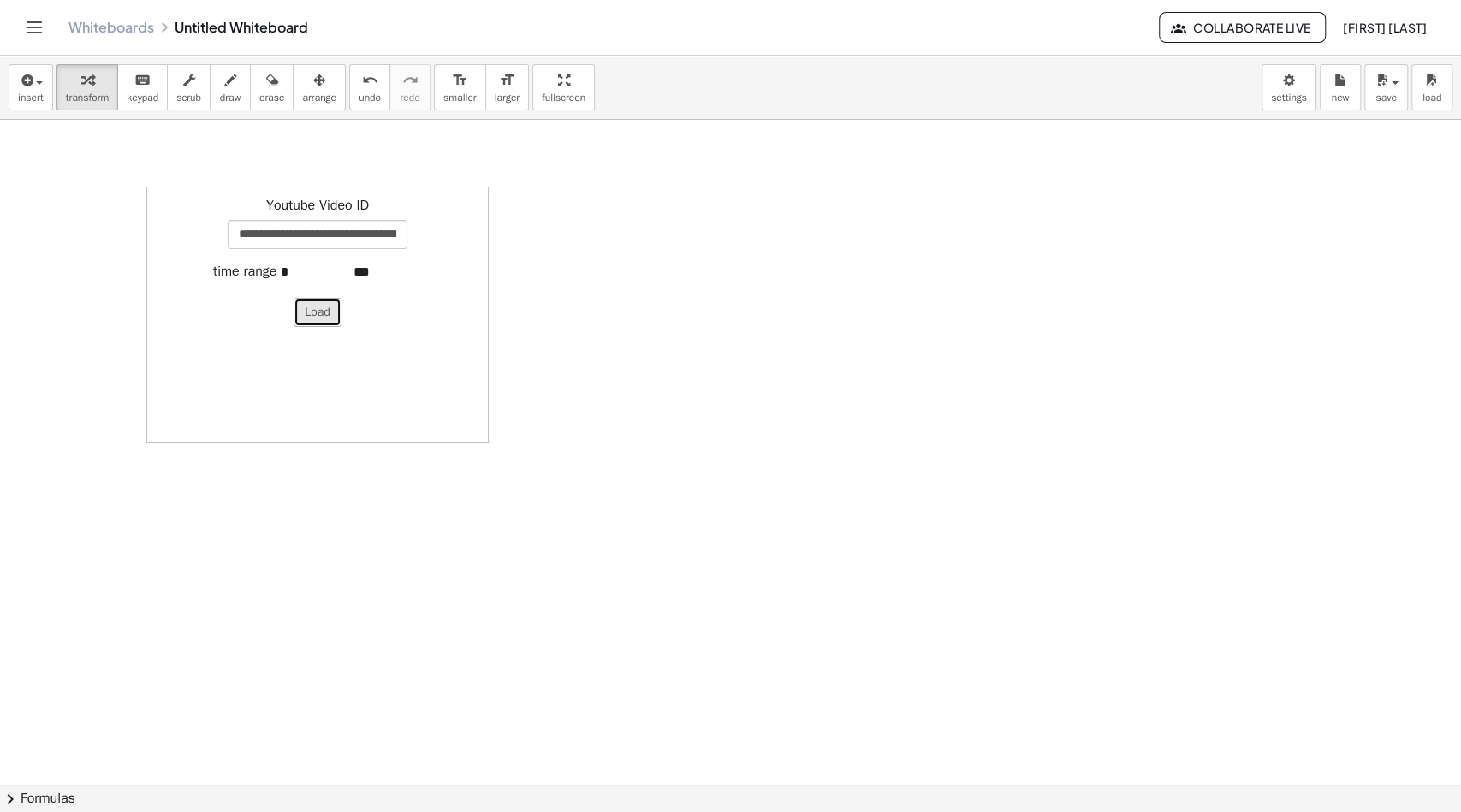 click on "Load" at bounding box center [318, 312] 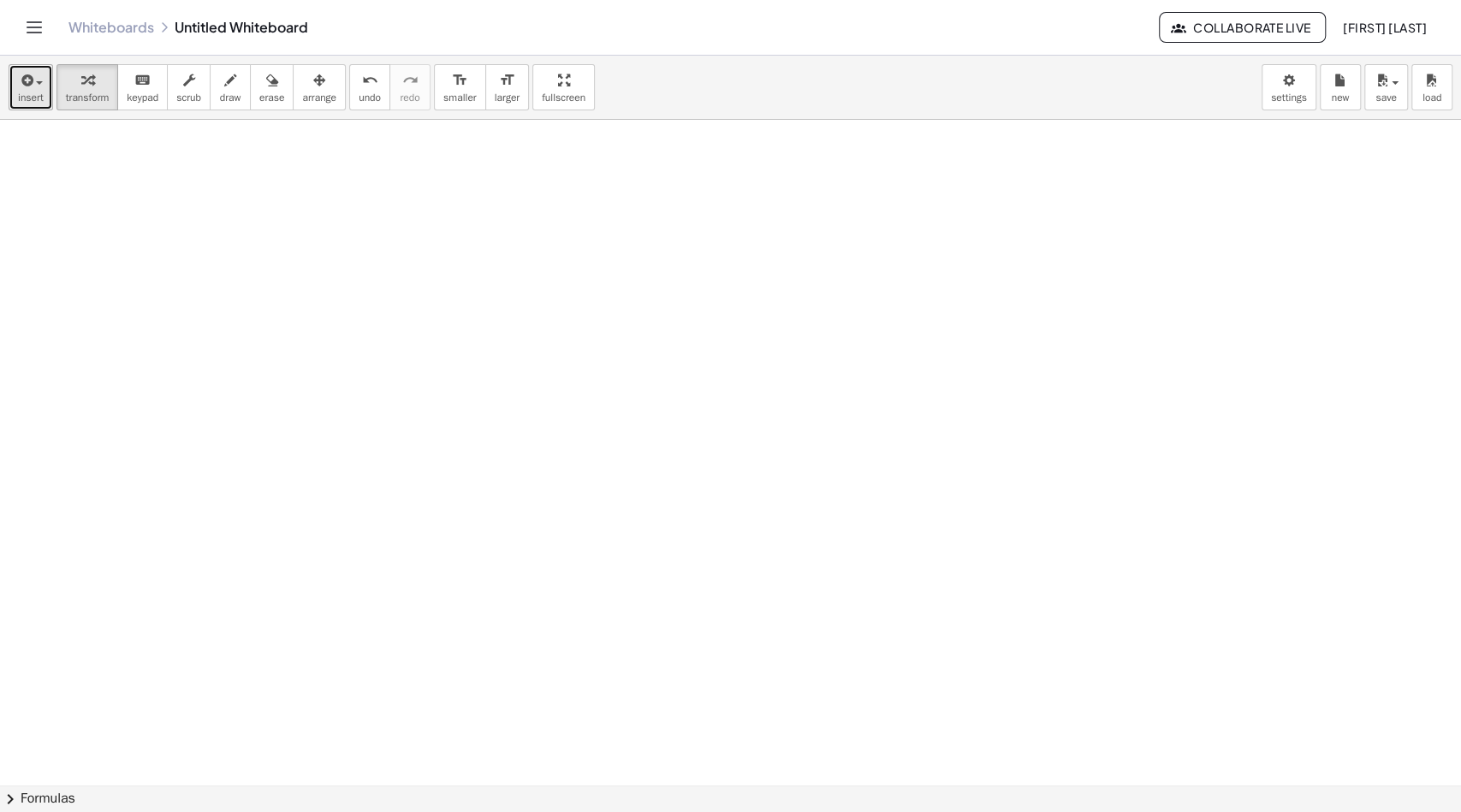 click at bounding box center [31, 80] 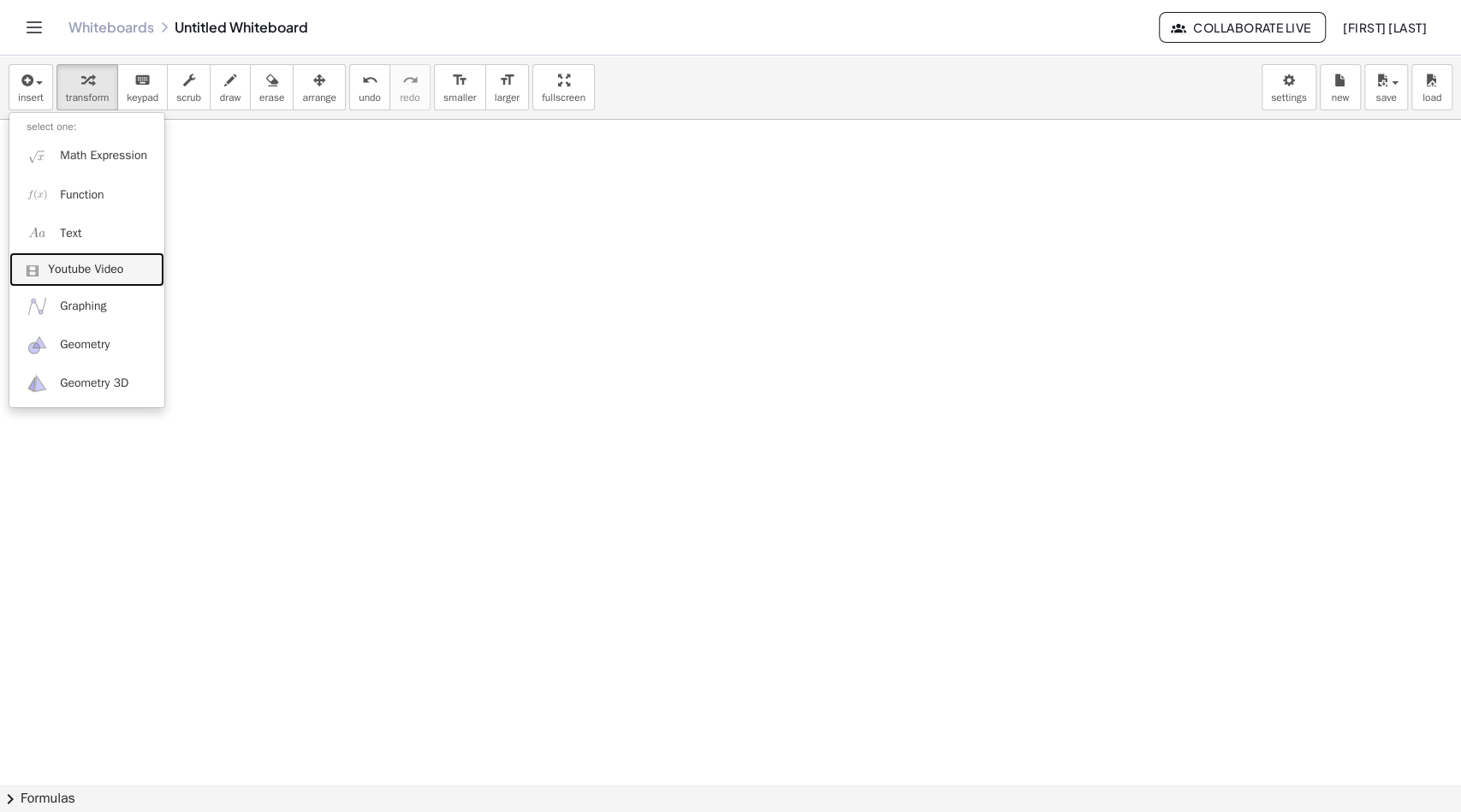 click on "Youtube Video" at bounding box center [86, 270] 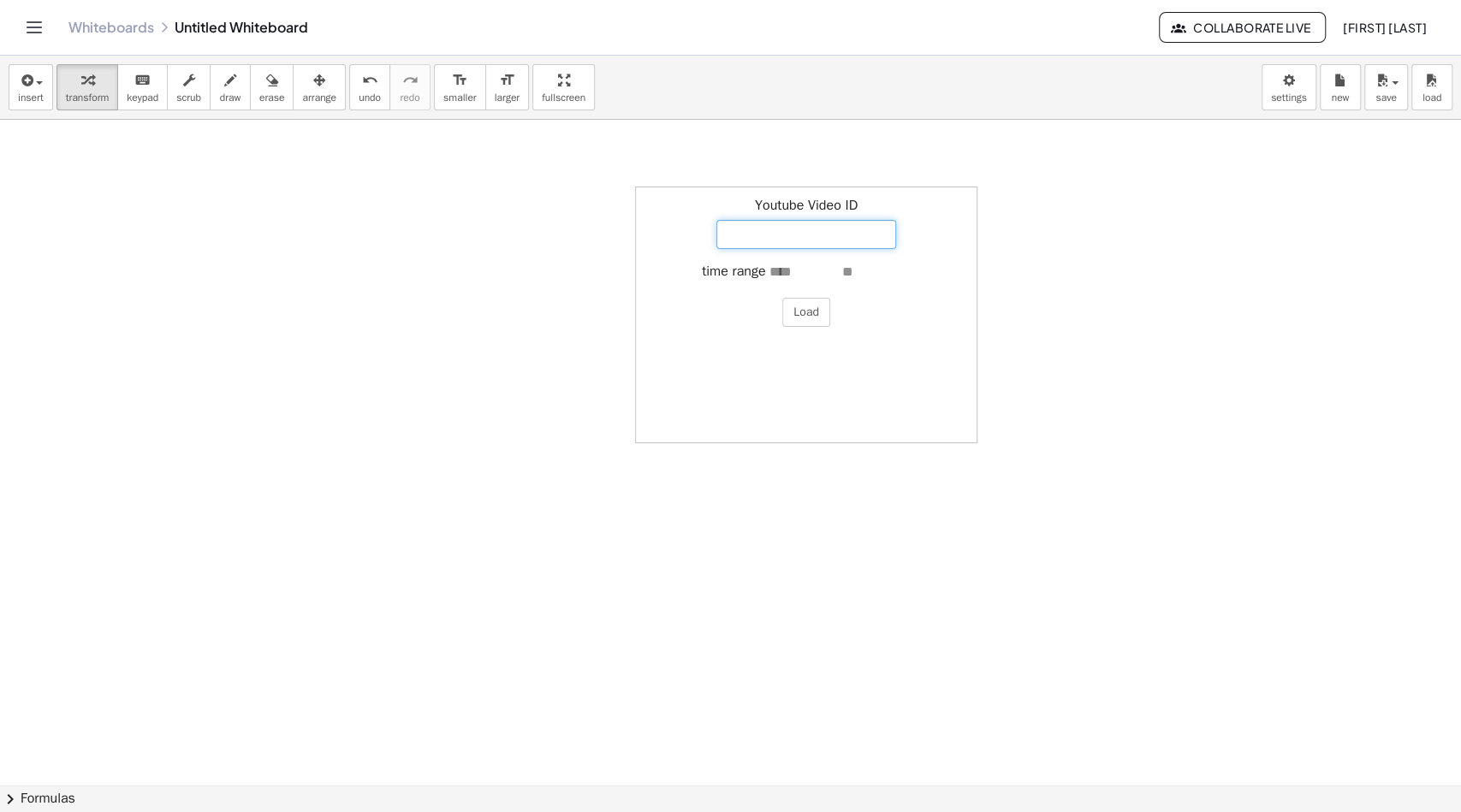 click on "Youtube Video ID" at bounding box center (806, 234) 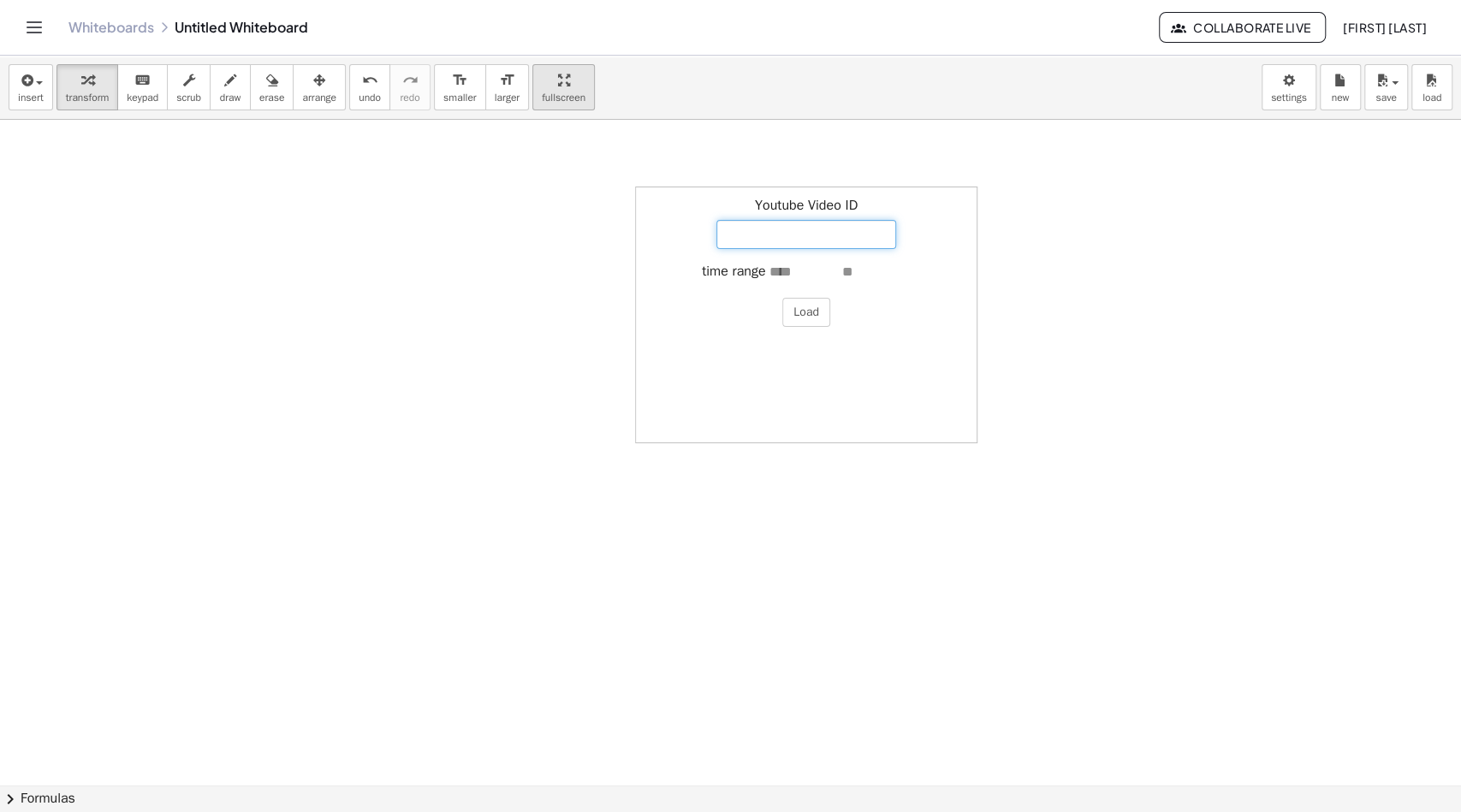 paste on "**********" 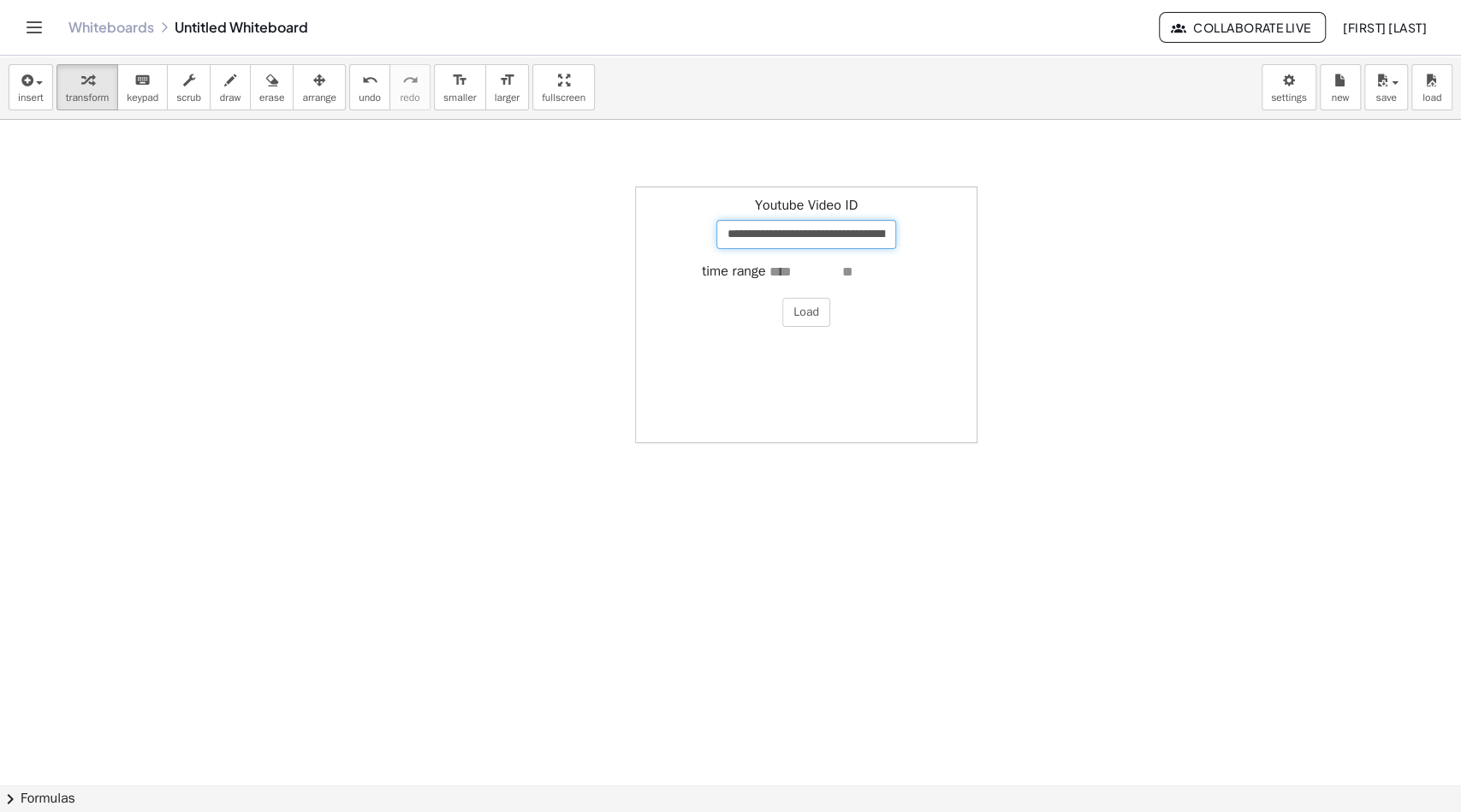 scroll, scrollTop: 0, scrollLeft: 118, axis: horizontal 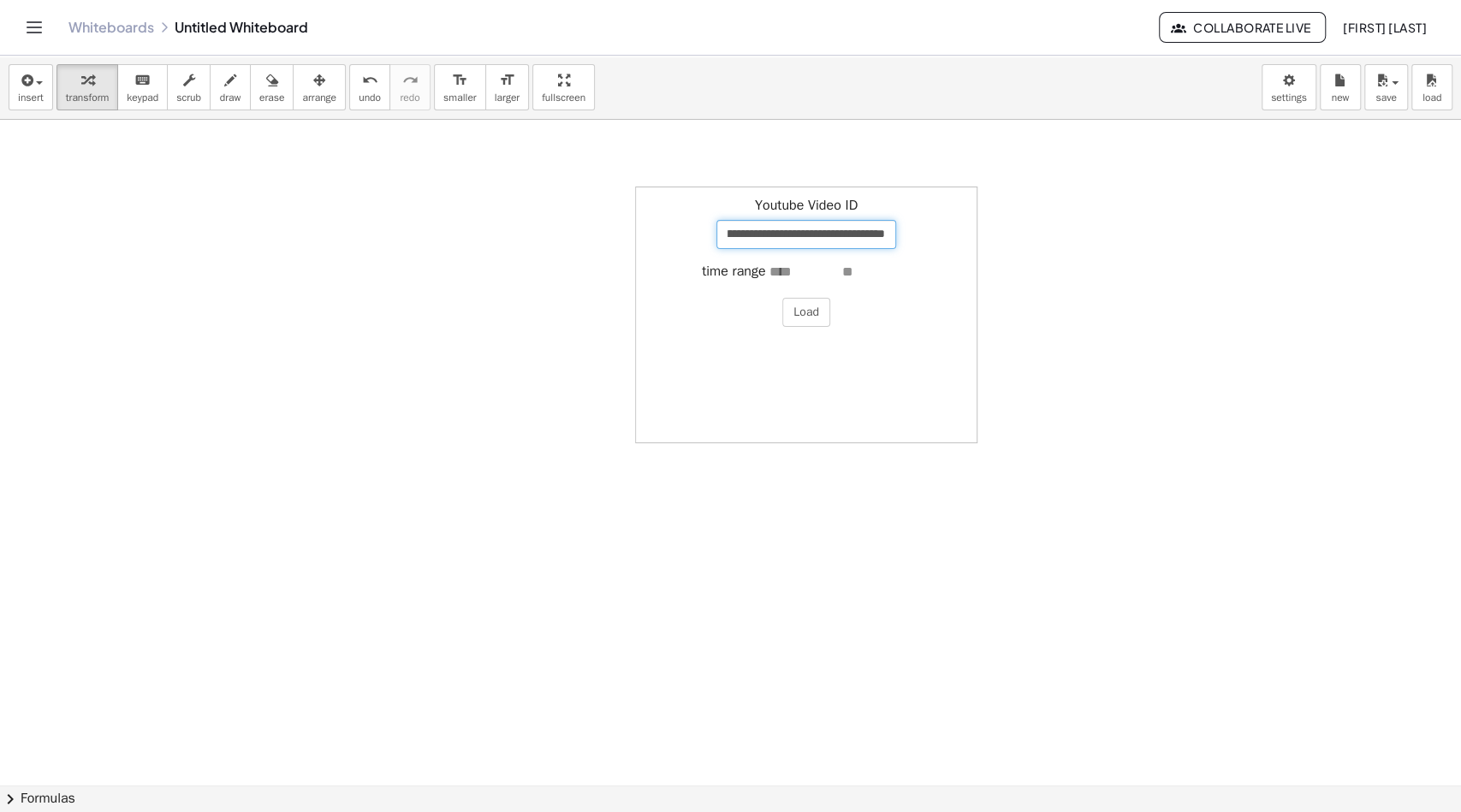 type on "**********" 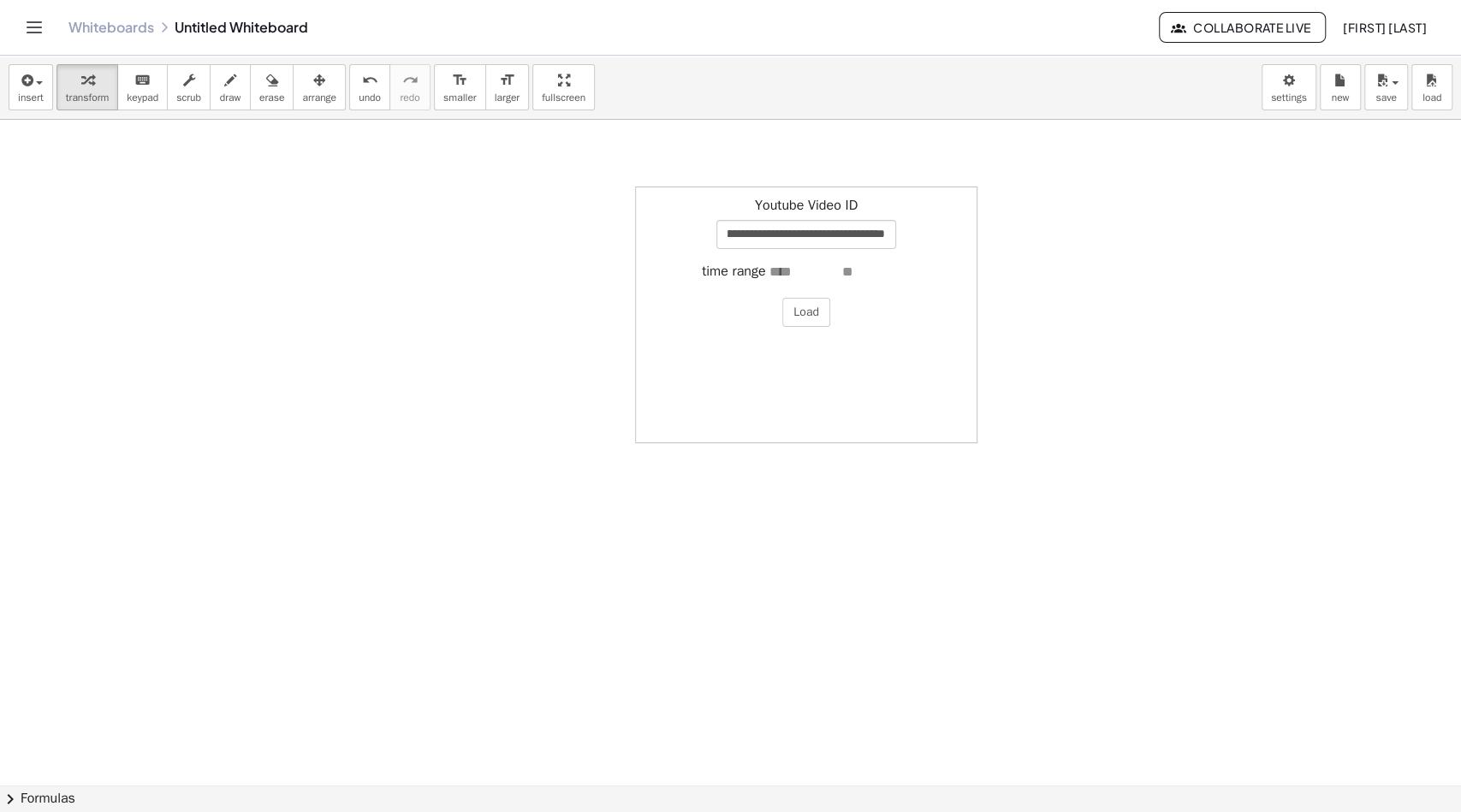 click at bounding box center [804, 272] 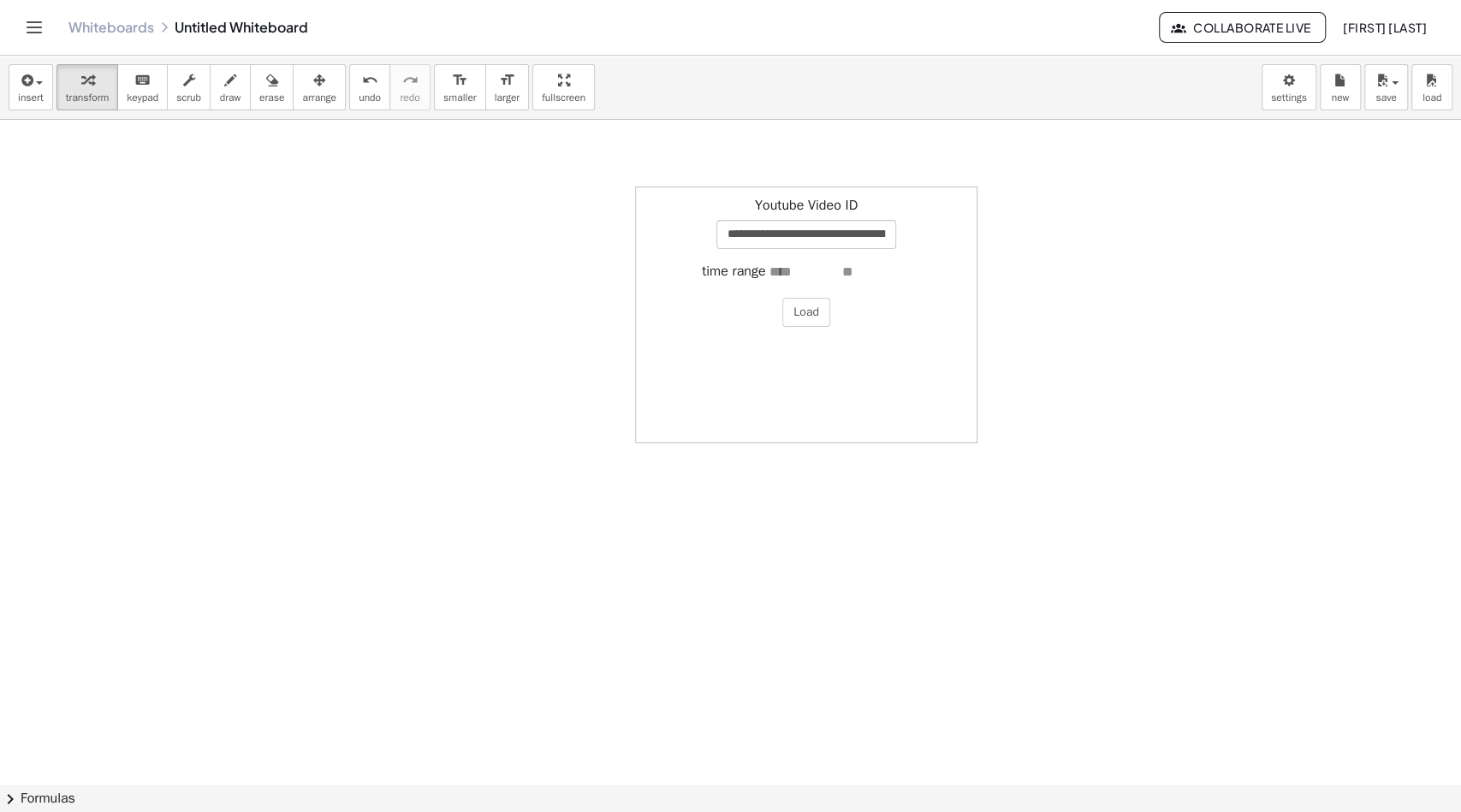 type on "*" 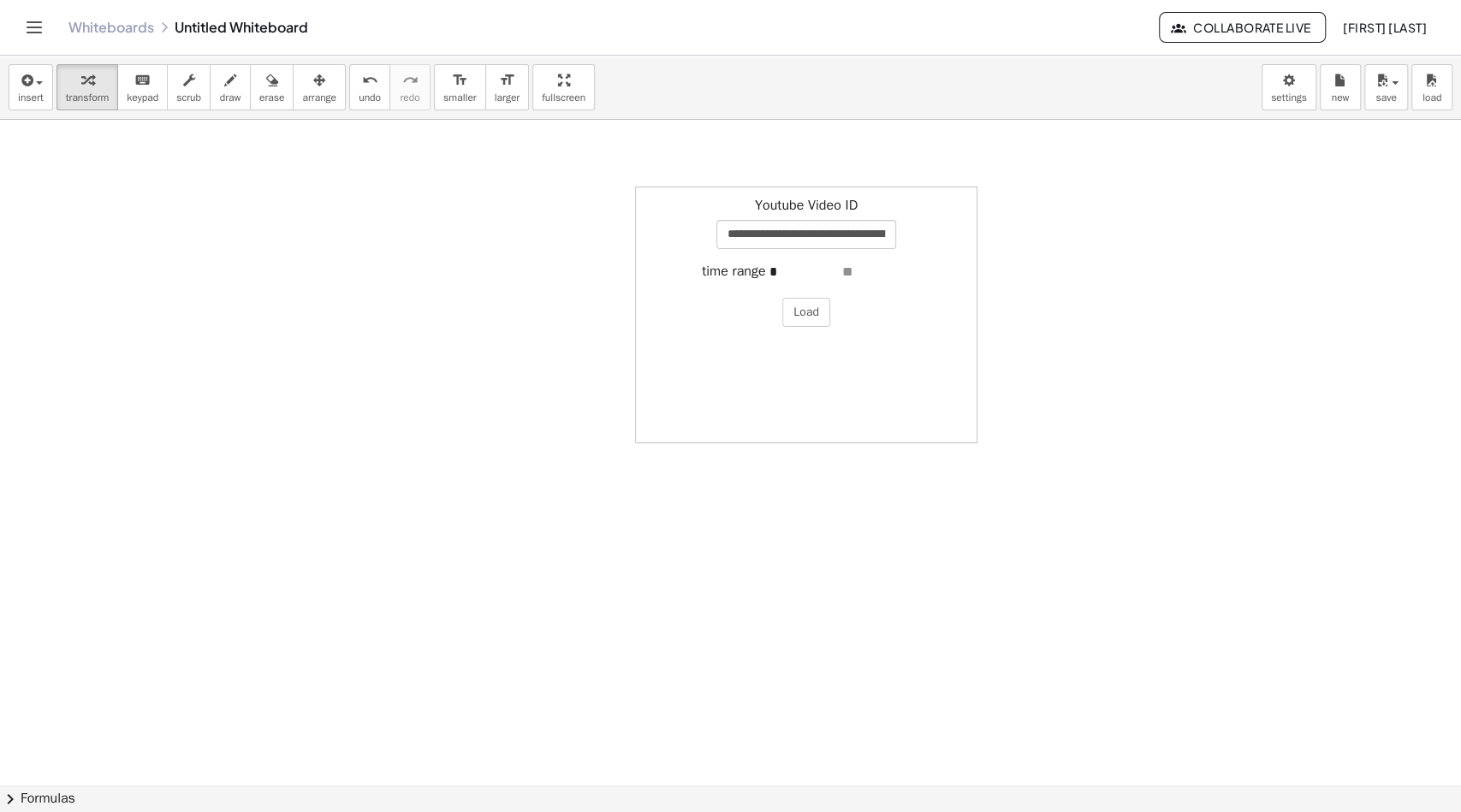 click at bounding box center [876, 272] 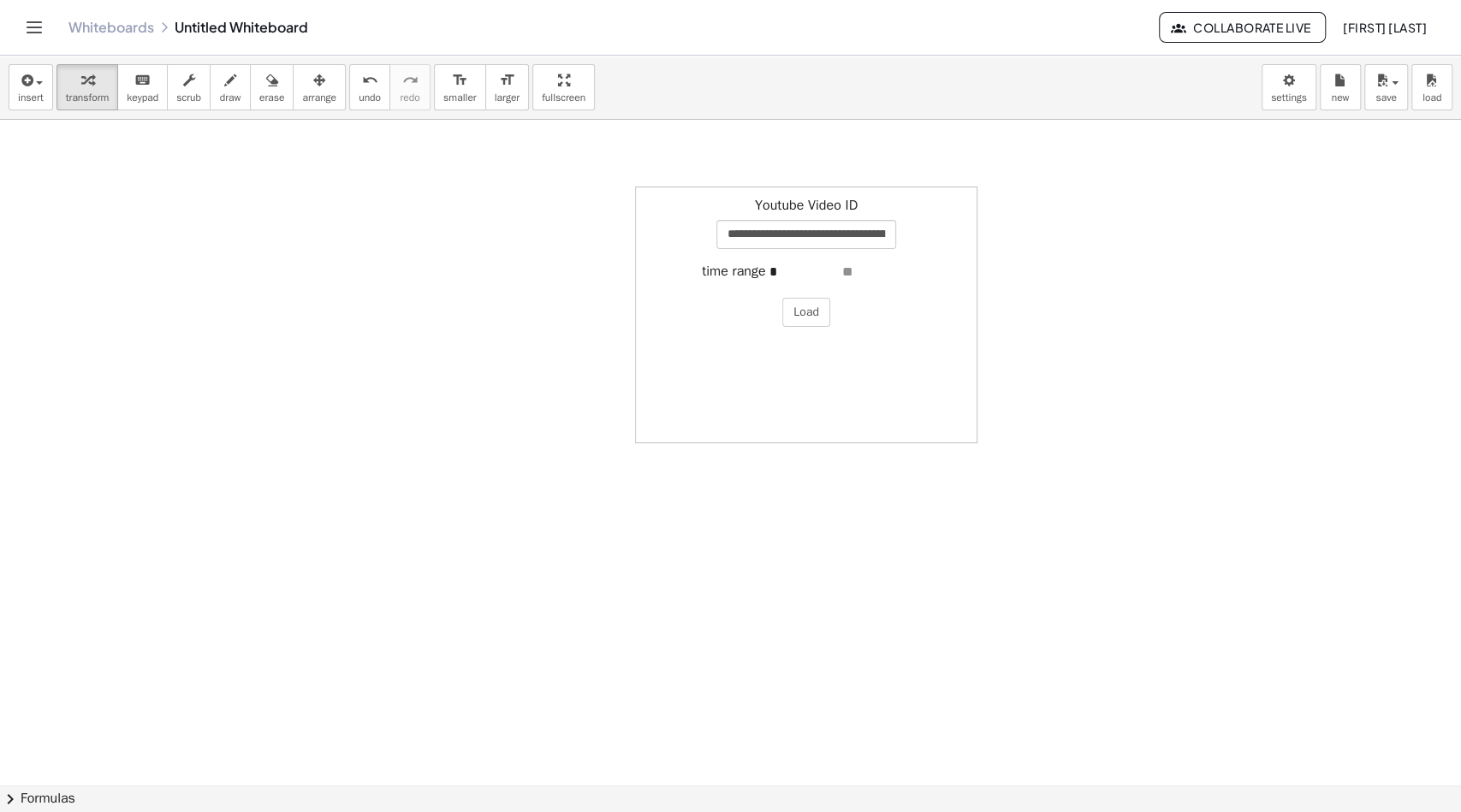 type on "***" 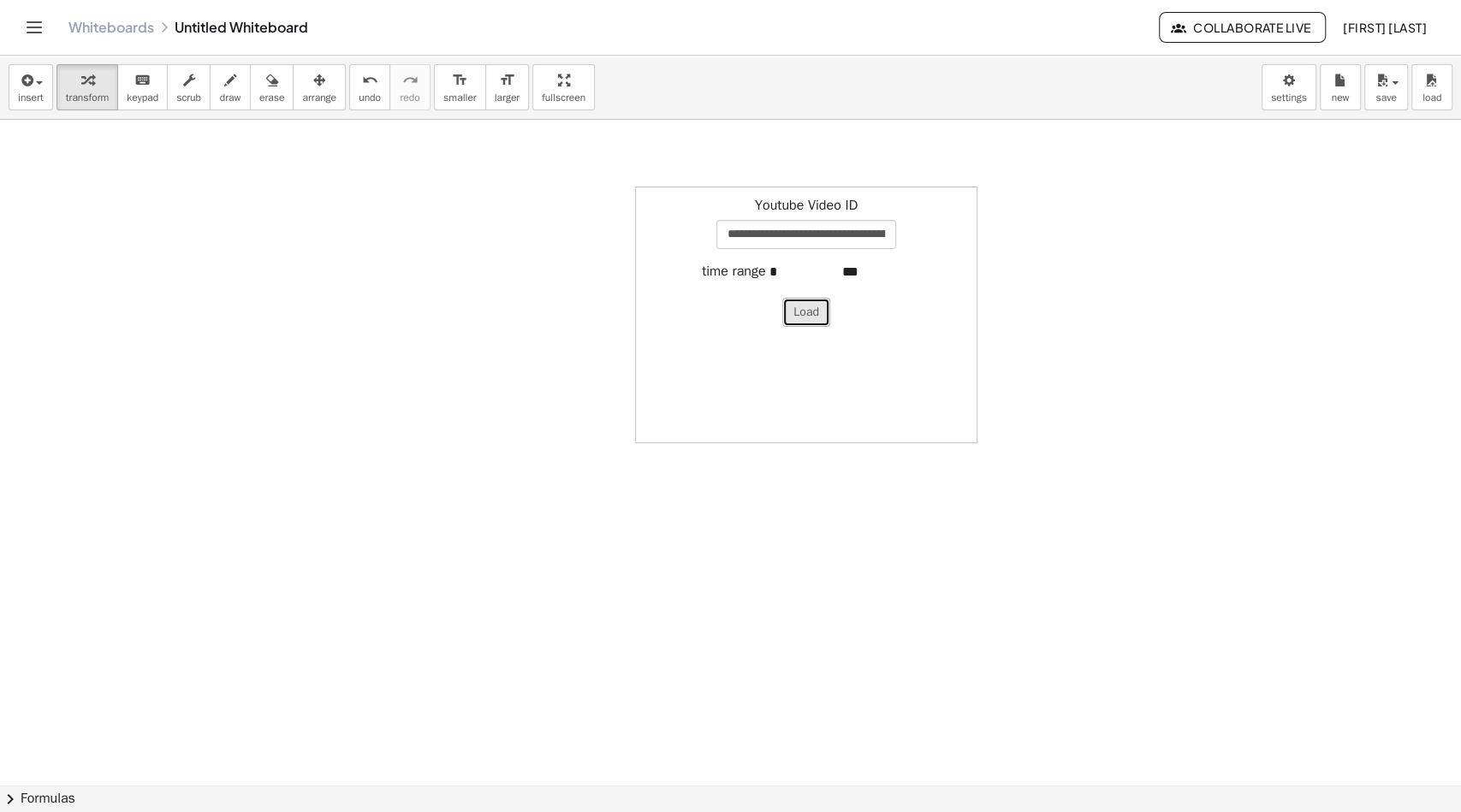click on "Load" at bounding box center [806, 312] 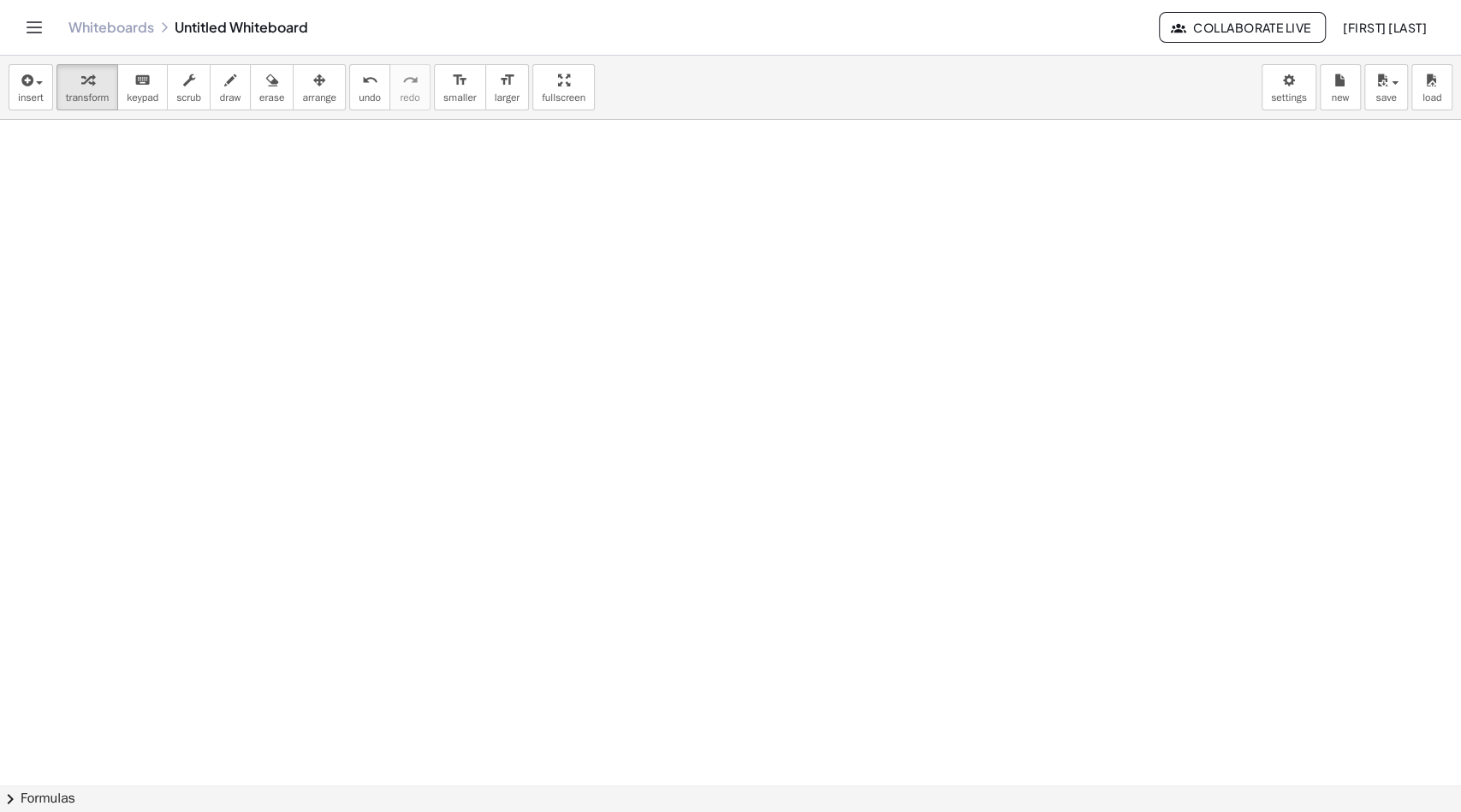 click at bounding box center [730, 841] 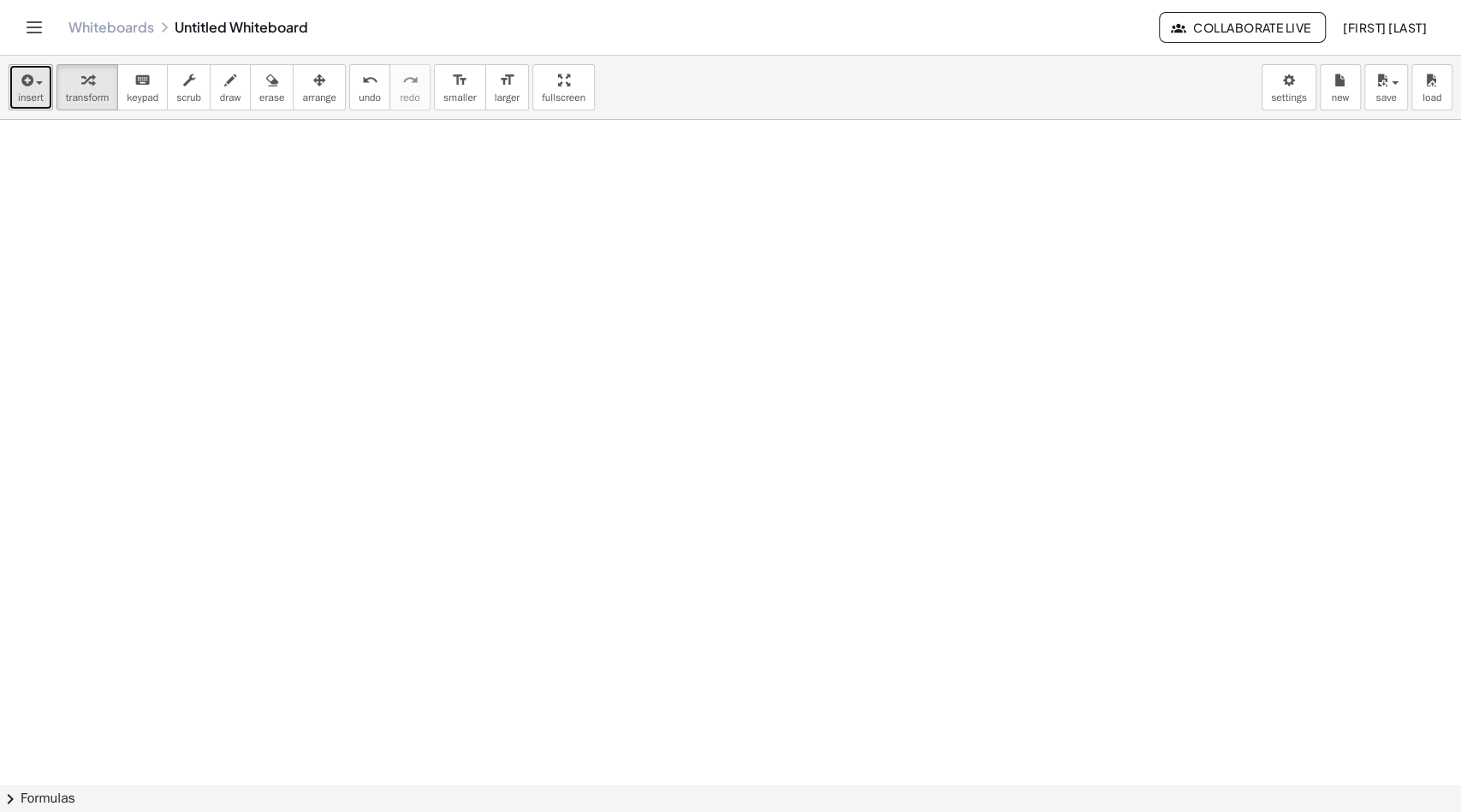 click at bounding box center (31, 80) 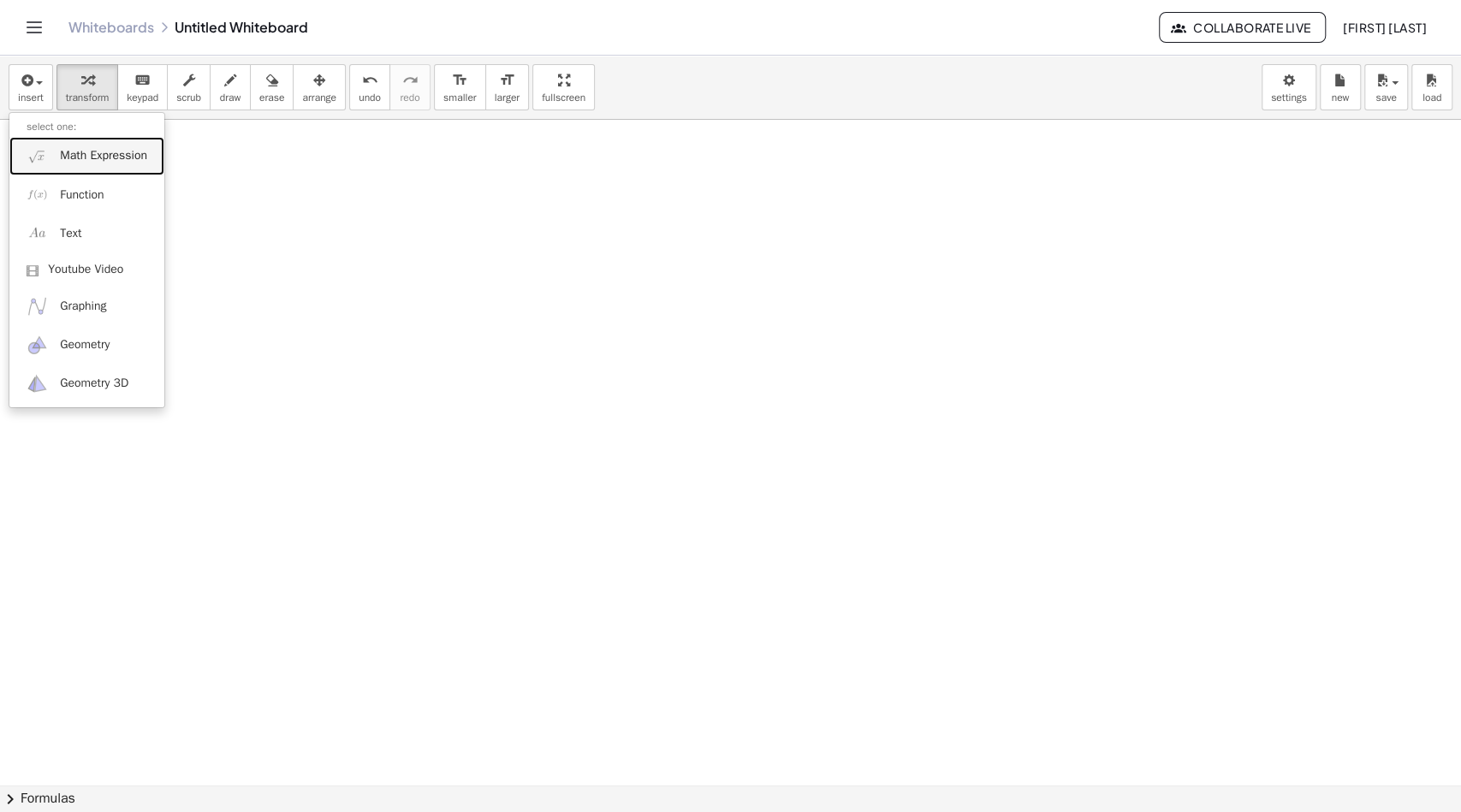 click on "Math Expression" at bounding box center (104, 156) 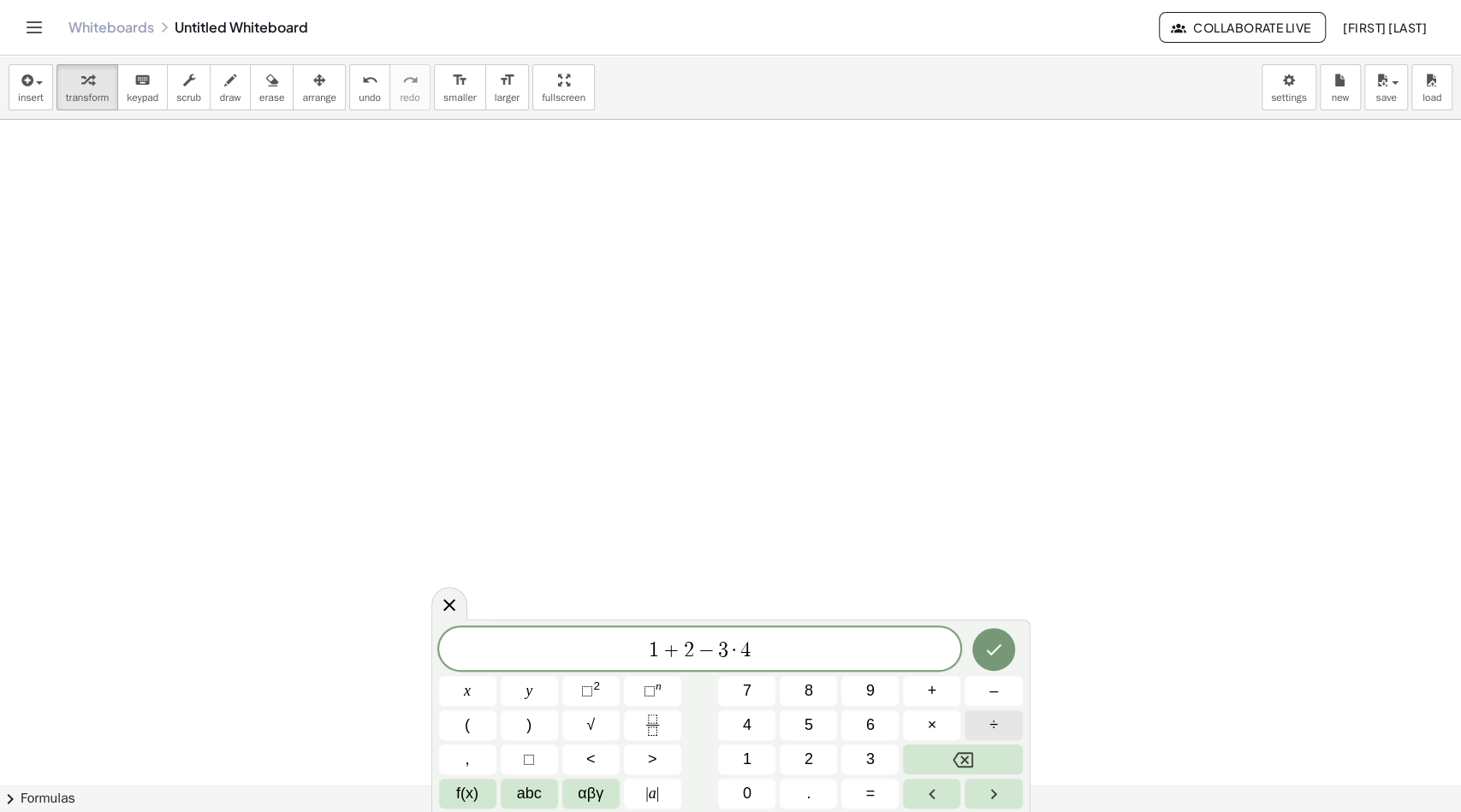 click on "÷" at bounding box center [994, 725] 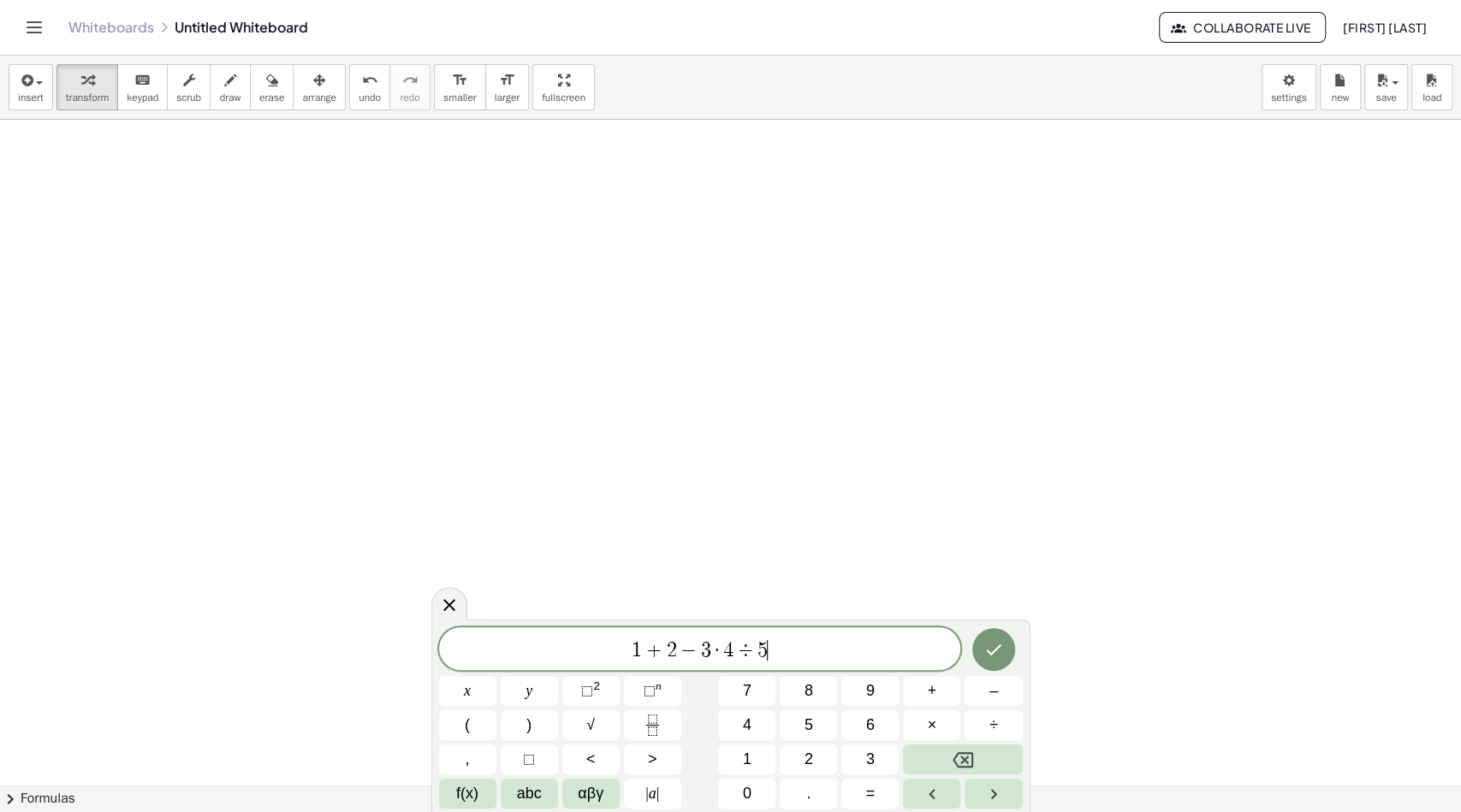 click on "1" at bounding box center [637, 650] 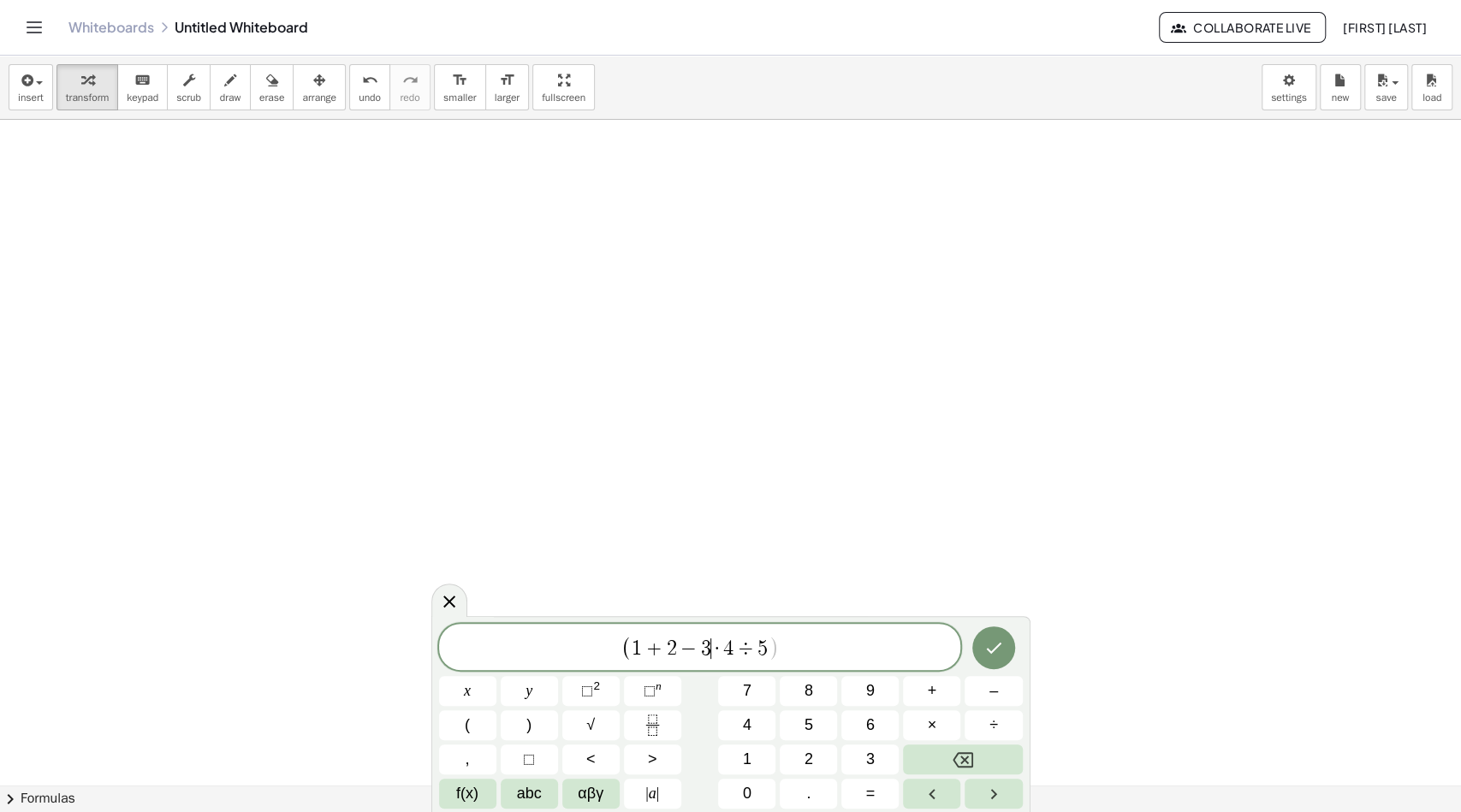 click on "·" at bounding box center [717, 649] 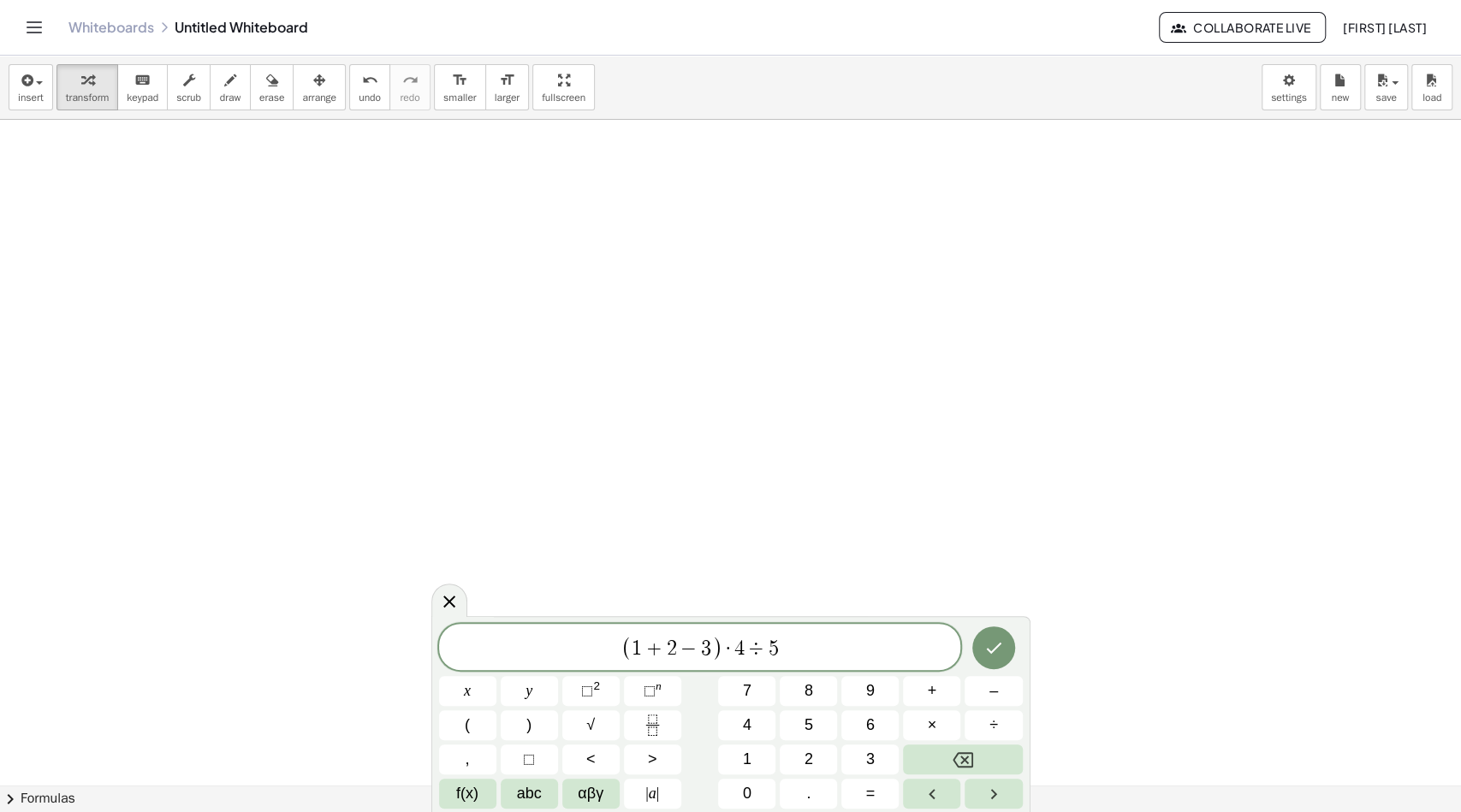 click on "( 1 + 2 − 3 ) ​ · 4 ÷ 5" at bounding box center (700, 648) 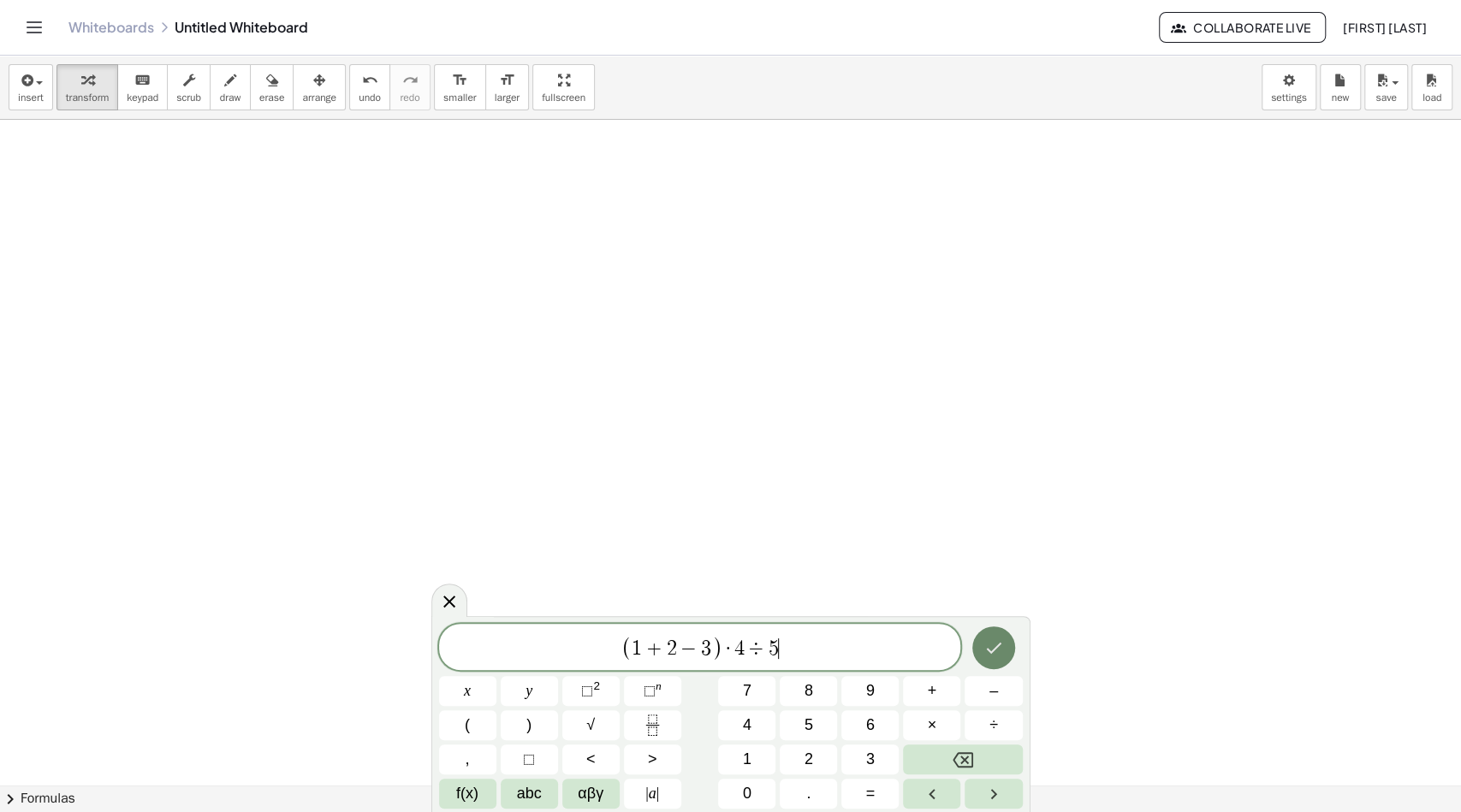 click 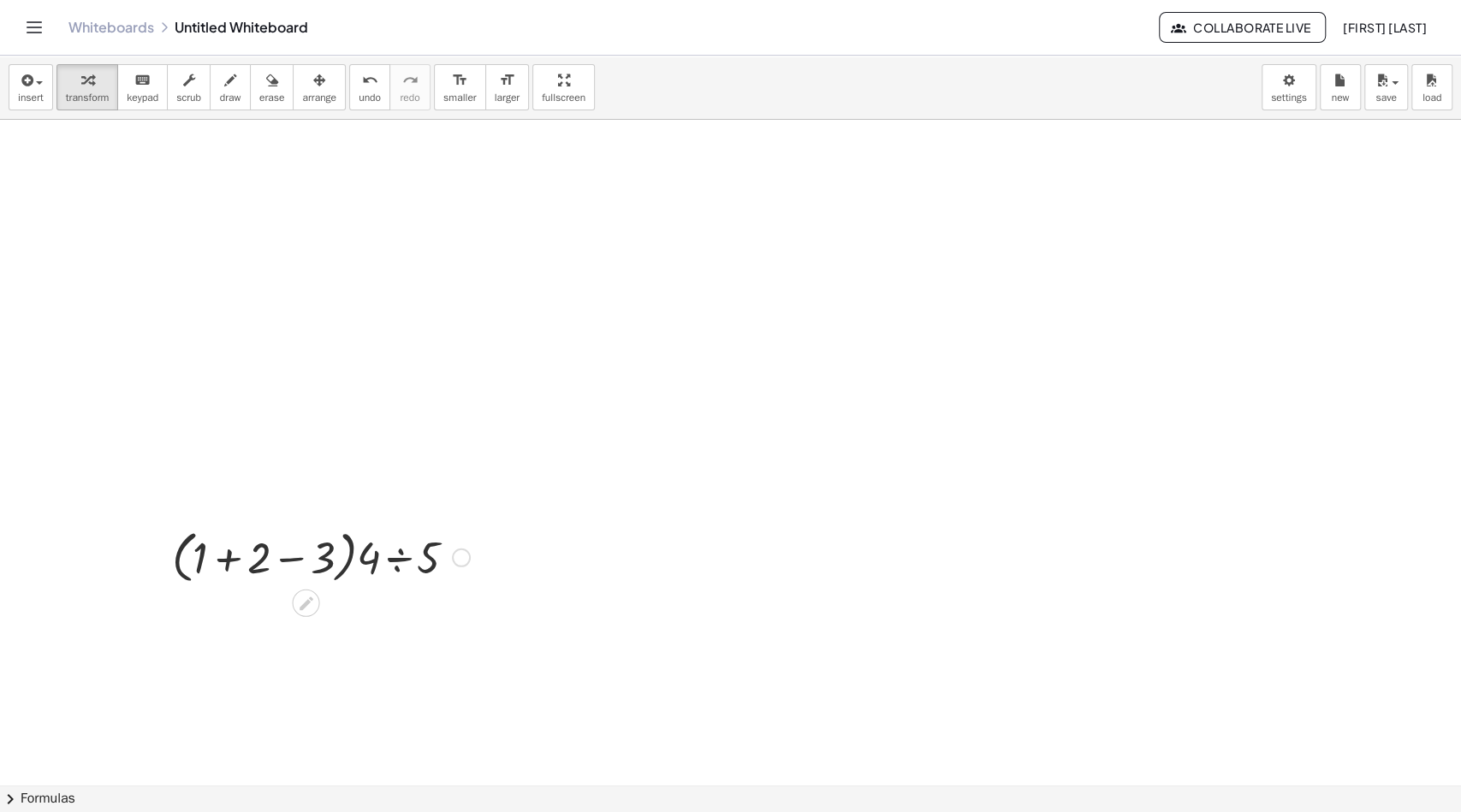 click at bounding box center (321, 556) 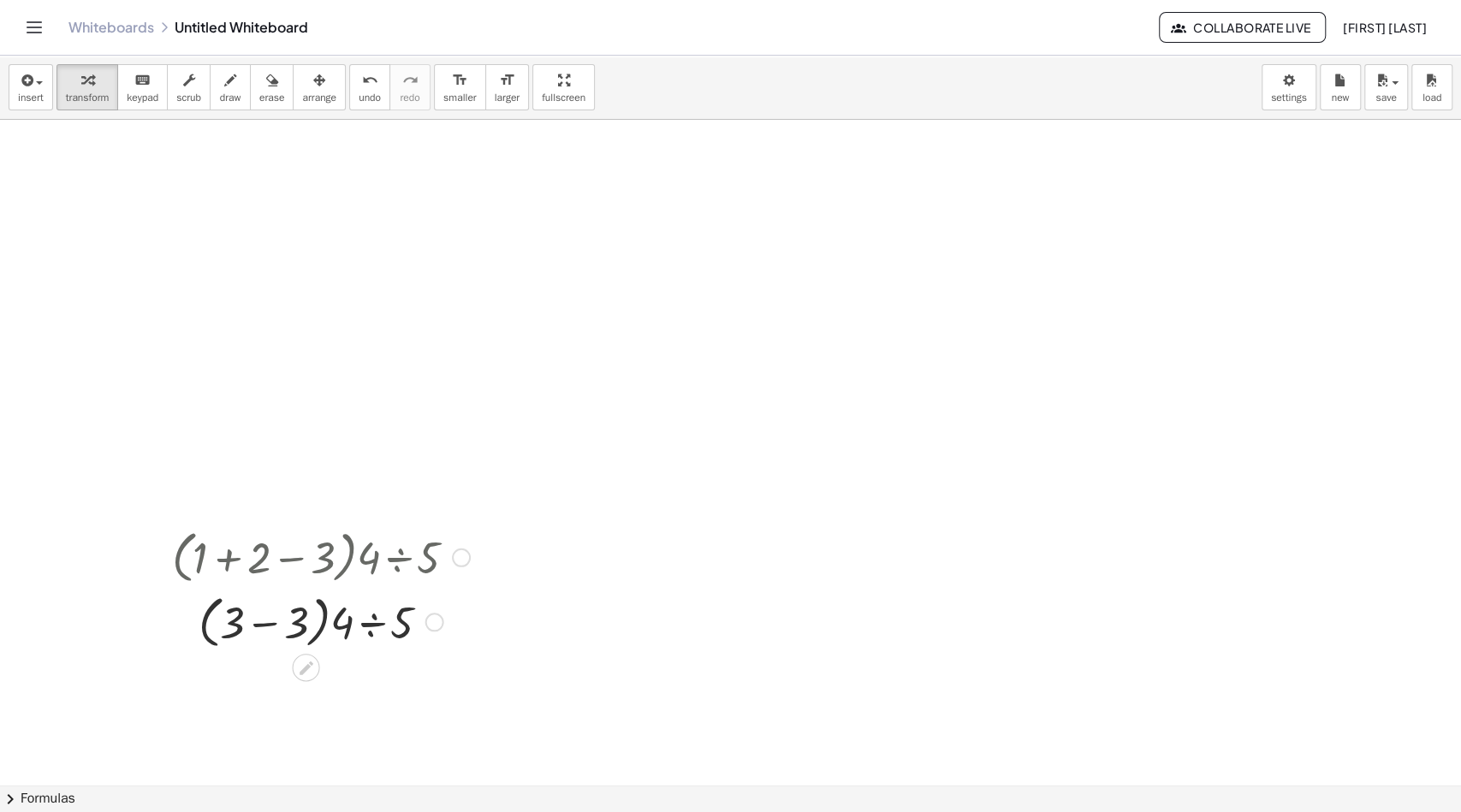 click at bounding box center (321, 620) 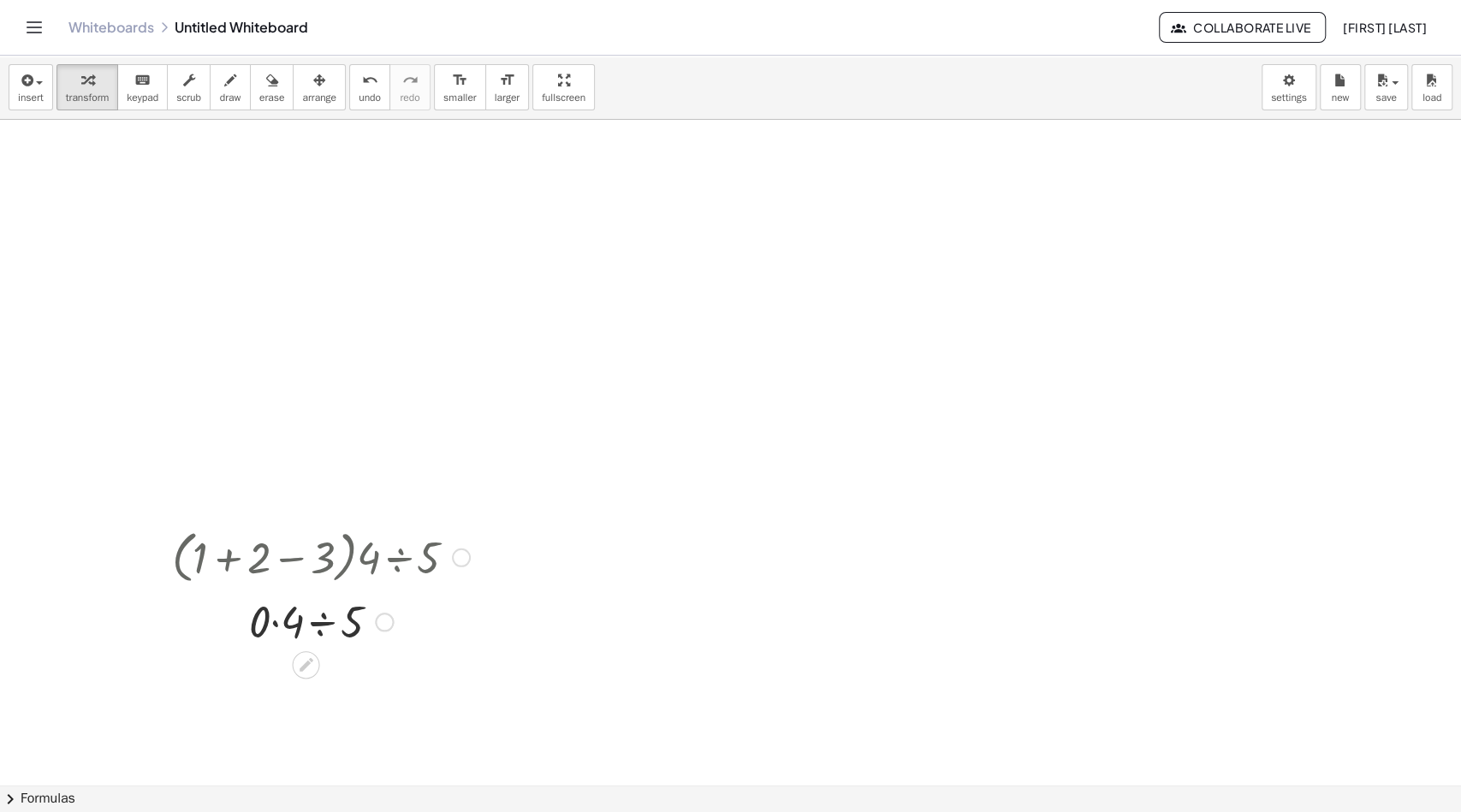 click at bounding box center [321, 620] 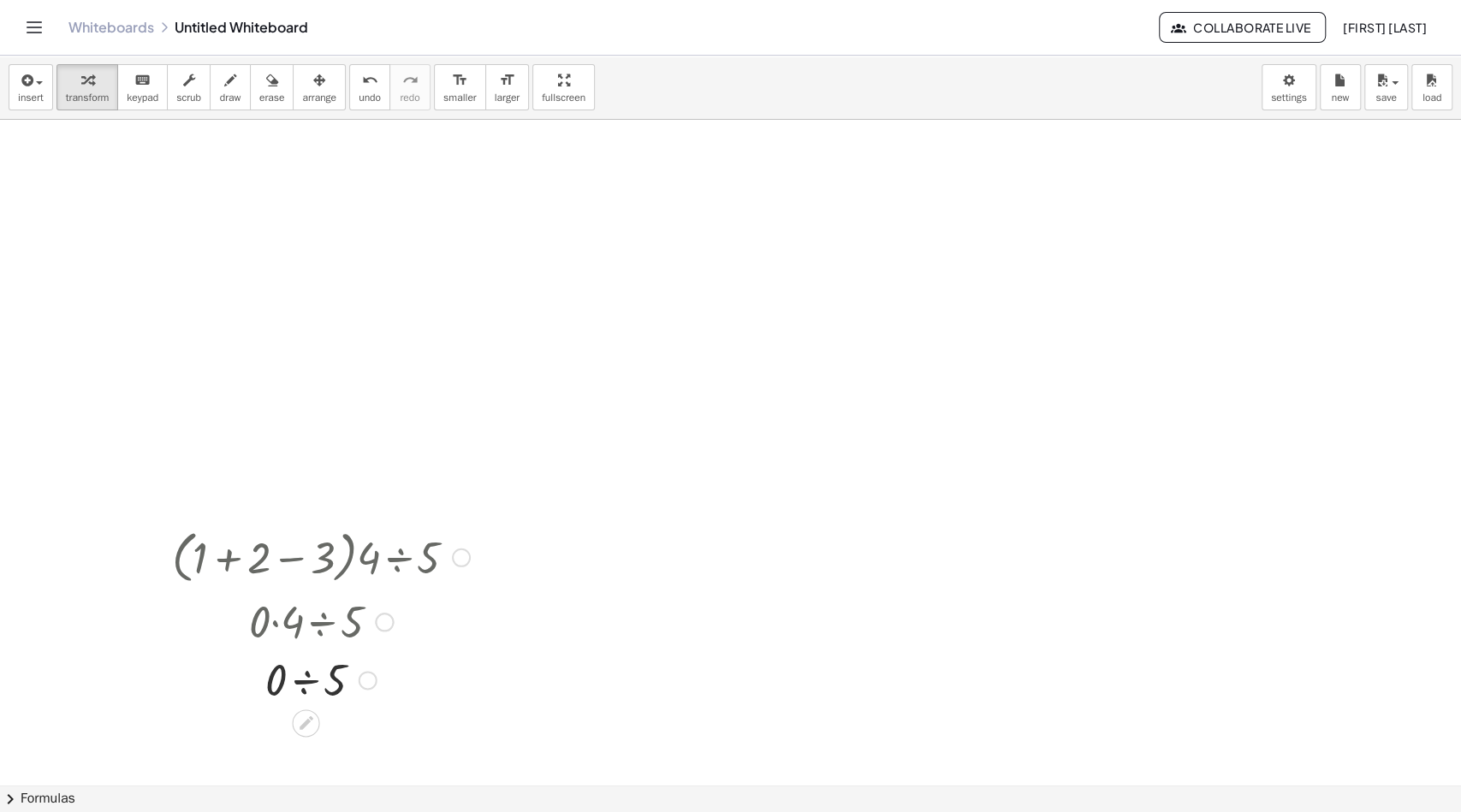 click at bounding box center (321, 679) 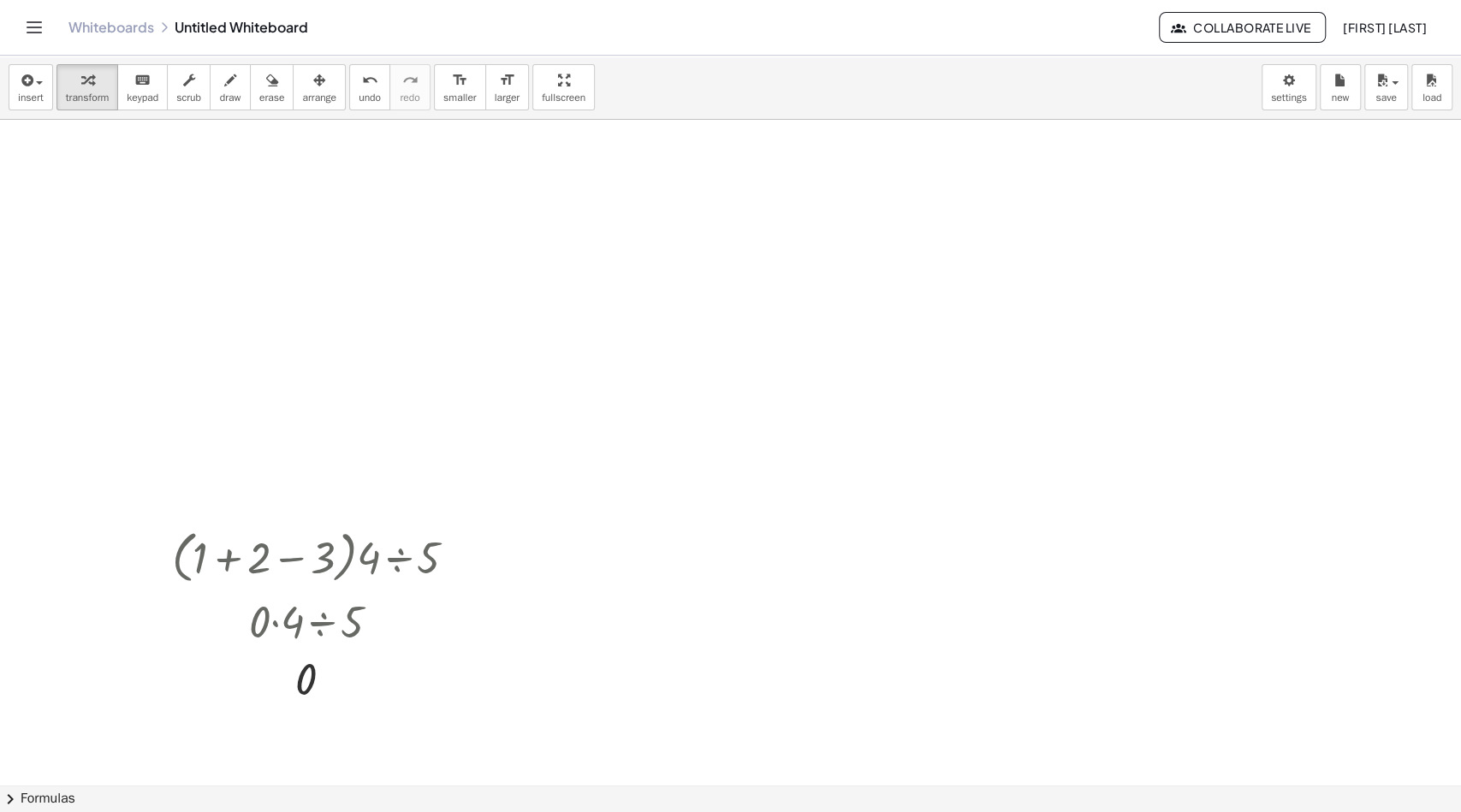 click at bounding box center [730, 841] 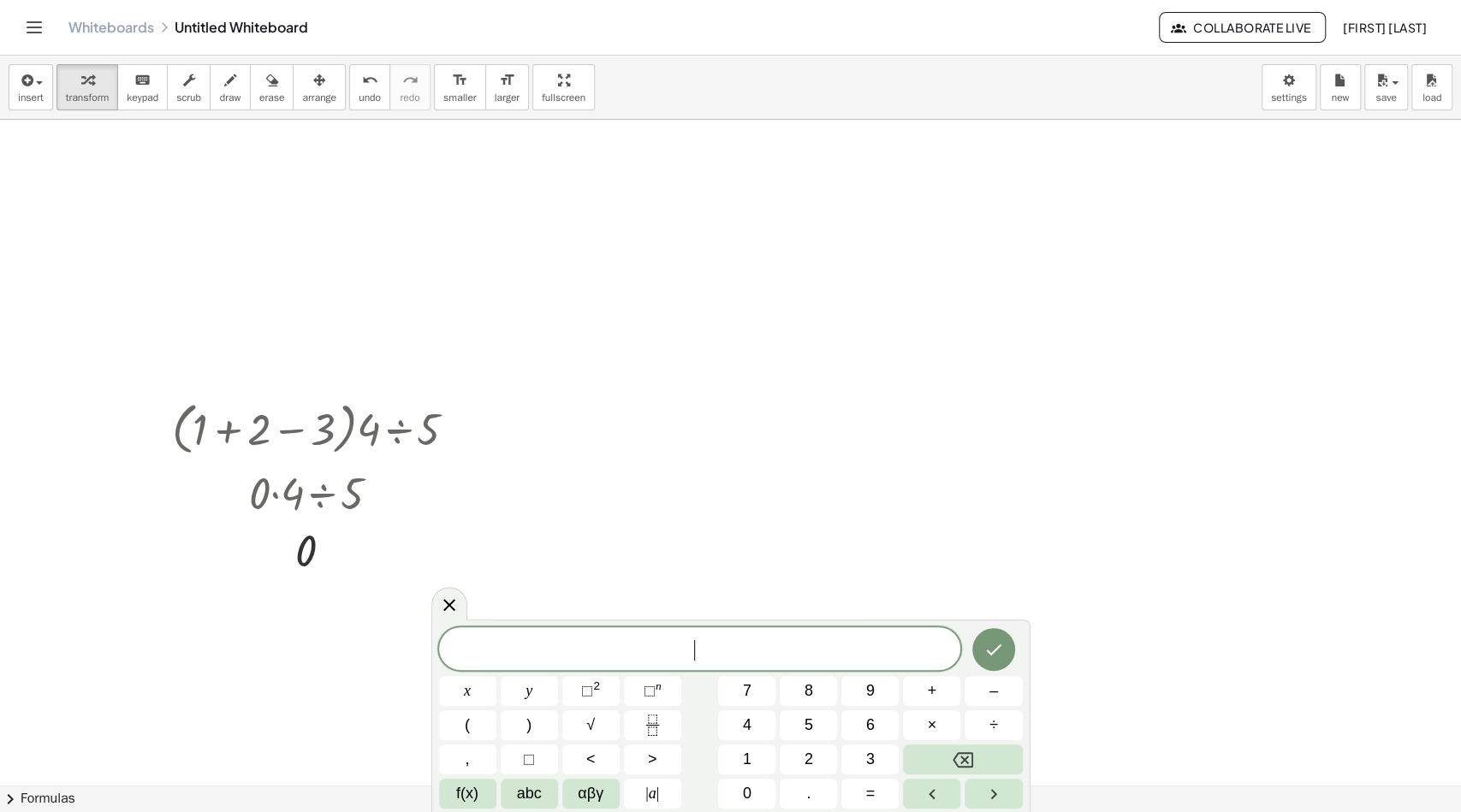 scroll, scrollTop: 134, scrollLeft: 0, axis: vertical 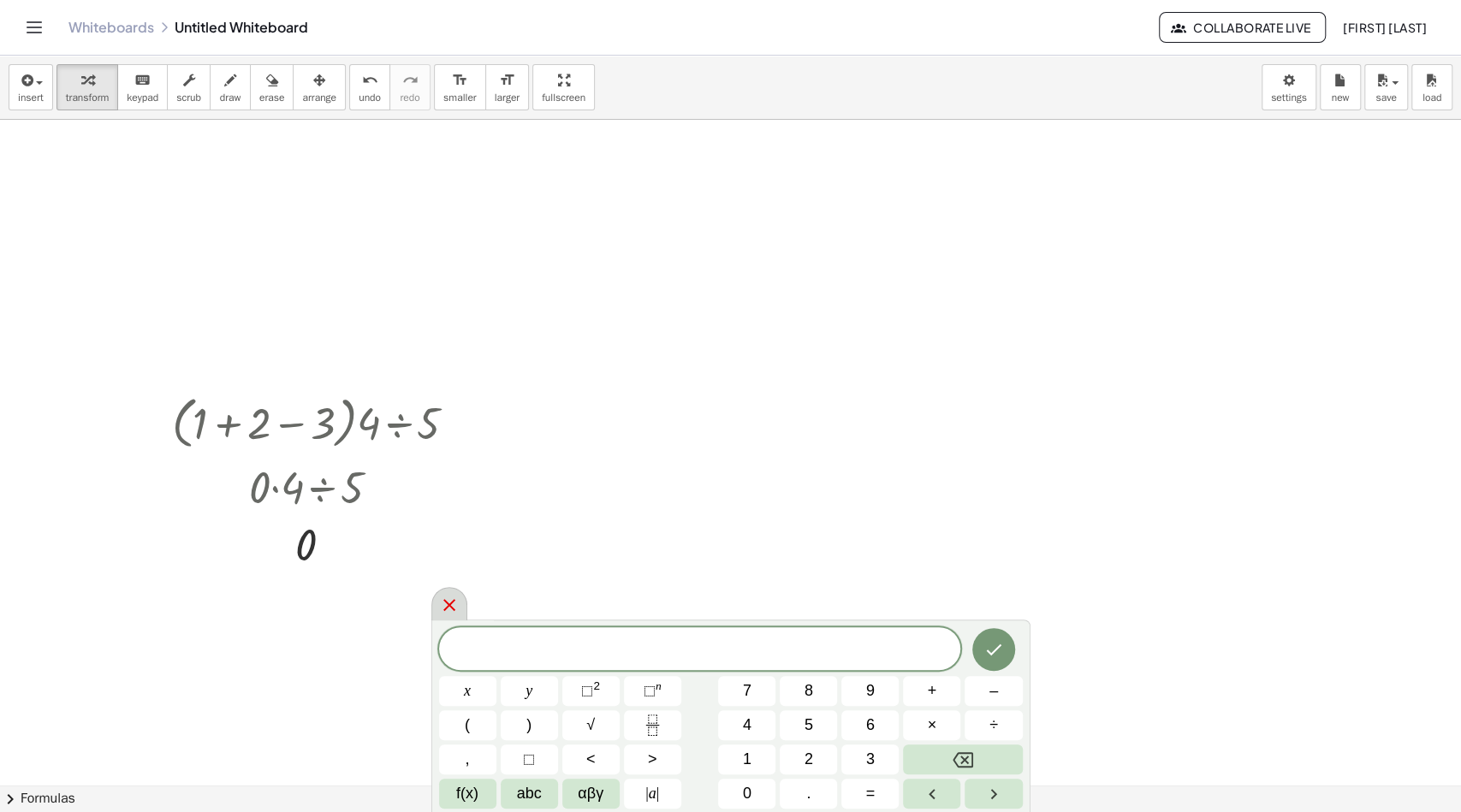 click 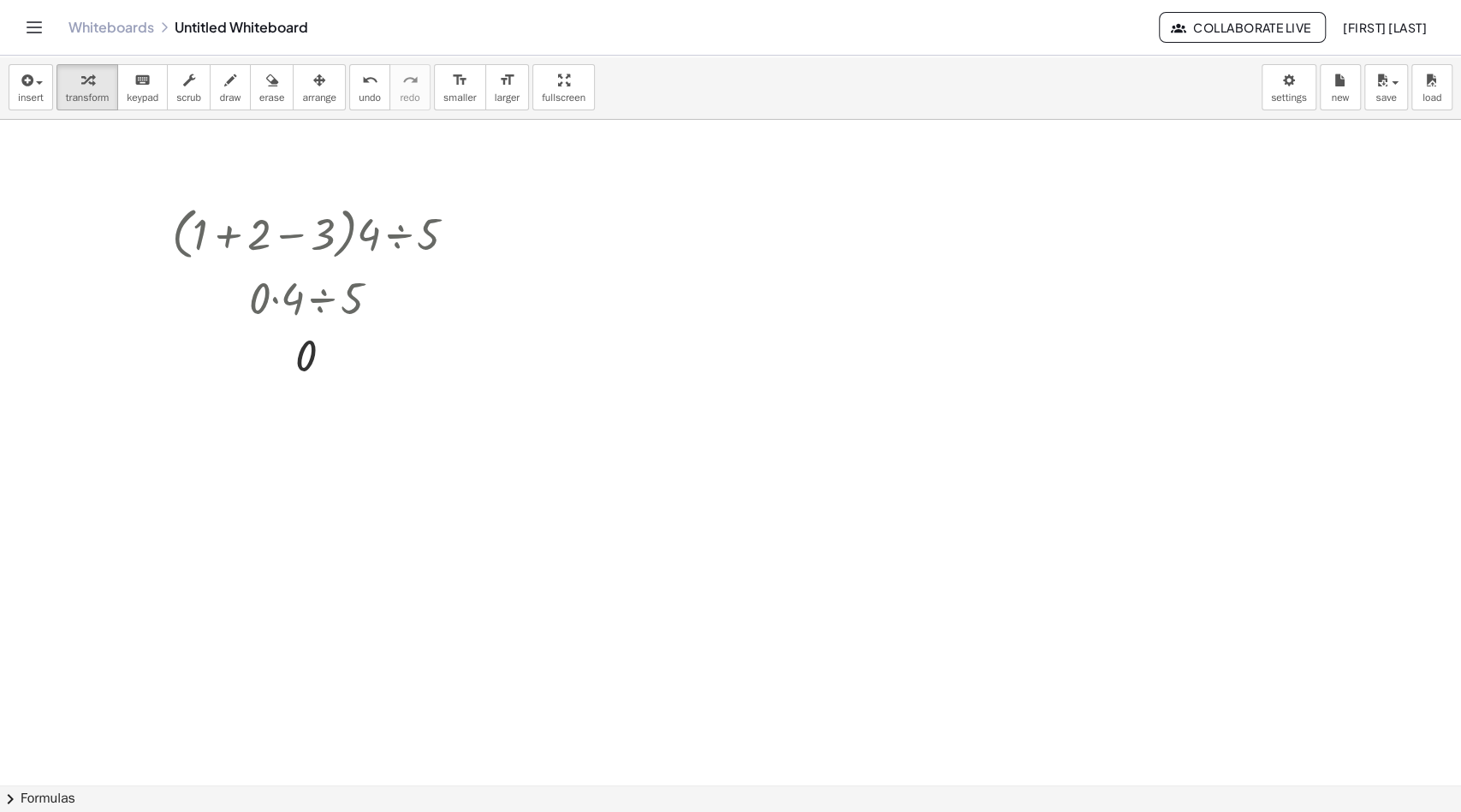 scroll, scrollTop: 368, scrollLeft: 0, axis: vertical 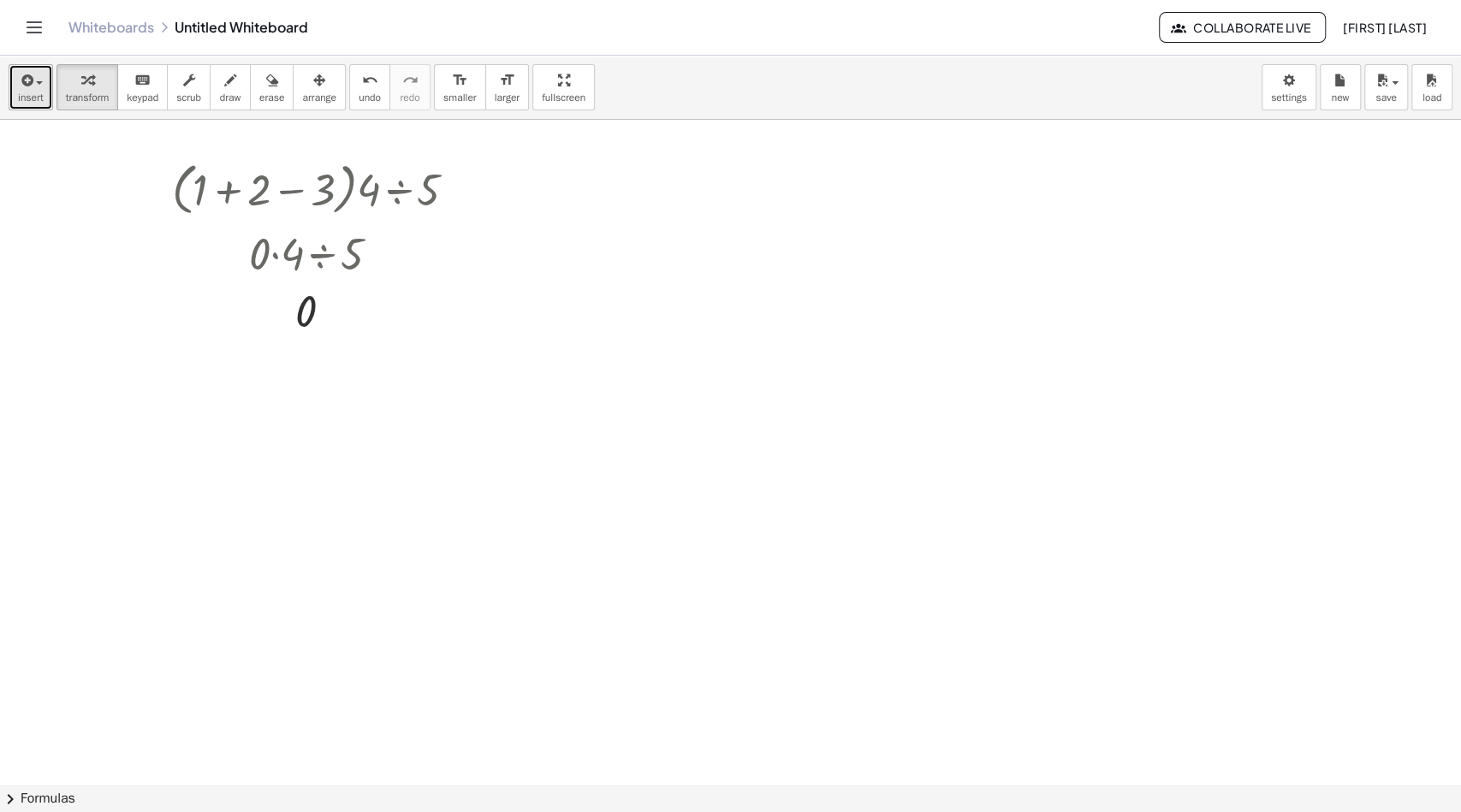 click at bounding box center [39, 83] 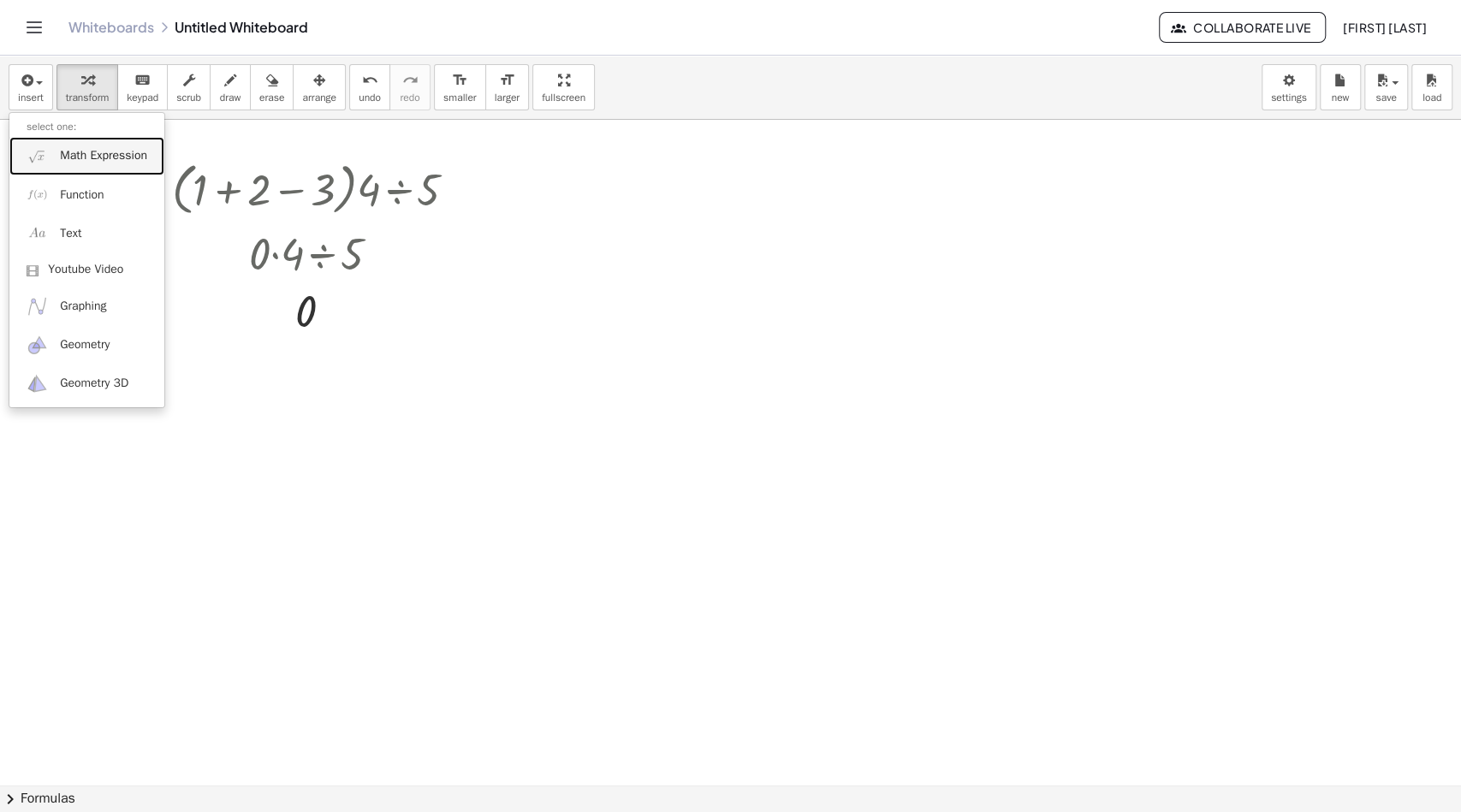 click on "Math Expression" at bounding box center (86, 156) 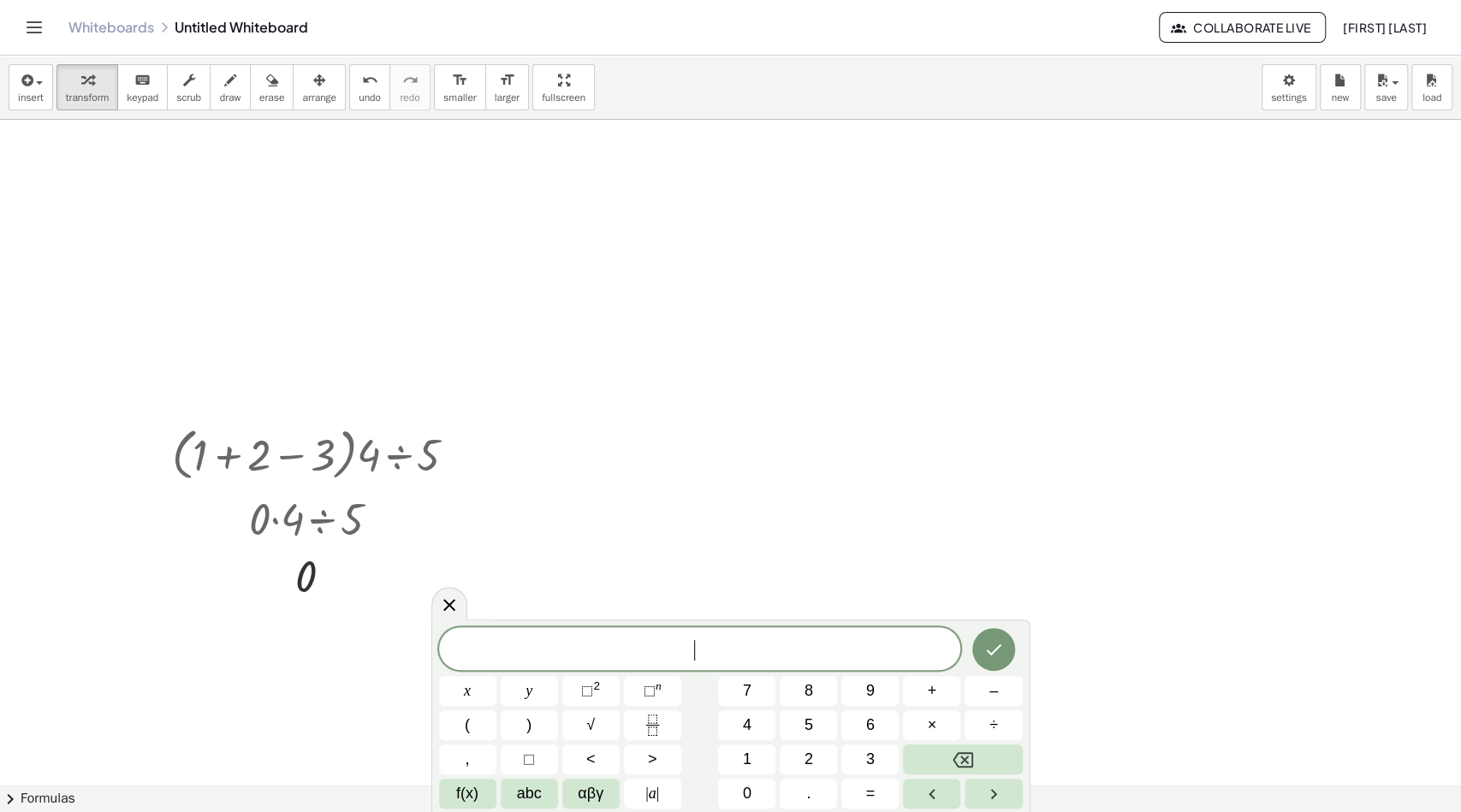 scroll, scrollTop: 111, scrollLeft: 0, axis: vertical 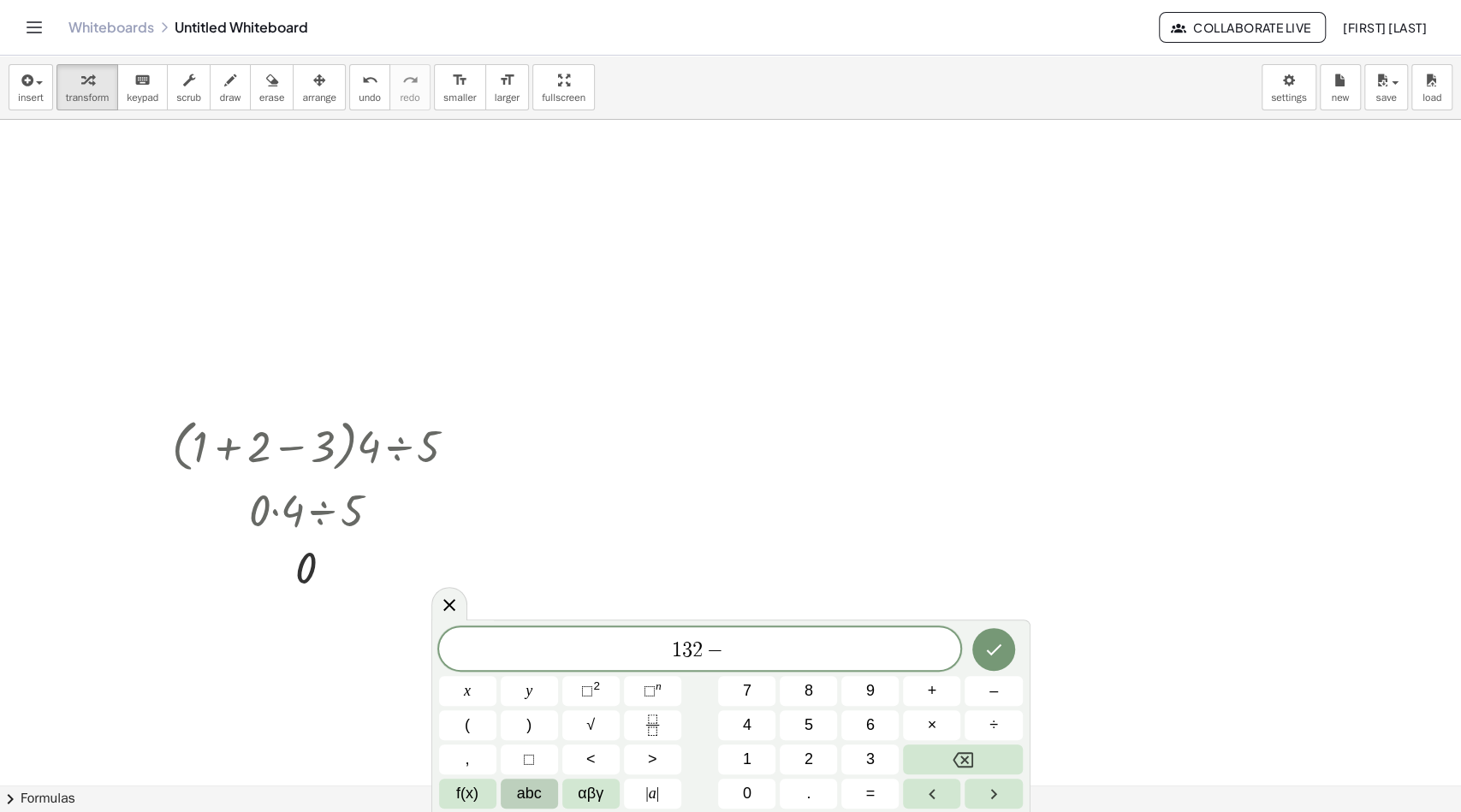 click on "abc" at bounding box center (529, 793) 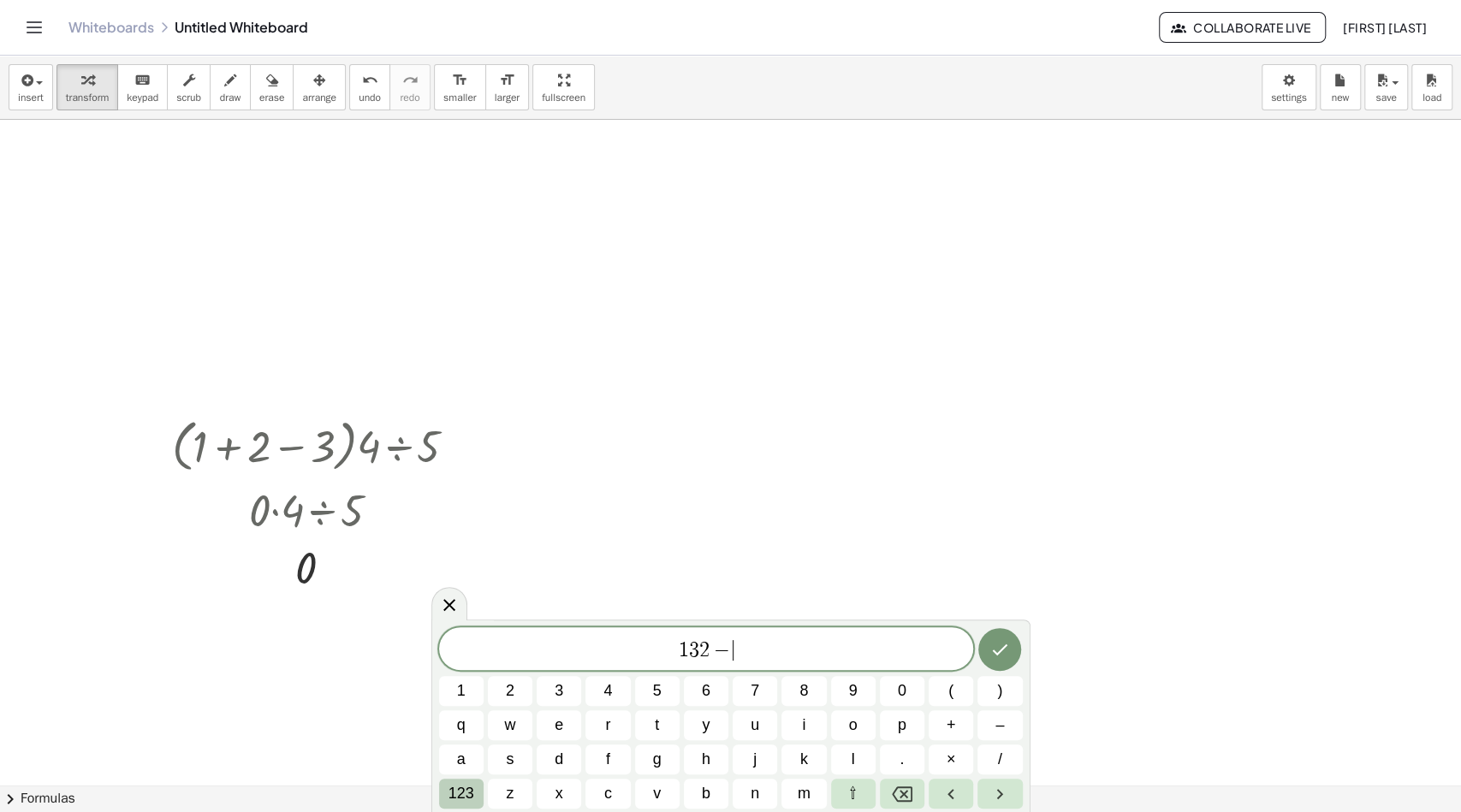 click on "123" at bounding box center [461, 793] 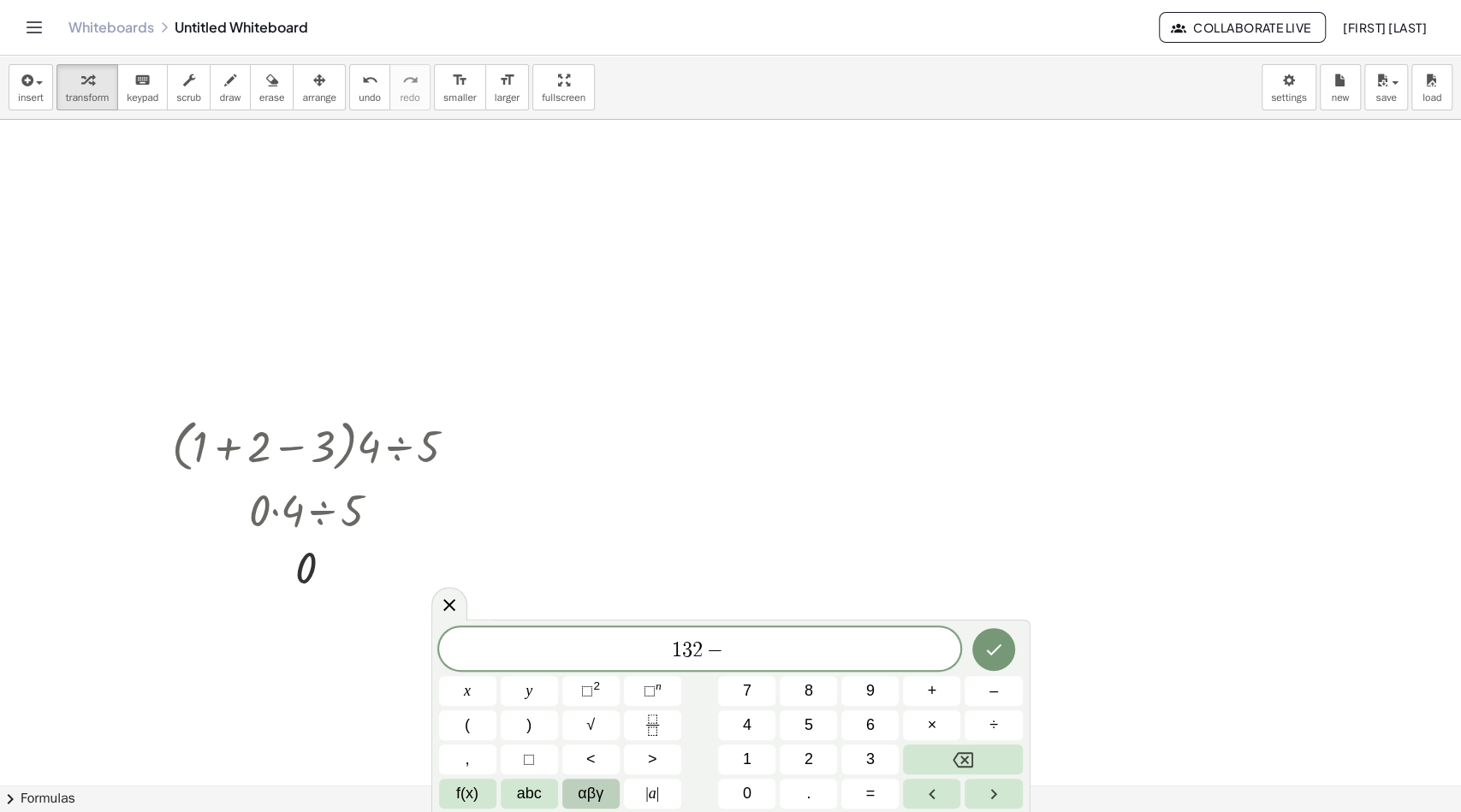 click on "αβγ" at bounding box center [591, 793] 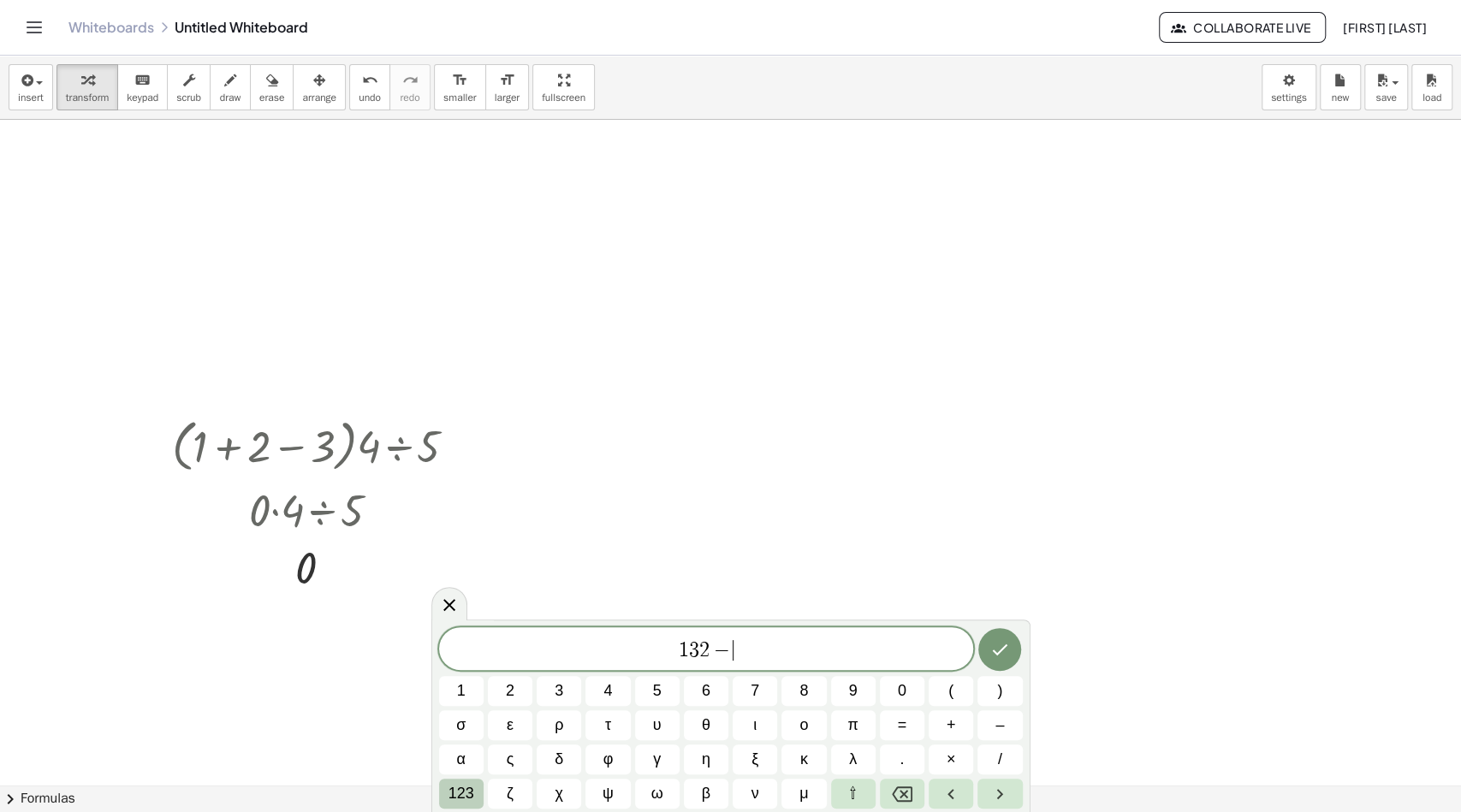click on "123" at bounding box center [461, 793] 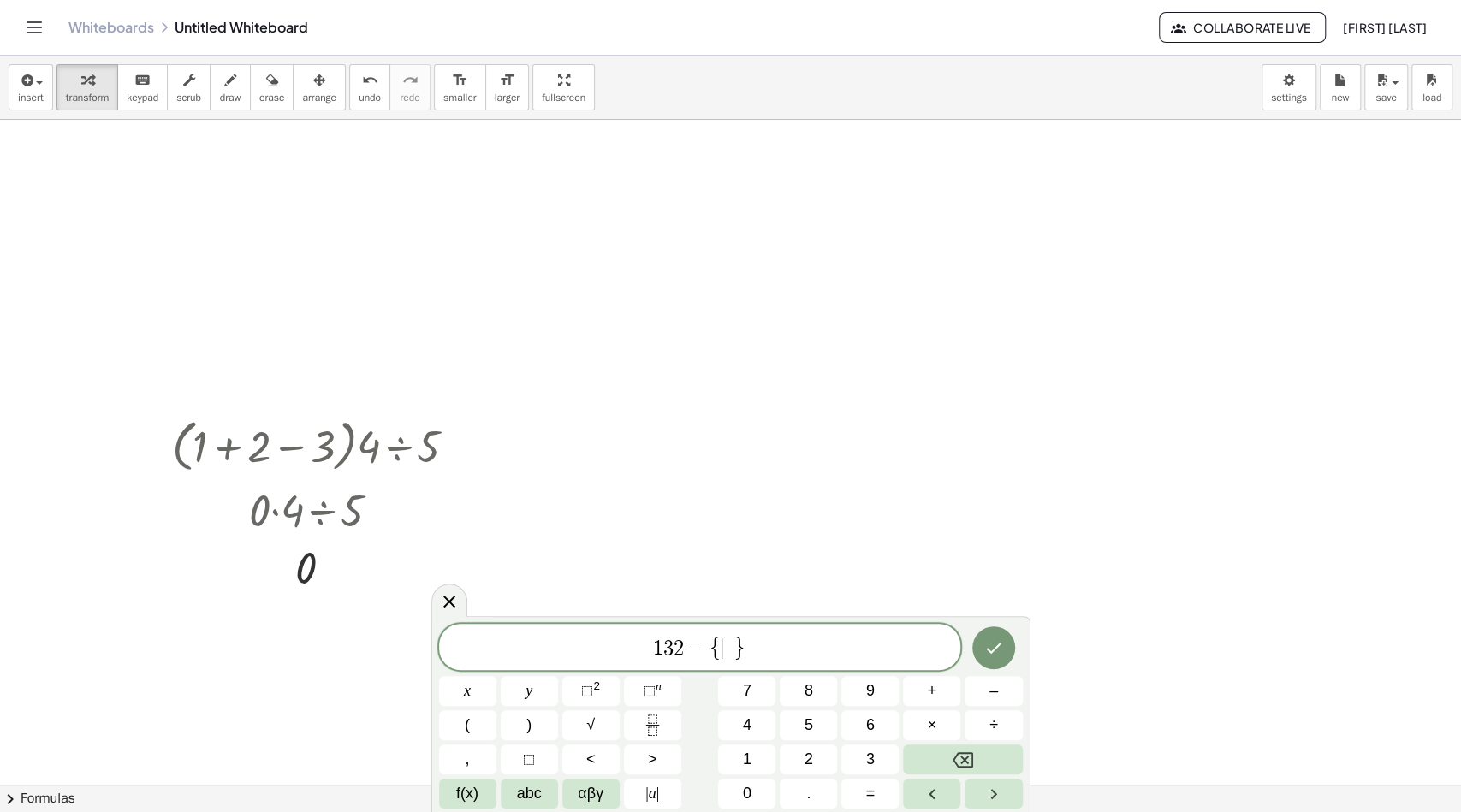 click on "{" at bounding box center [715, 648] 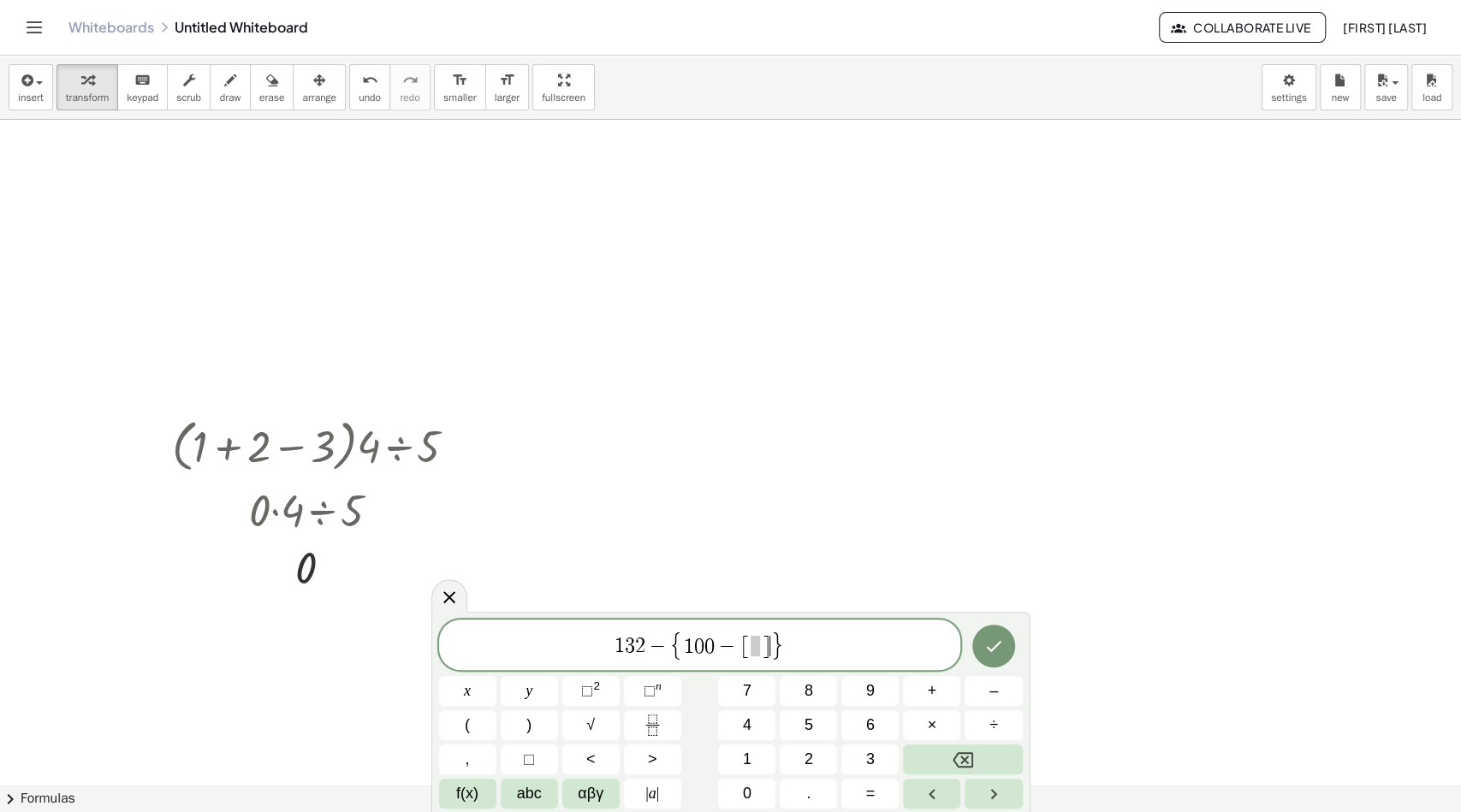 click at bounding box center (755, 646) 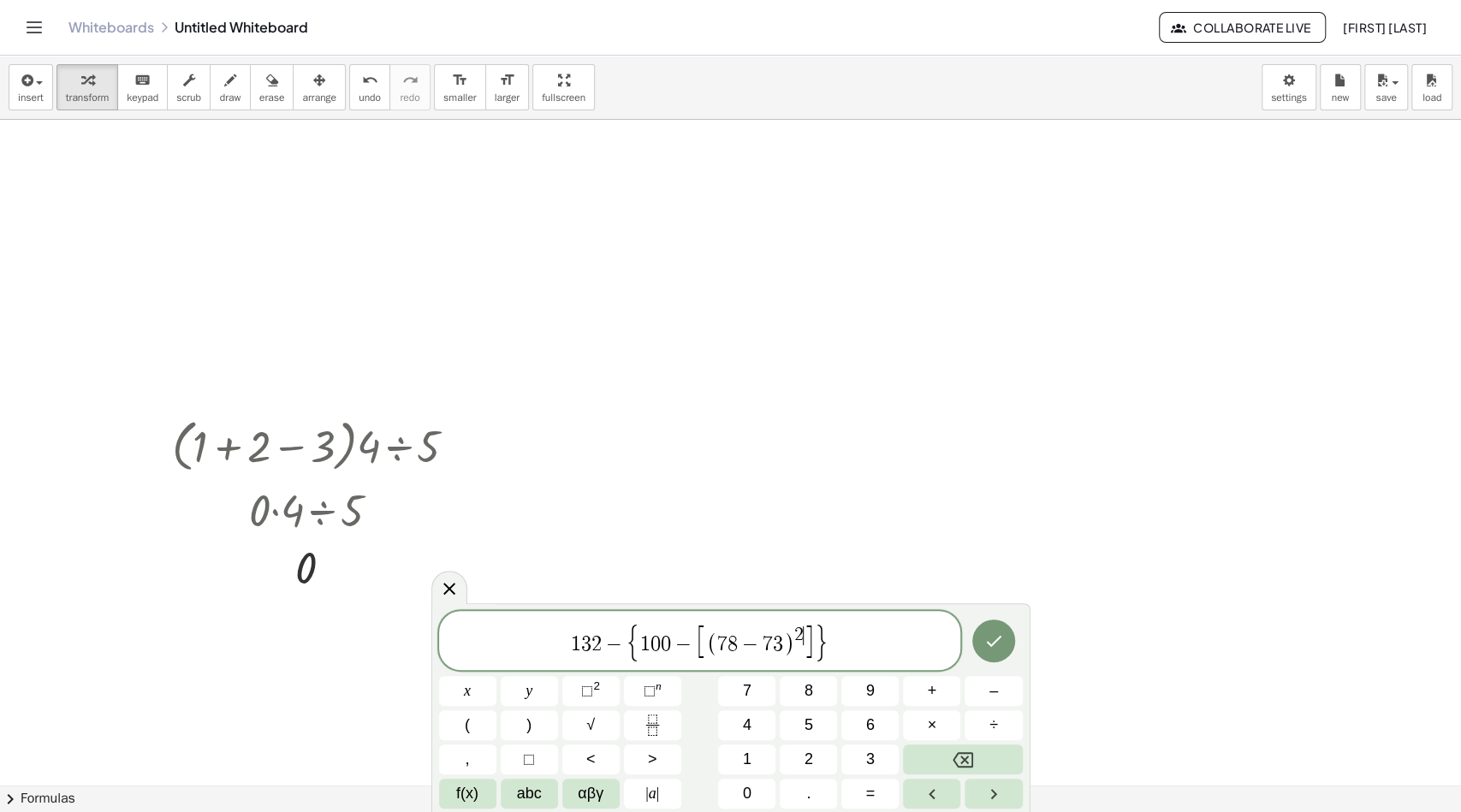click on "]" at bounding box center [809, 642] 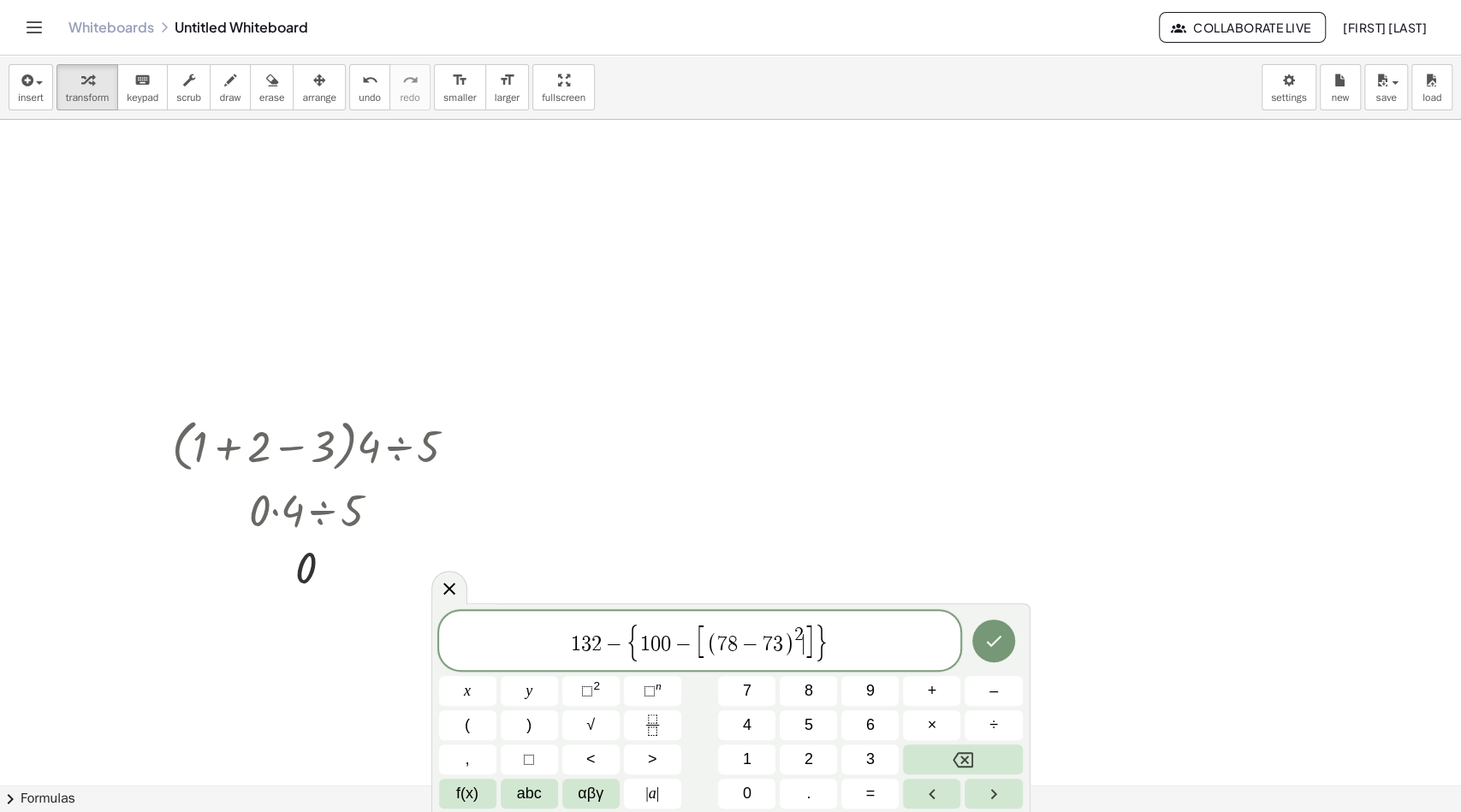 click on "]" at bounding box center [809, 642] 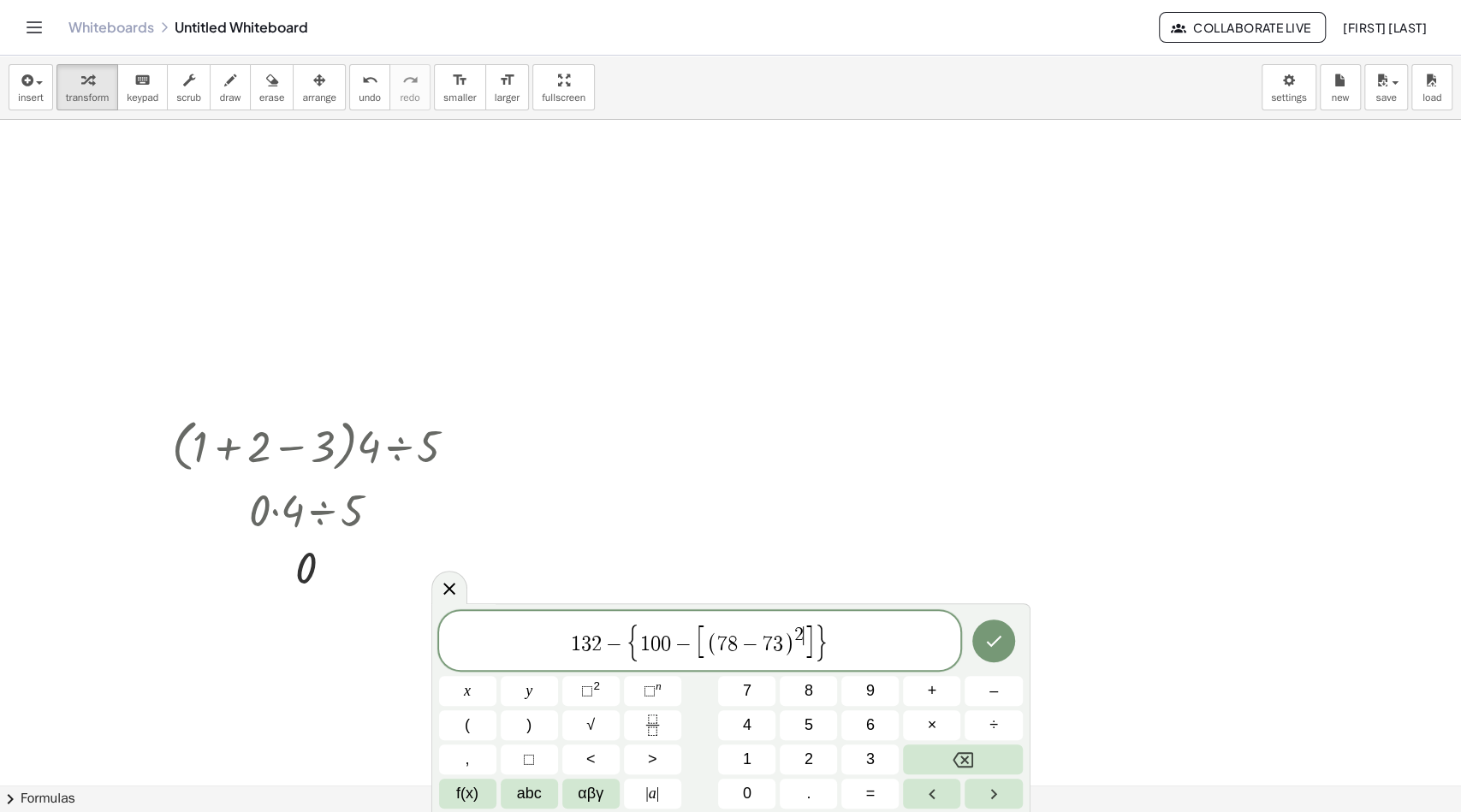 click on "]" at bounding box center (809, 642) 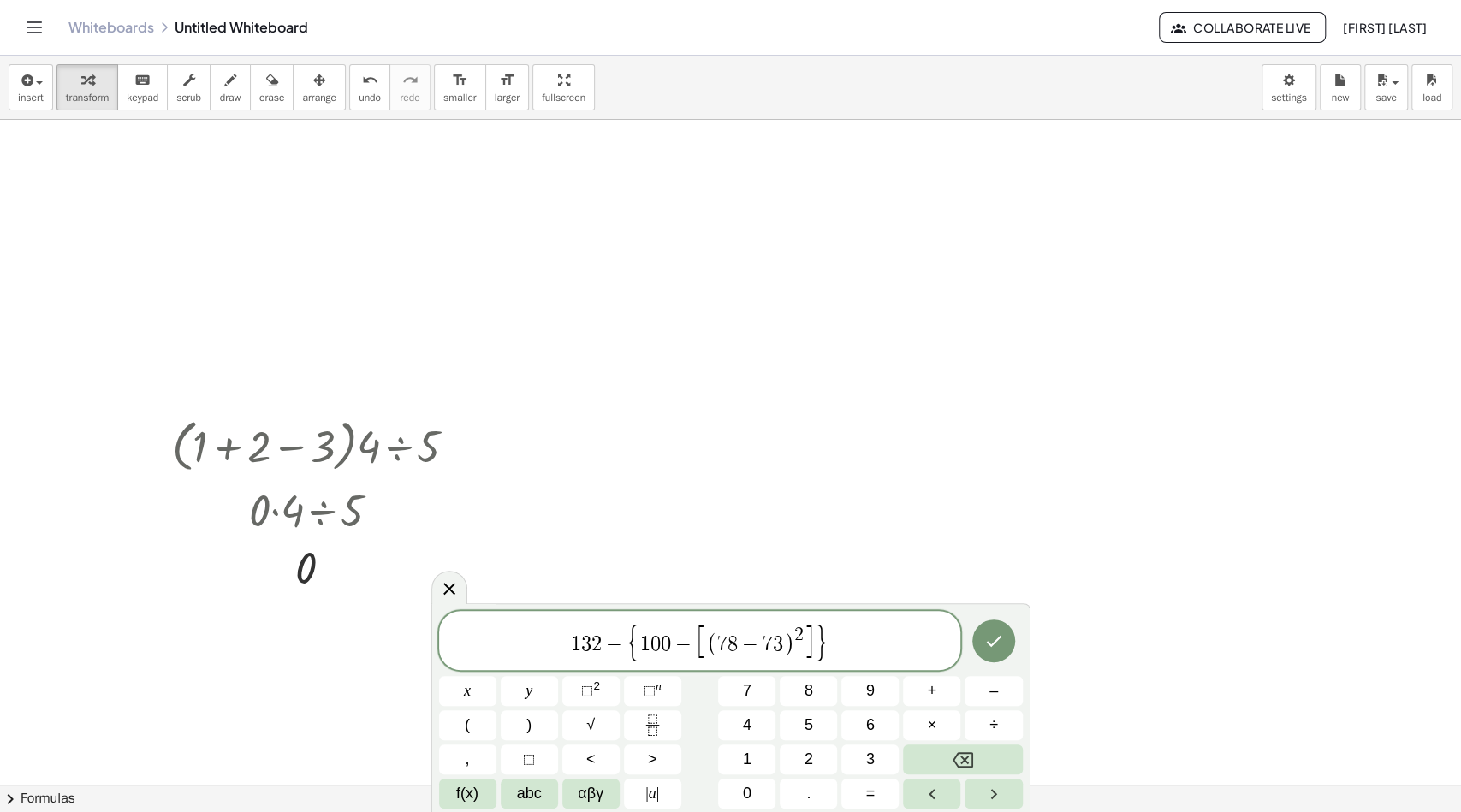 click on "]" at bounding box center [809, 642] 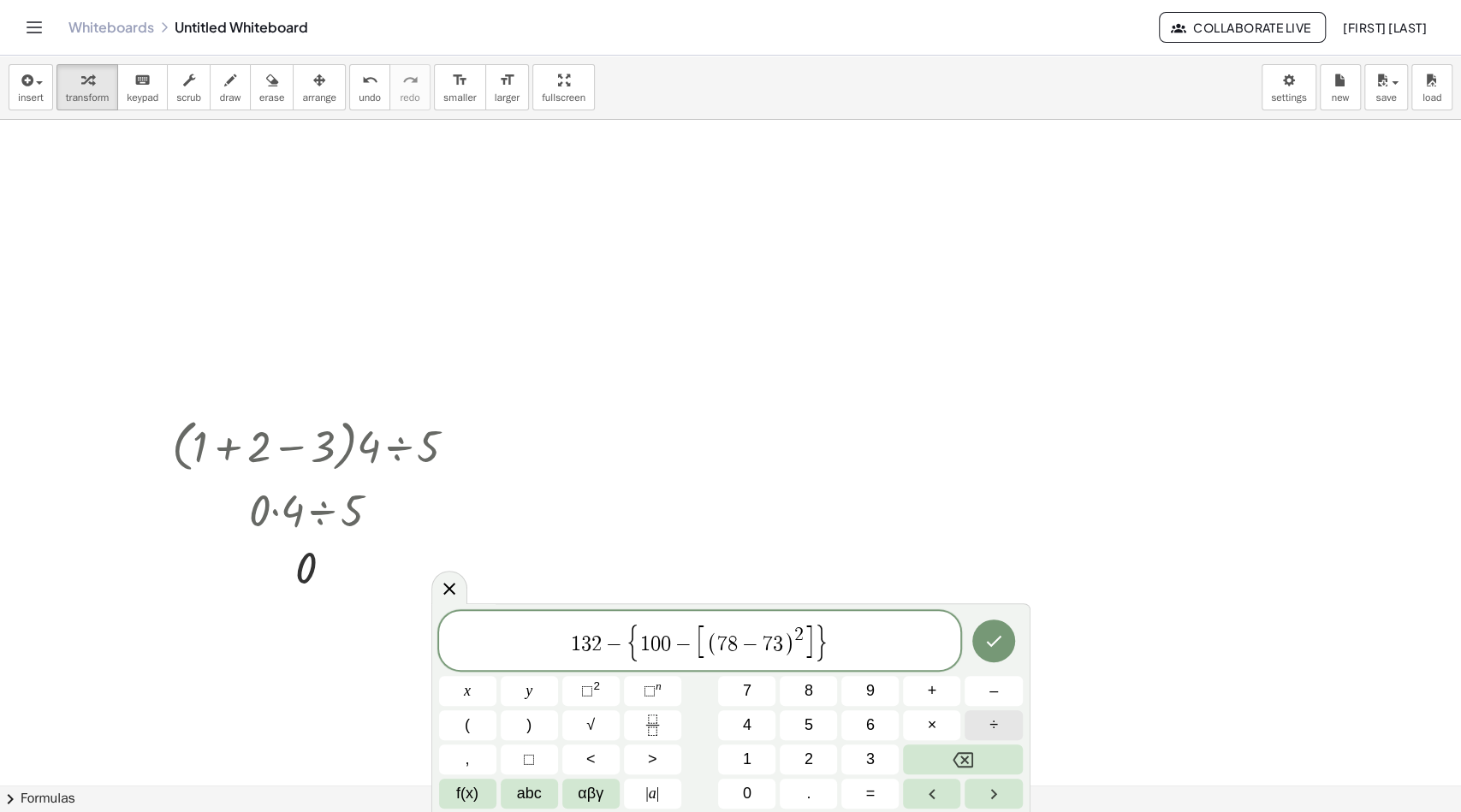 click on "÷" at bounding box center (994, 725) 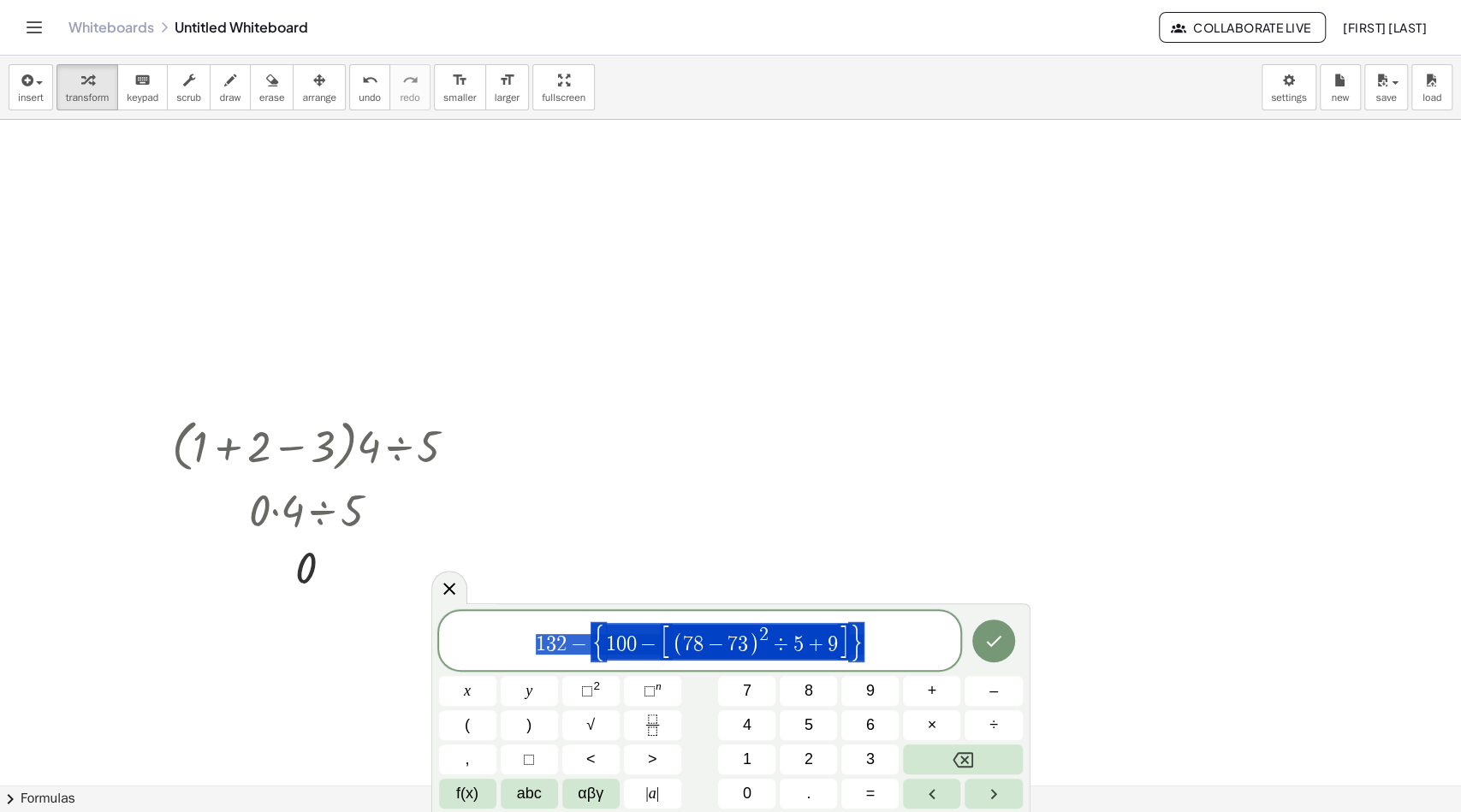 drag, startPoint x: 877, startPoint y: 648, endPoint x: 522, endPoint y: 643, distance: 355.03521 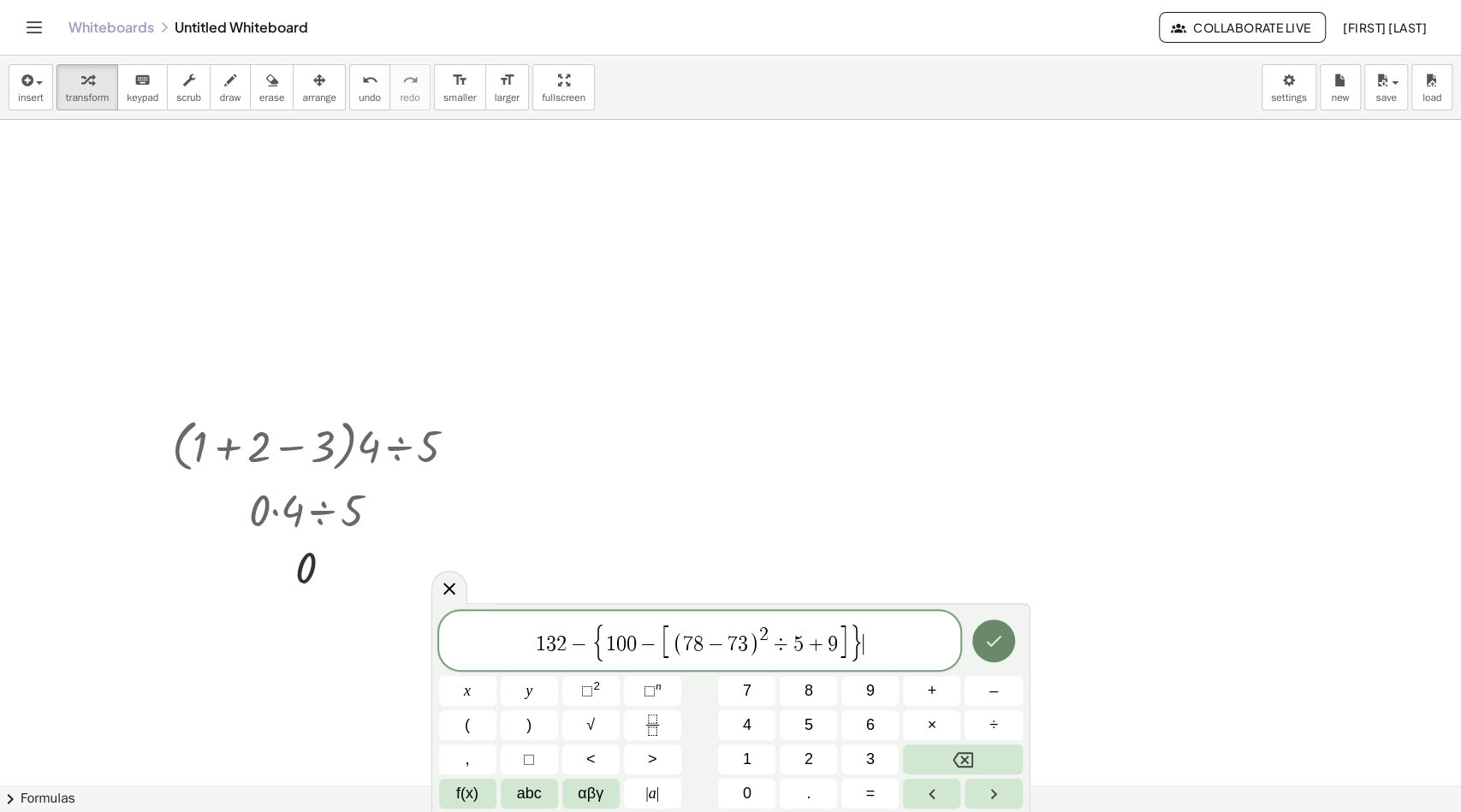 click 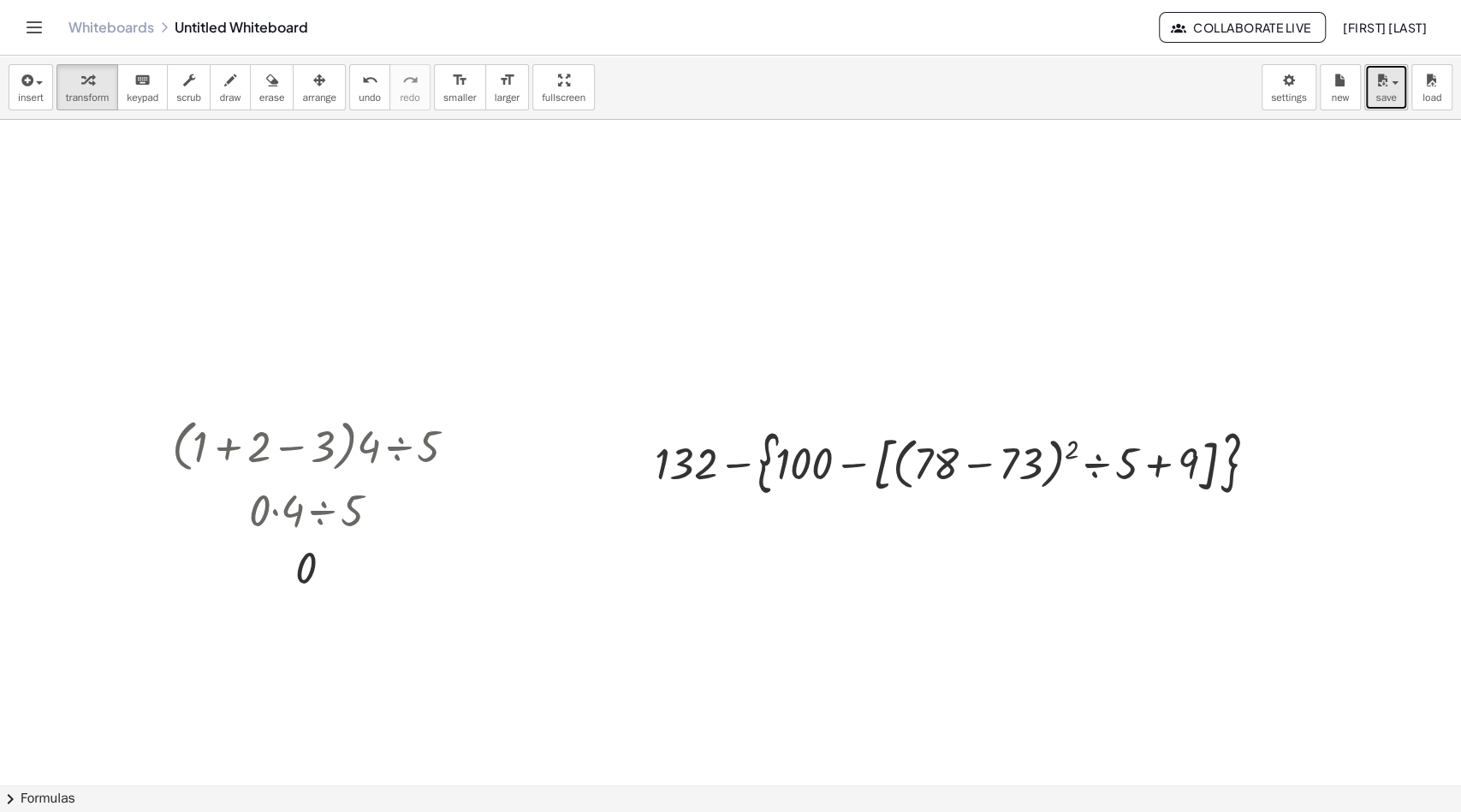 click at bounding box center (1381, 80) 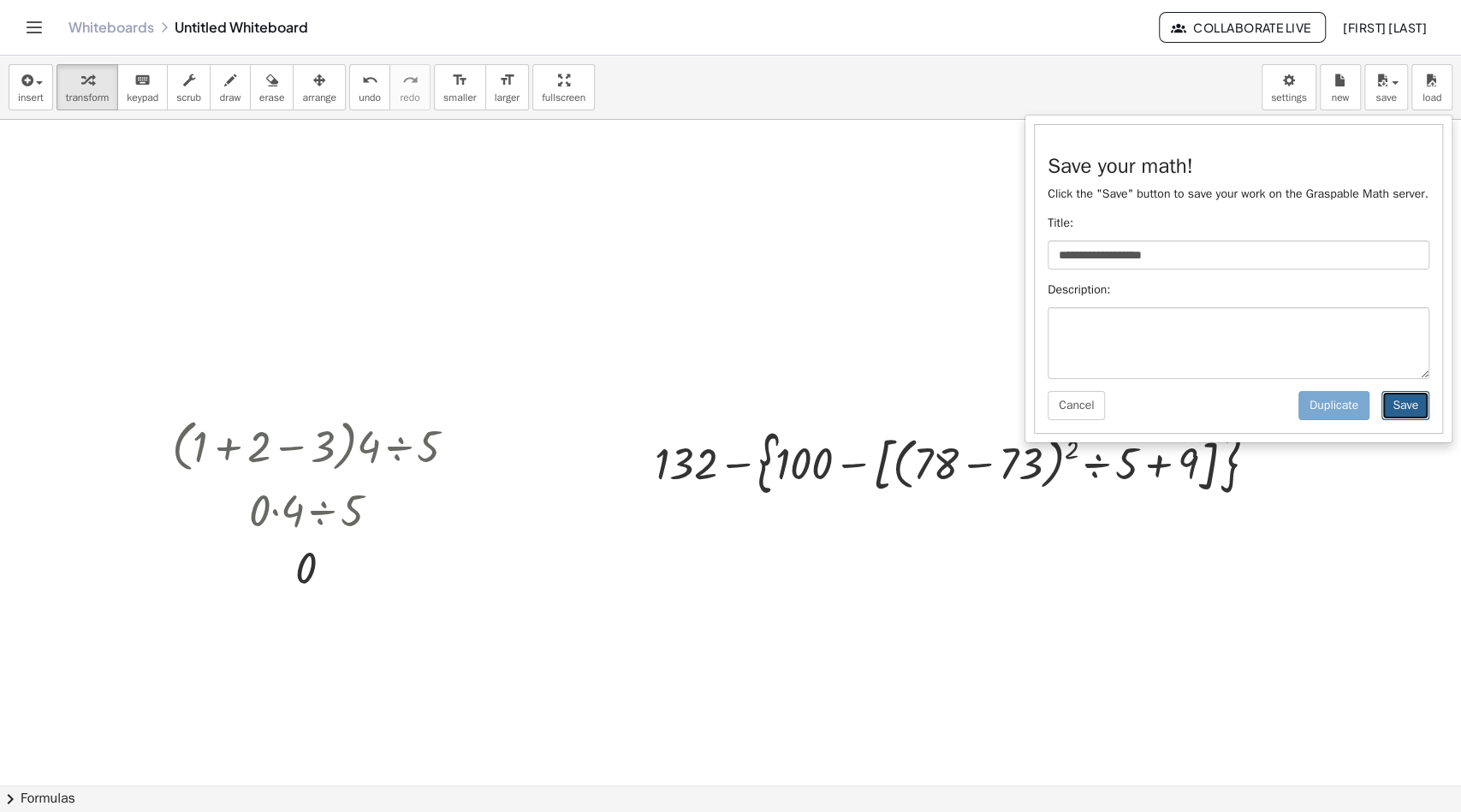 click on "Save" at bounding box center [1405, 406] 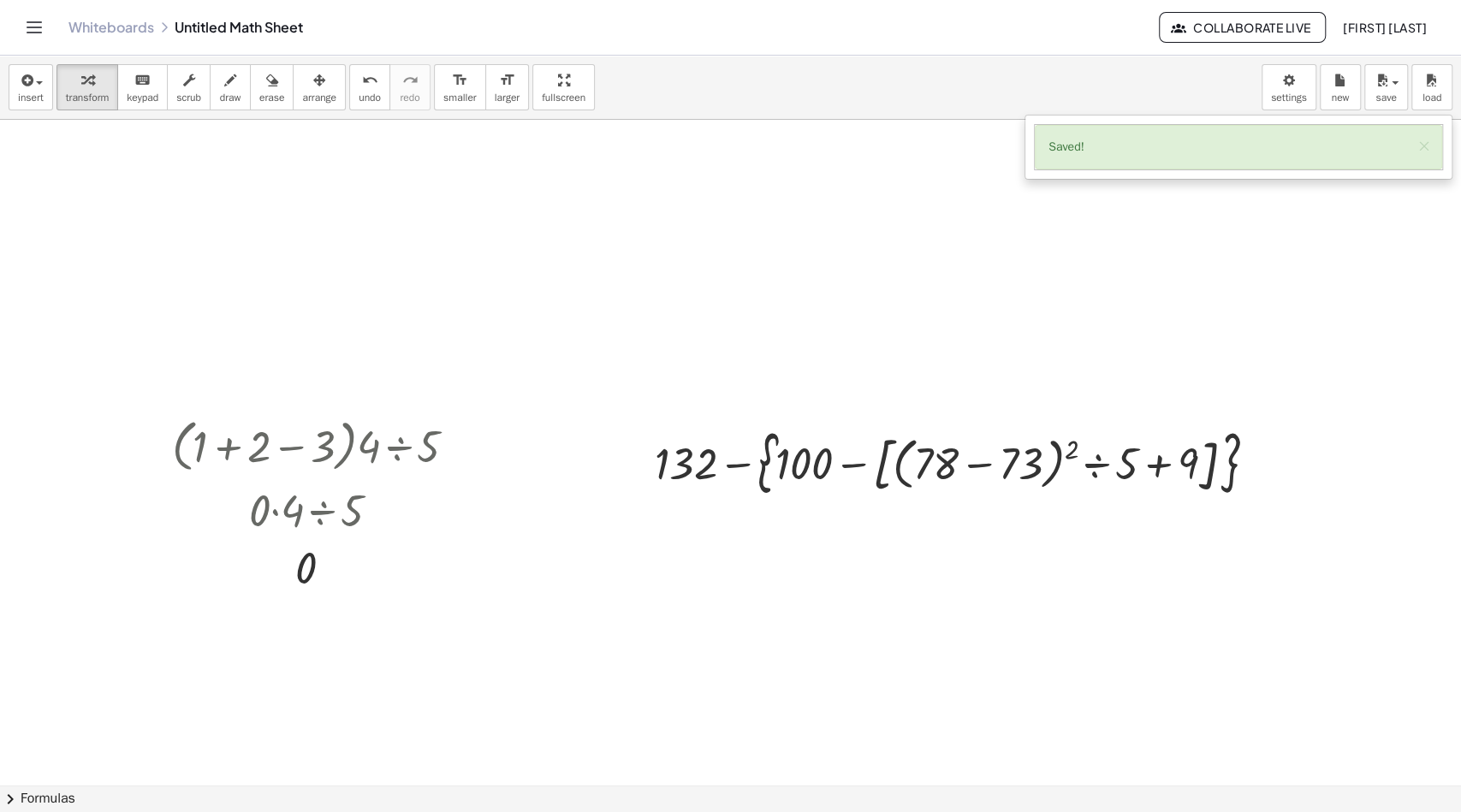 click on "Whiteboards" 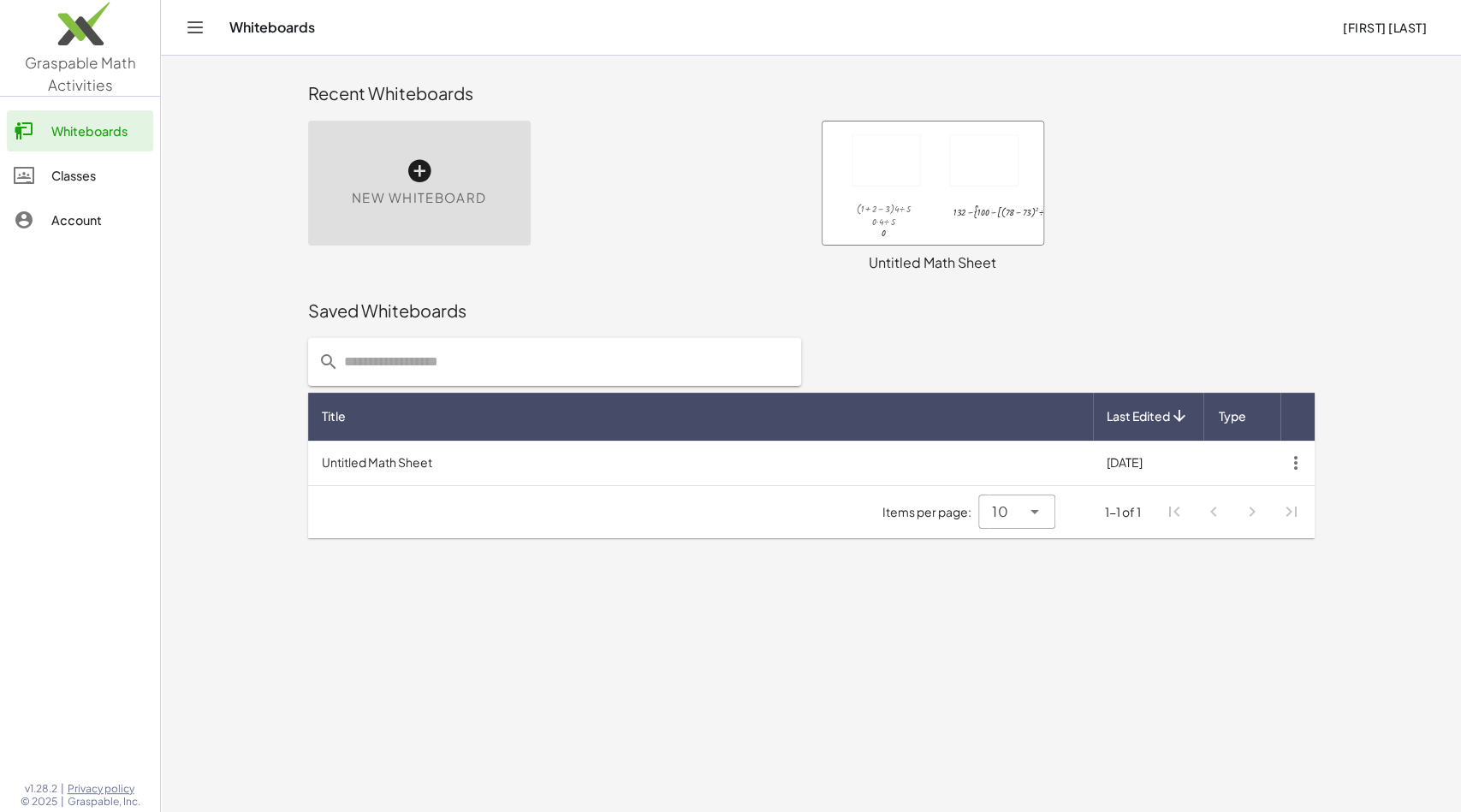 click at bounding box center (933, 183) 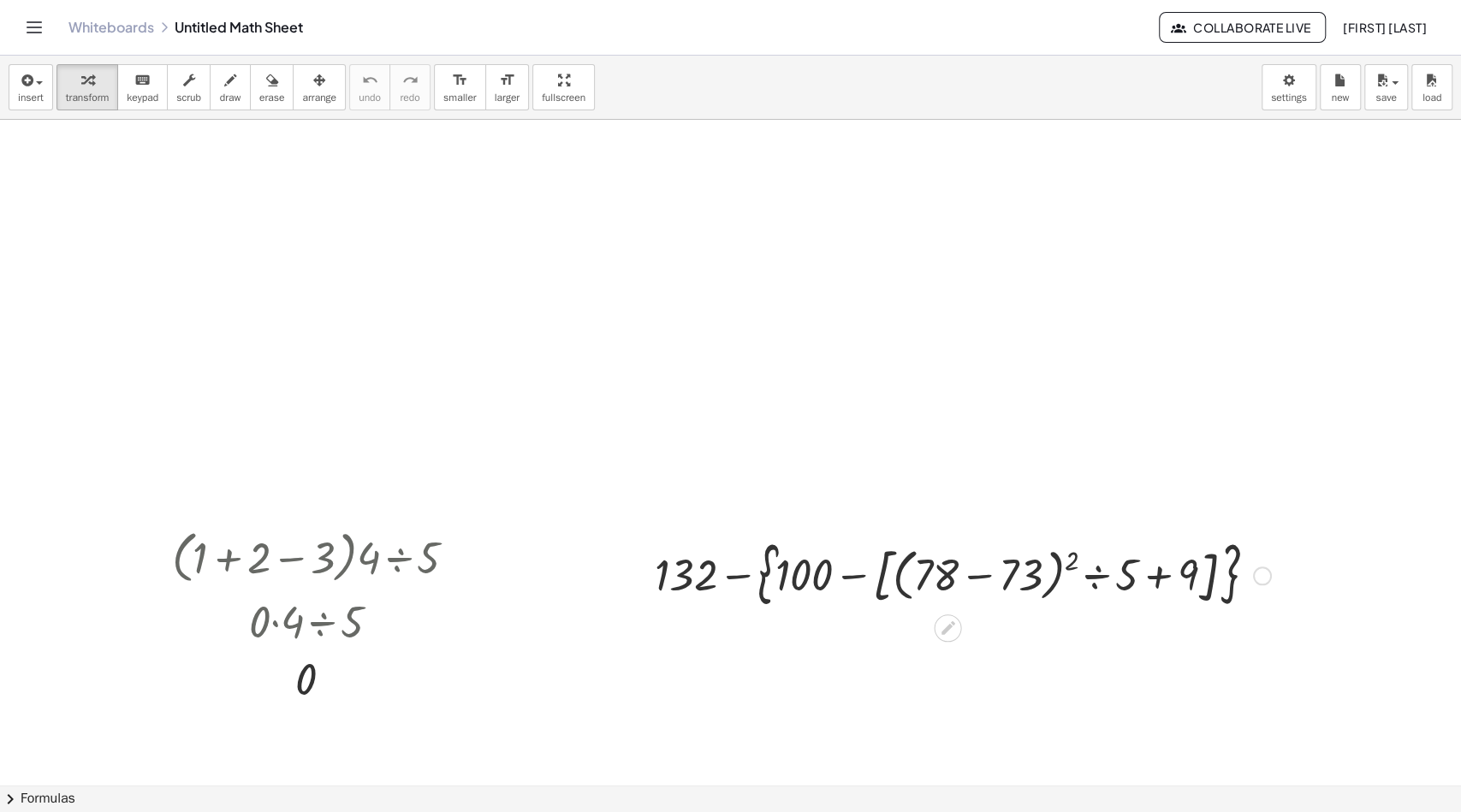 click at bounding box center (963, 574) 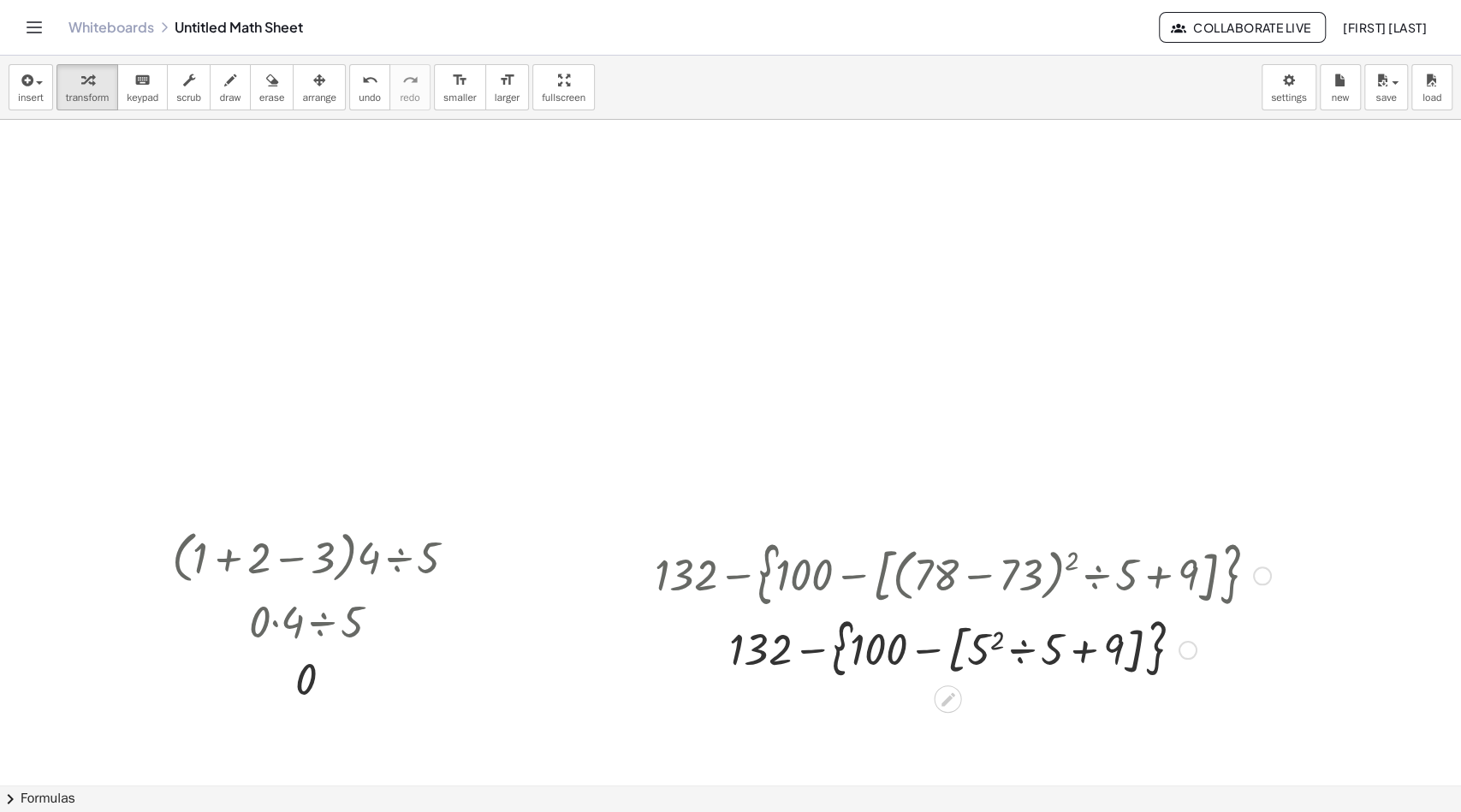 click at bounding box center (963, 648) 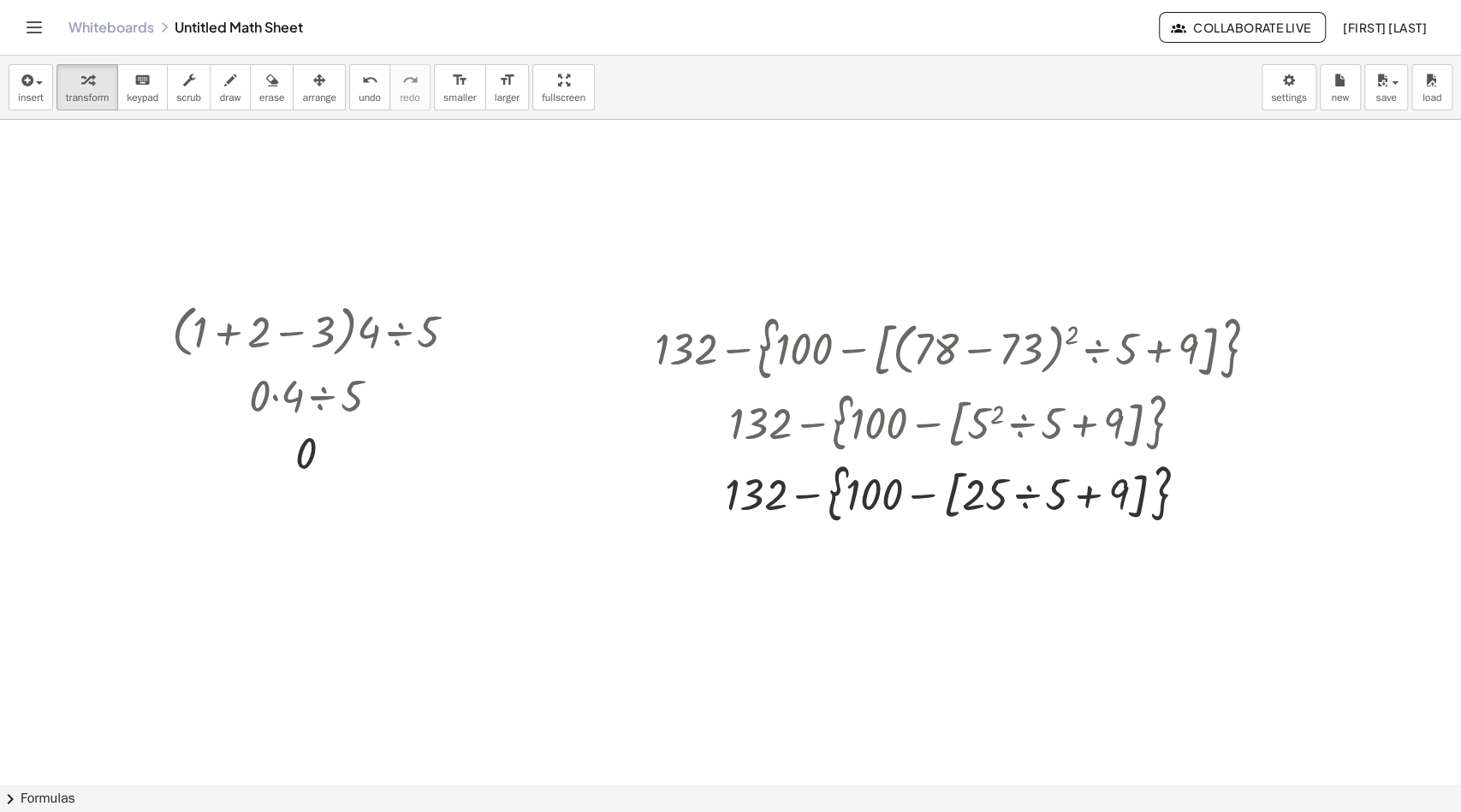scroll, scrollTop: 243, scrollLeft: 0, axis: vertical 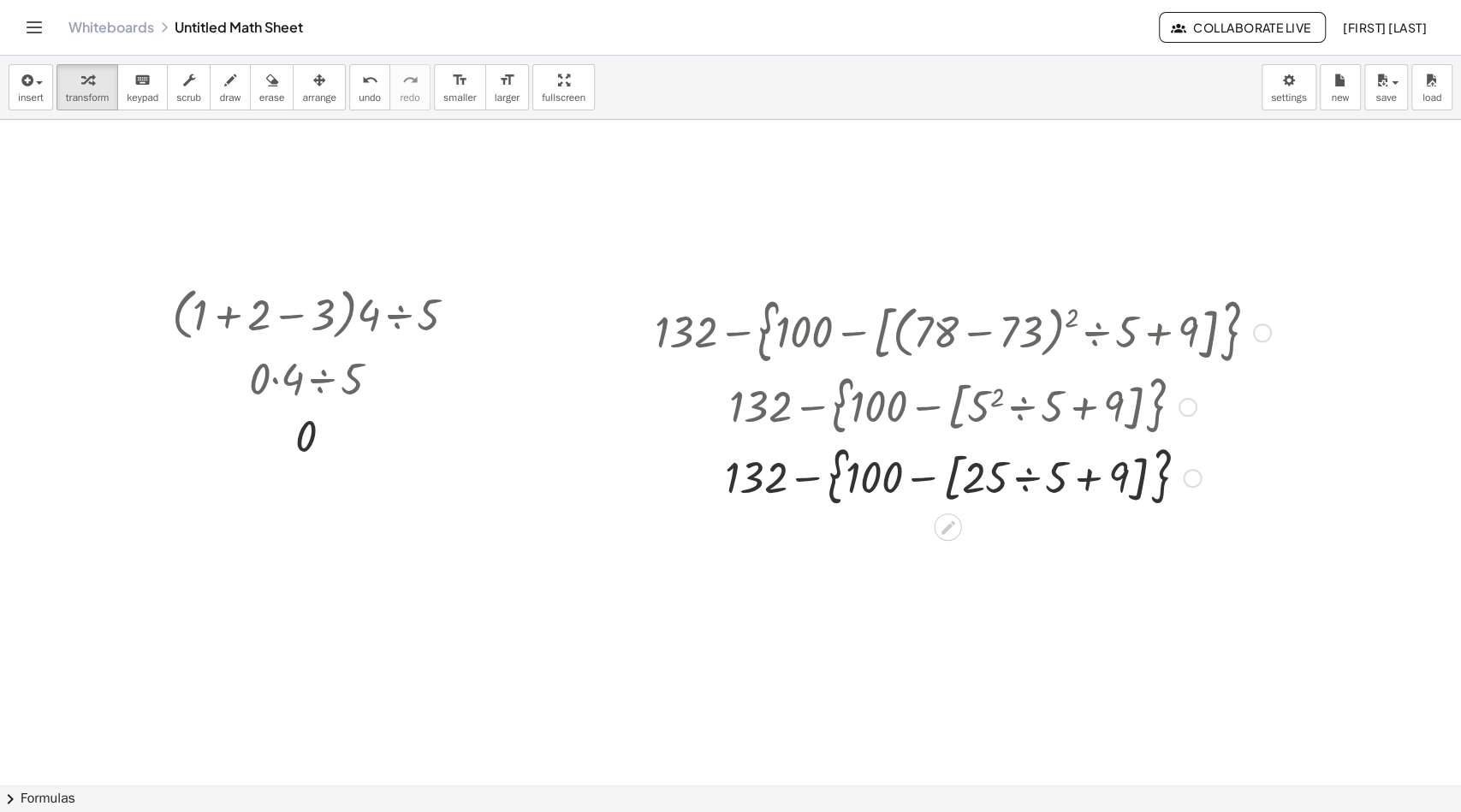 click at bounding box center [963, 476] 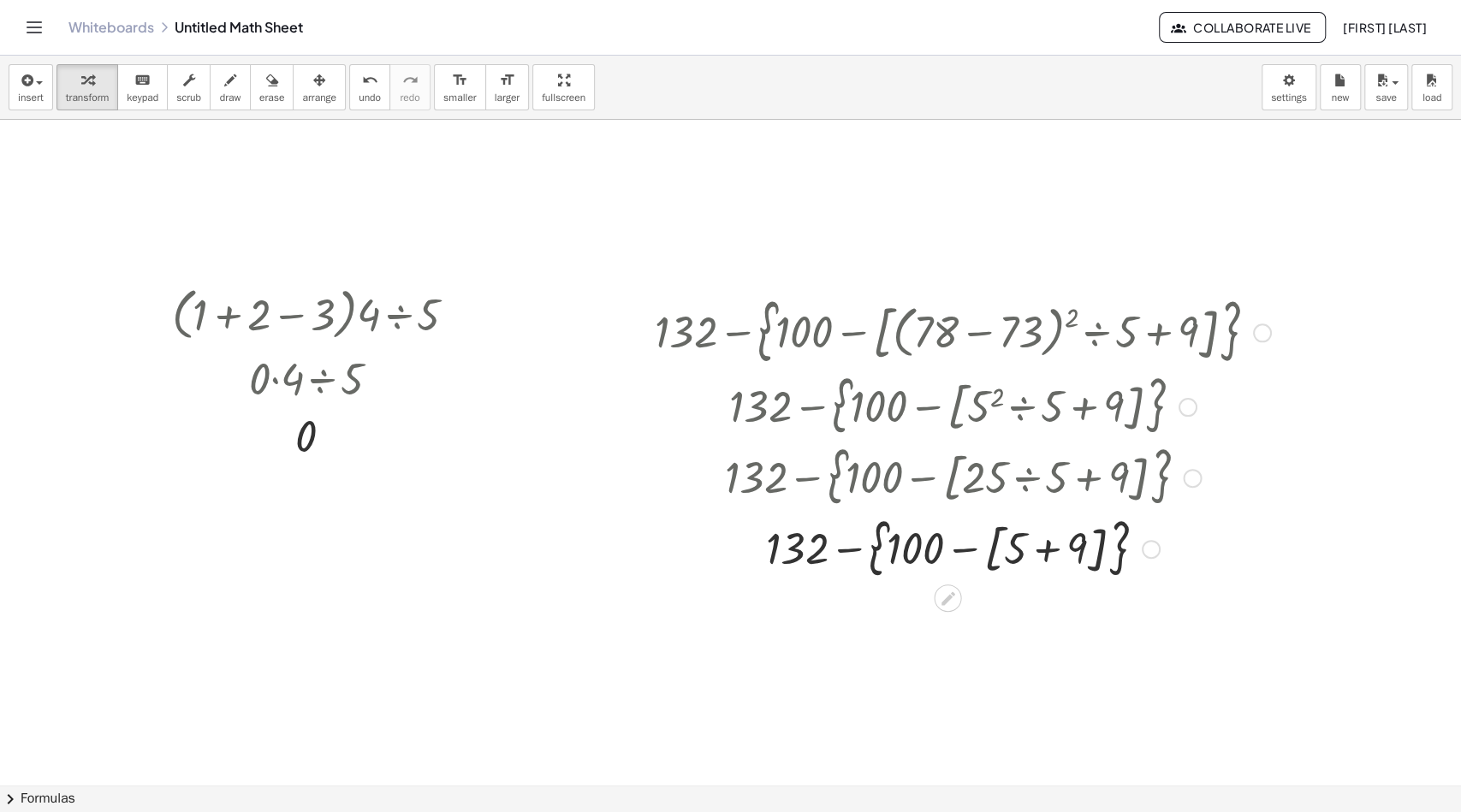 click at bounding box center (963, 547) 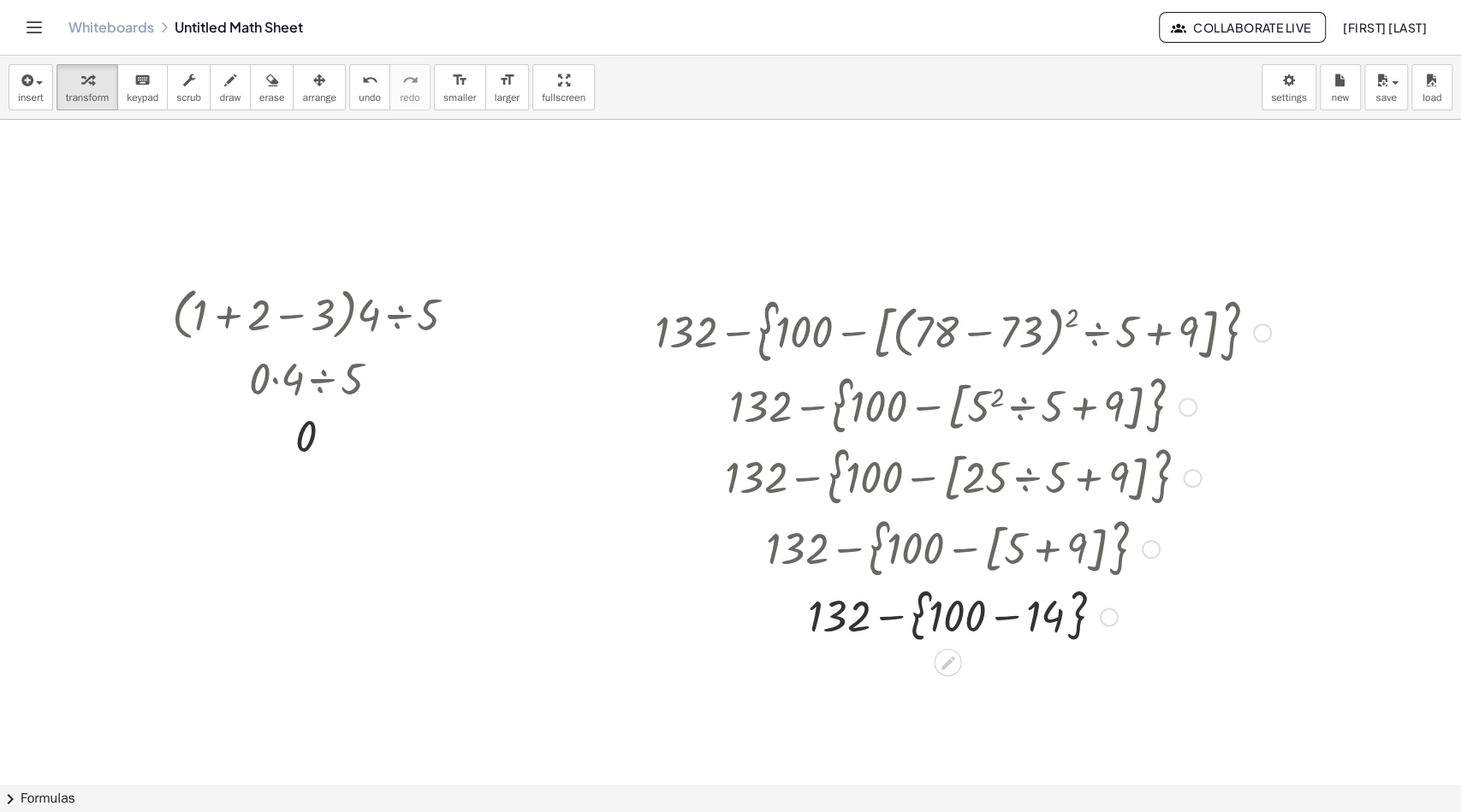 click at bounding box center (963, 615) 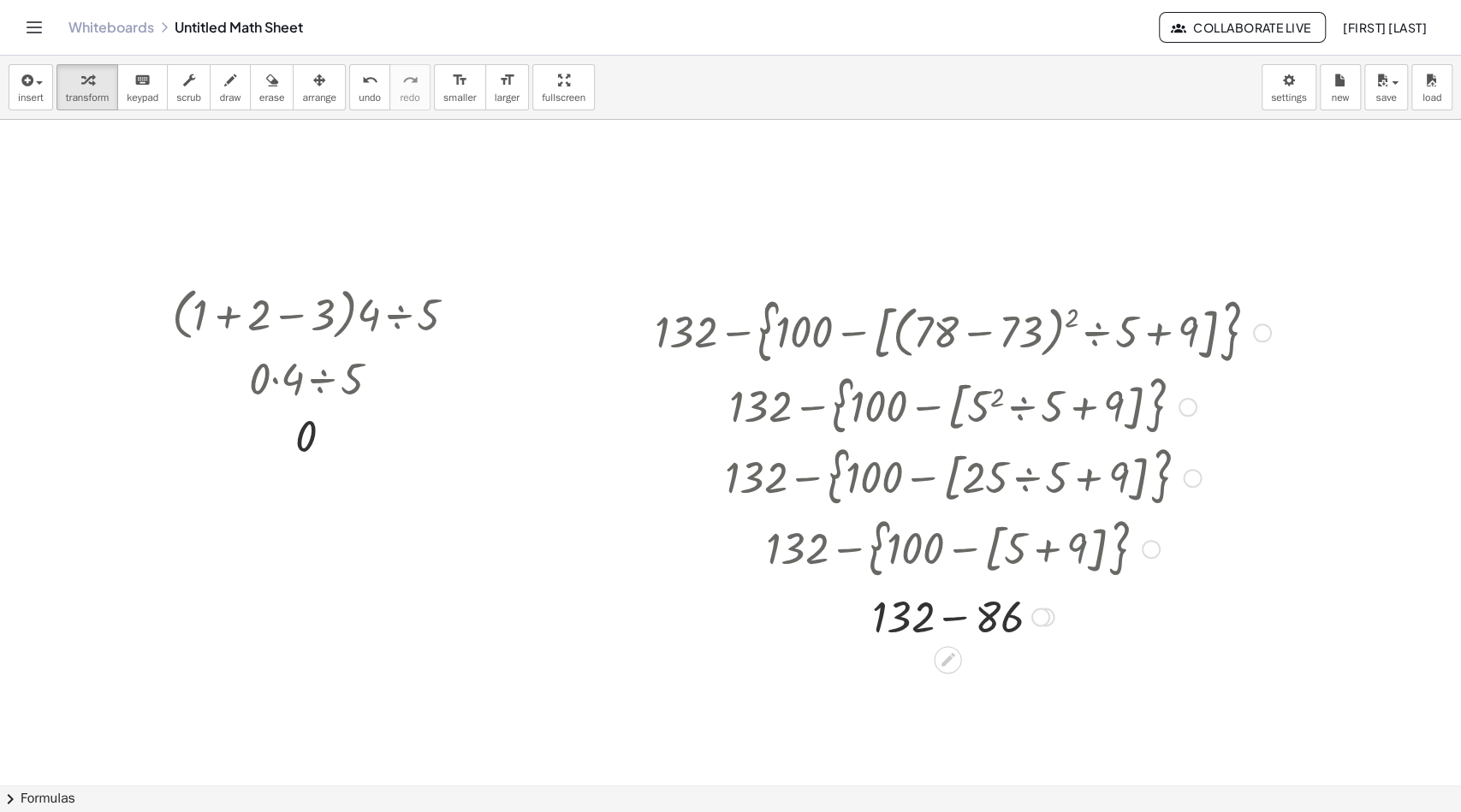 click at bounding box center (963, 615) 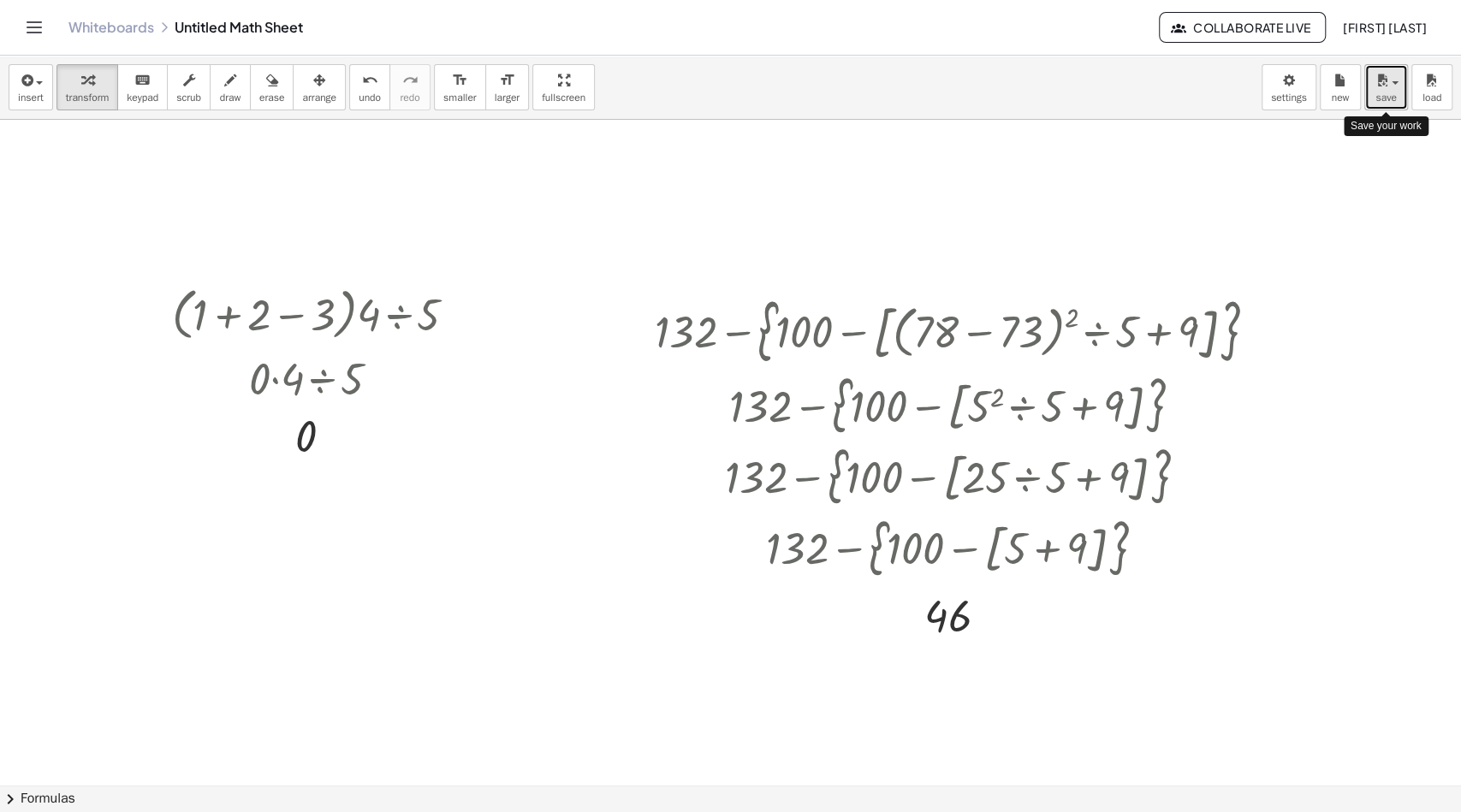 click on "save" at bounding box center (1386, 98) 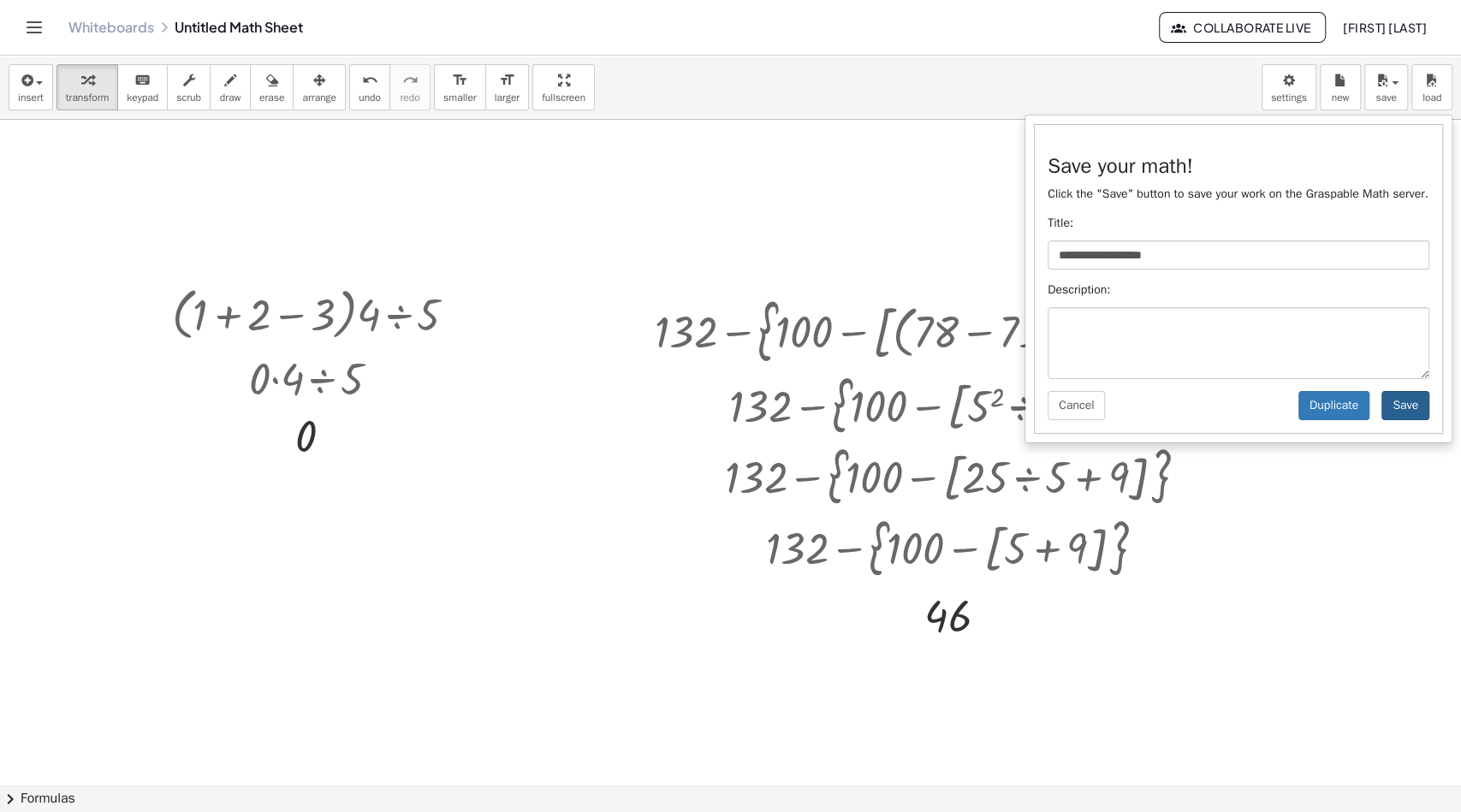 click on "Save" at bounding box center [1405, 406] 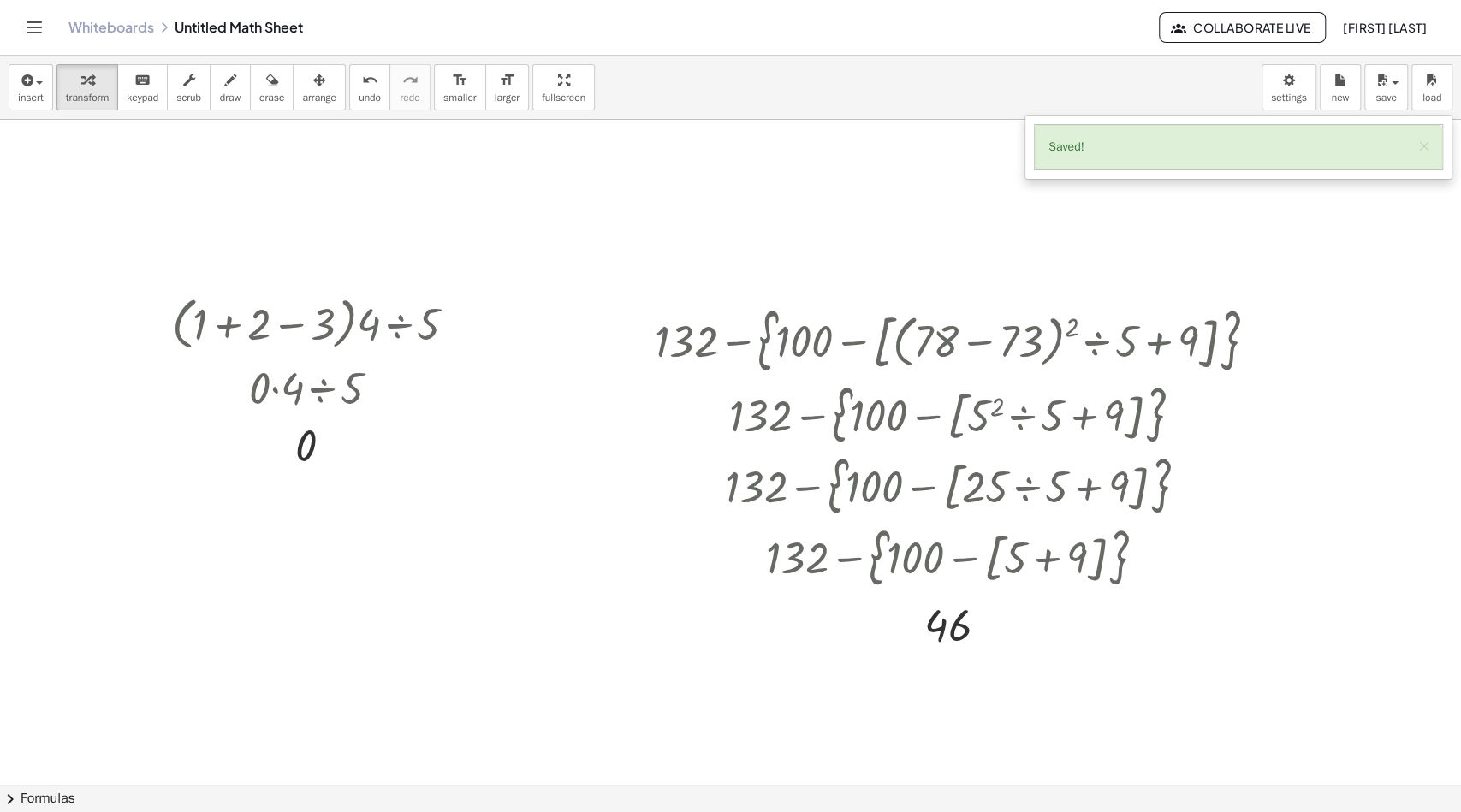 scroll, scrollTop: 0, scrollLeft: 0, axis: both 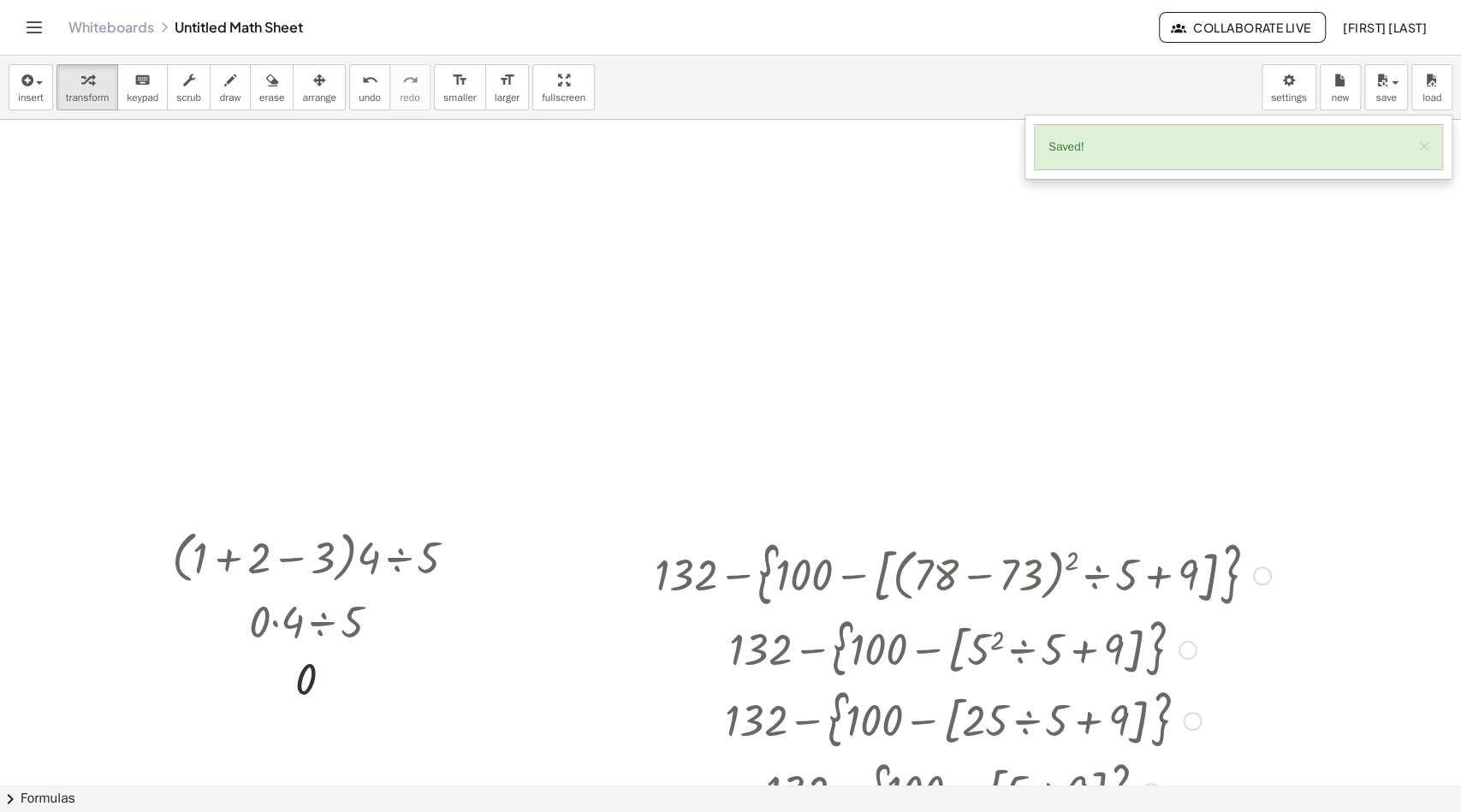 click at bounding box center [963, 574] 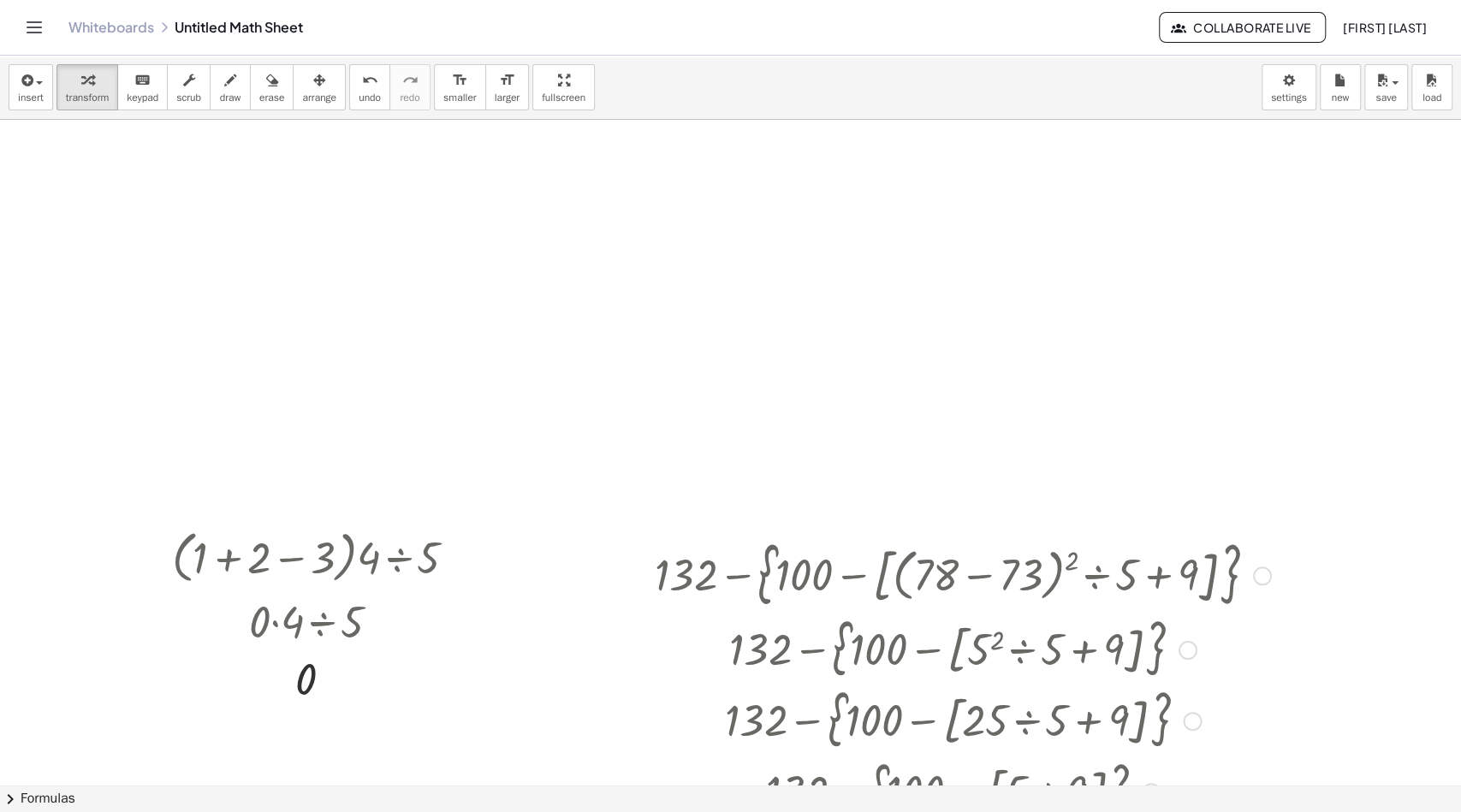 click at bounding box center [963, 574] 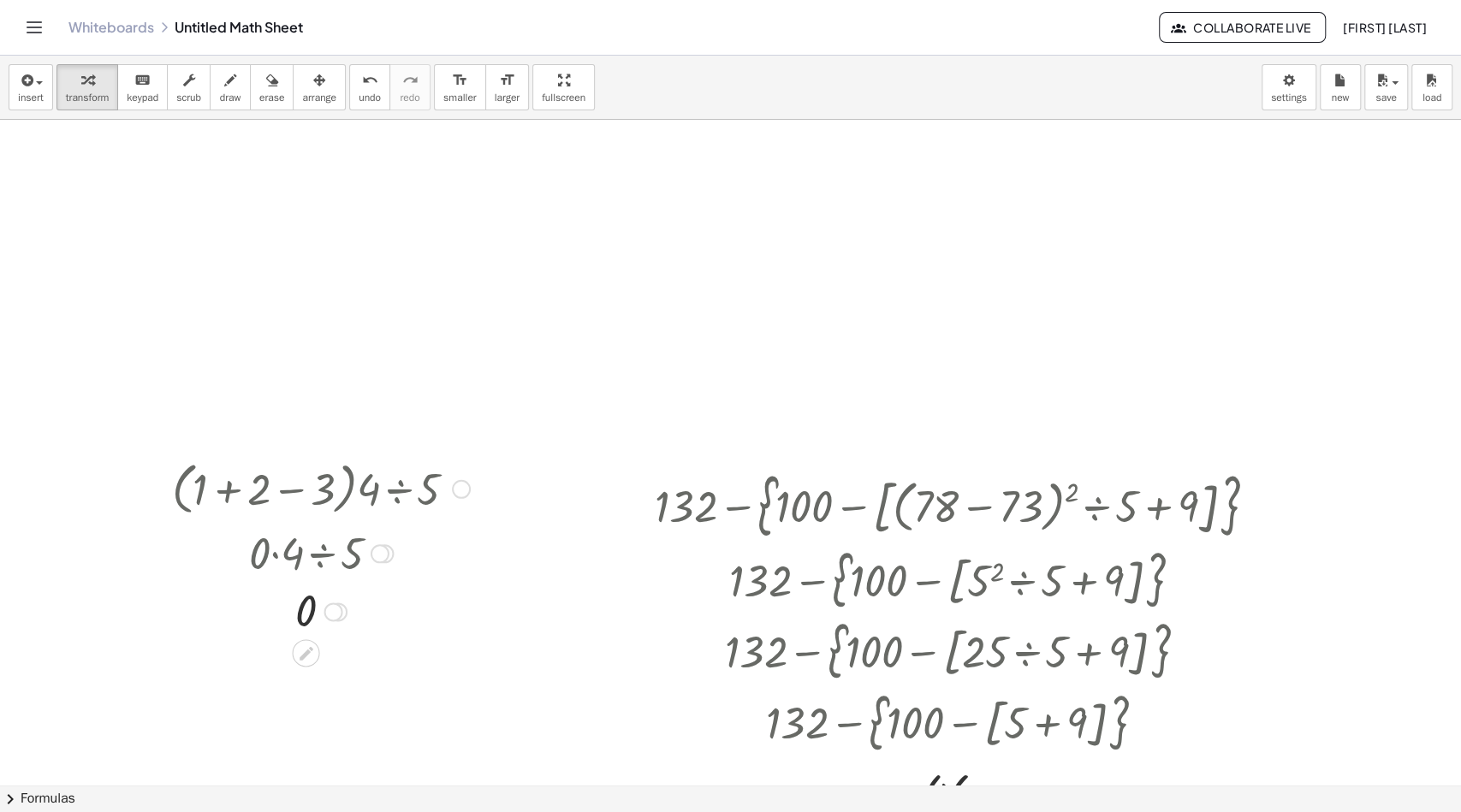 scroll, scrollTop: 70, scrollLeft: 0, axis: vertical 